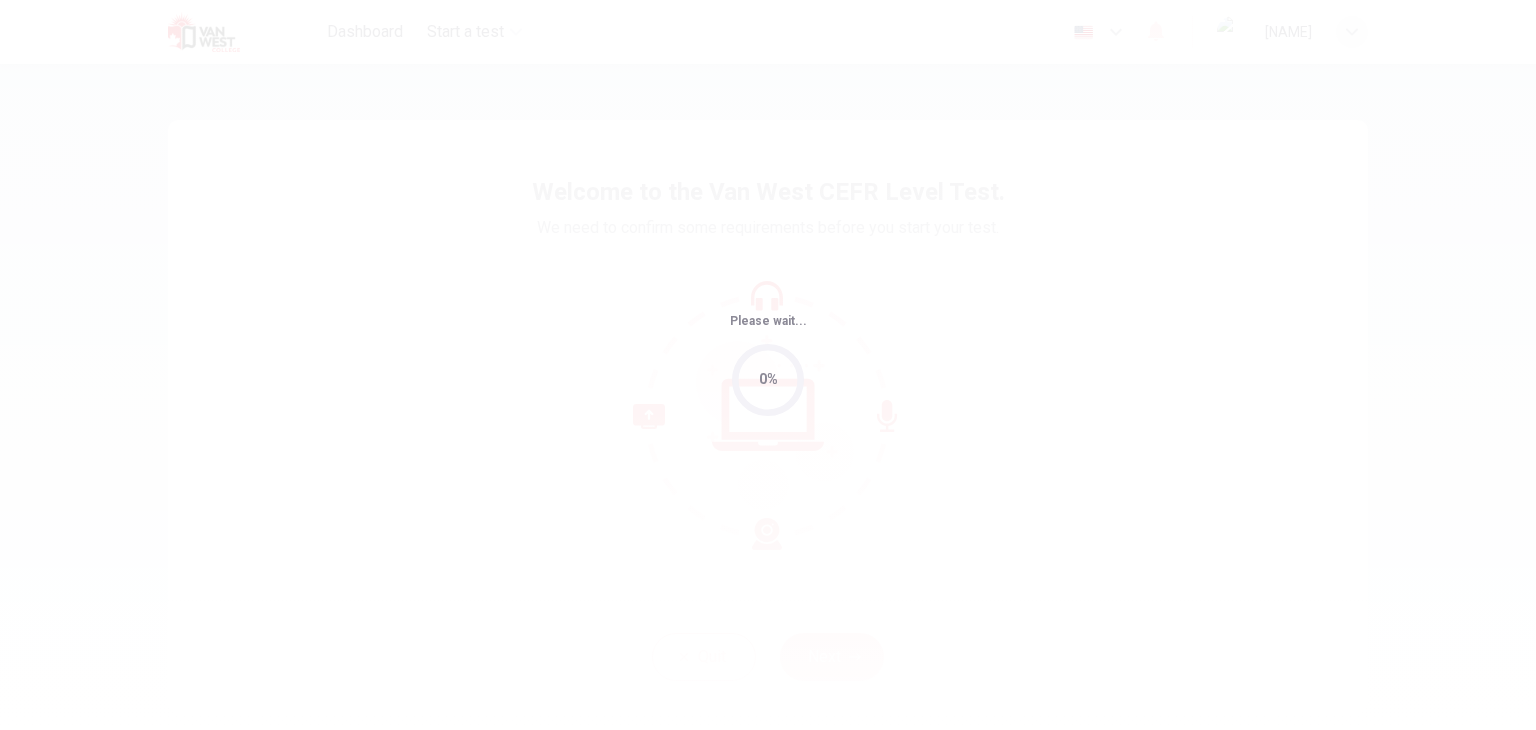 scroll, scrollTop: 0, scrollLeft: 0, axis: both 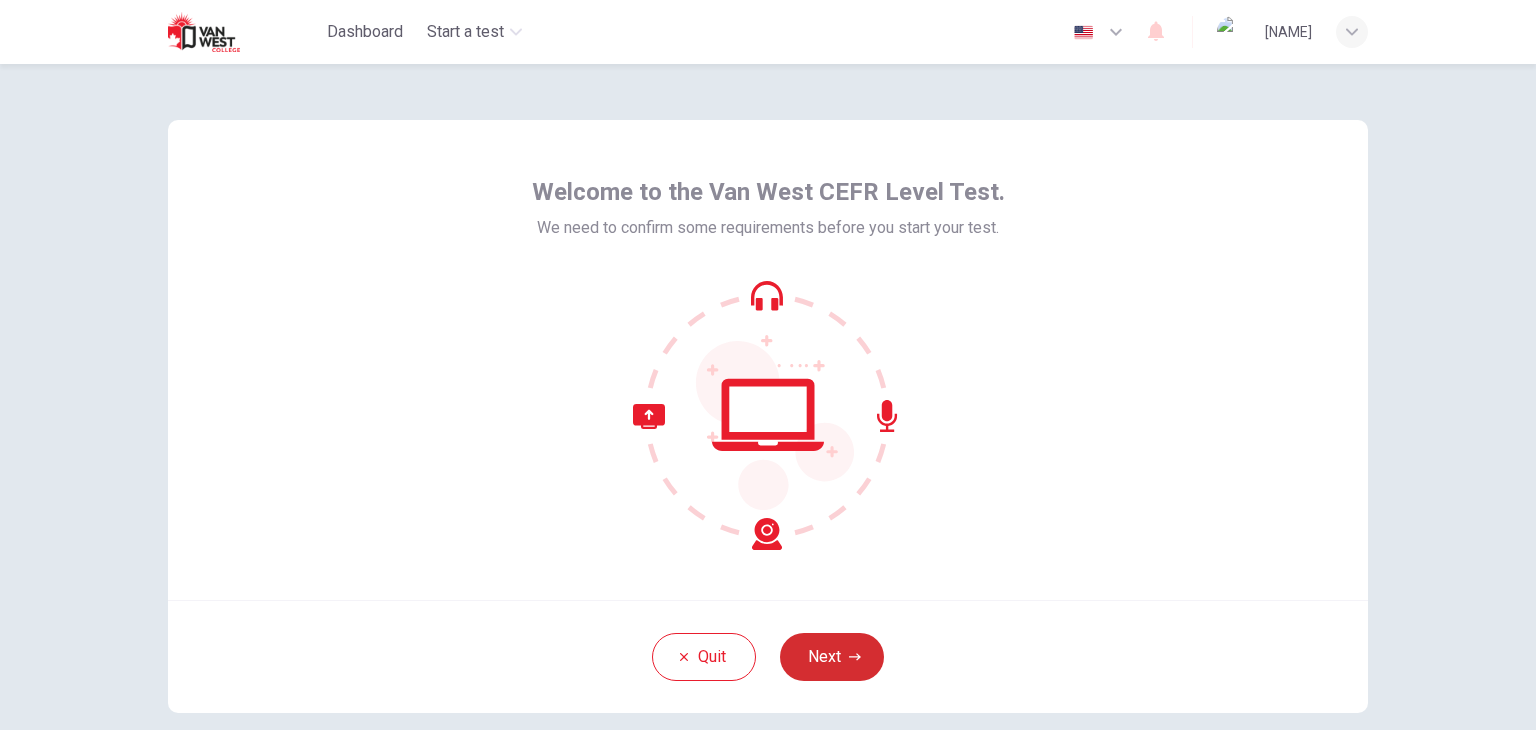 click on "Next" at bounding box center [832, 657] 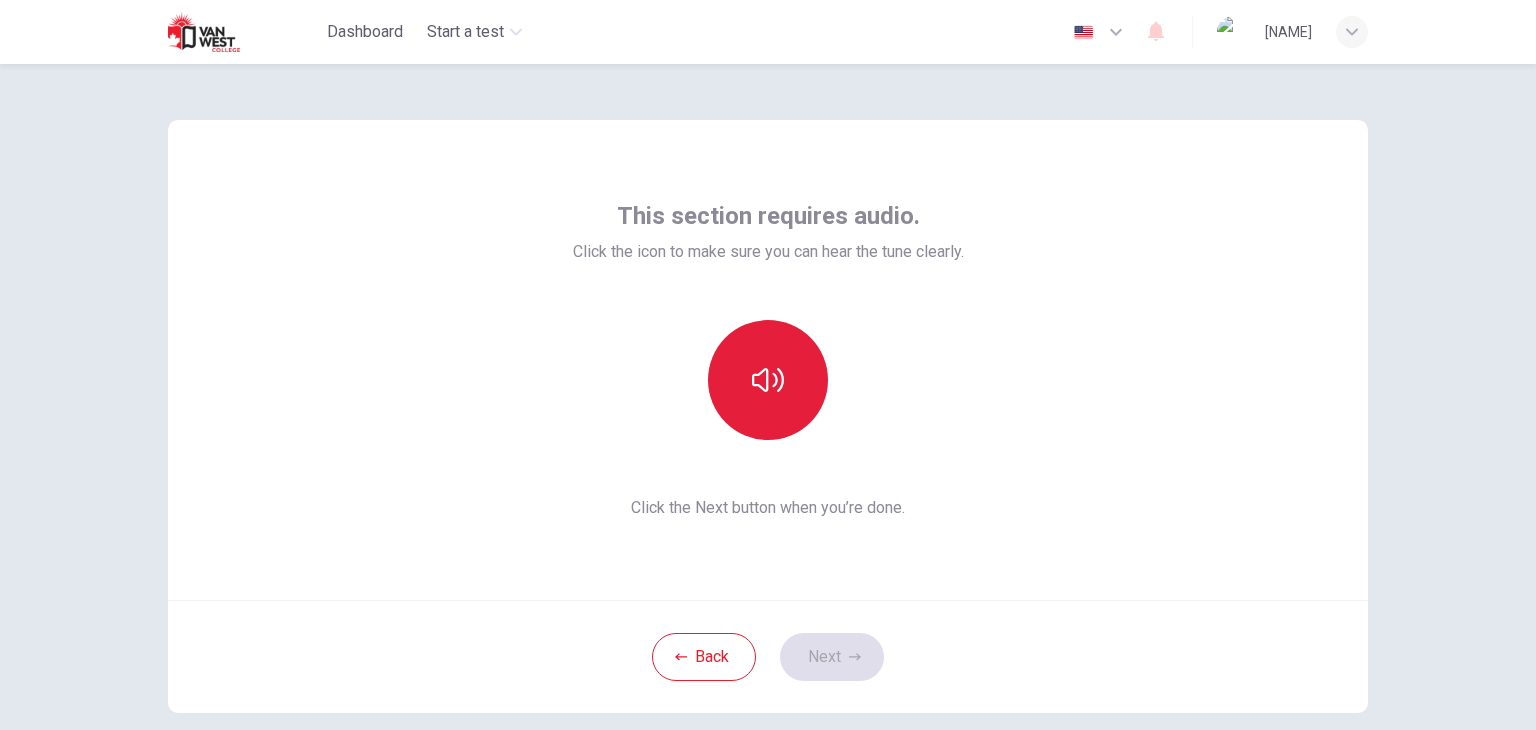 click at bounding box center [768, 380] 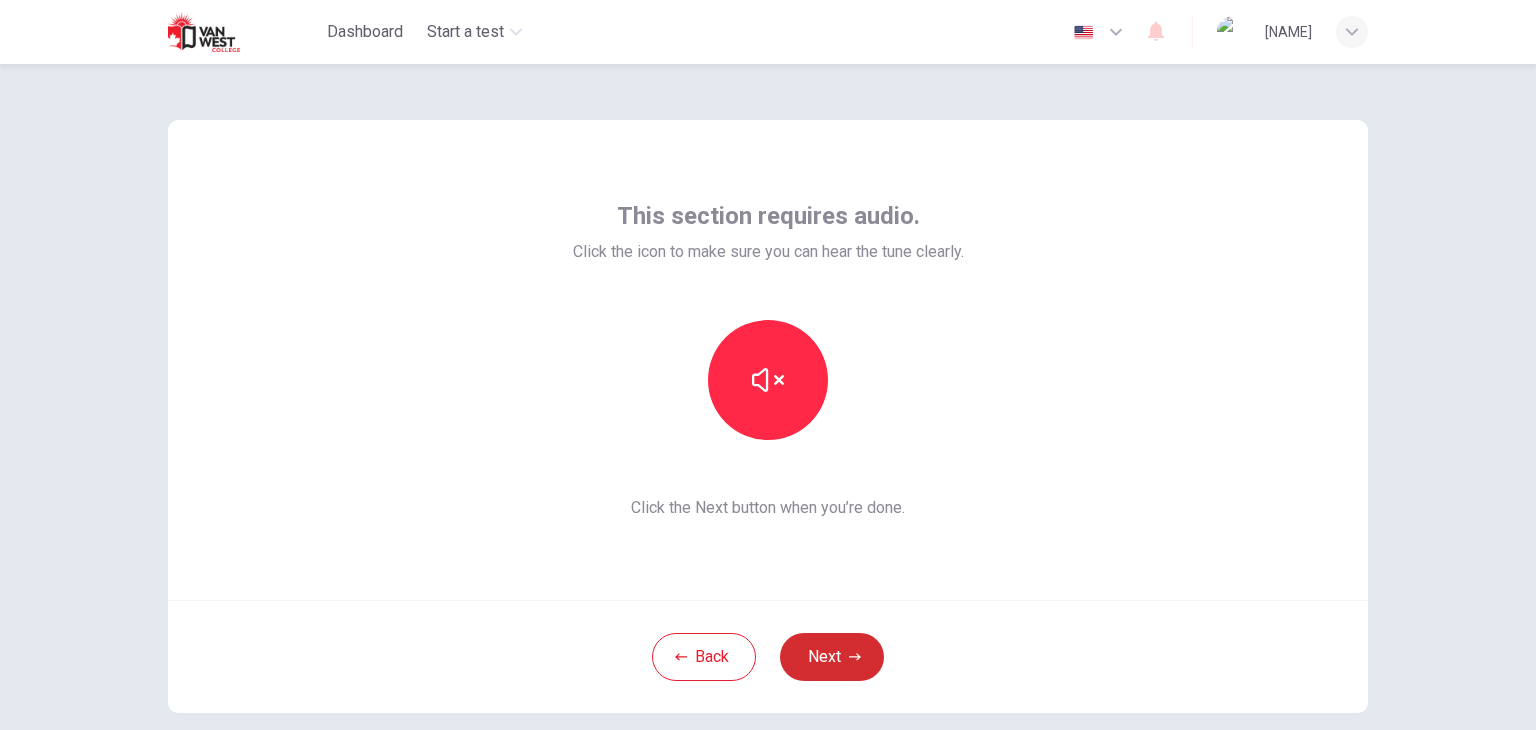 click on "Next" at bounding box center [832, 657] 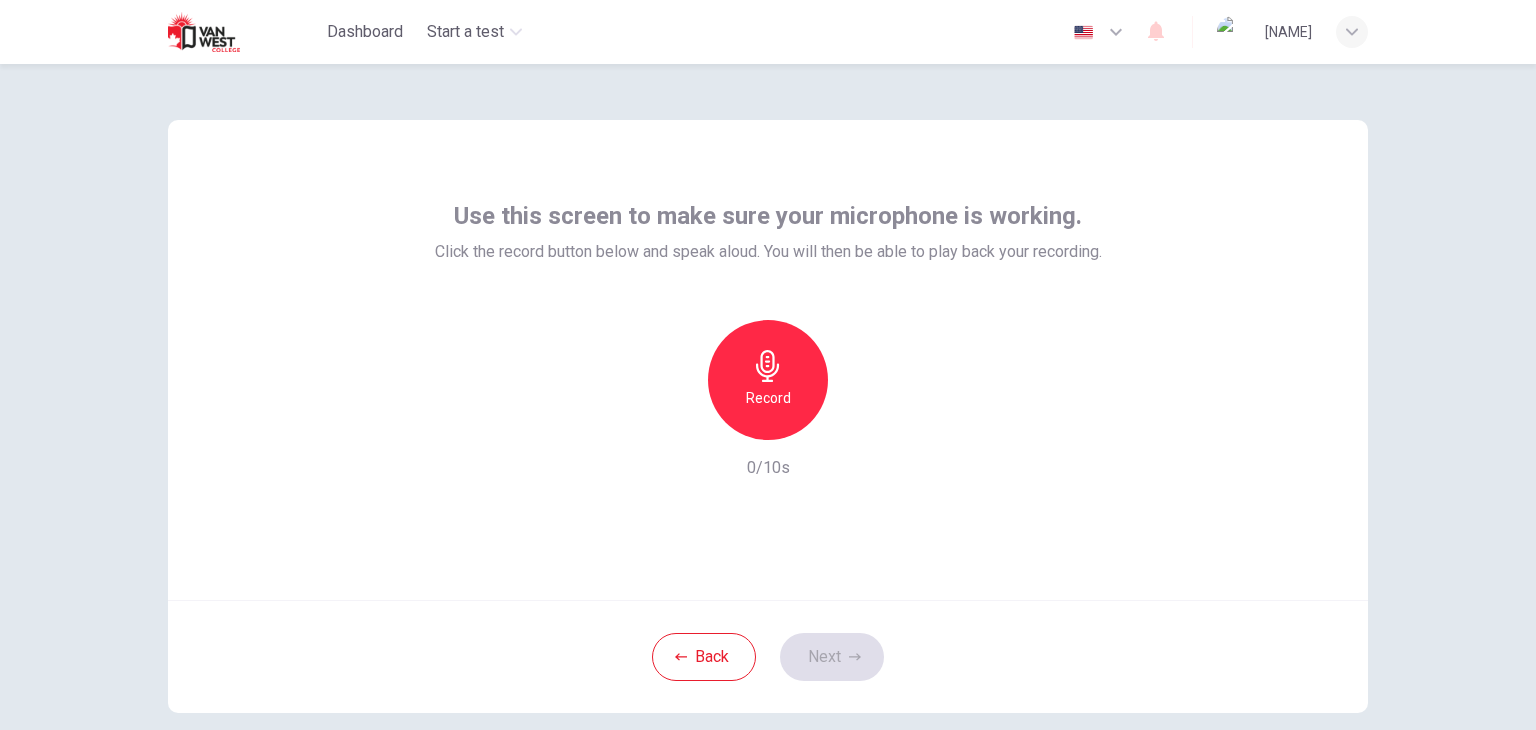 click on "Record" at bounding box center (768, 398) 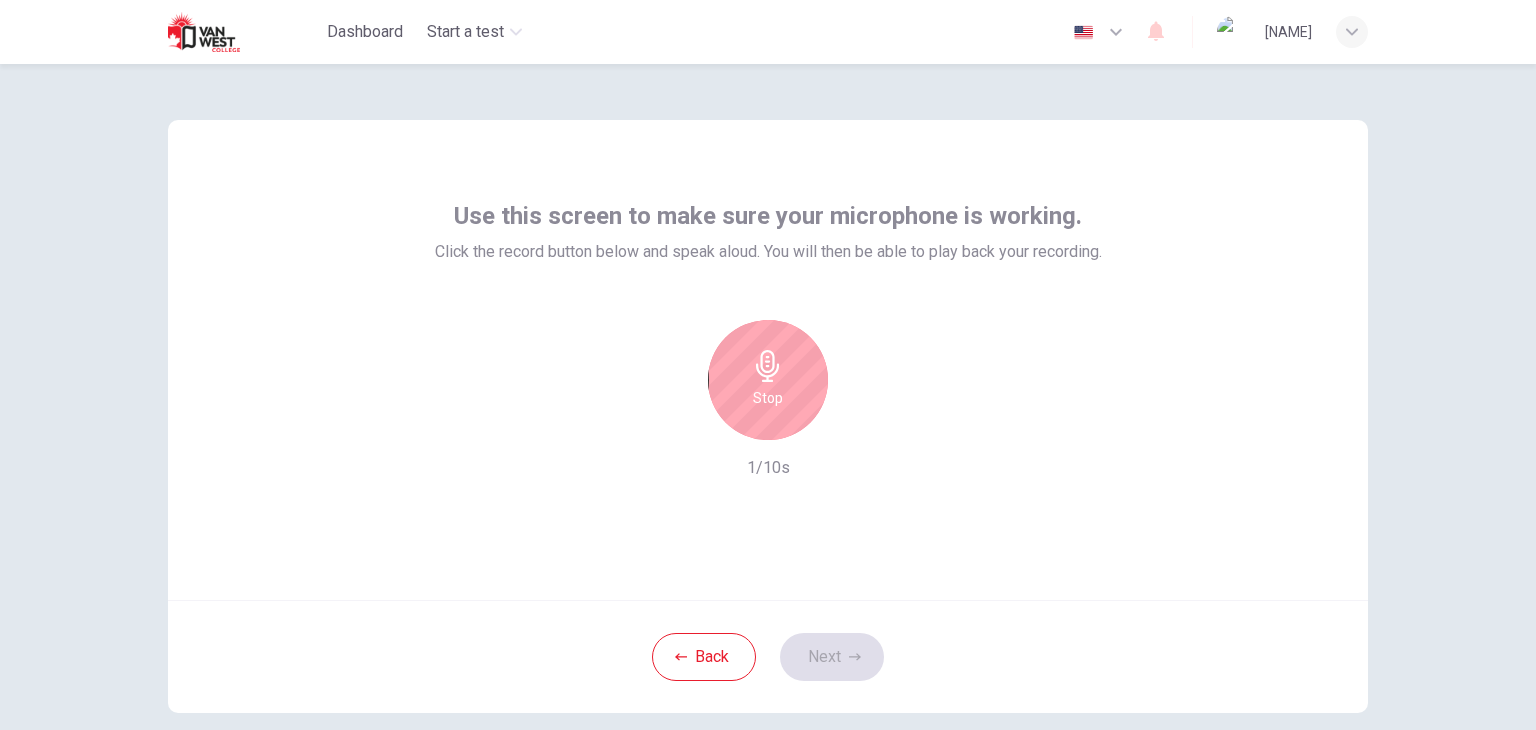 click on "Stop" at bounding box center (768, 380) 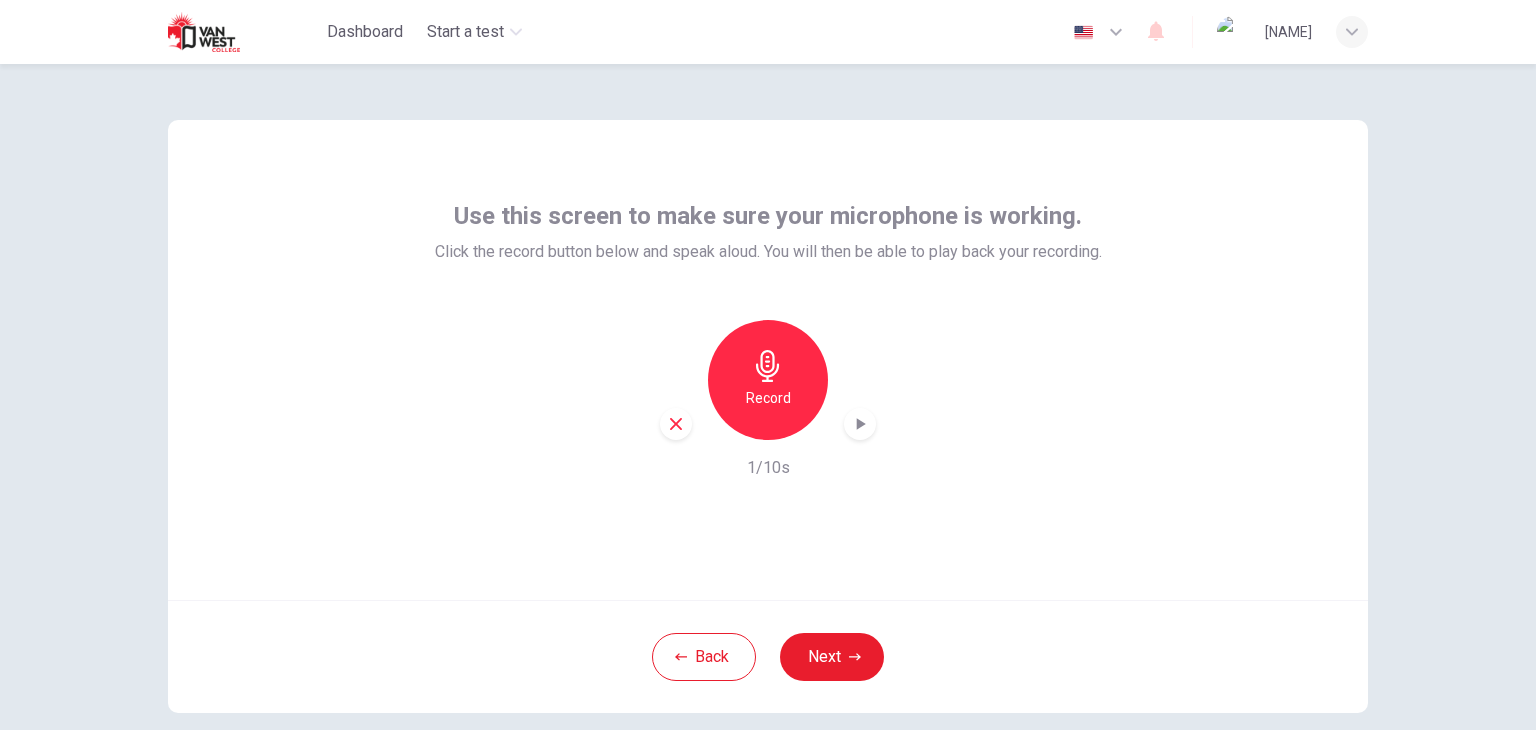 click at bounding box center [860, 424] 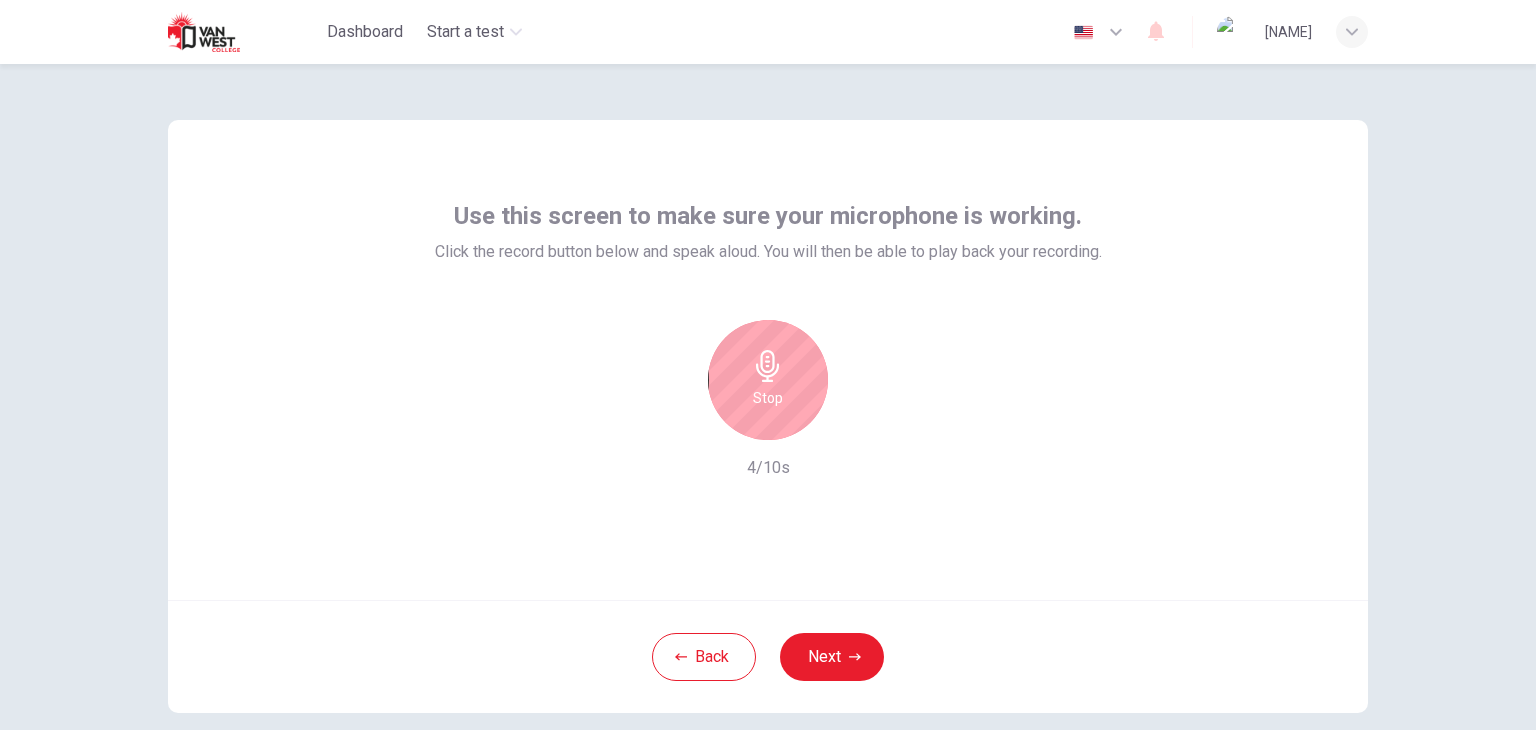 click on "Stop" at bounding box center [768, 380] 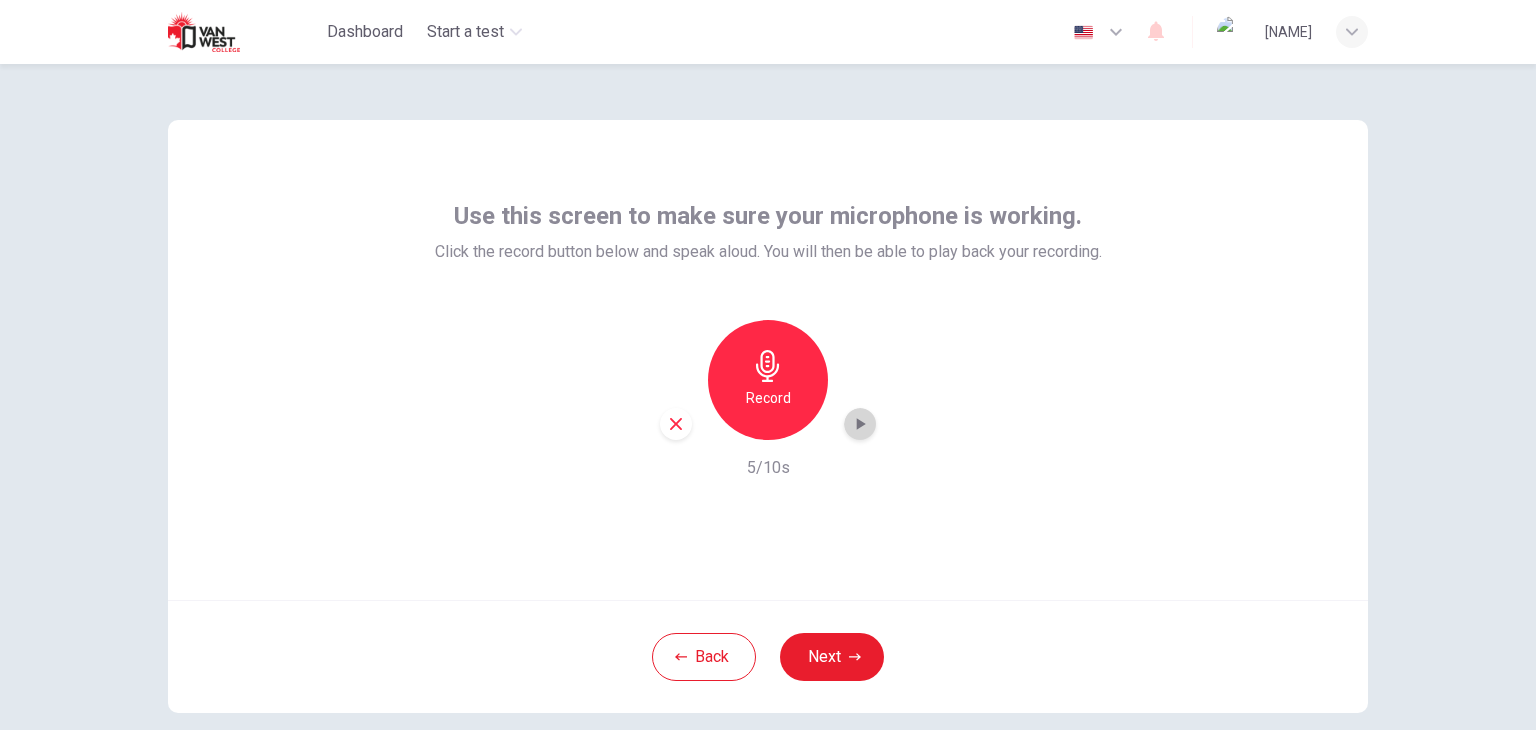 click at bounding box center (861, 424) 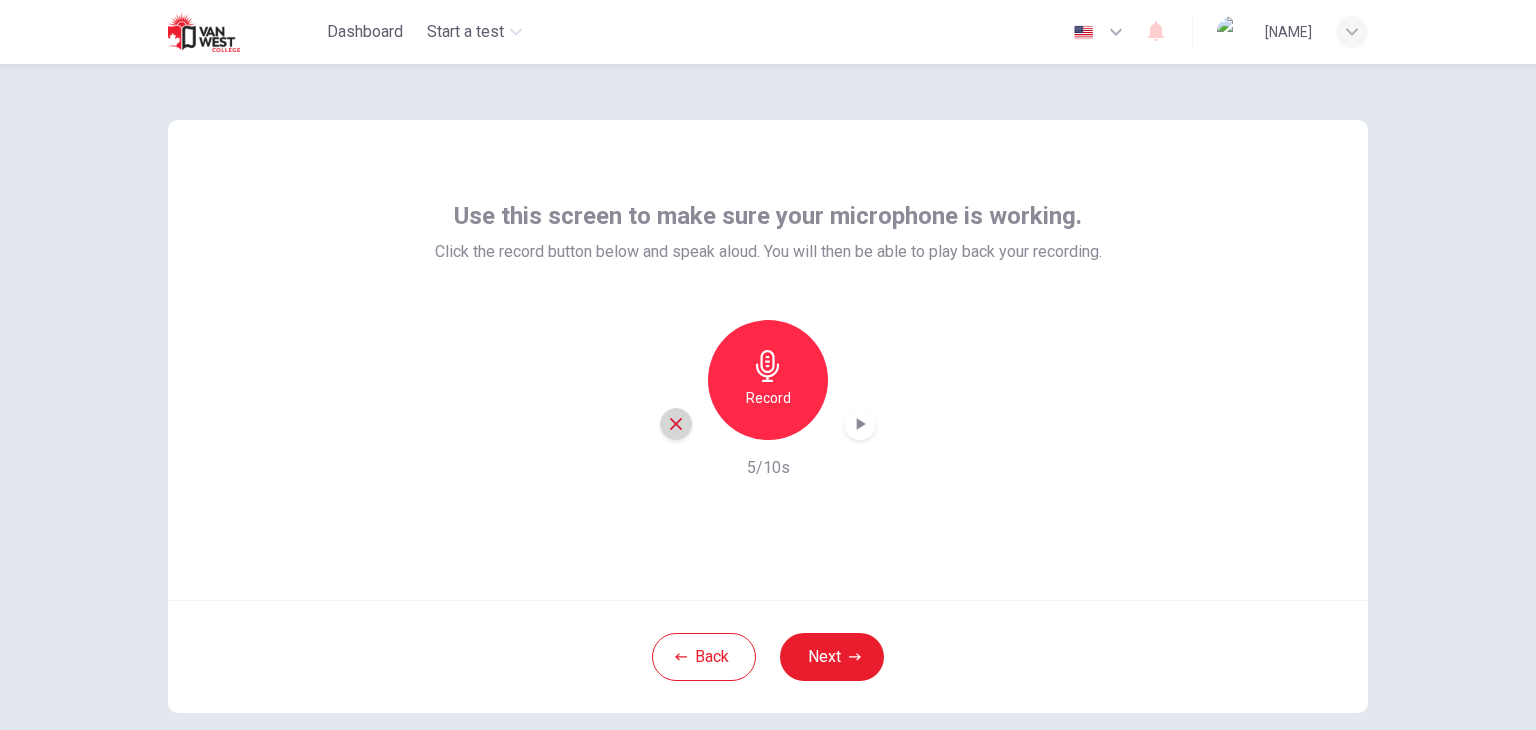 click at bounding box center (676, 424) 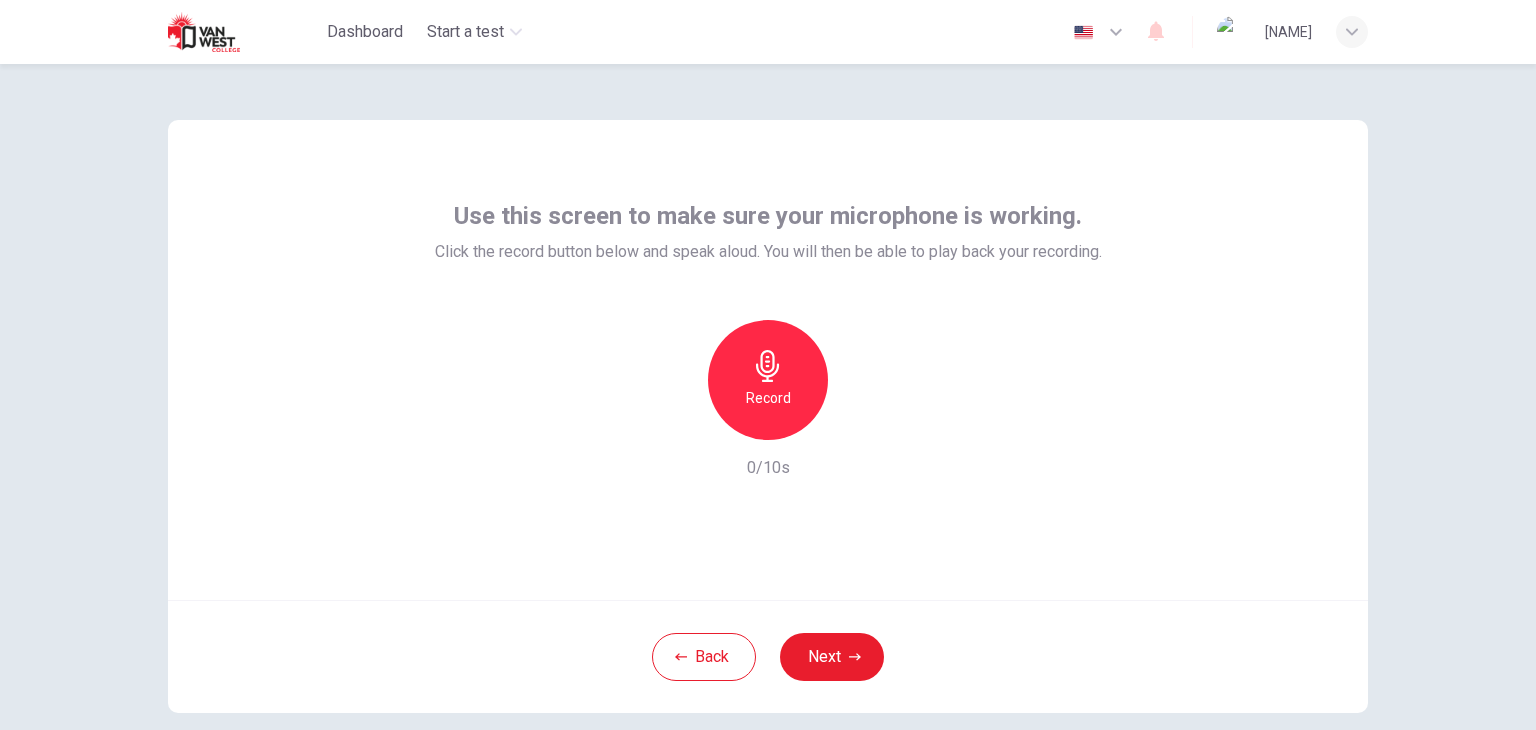 click on "Record" at bounding box center [768, 398] 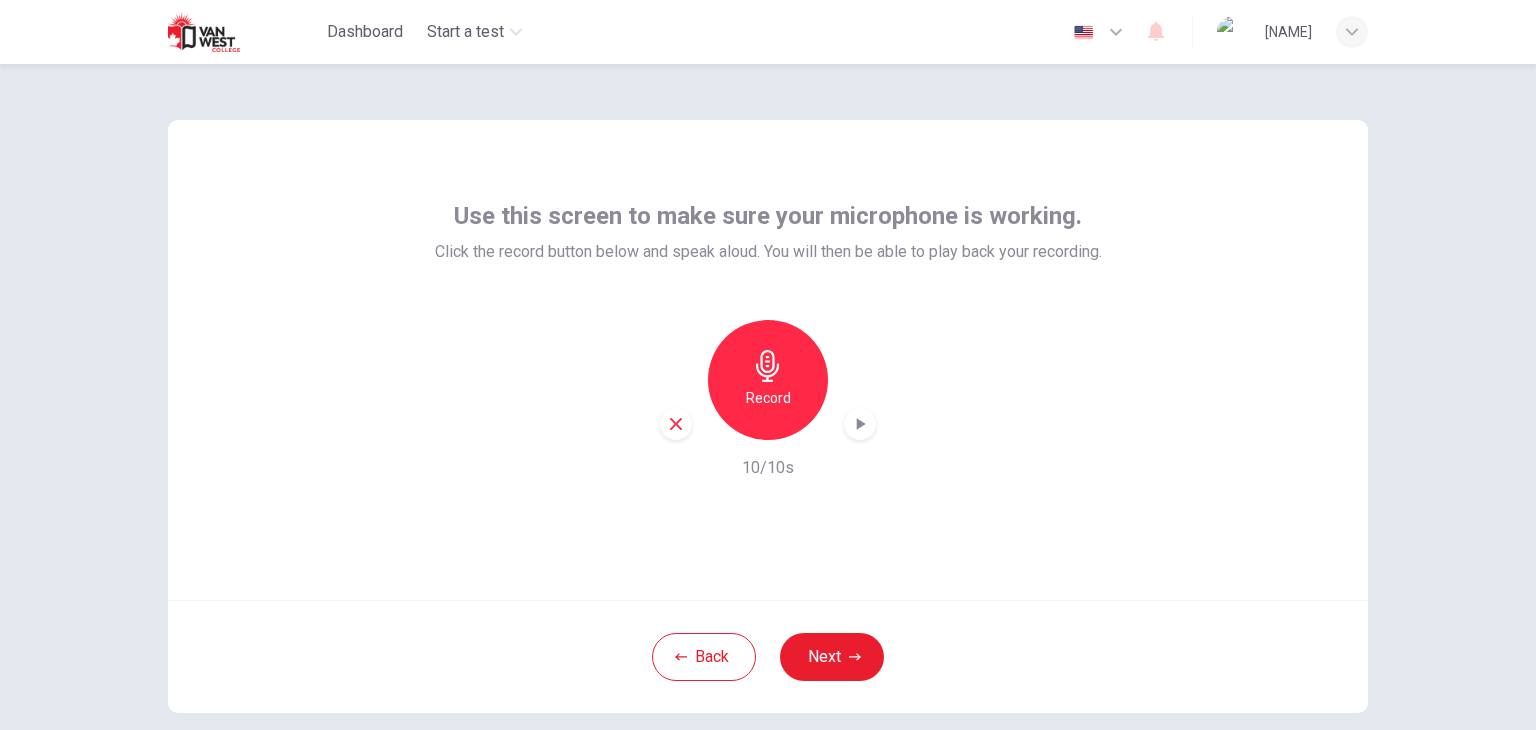 click at bounding box center (861, 424) 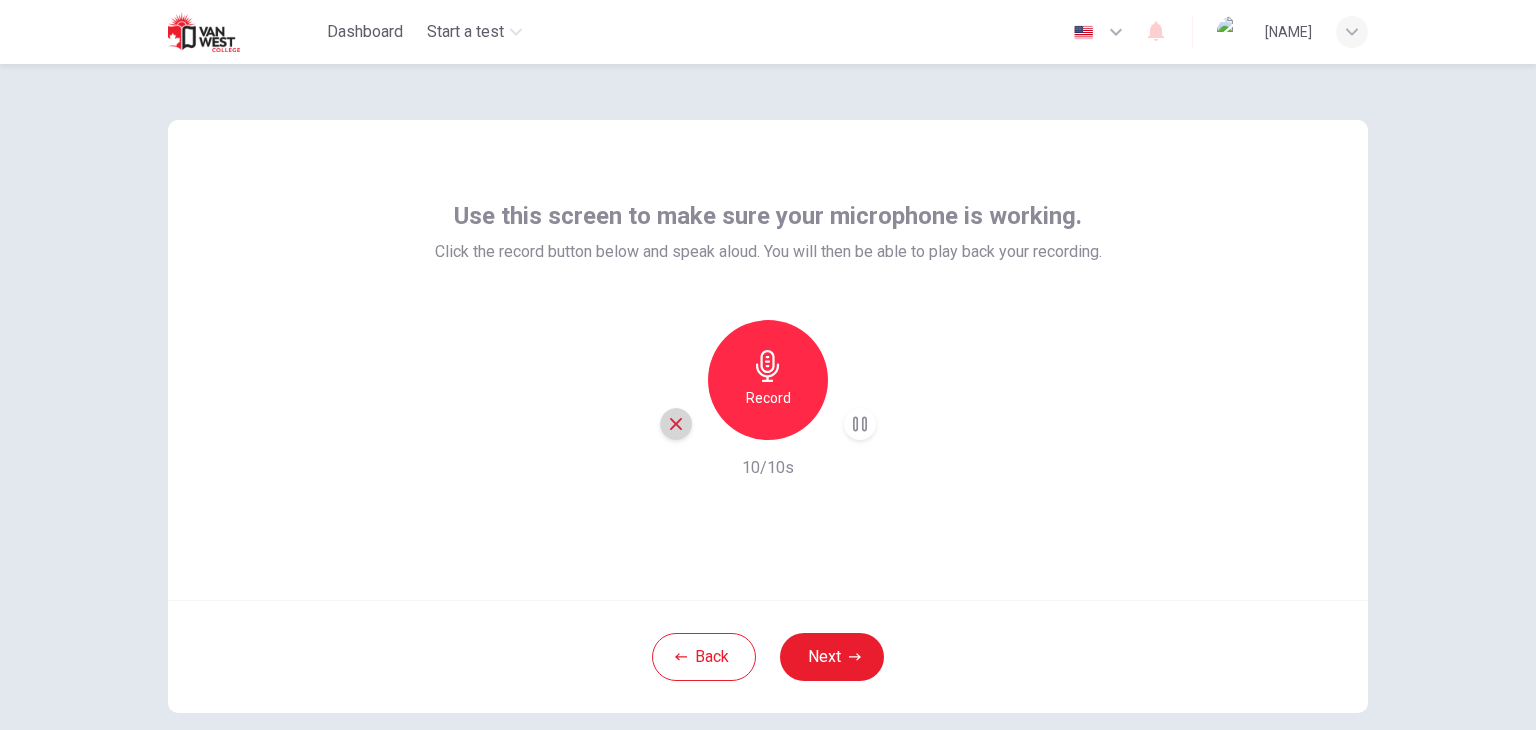 click at bounding box center [676, 424] 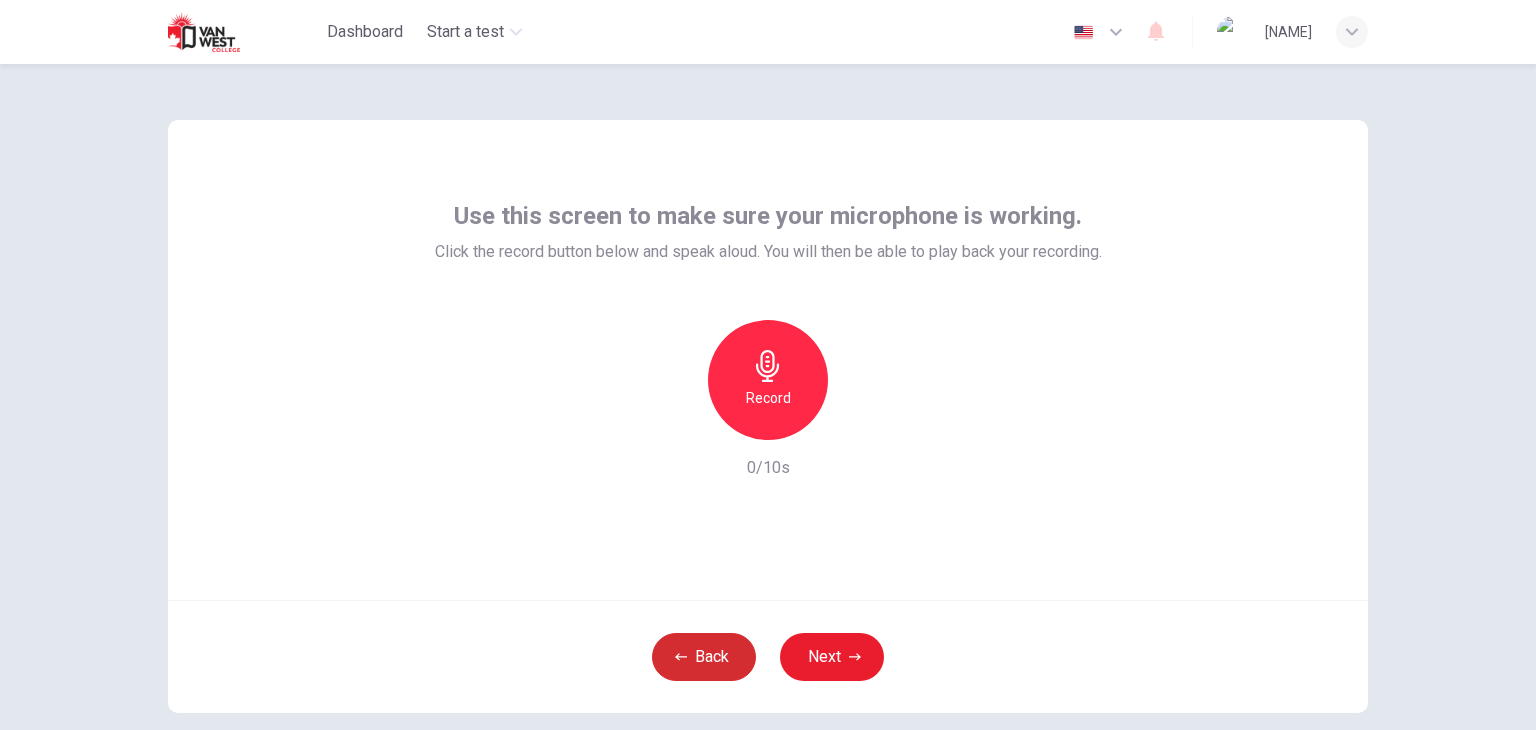 click on "Back" at bounding box center (704, 657) 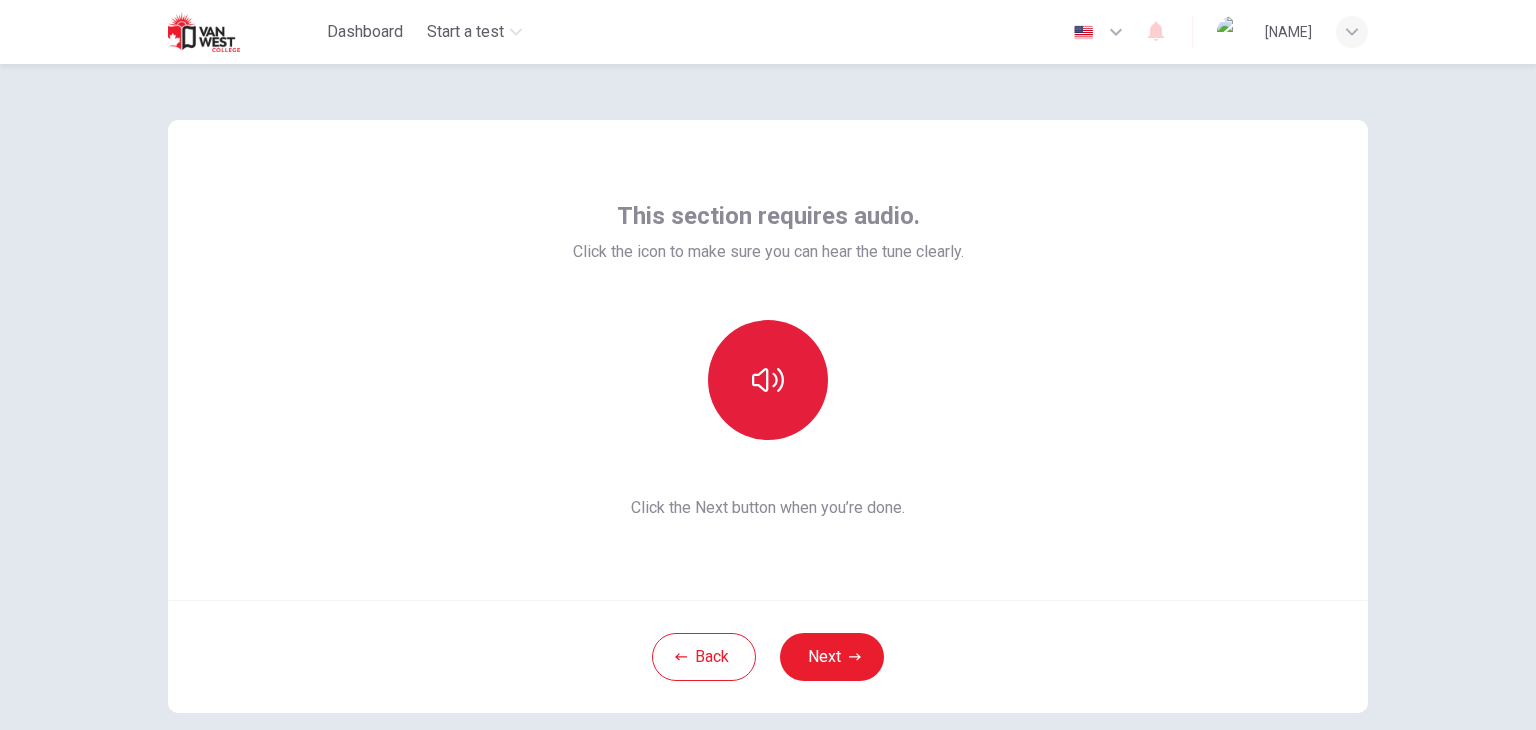 click at bounding box center [768, 380] 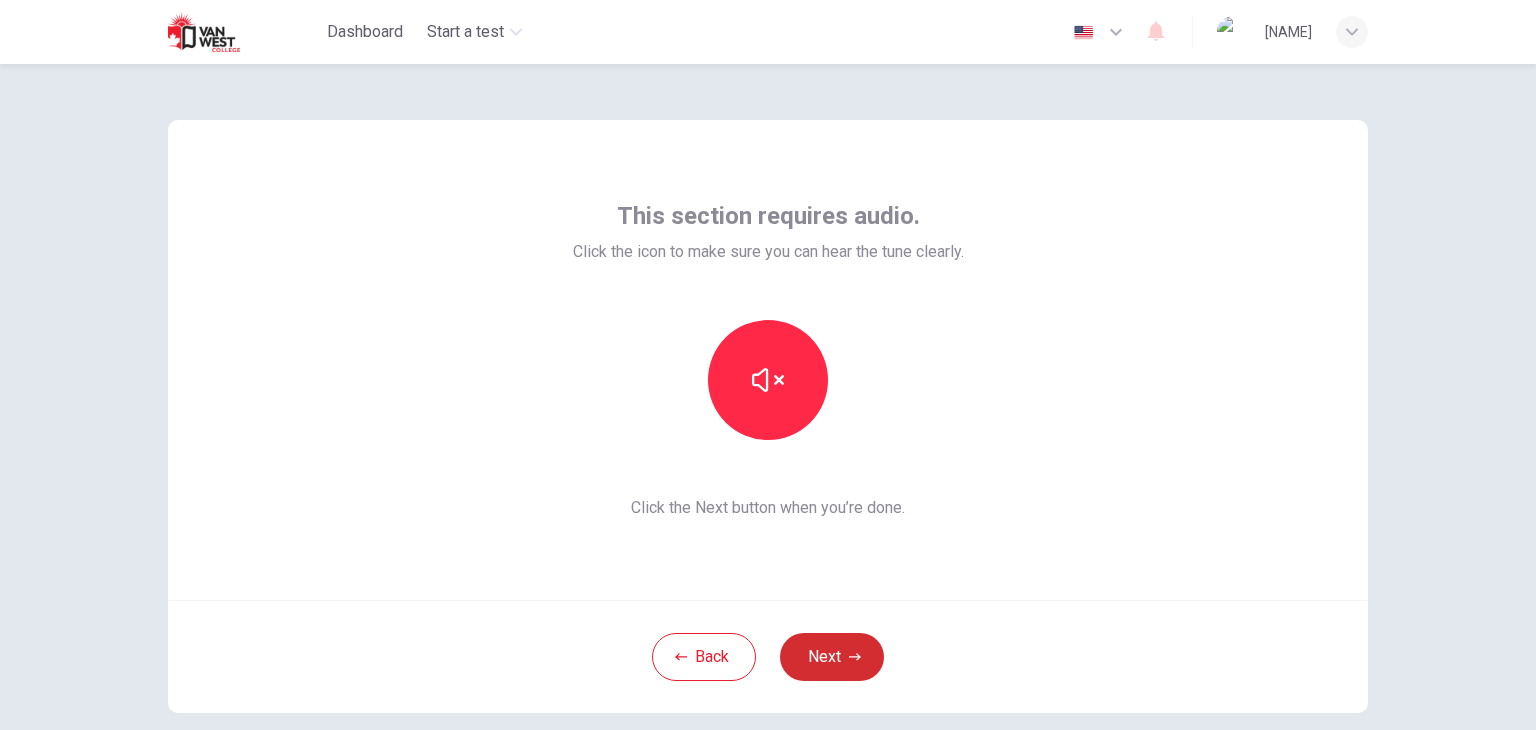 click on "Next" at bounding box center (832, 657) 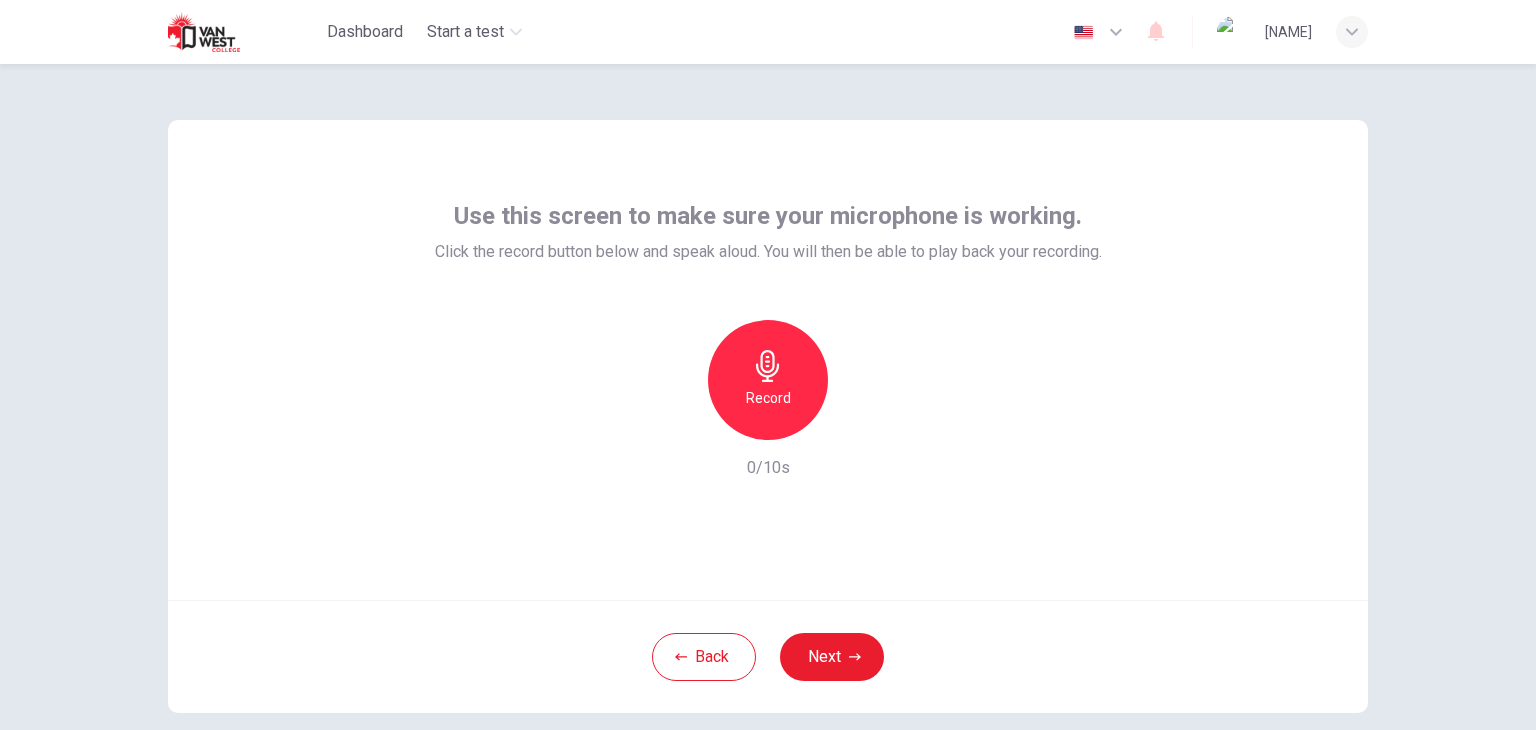 click on "Record" at bounding box center [768, 380] 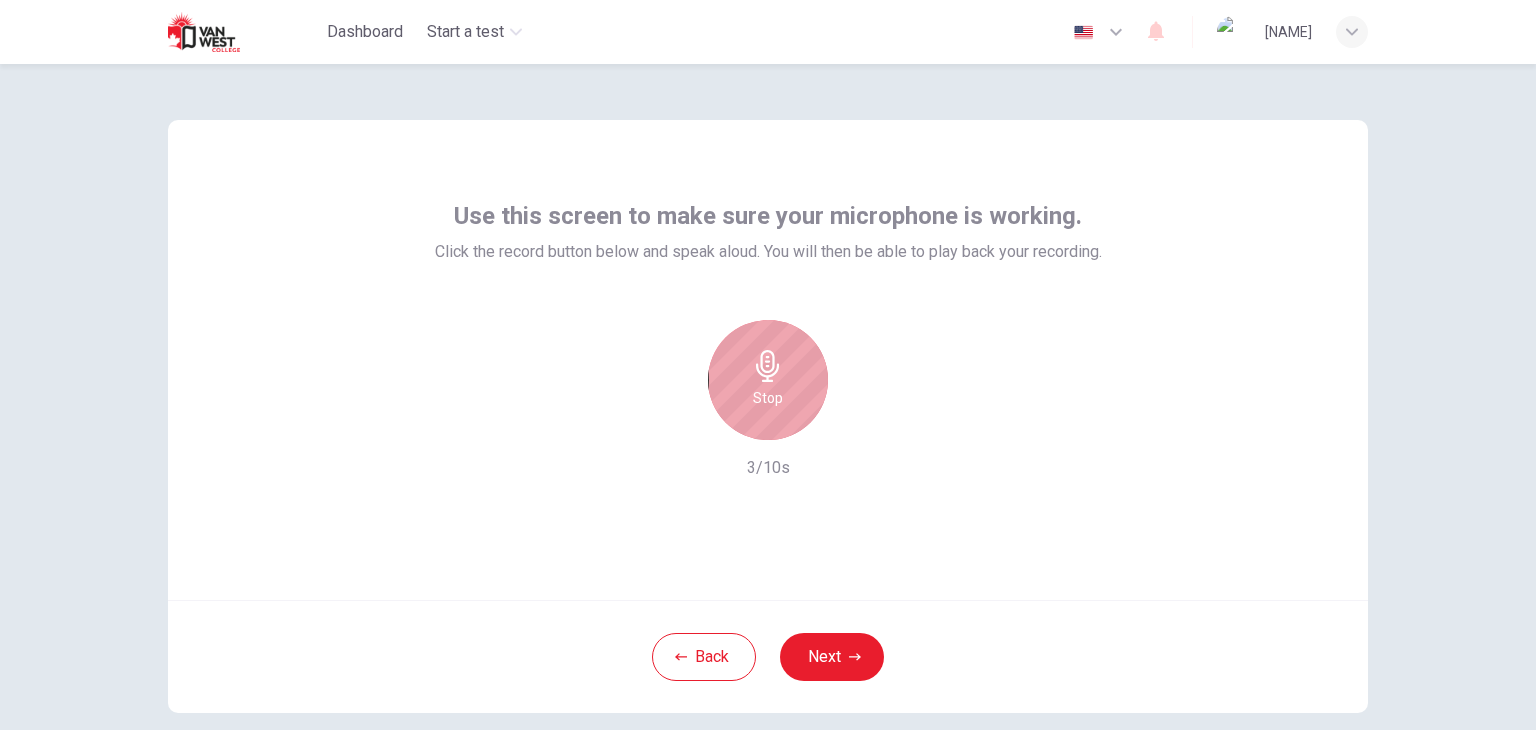 click on "Stop" at bounding box center [768, 380] 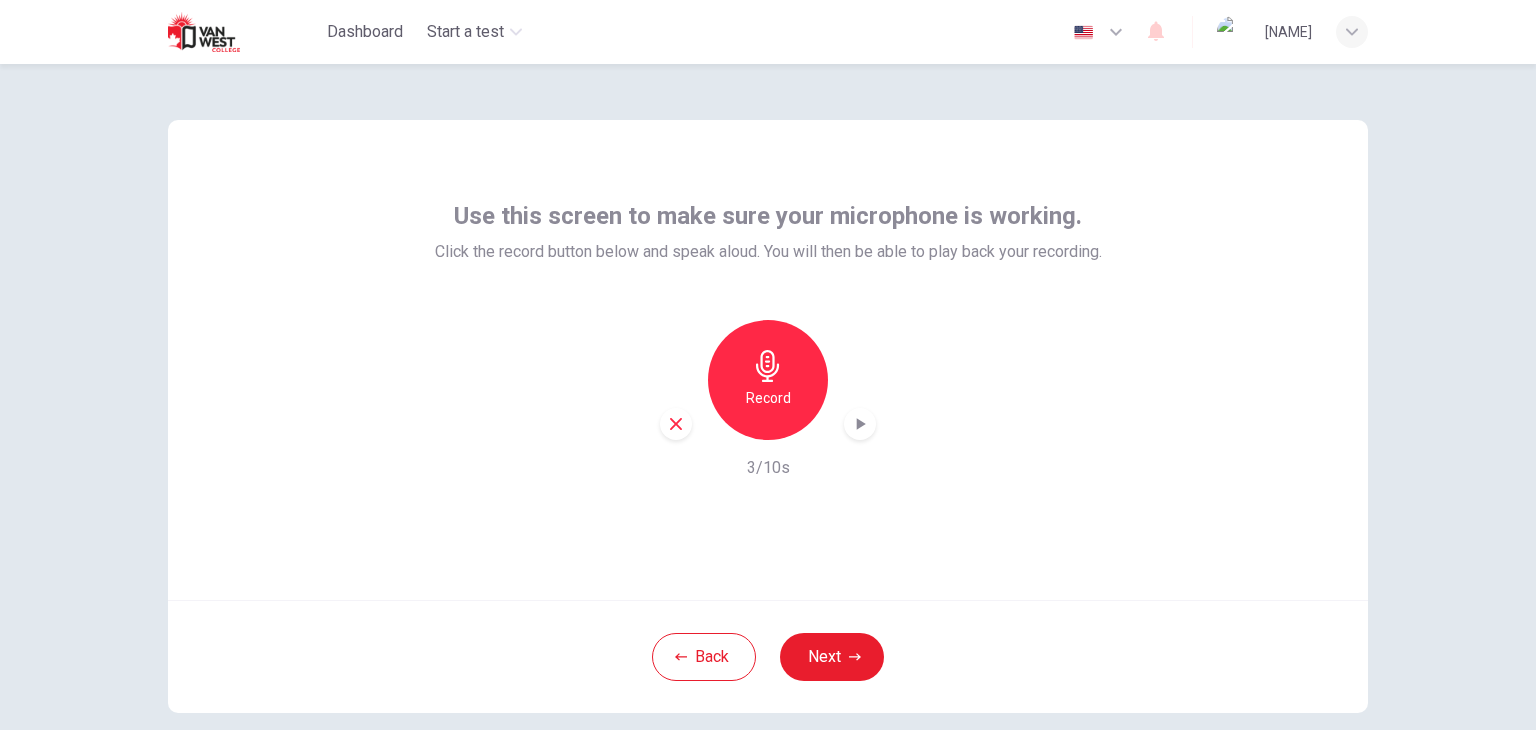 click at bounding box center [860, 424] 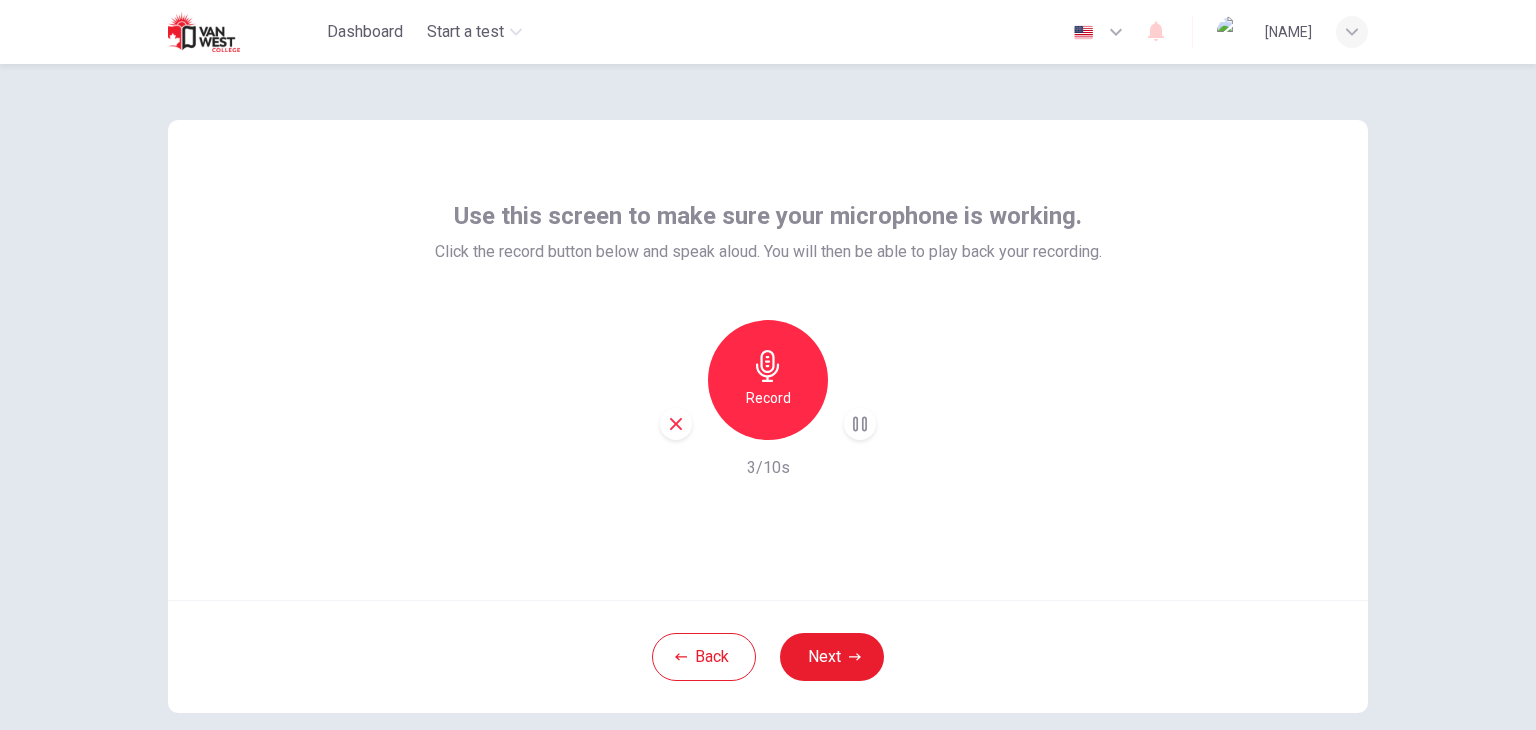 click on "Record" at bounding box center [768, 398] 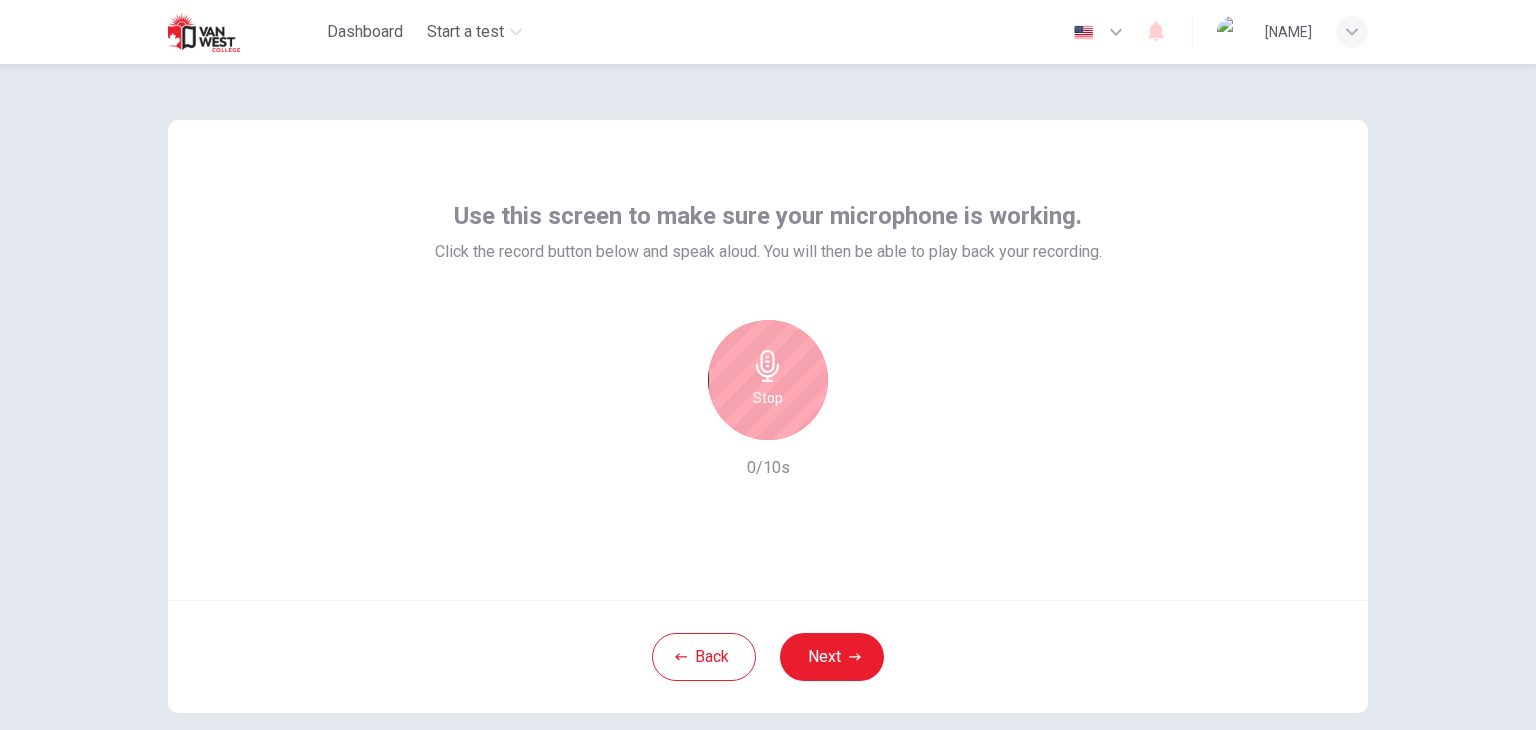 click on "Stop" at bounding box center (768, 398) 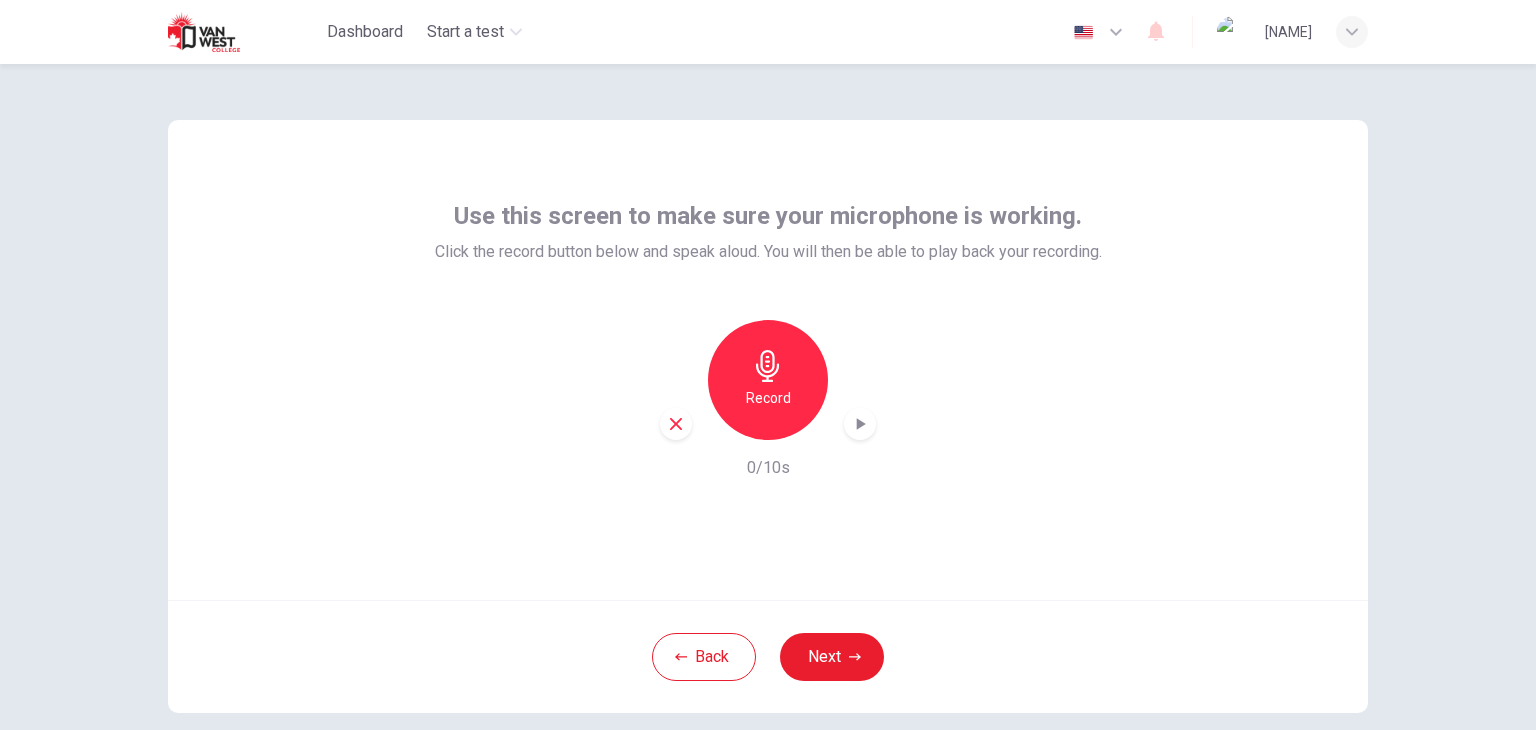click at bounding box center [767, 366] 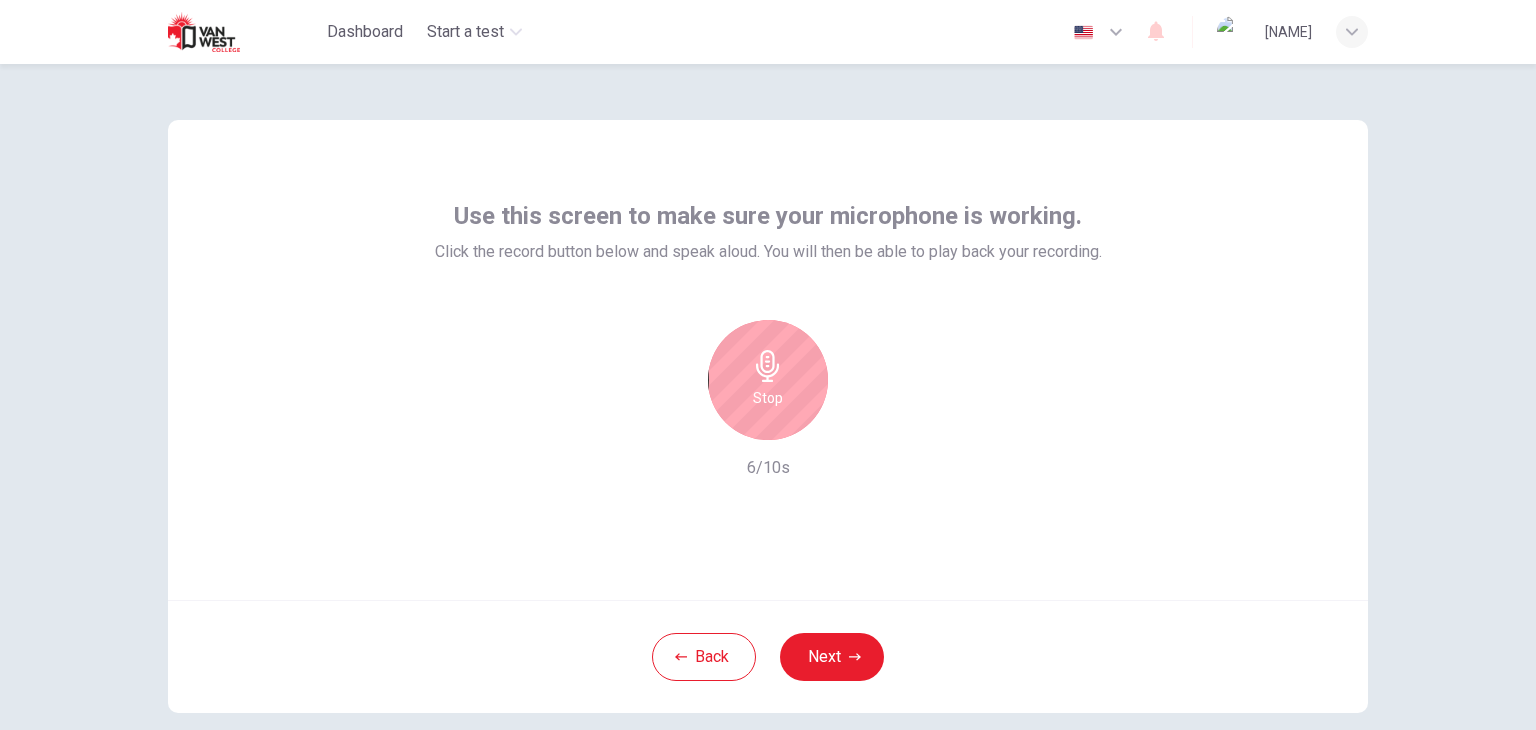 click at bounding box center (767, 366) 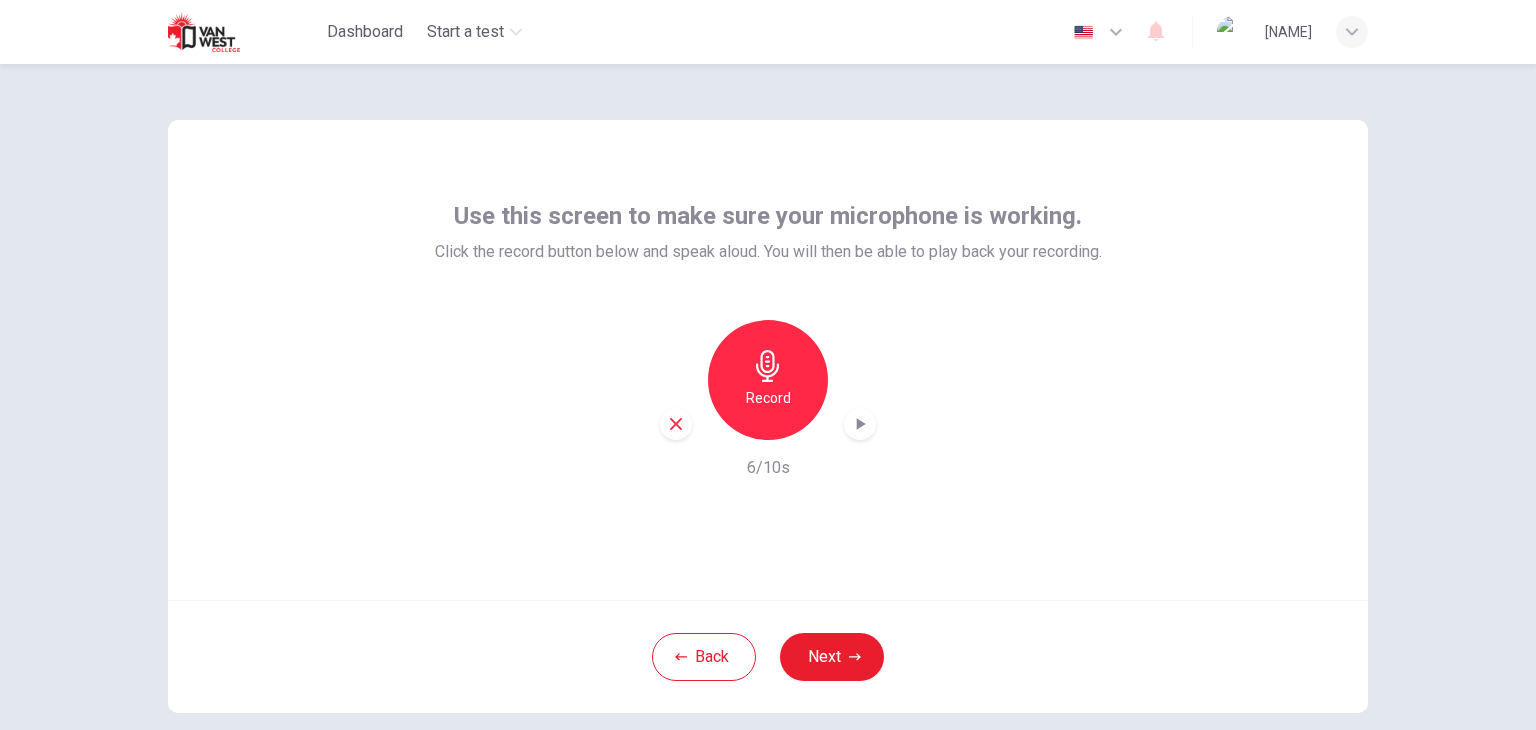 click at bounding box center (860, 424) 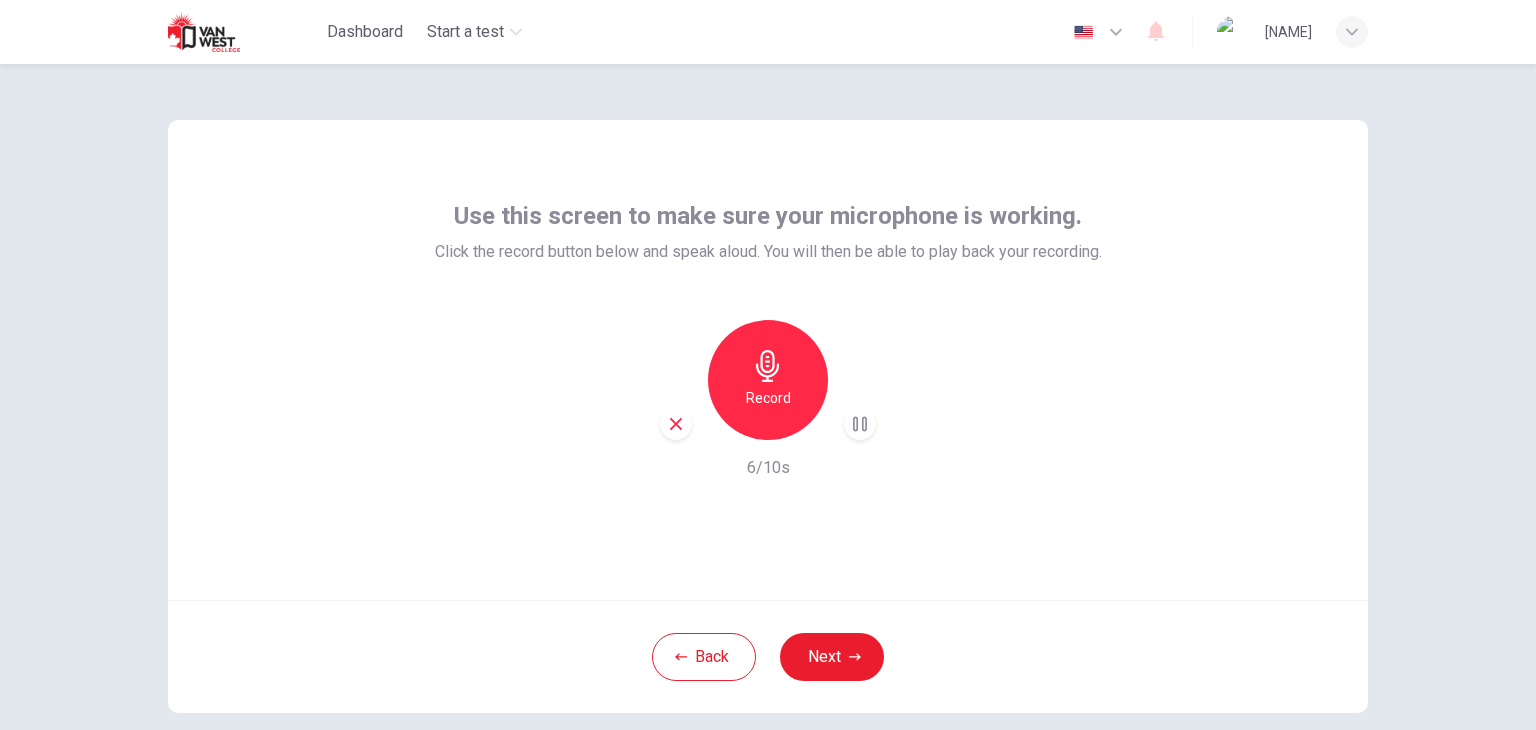 click at bounding box center (860, 424) 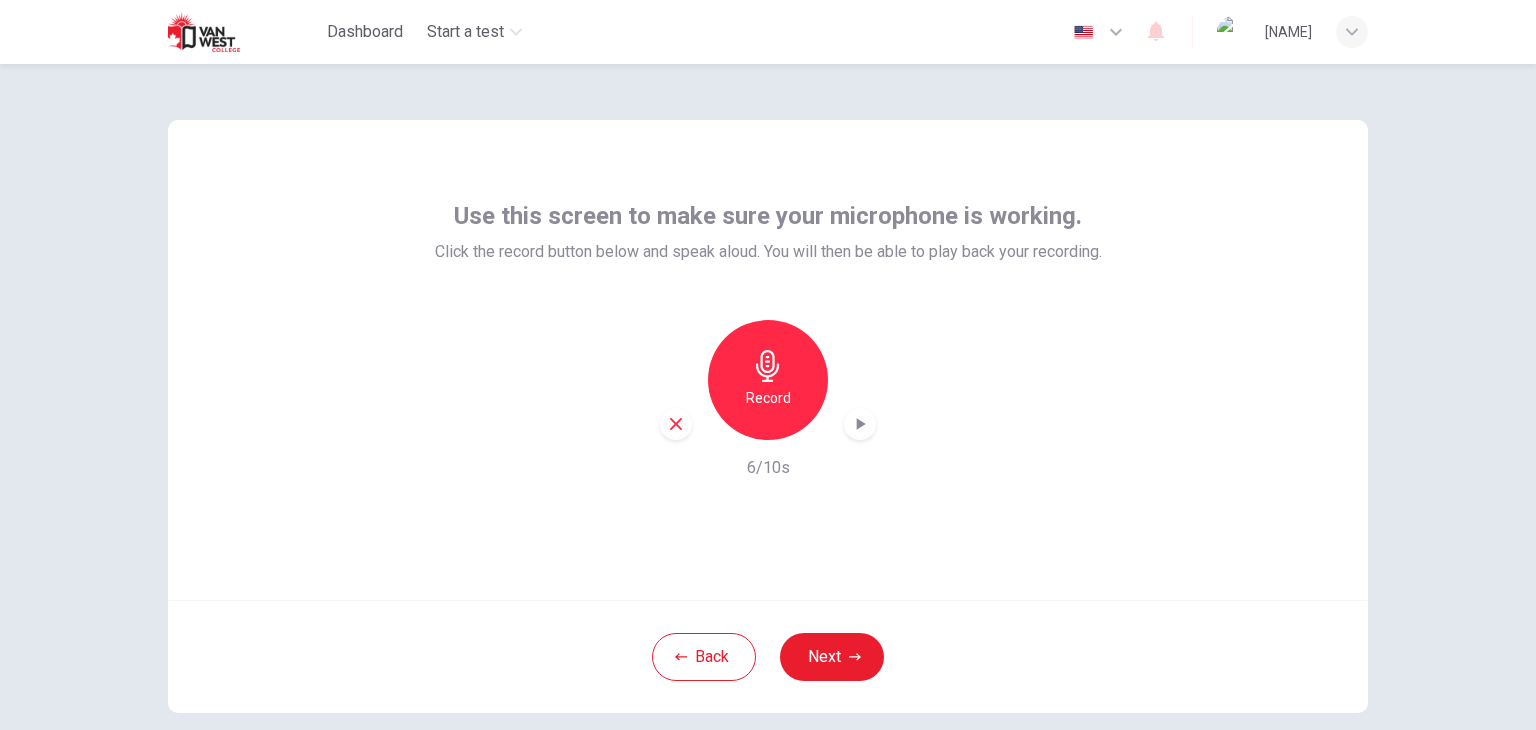 click at bounding box center [768, 366] 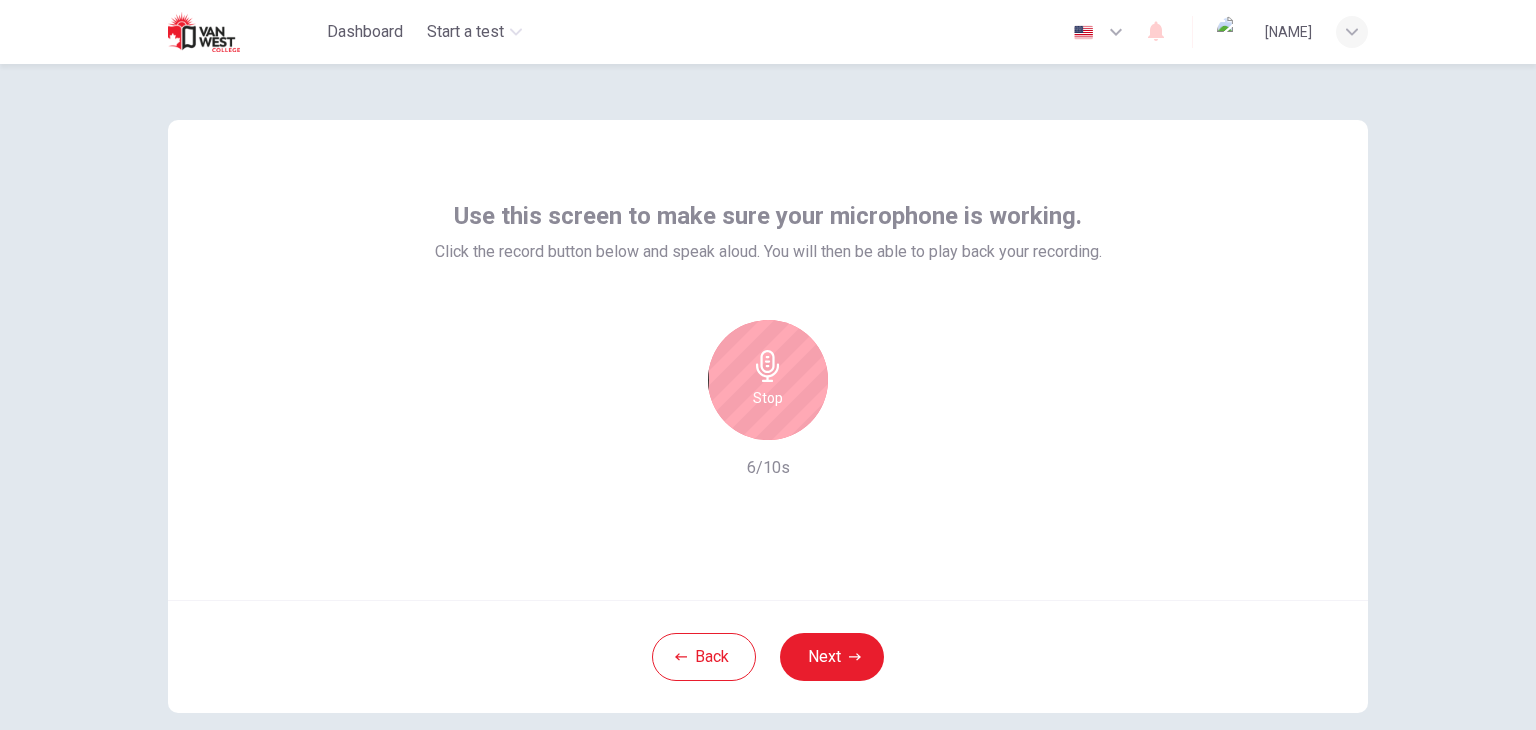 click on "Stop" at bounding box center [768, 398] 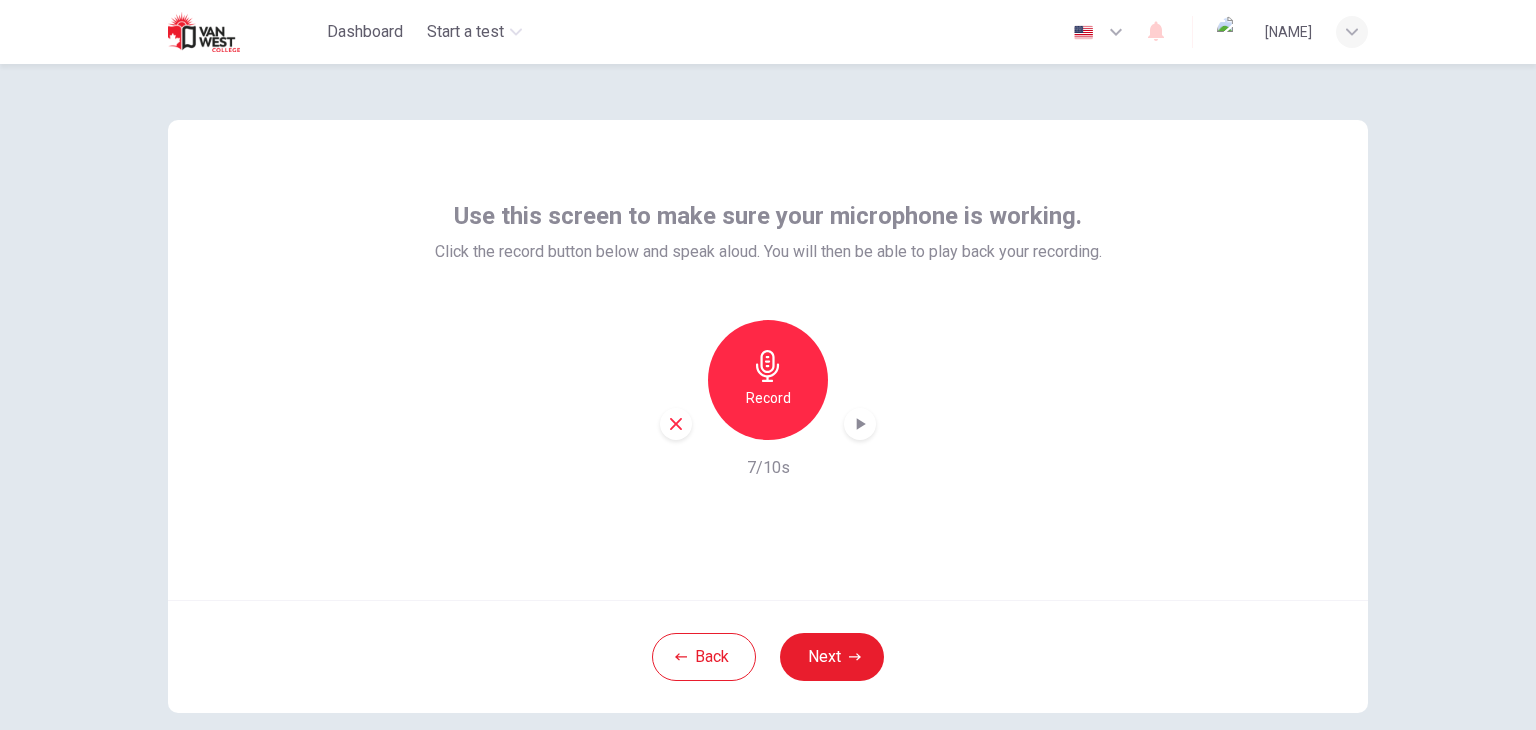 click at bounding box center (861, 424) 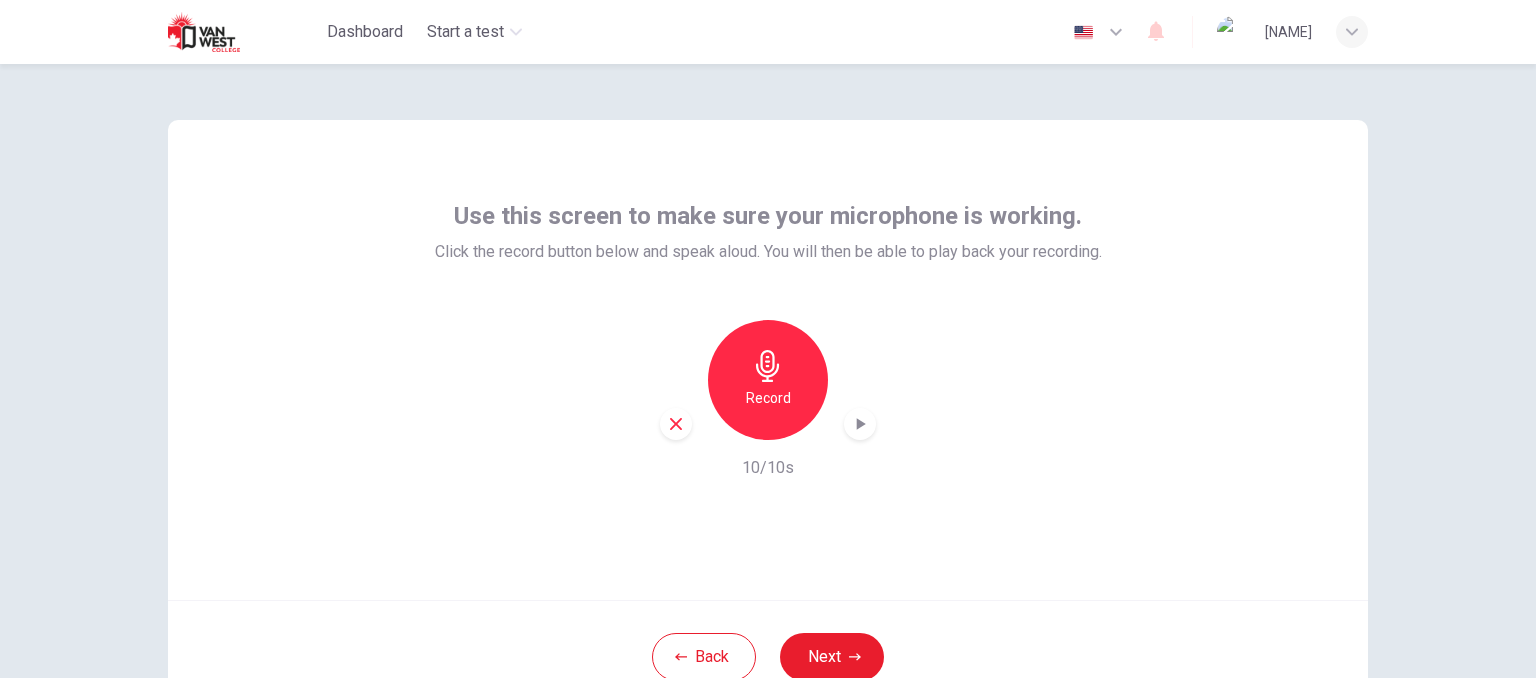 click on "Record" at bounding box center (768, 380) 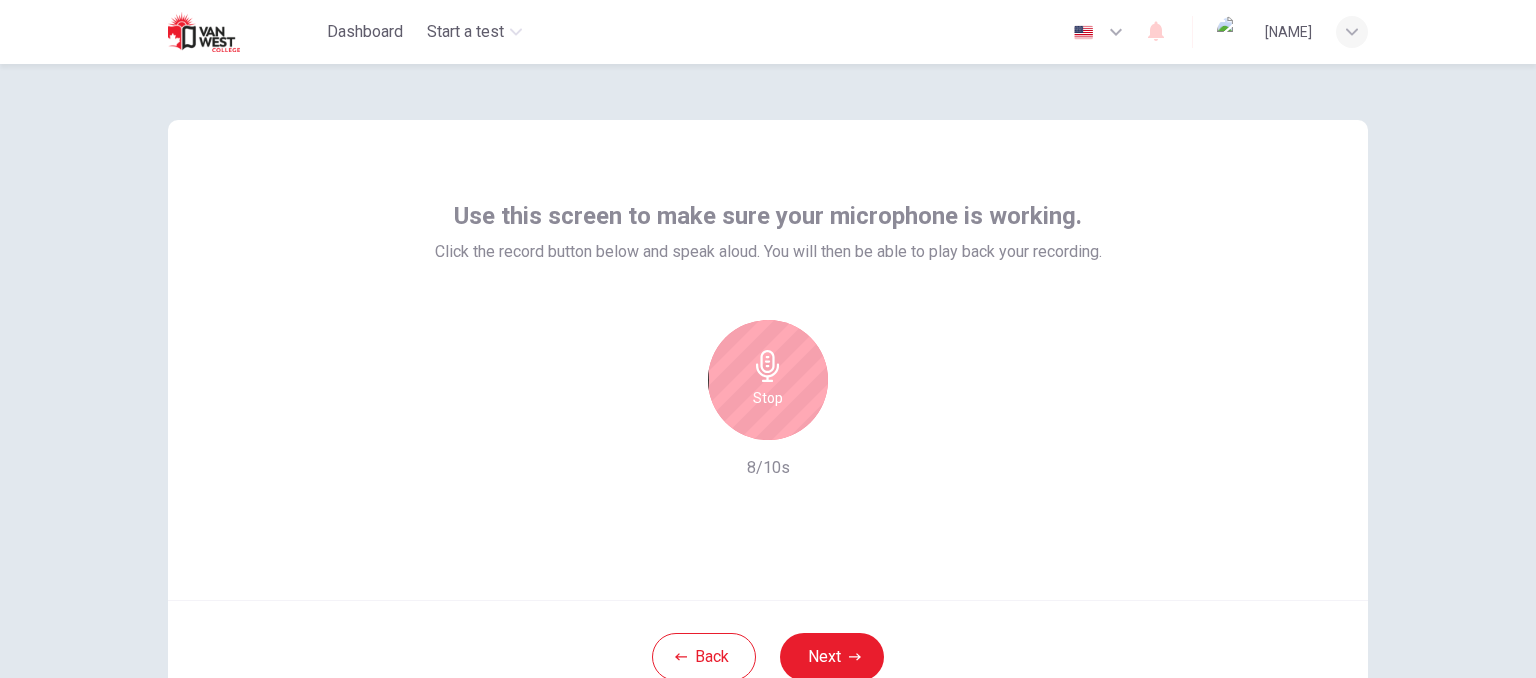 click on "Stop" at bounding box center (768, 380) 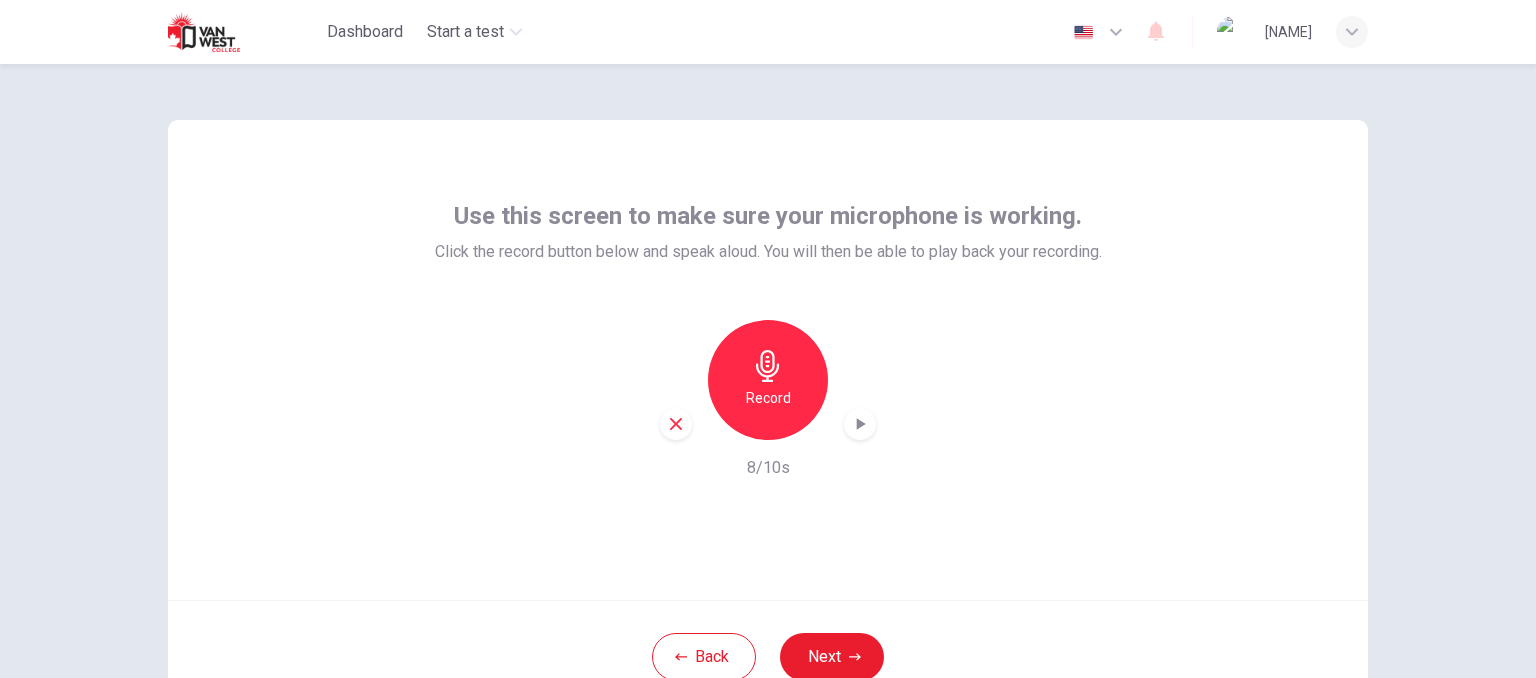 click at bounding box center [860, 424] 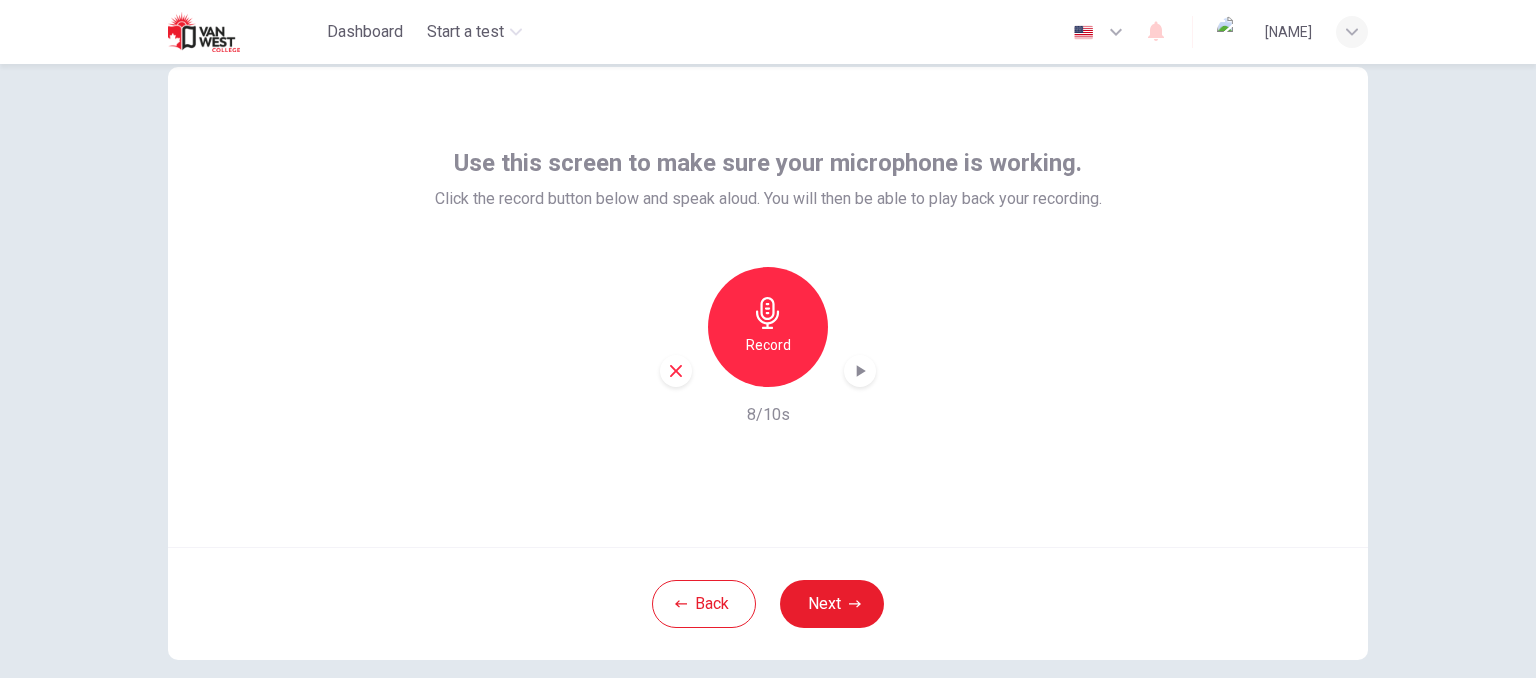 scroll, scrollTop: 100, scrollLeft: 0, axis: vertical 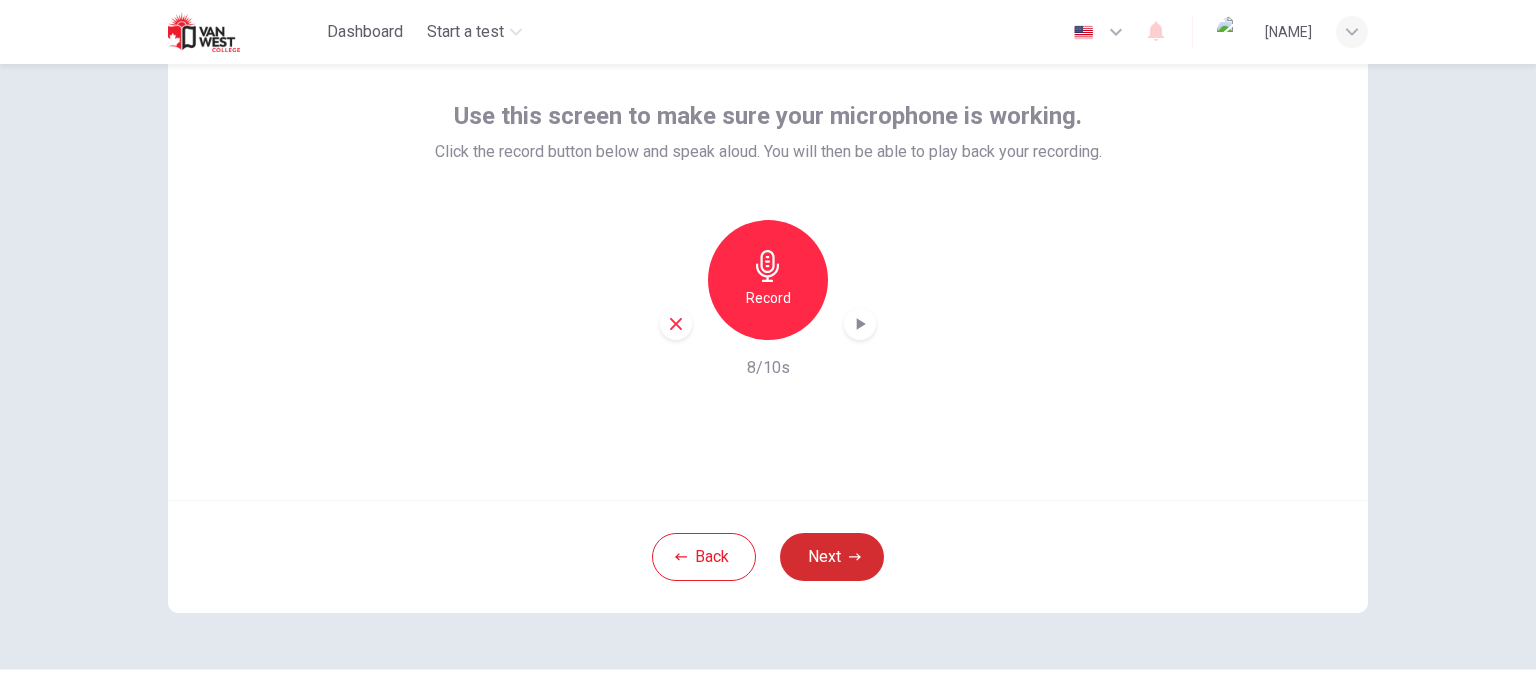 click on "Next" at bounding box center (832, 557) 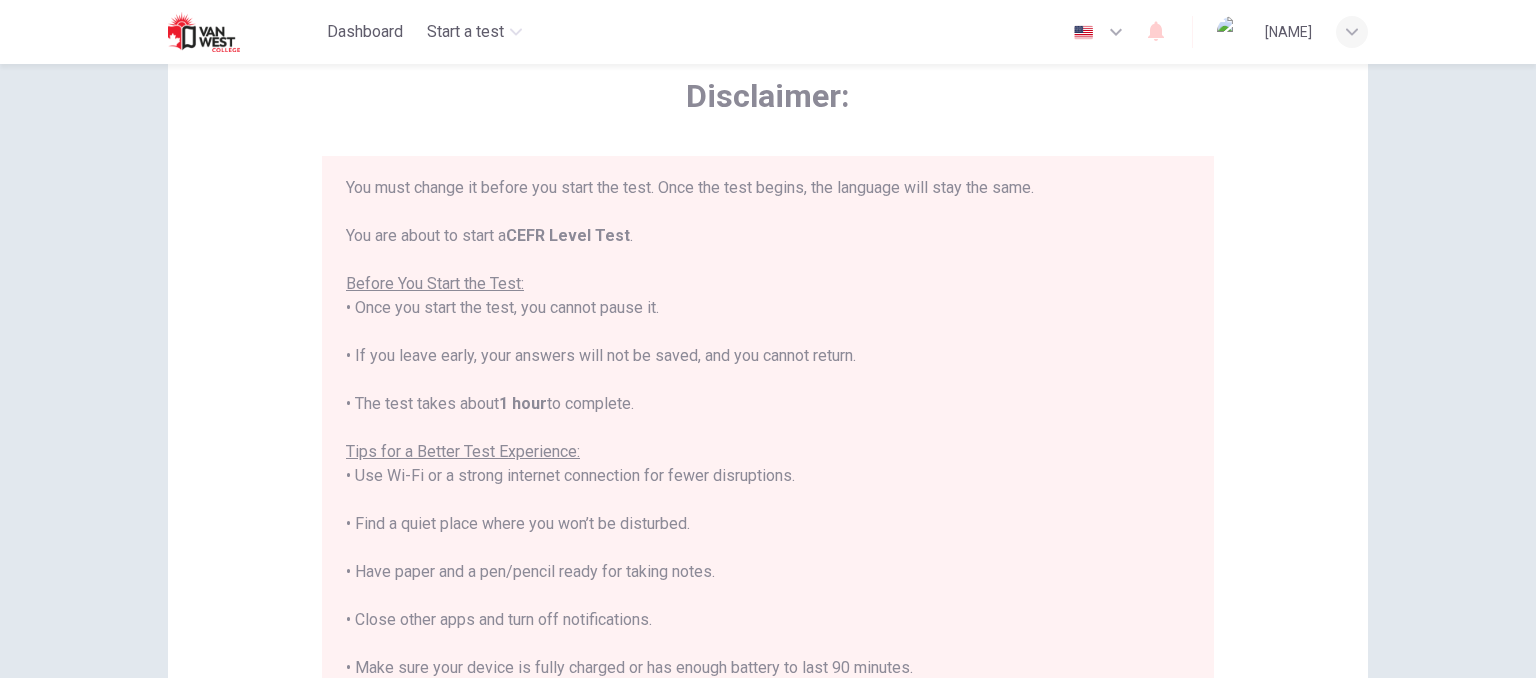 scroll, scrollTop: 191, scrollLeft: 0, axis: vertical 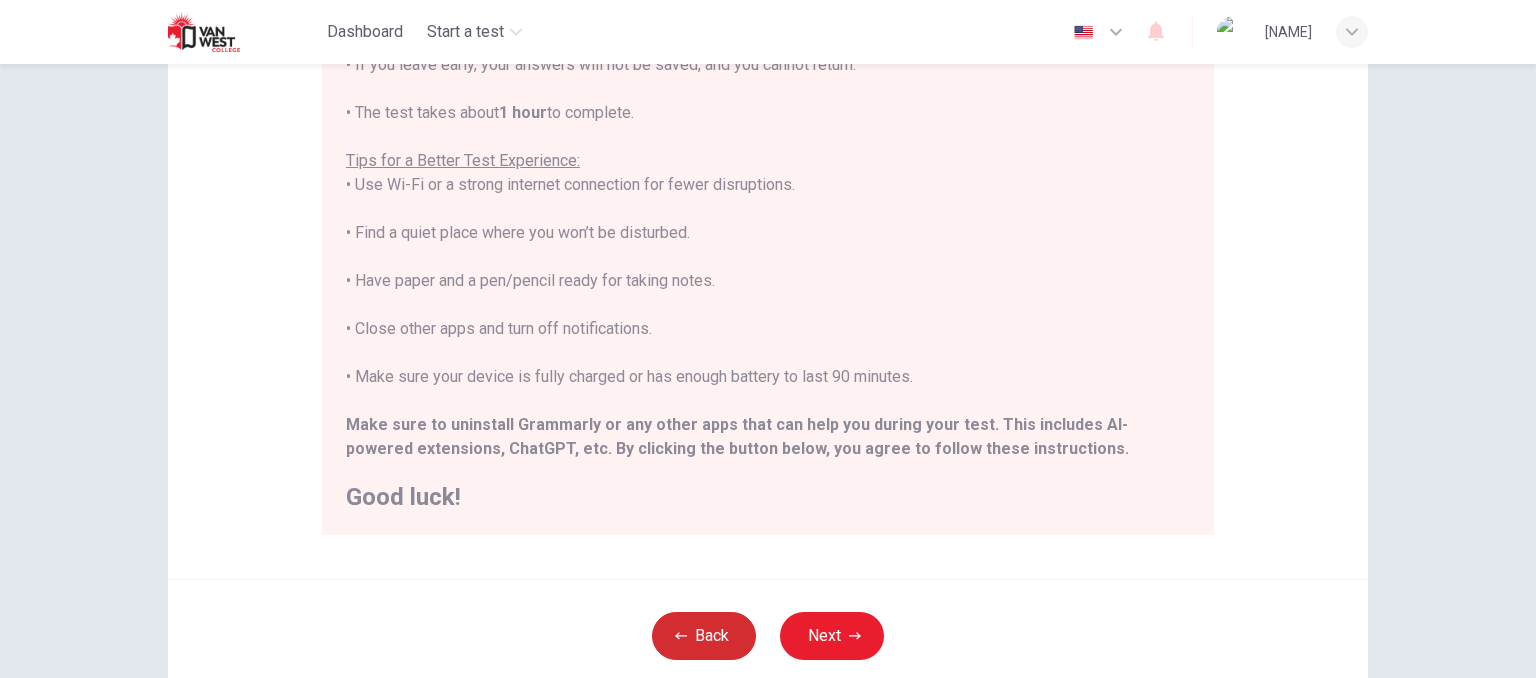 click on "Back" at bounding box center (704, 636) 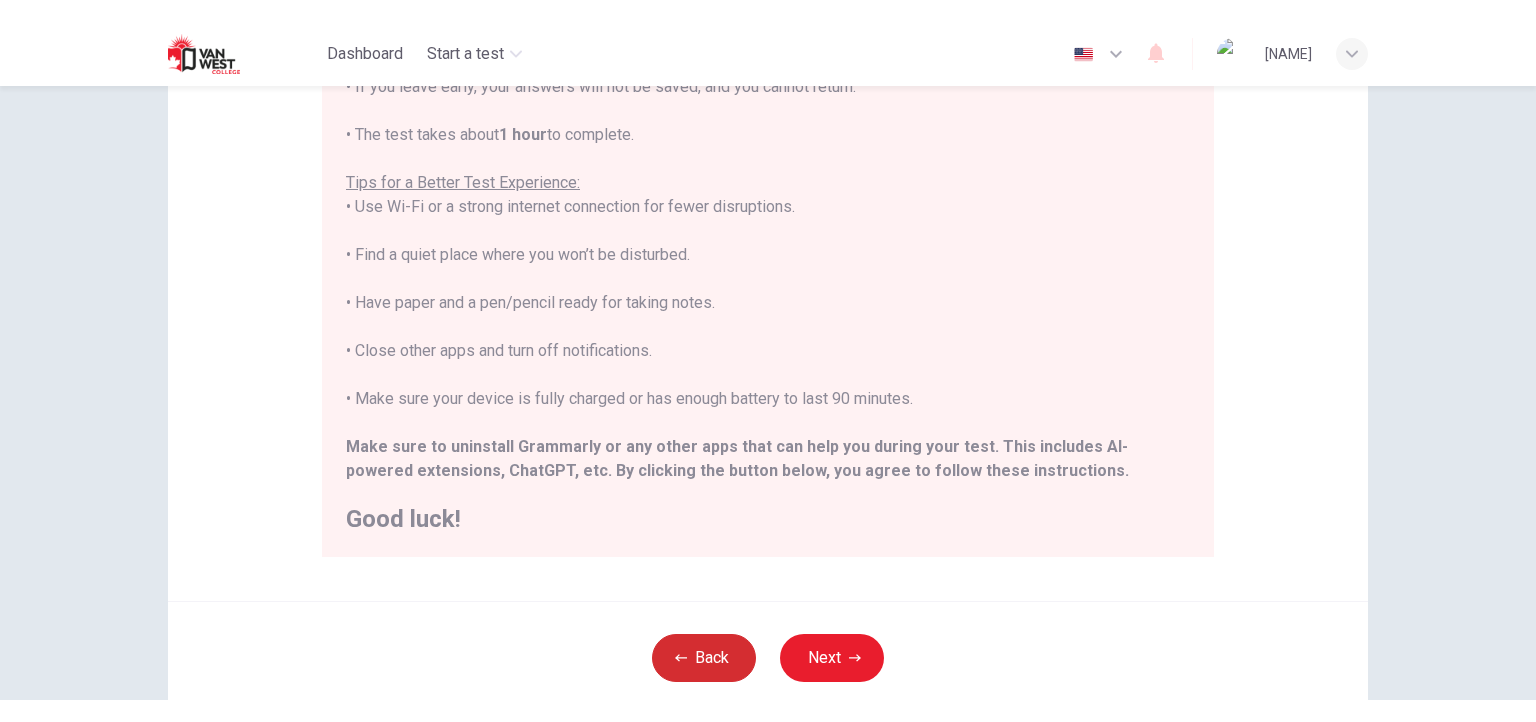scroll, scrollTop: 155, scrollLeft: 0, axis: vertical 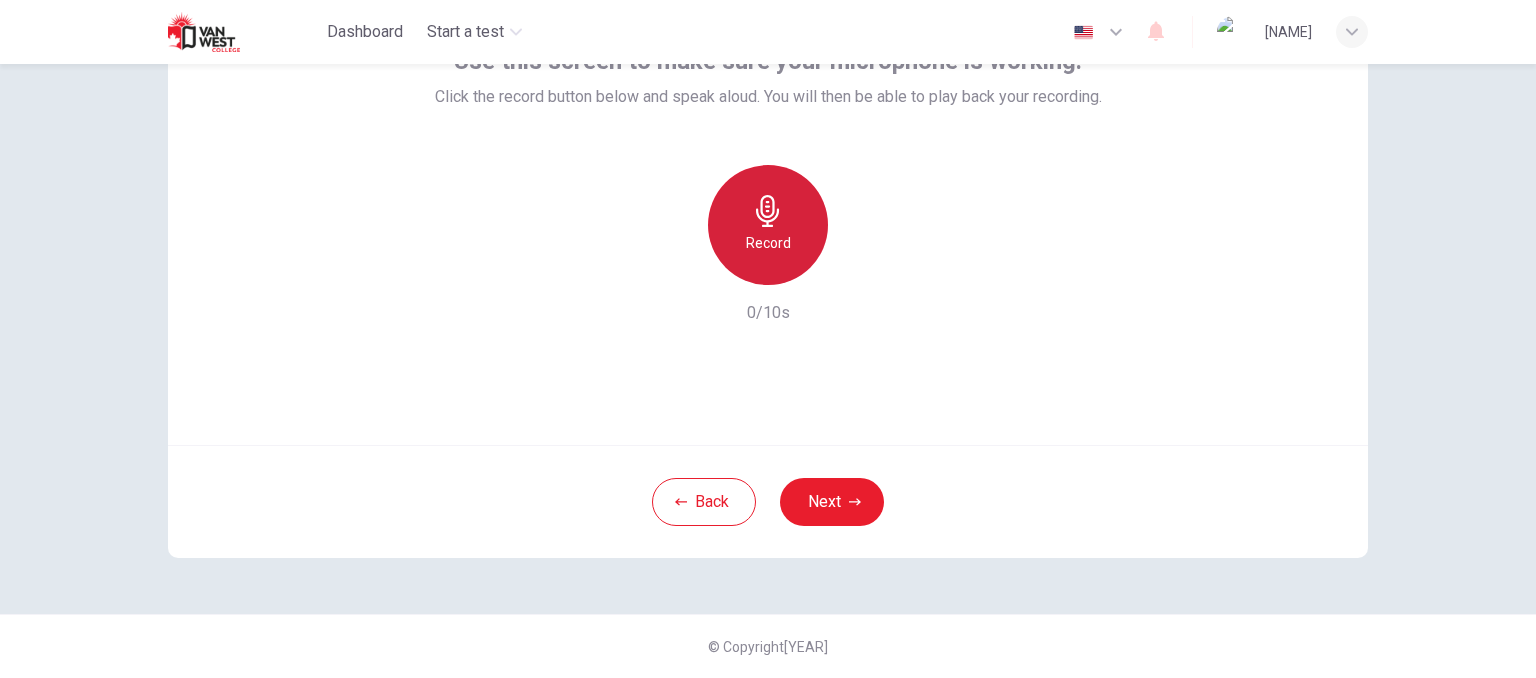 click on "Record" at bounding box center [768, 225] 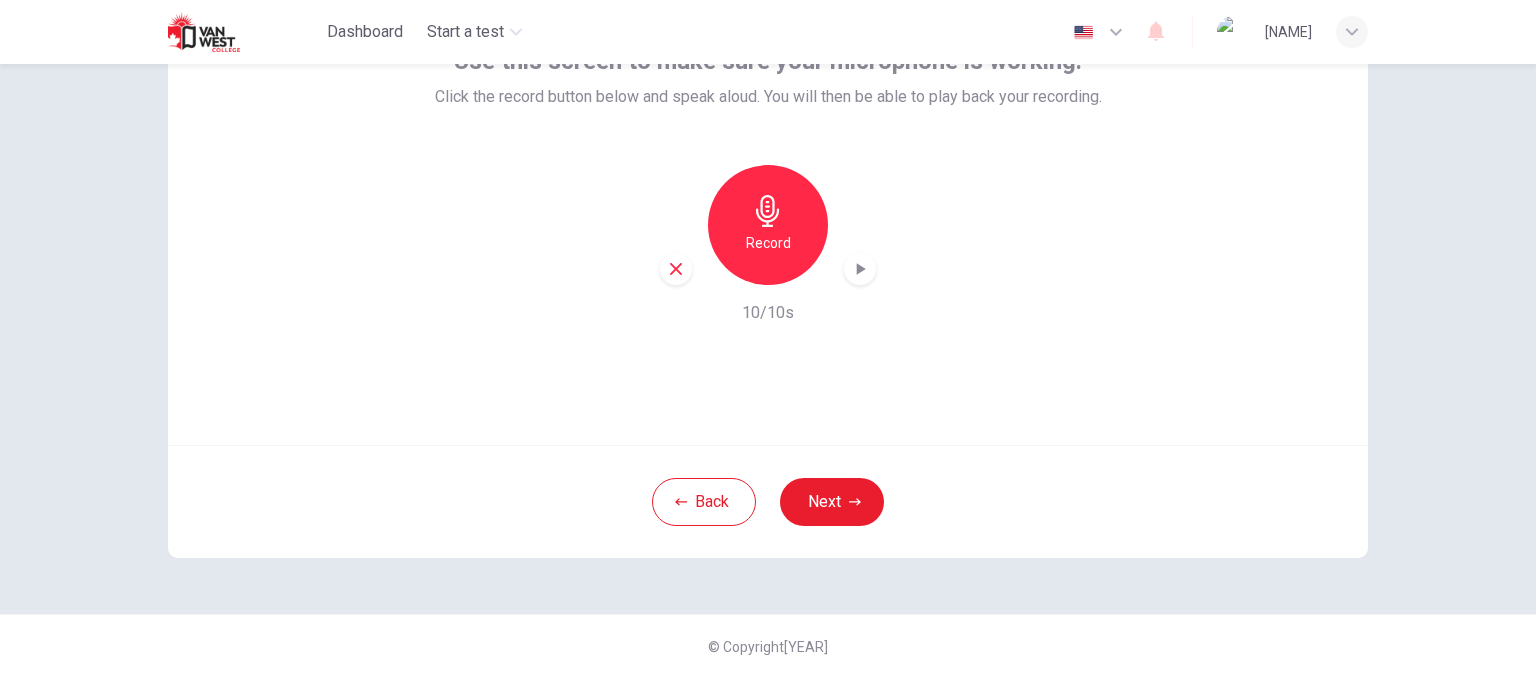 click at bounding box center (860, 269) 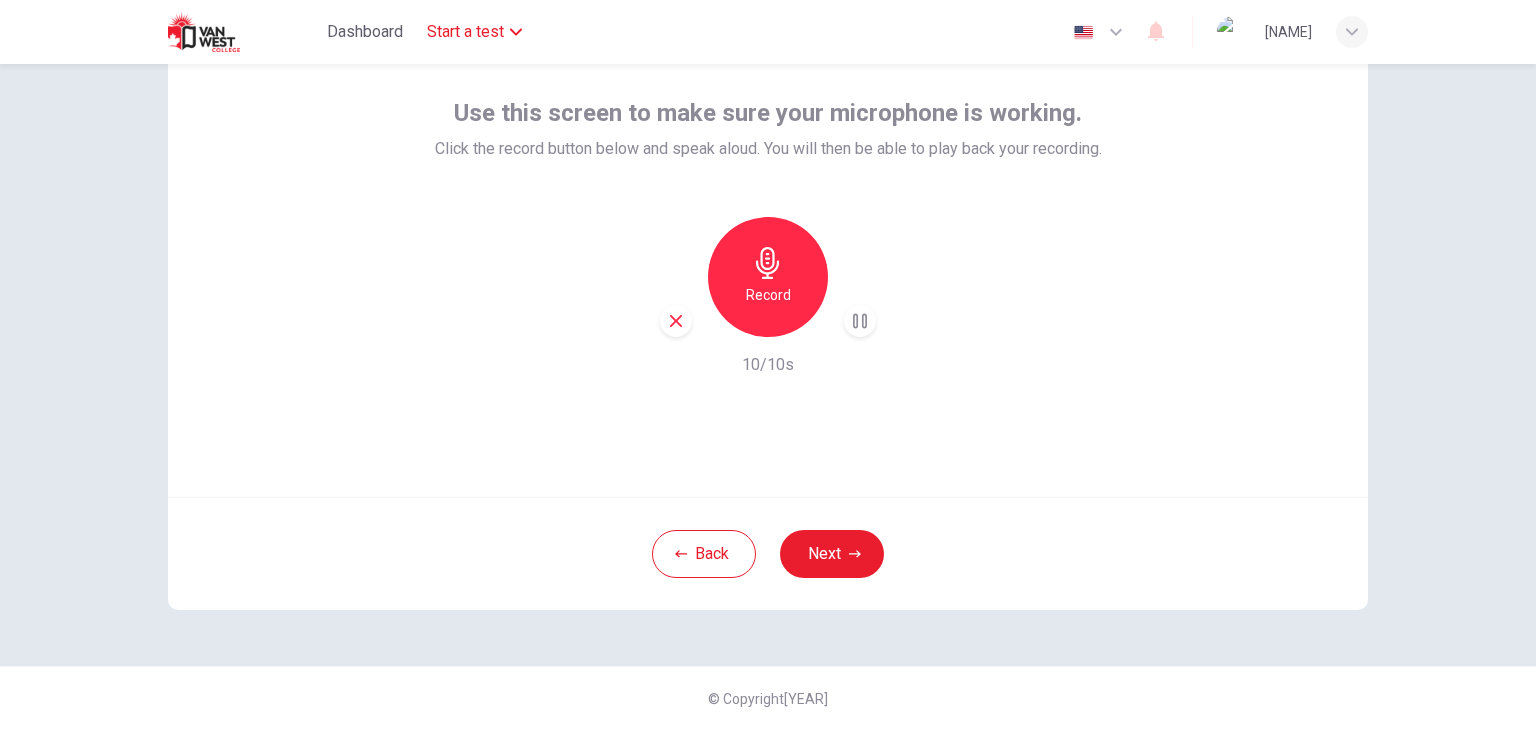 scroll, scrollTop: 103, scrollLeft: 0, axis: vertical 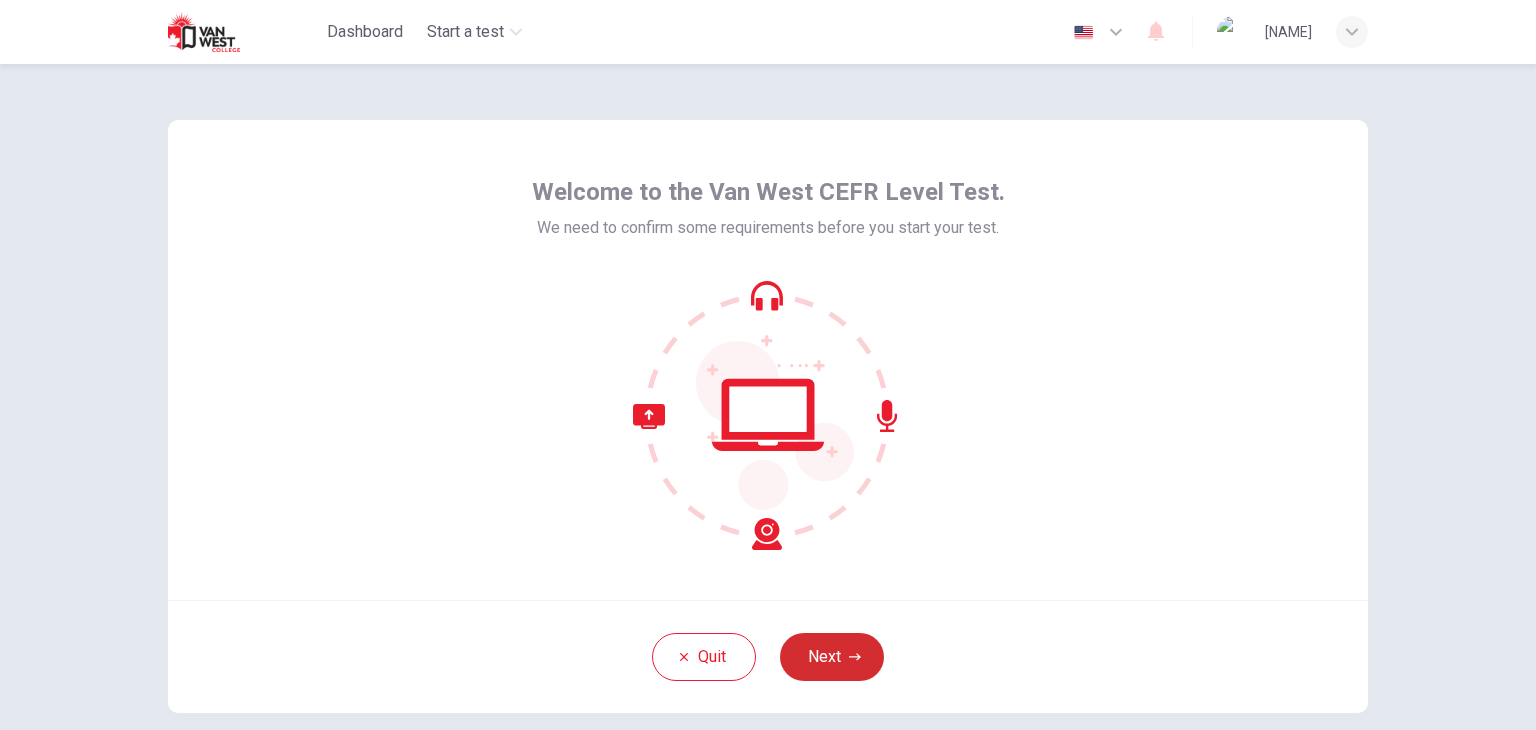 click on "Next" at bounding box center [832, 657] 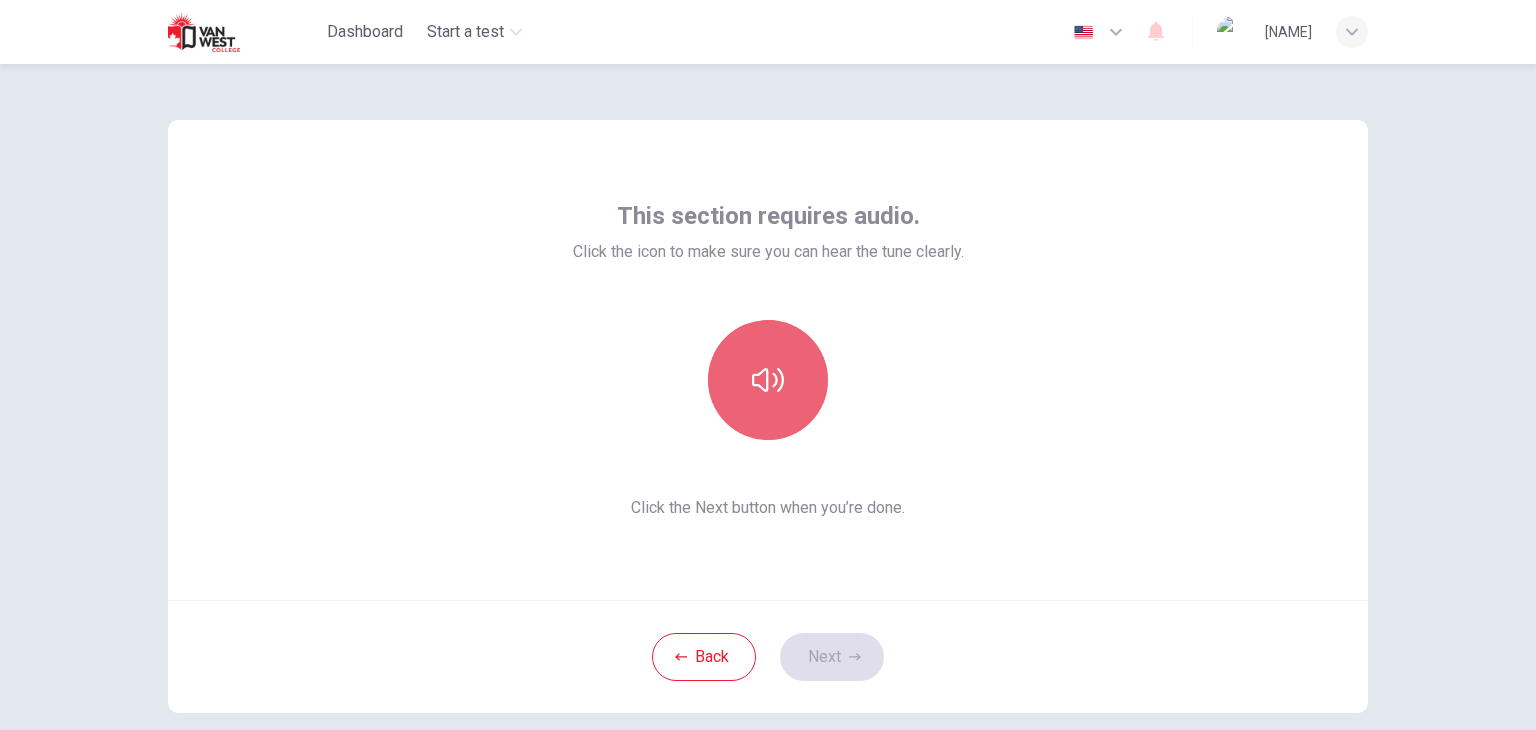 click at bounding box center [768, 380] 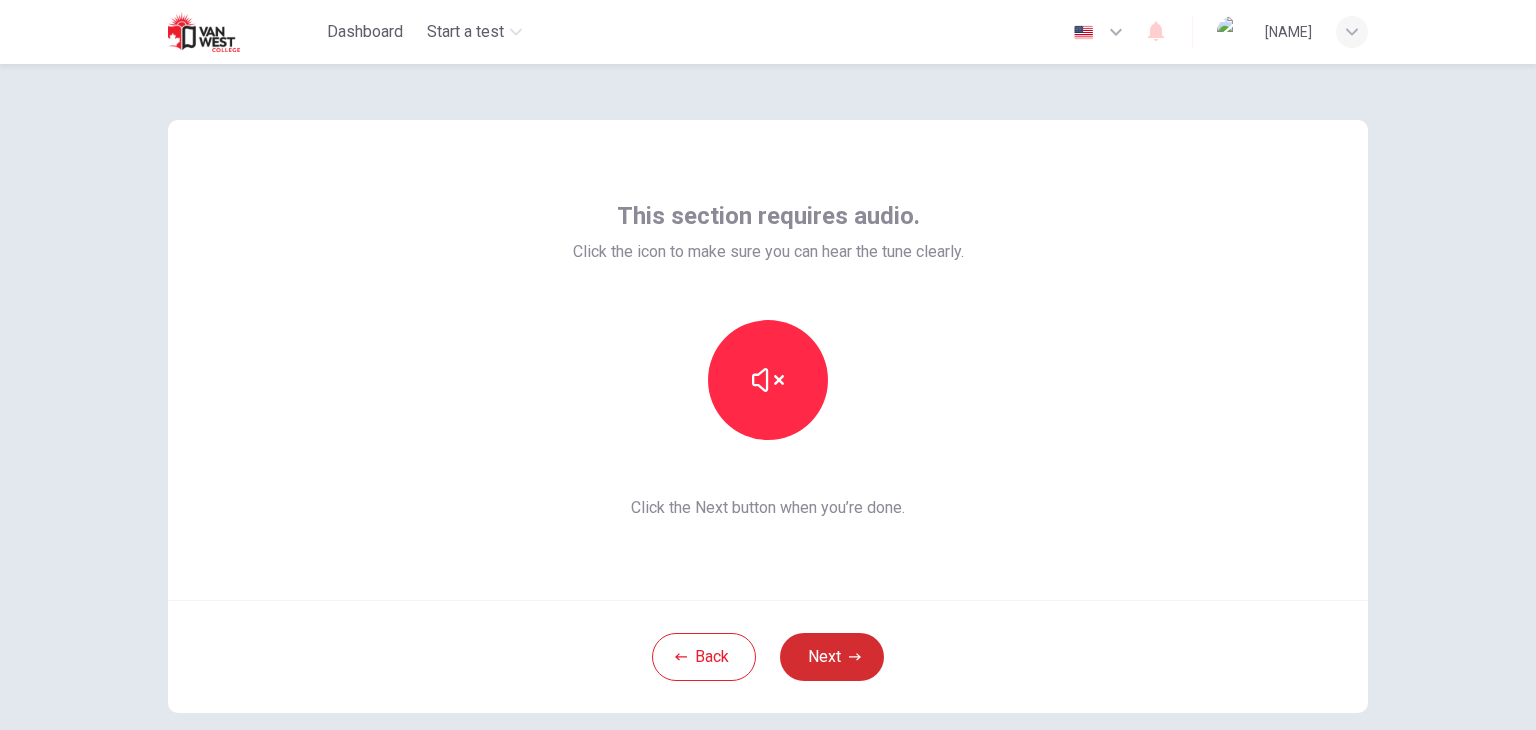 click on "Next" at bounding box center [832, 657] 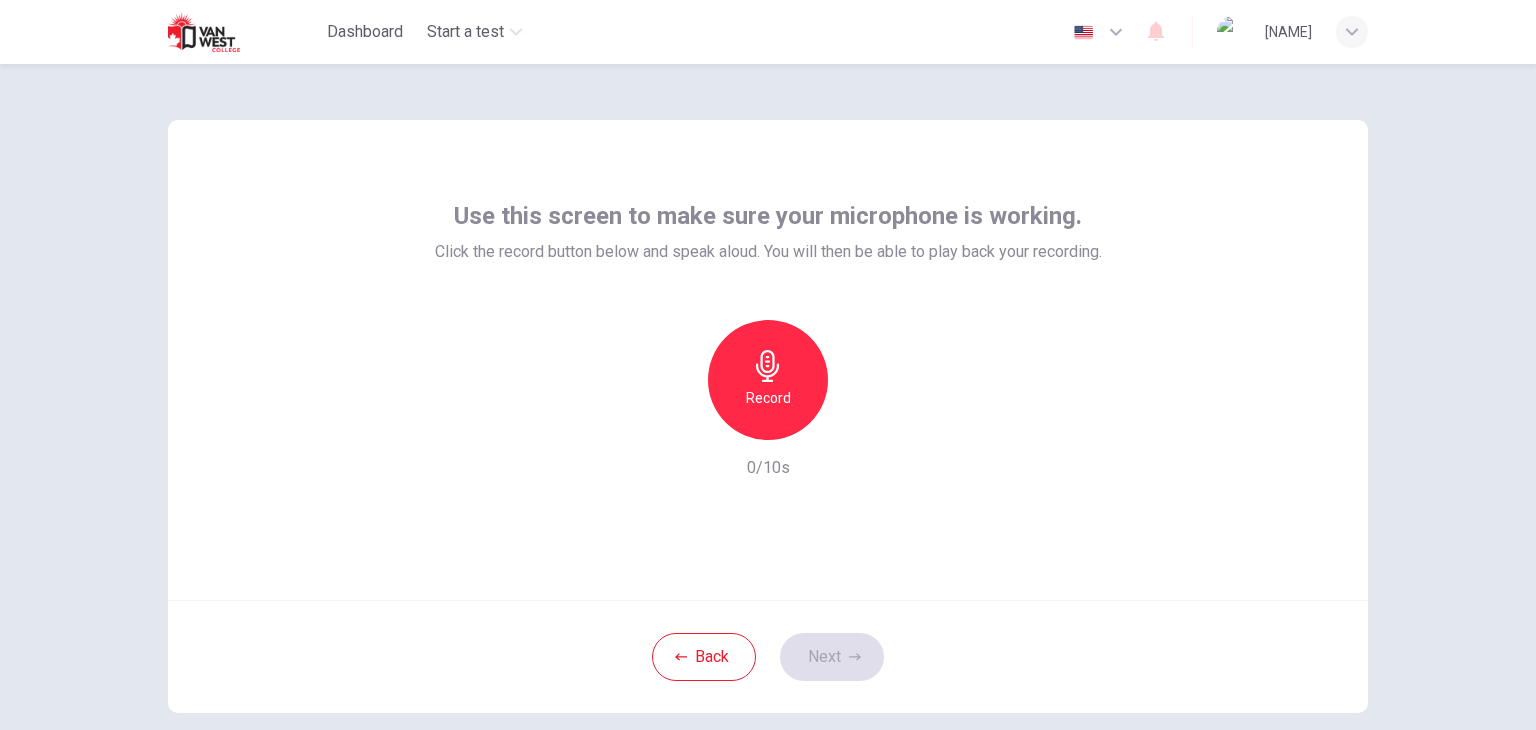 click on "Record" at bounding box center [768, 380] 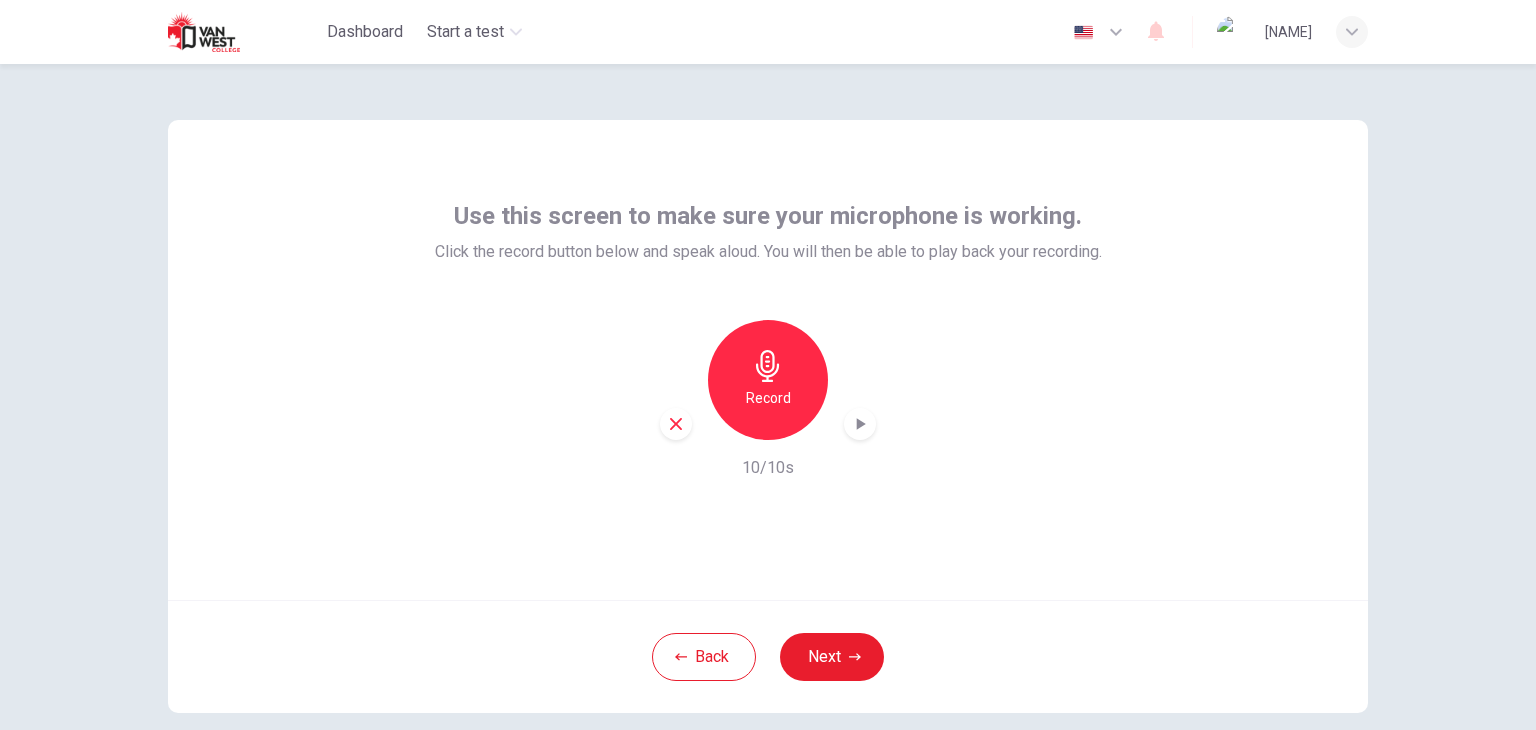 click at bounding box center [861, 424] 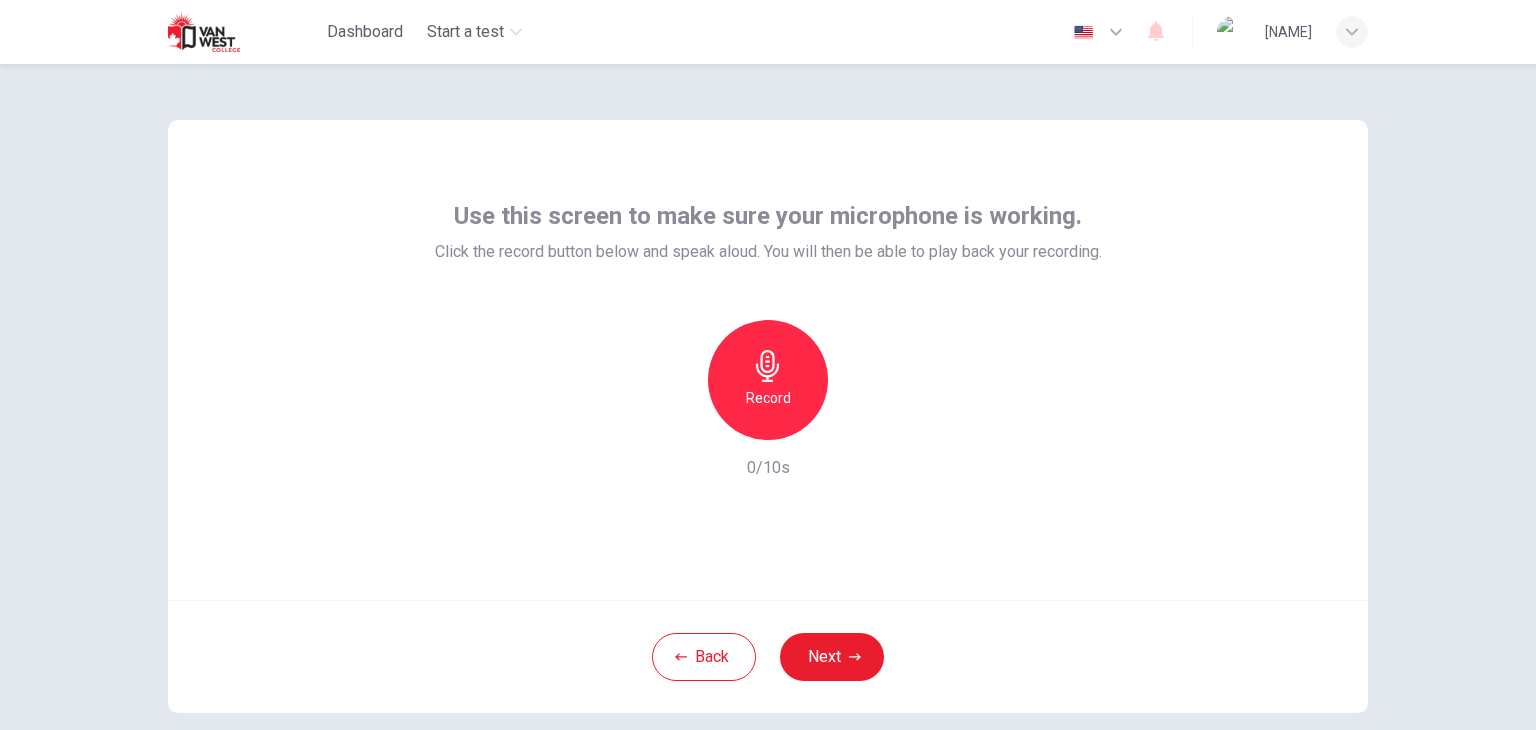 click at bounding box center [768, 366] 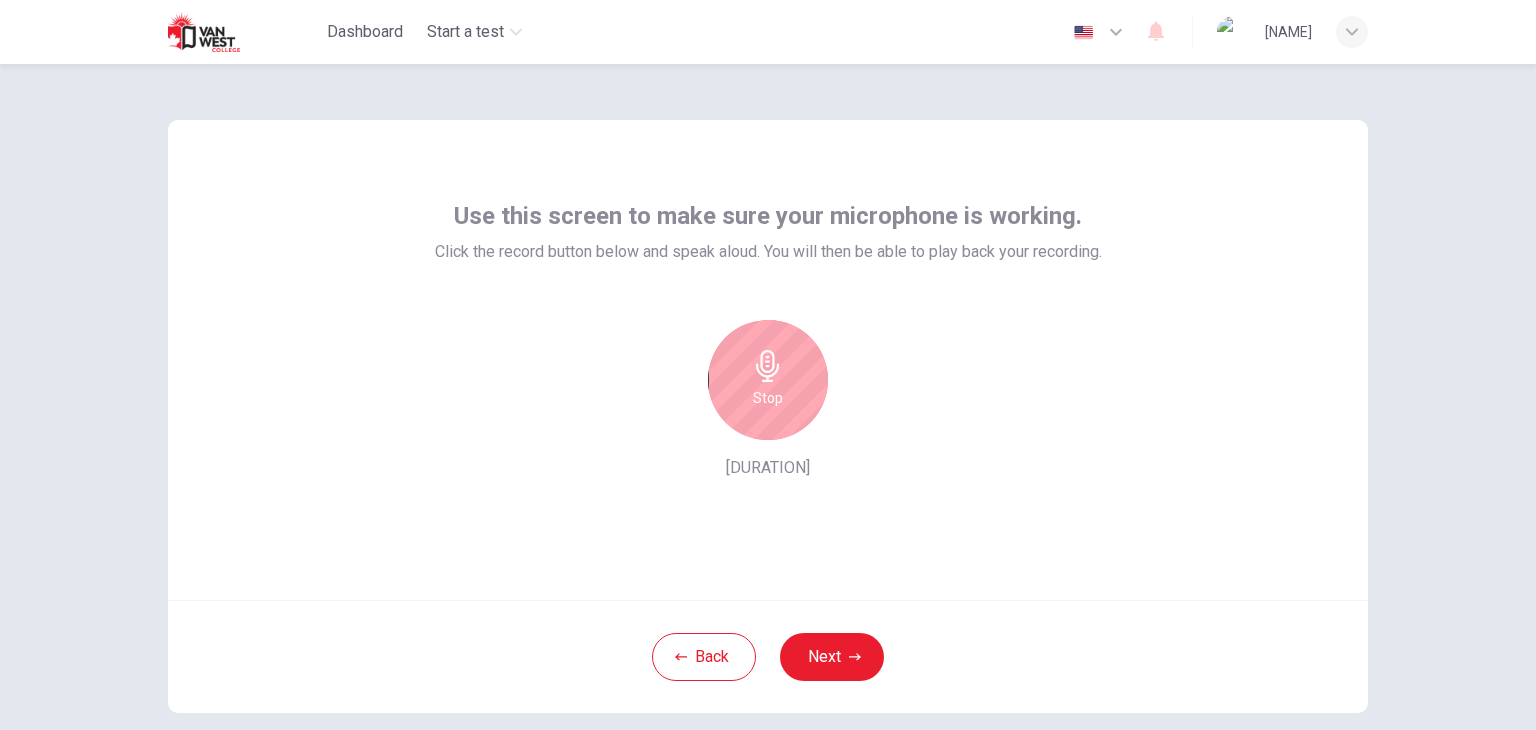 click on "Stop" at bounding box center (768, 380) 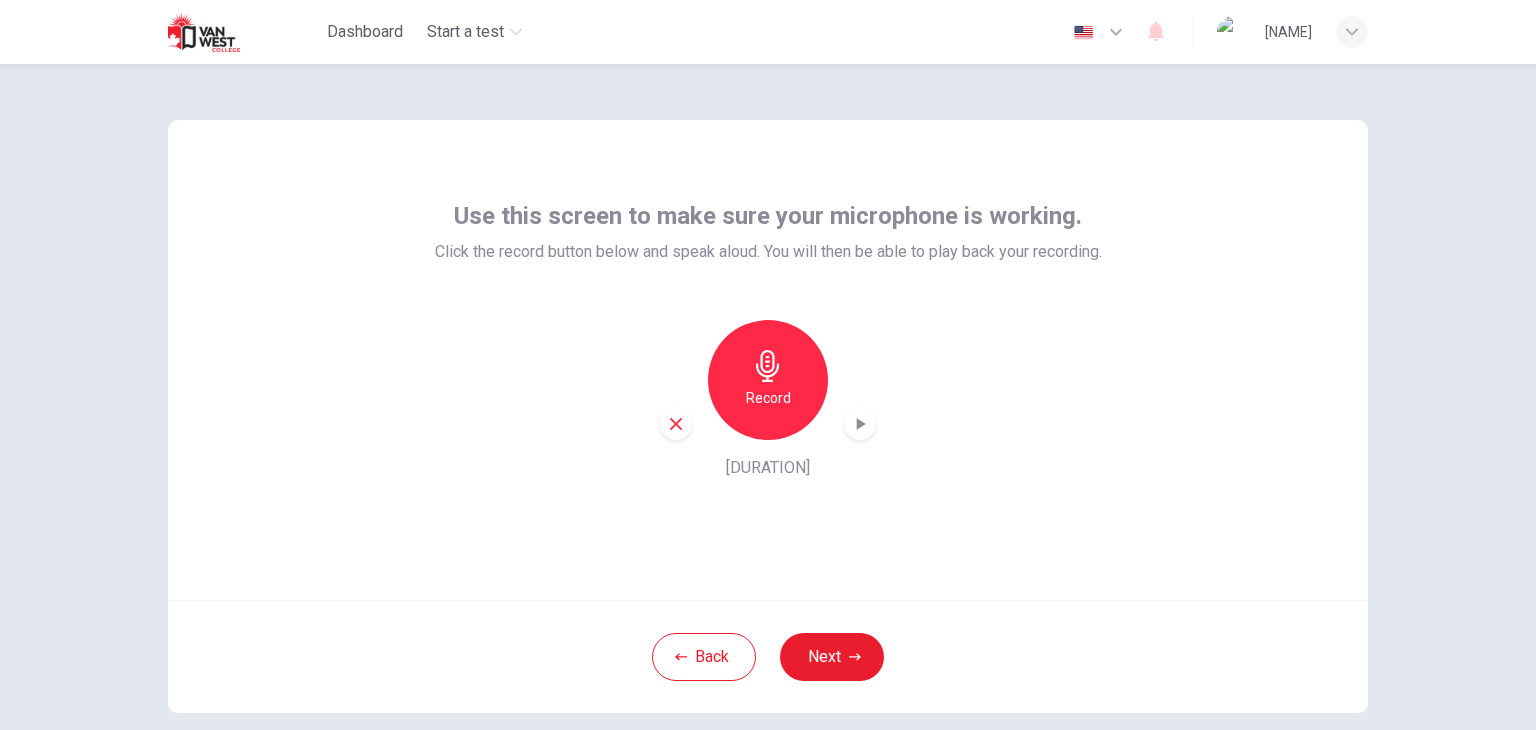 click at bounding box center [860, 424] 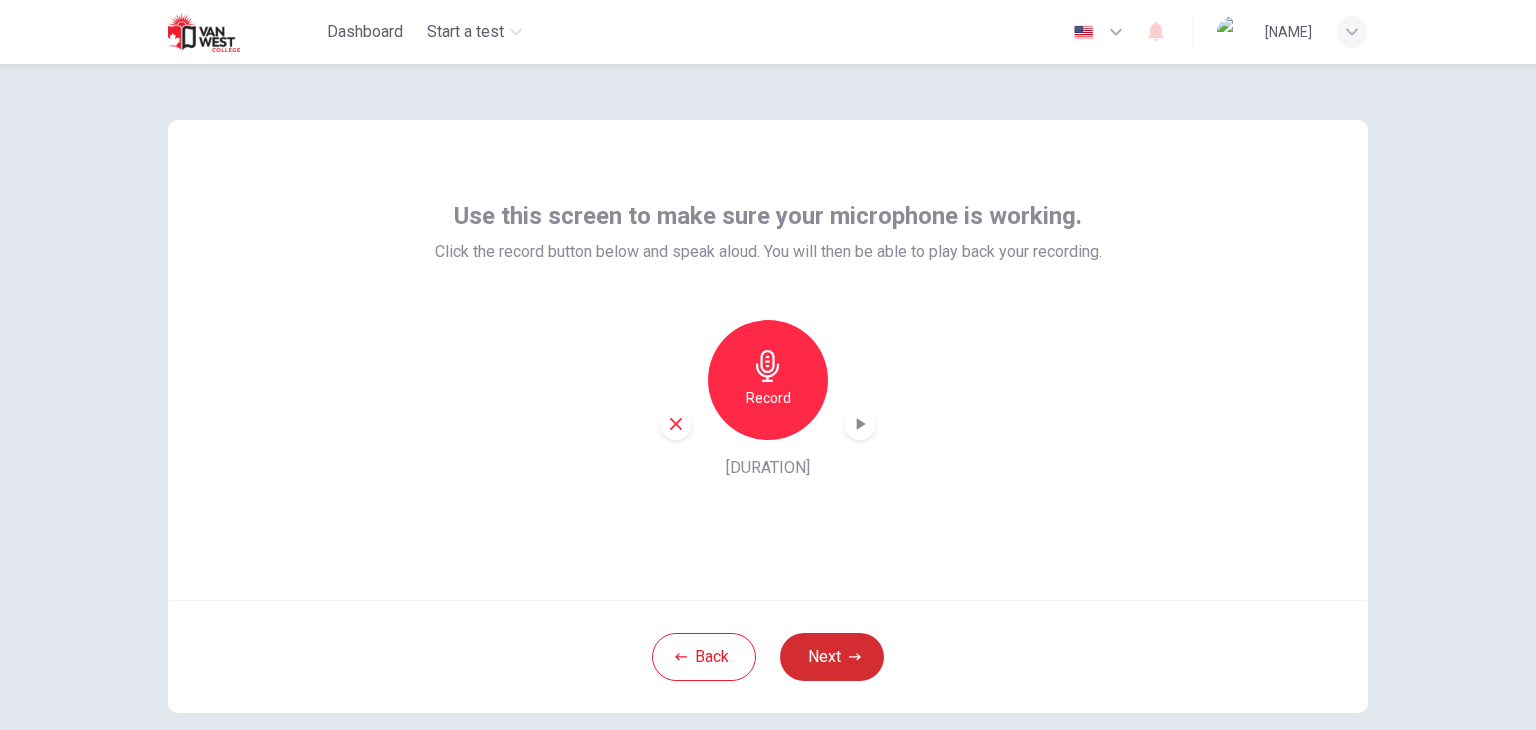click on "Next" at bounding box center (832, 657) 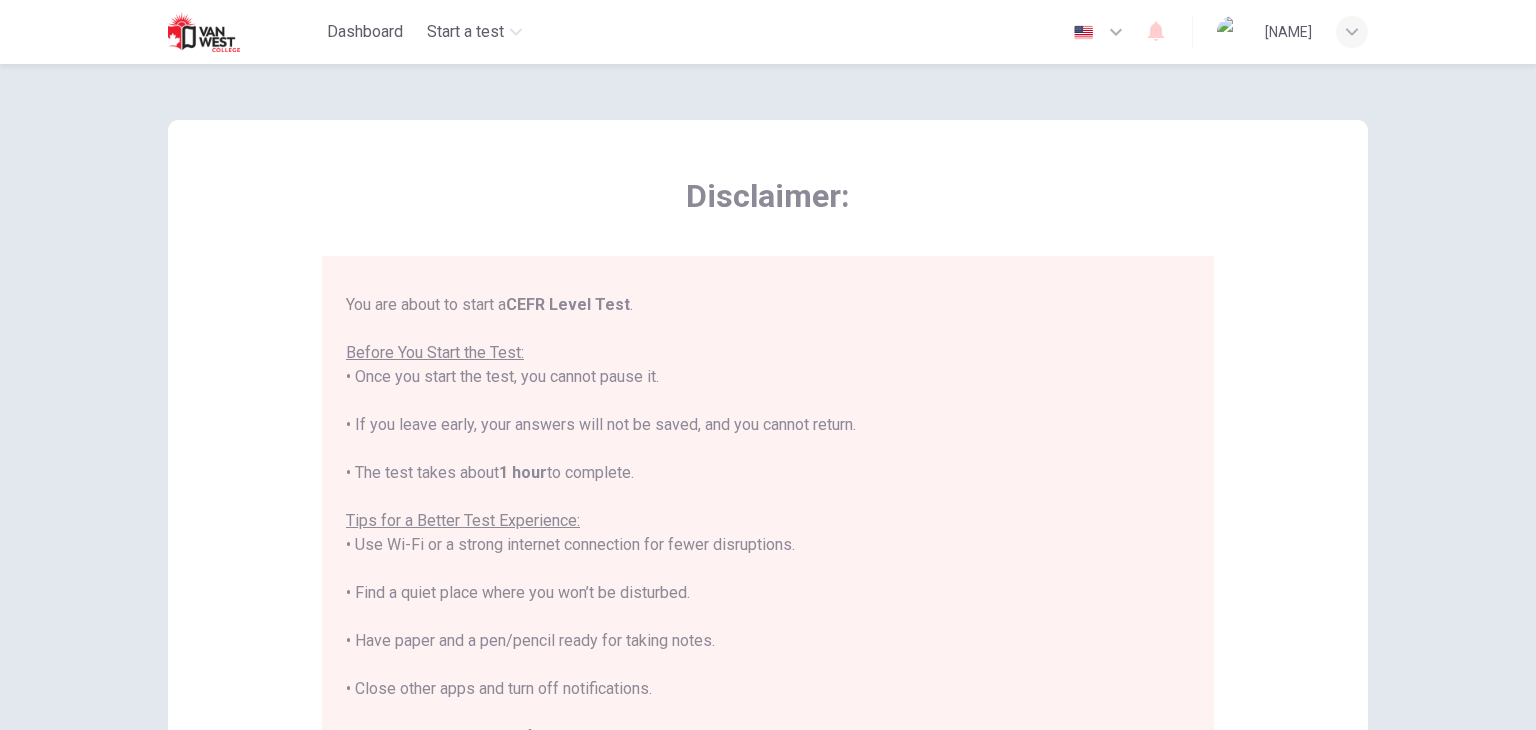 scroll, scrollTop: 191, scrollLeft: 0, axis: vertical 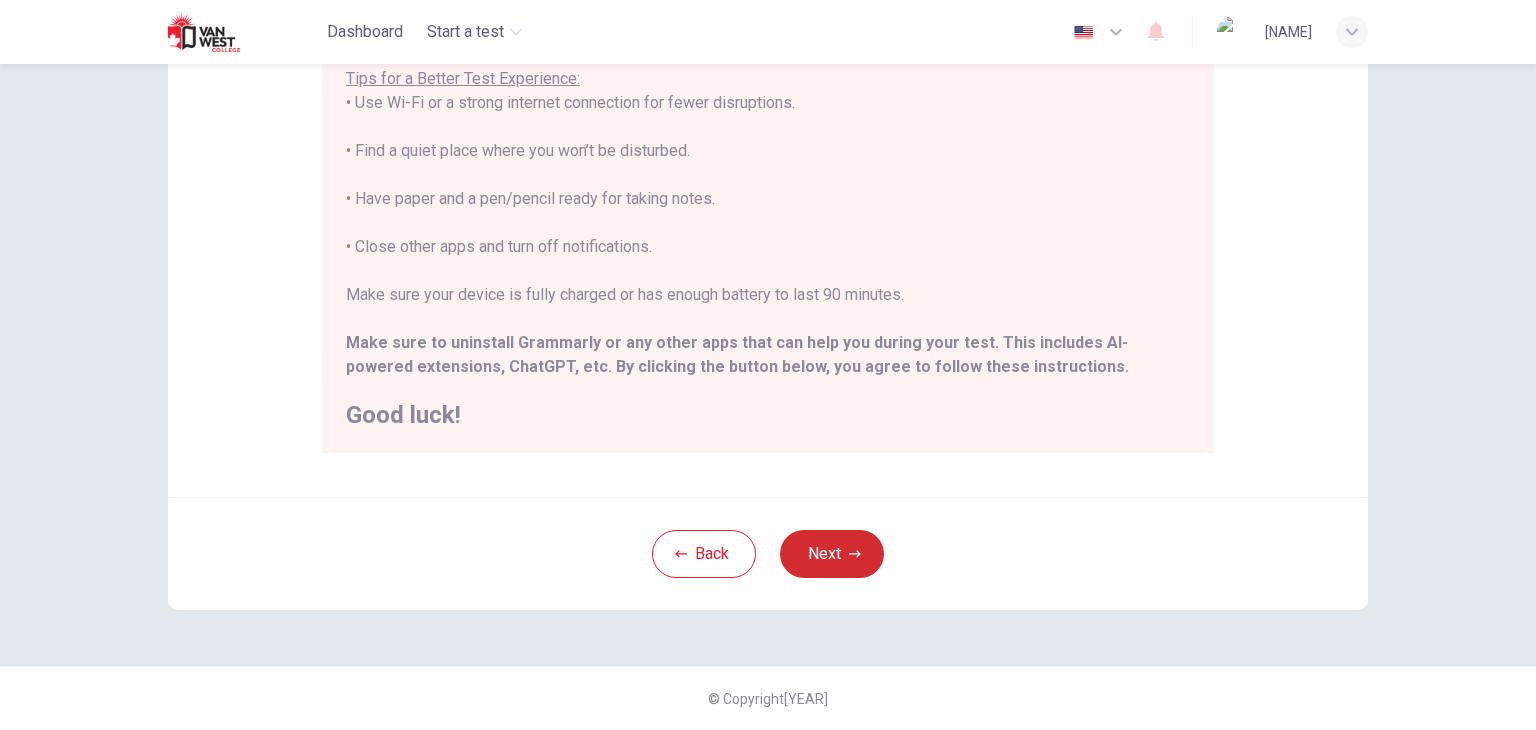 click on "Next" at bounding box center (832, 554) 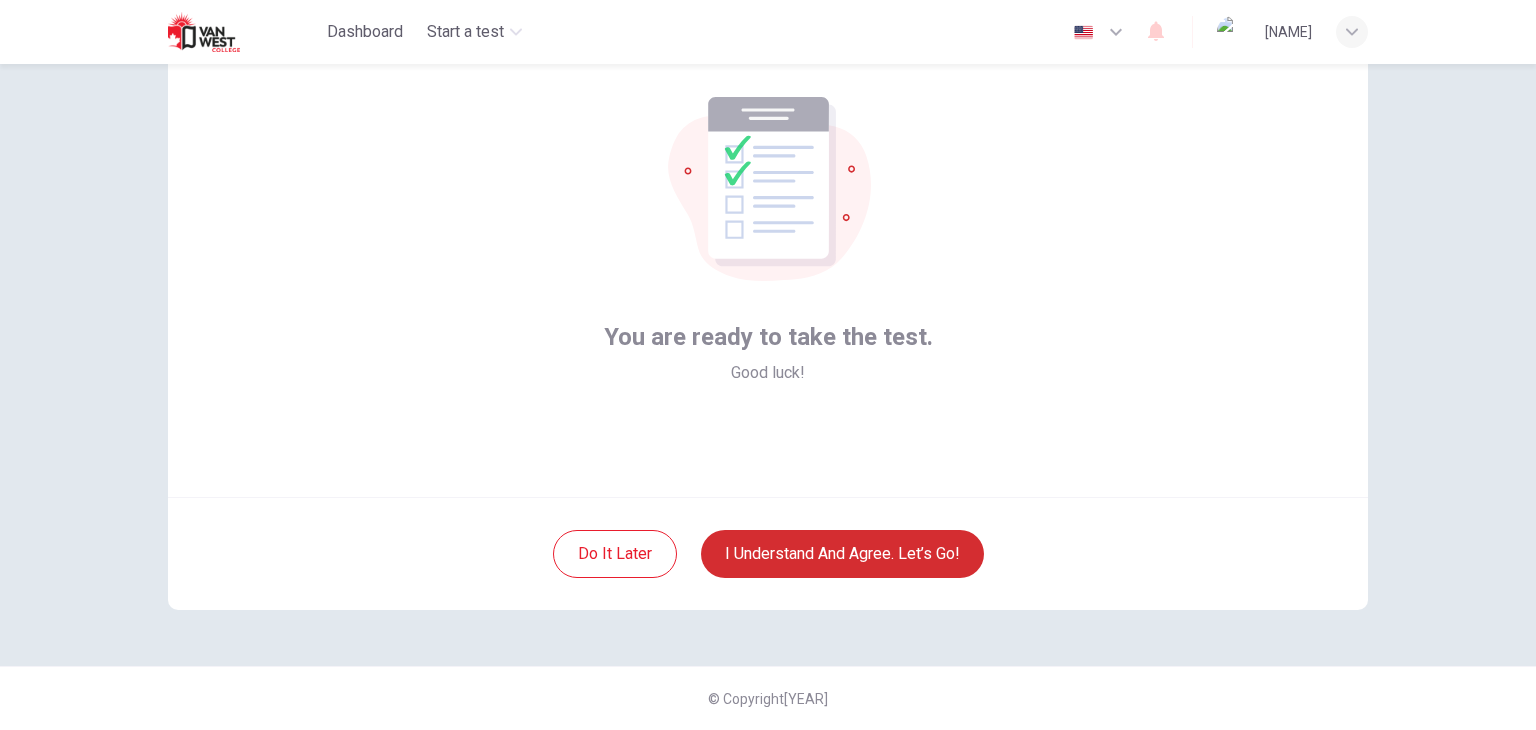 scroll, scrollTop: 103, scrollLeft: 0, axis: vertical 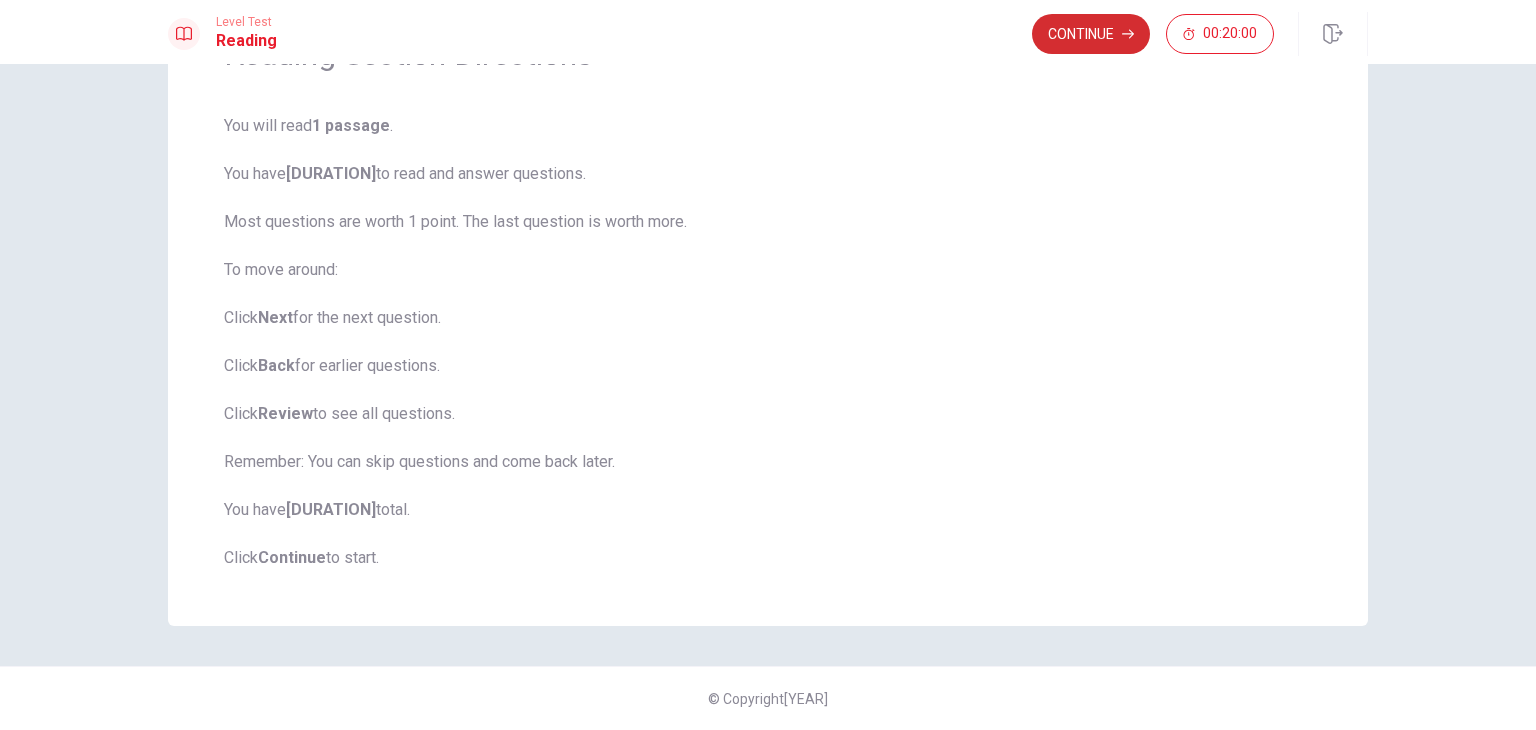 click on "Continue" at bounding box center (1091, 34) 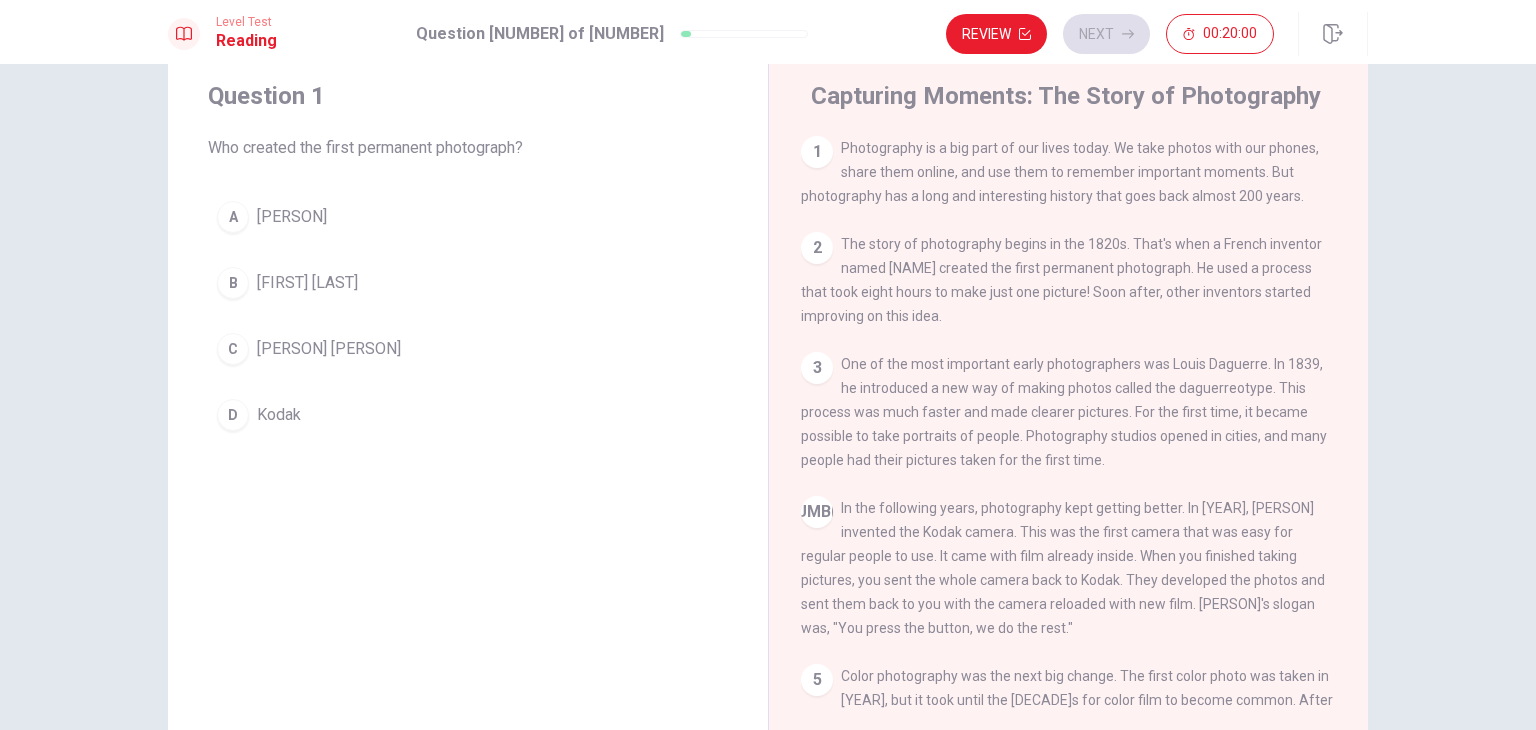 scroll, scrollTop: 0, scrollLeft: 0, axis: both 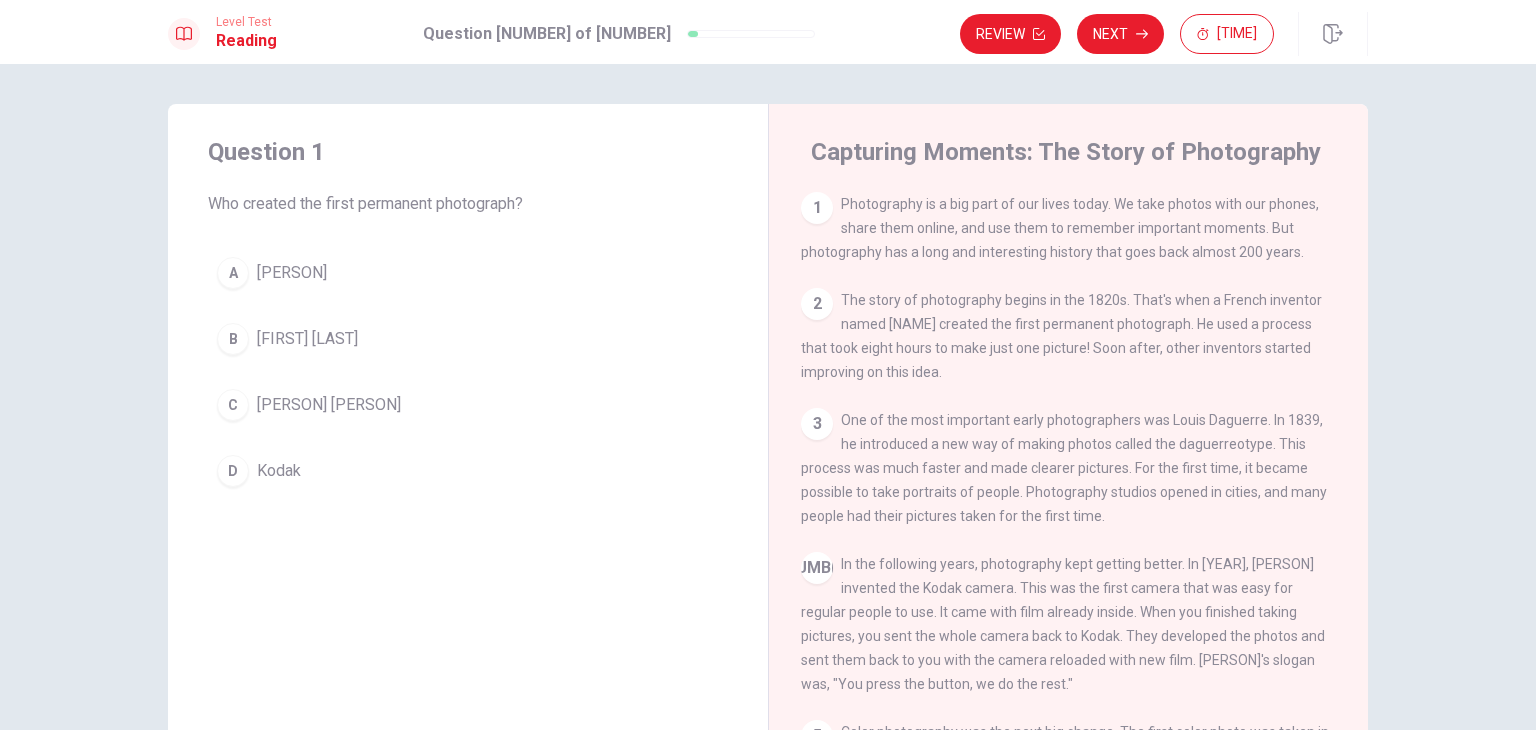 click on "C" at bounding box center (233, 273) 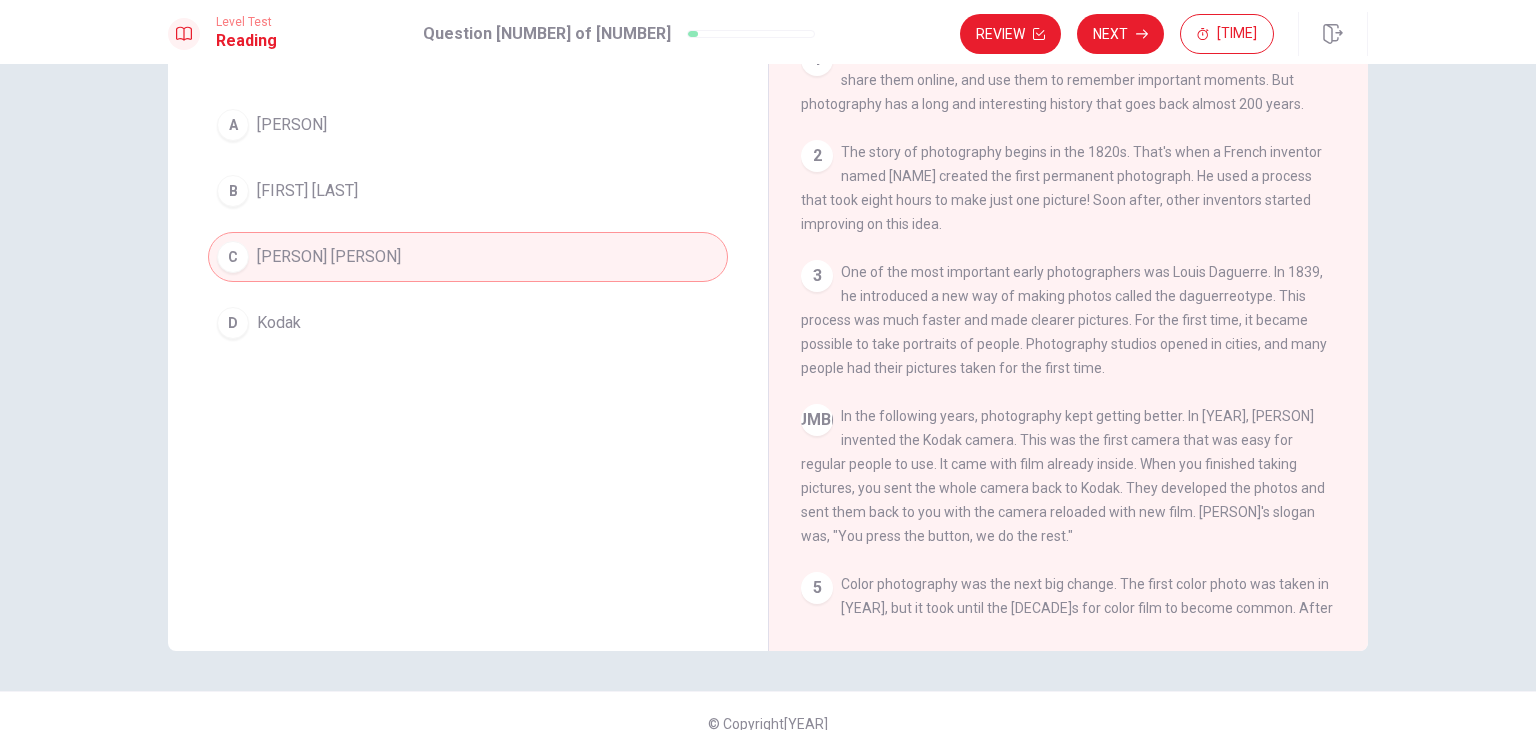 scroll, scrollTop: 173, scrollLeft: 0, axis: vertical 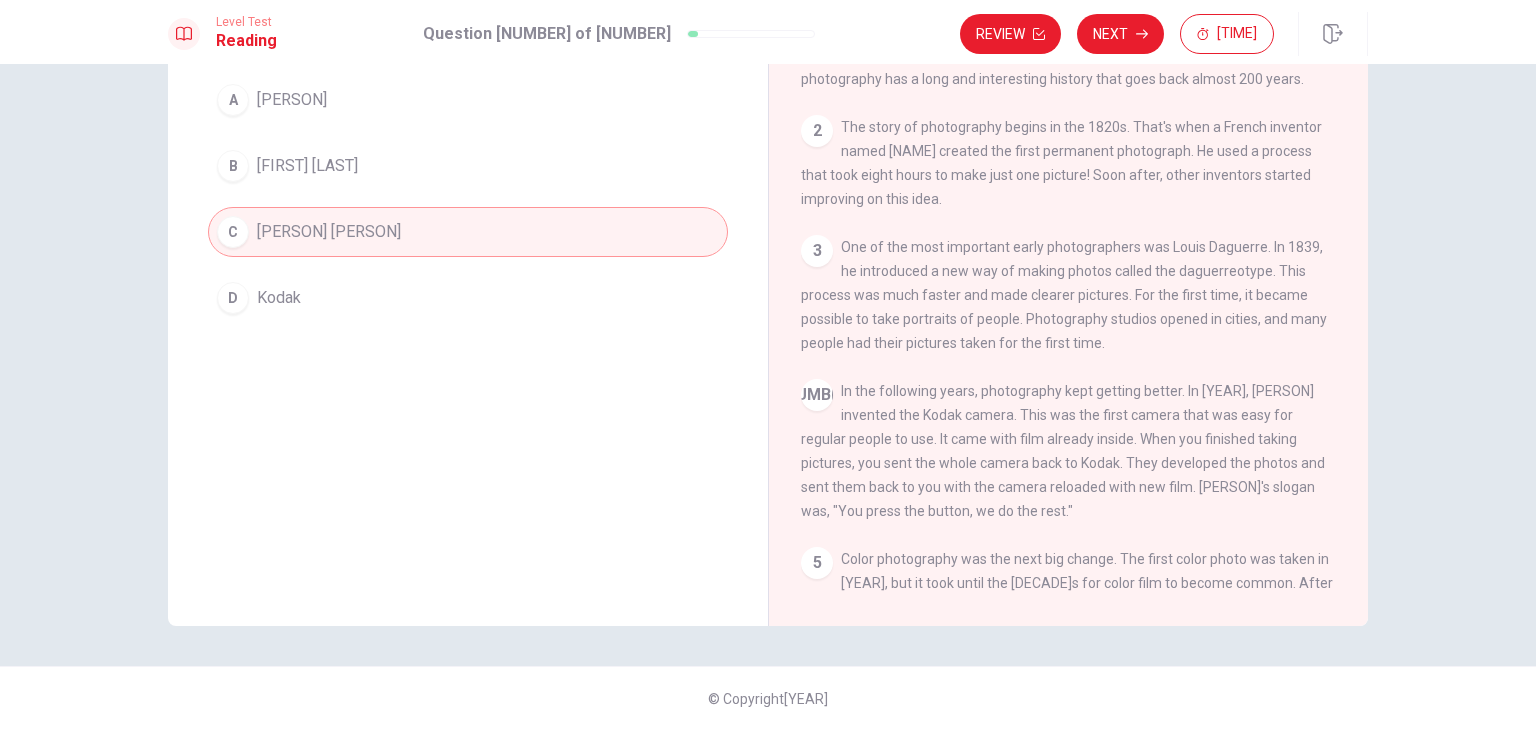 click on "Next" at bounding box center (1120, 34) 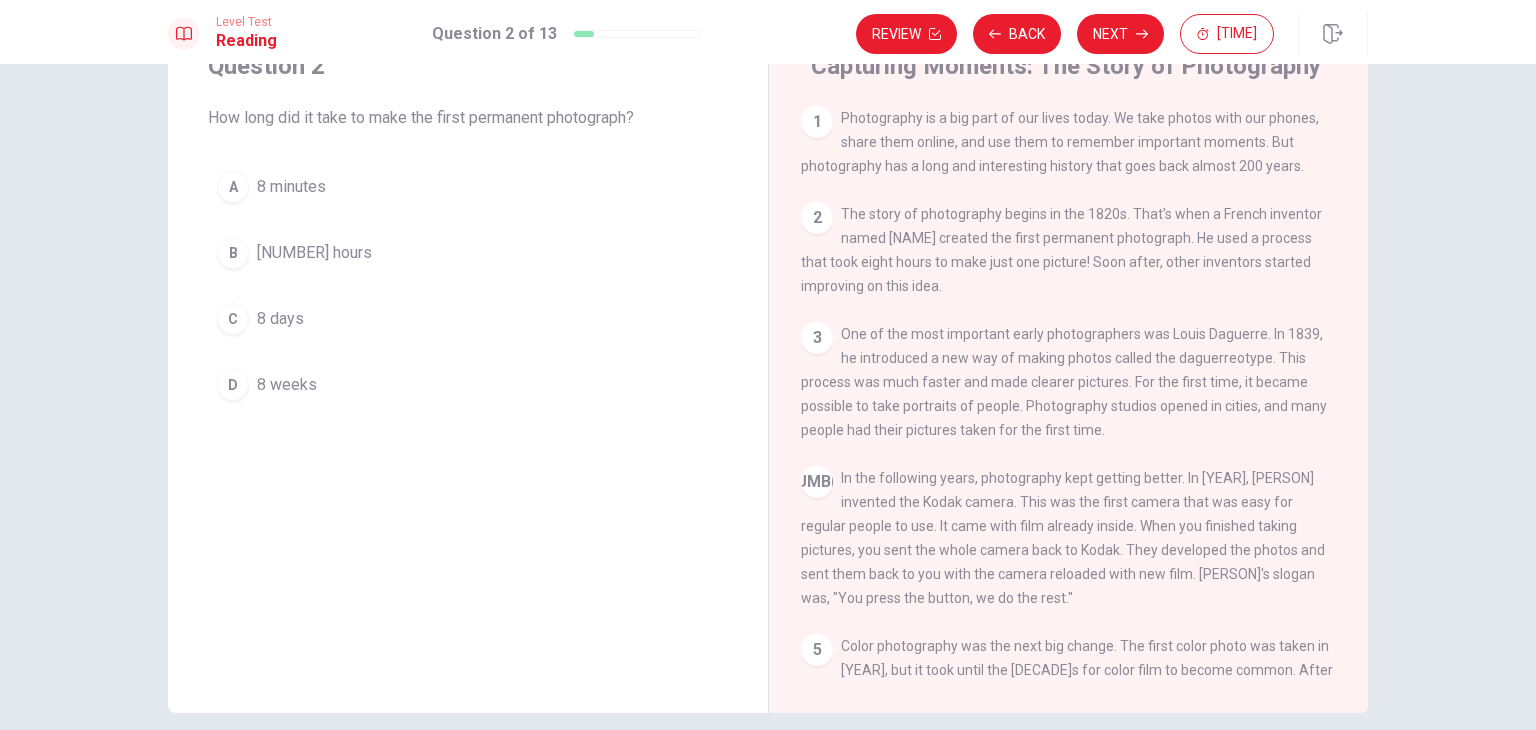 scroll, scrollTop: 0, scrollLeft: 0, axis: both 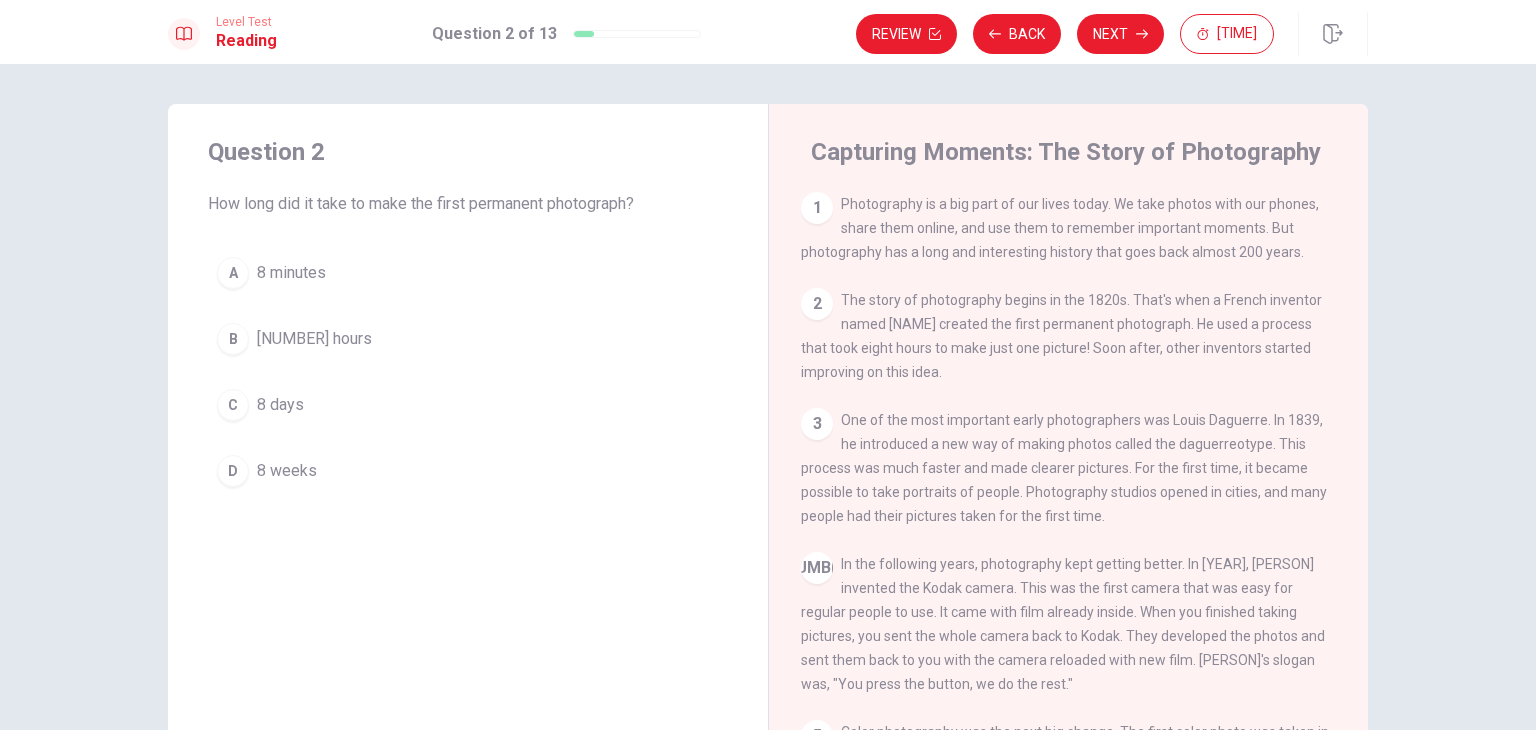 click on "[NUMBER] hours" at bounding box center (291, 273) 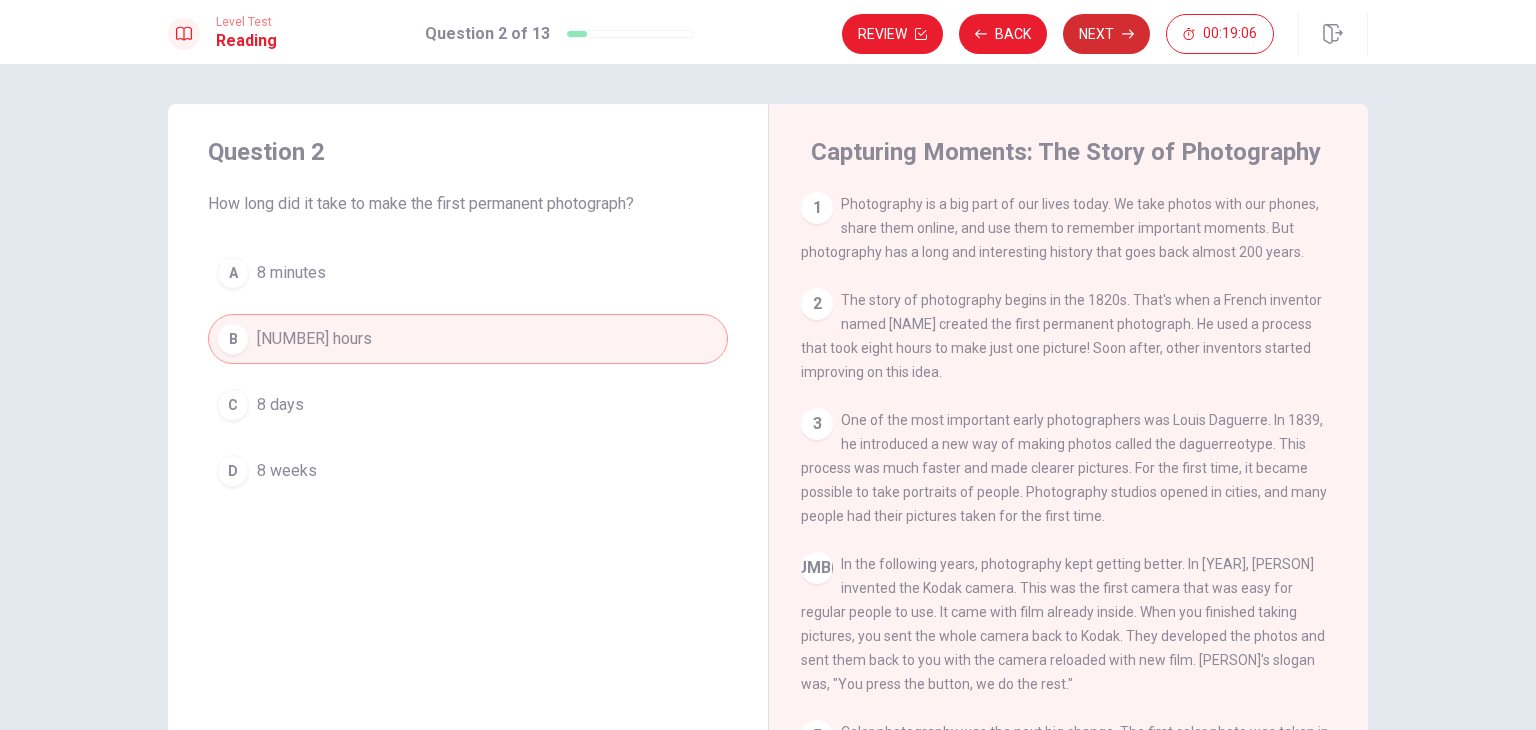 click on "Next" at bounding box center [1106, 34] 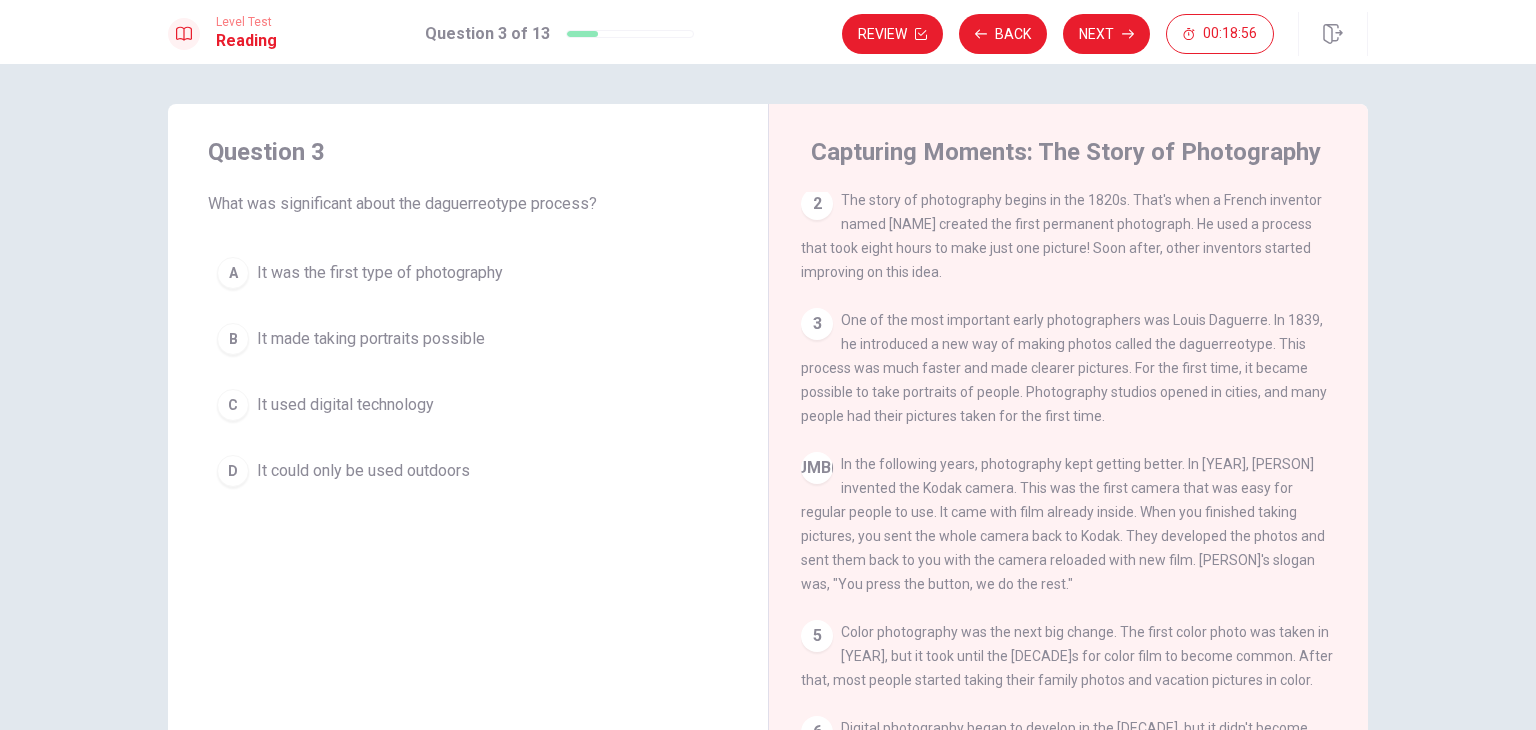 scroll, scrollTop: 200, scrollLeft: 0, axis: vertical 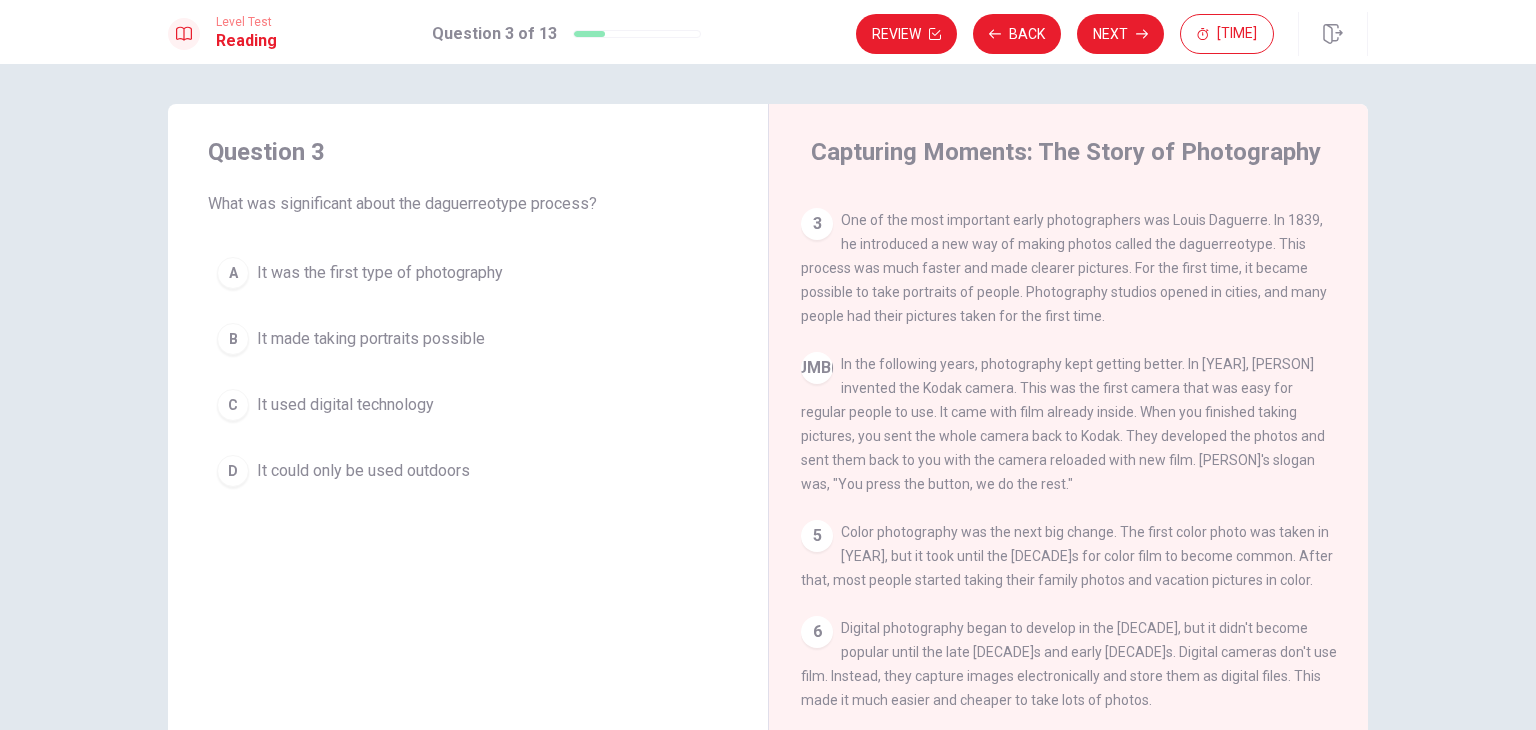 click on "It made taking portraits possible" at bounding box center [380, 273] 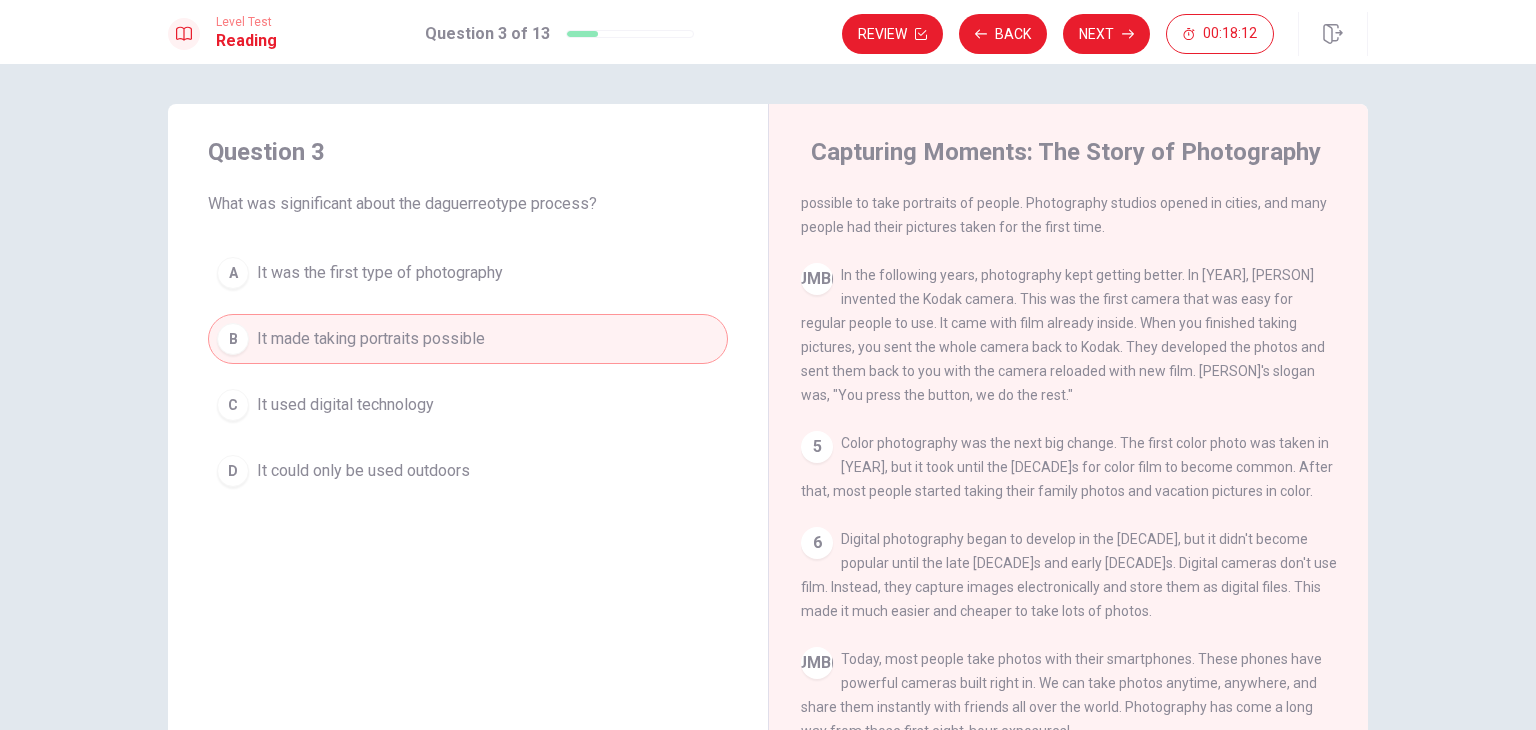 scroll, scrollTop: 200, scrollLeft: 0, axis: vertical 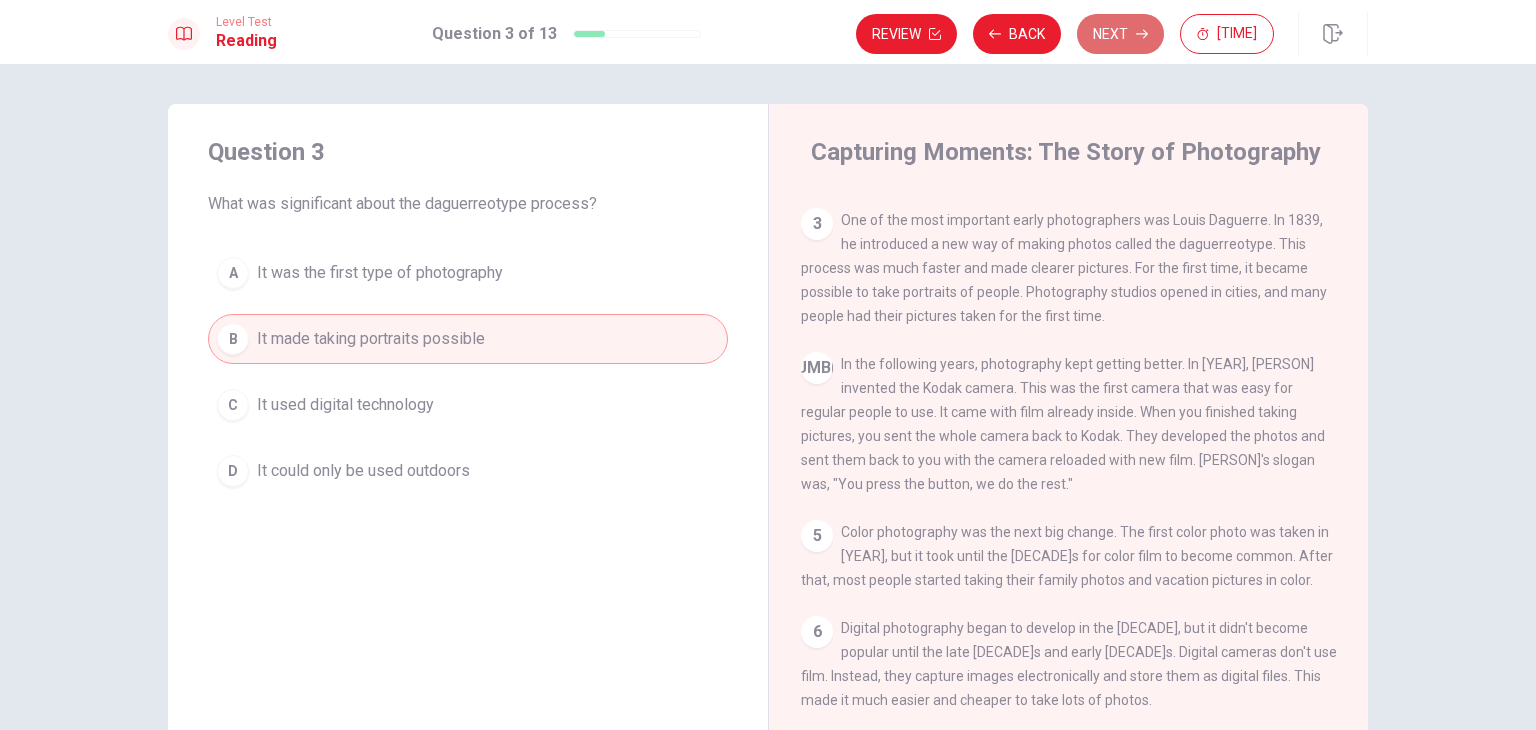click at bounding box center (935, 34) 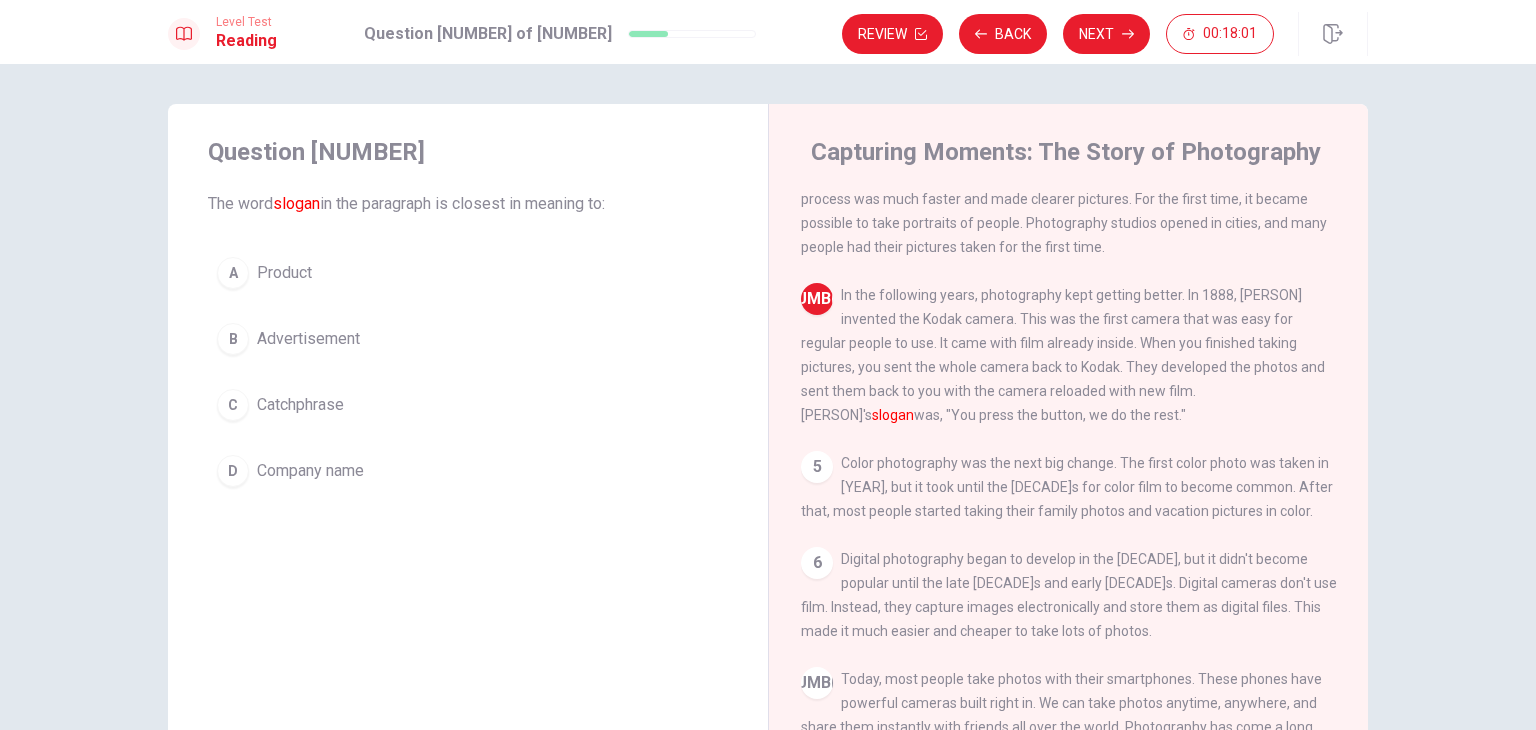 scroll, scrollTop: 300, scrollLeft: 0, axis: vertical 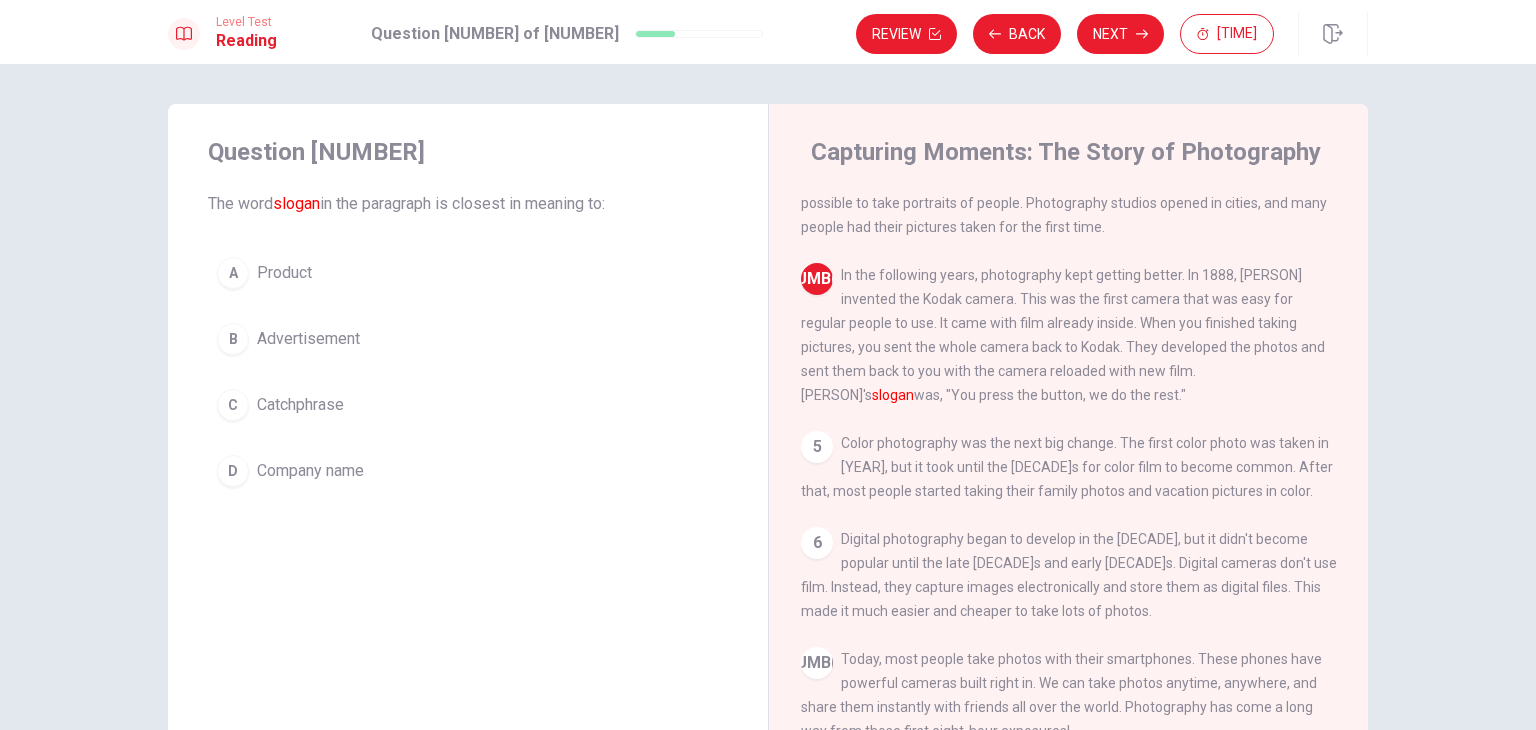 click on "Catchphrase" at bounding box center [284, 273] 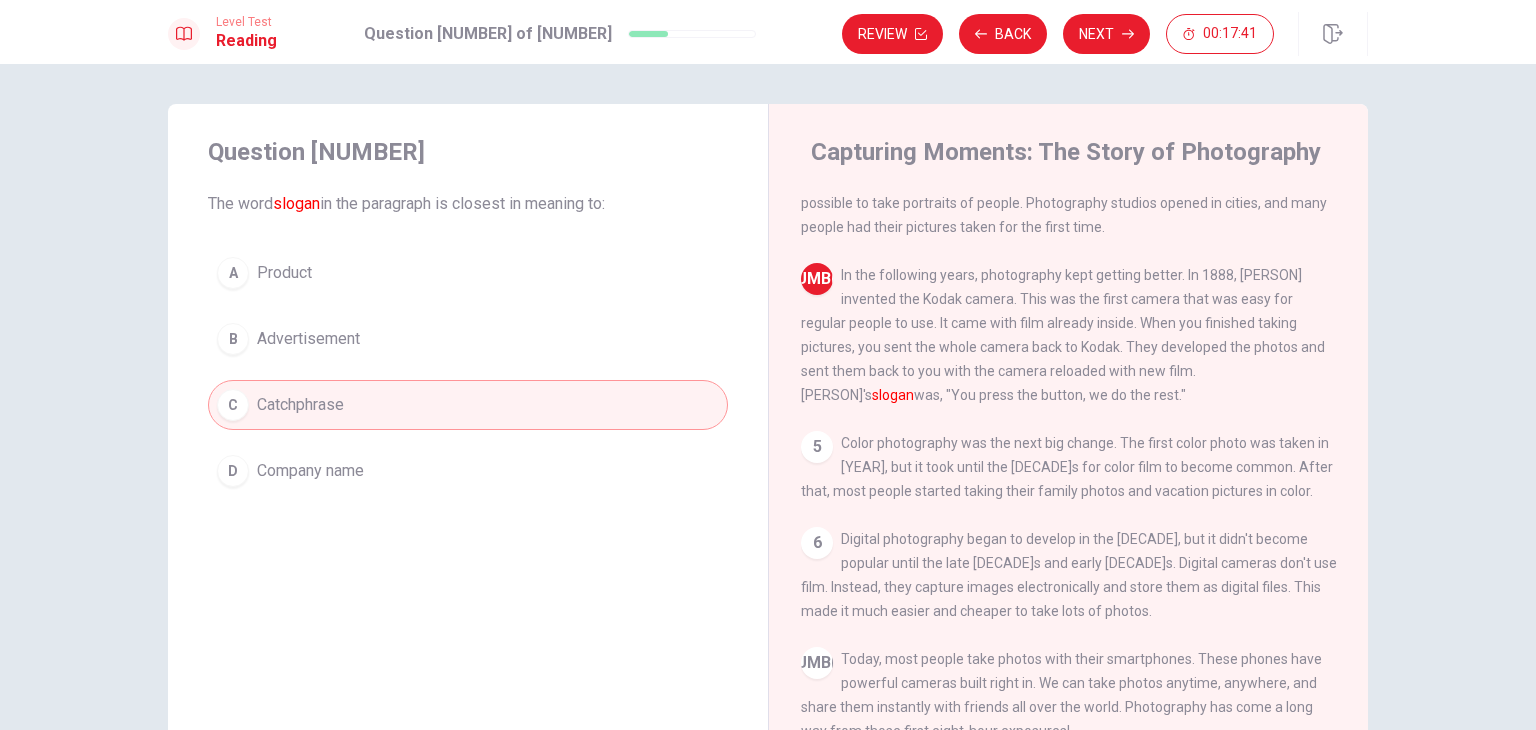 scroll, scrollTop: 312, scrollLeft: 0, axis: vertical 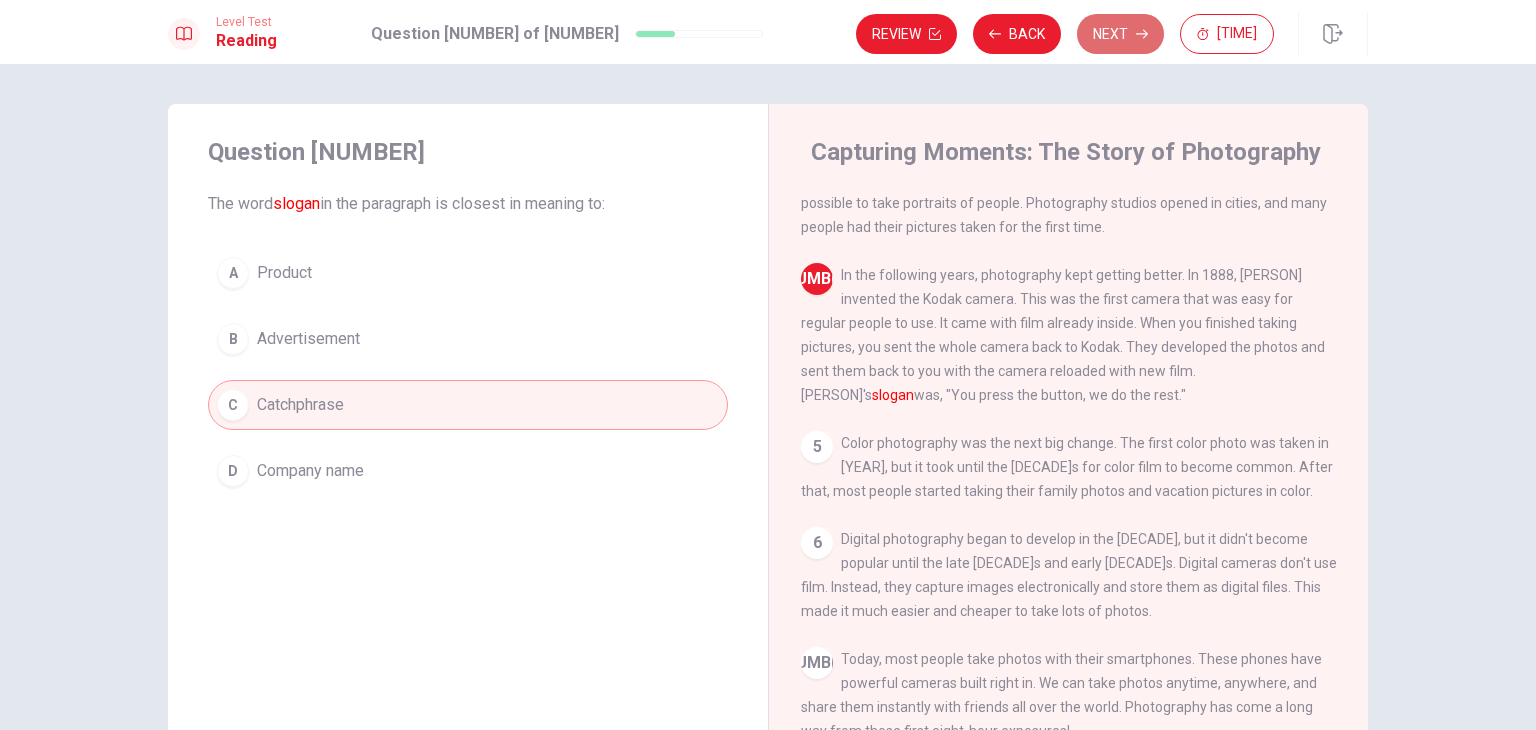 click on "Next" at bounding box center [1120, 34] 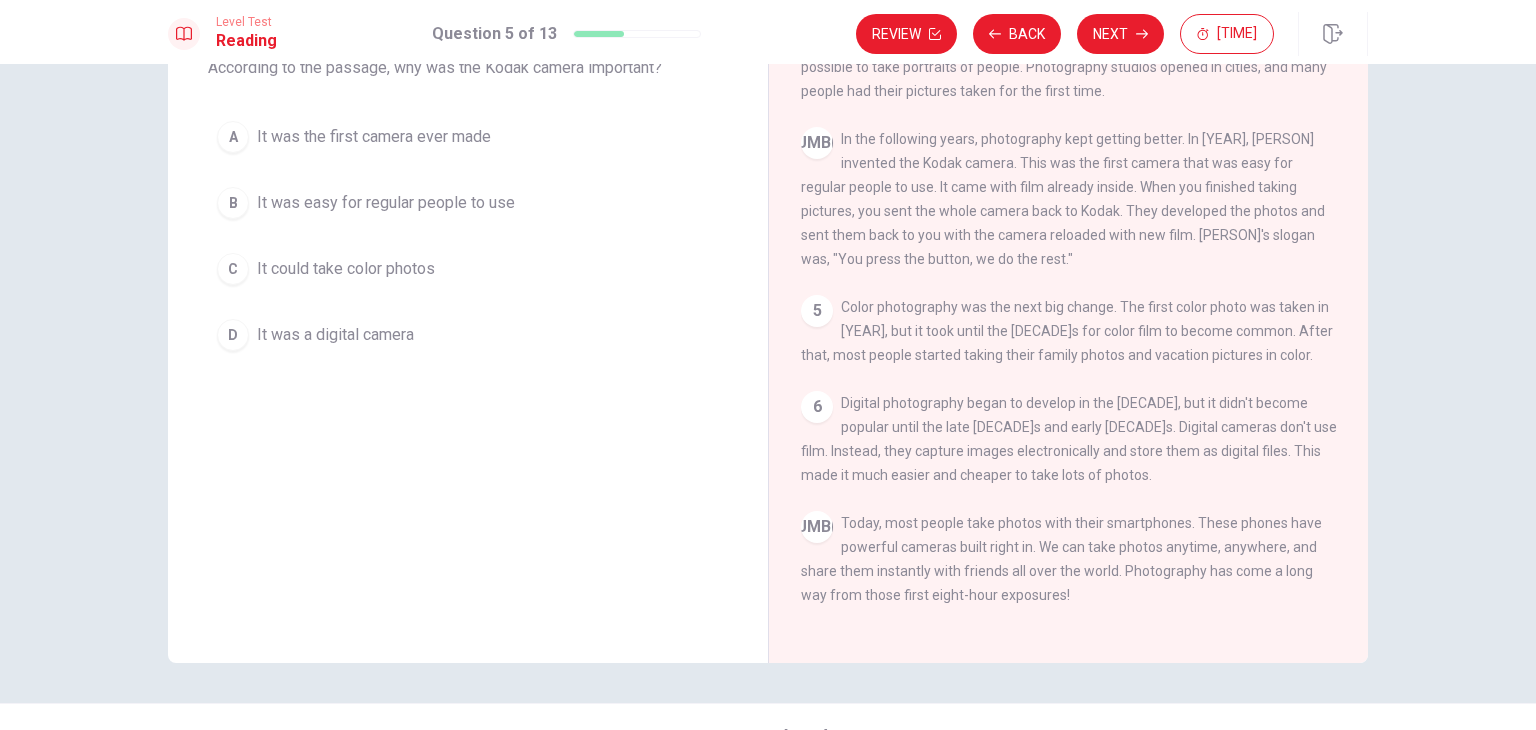 scroll, scrollTop: 173, scrollLeft: 0, axis: vertical 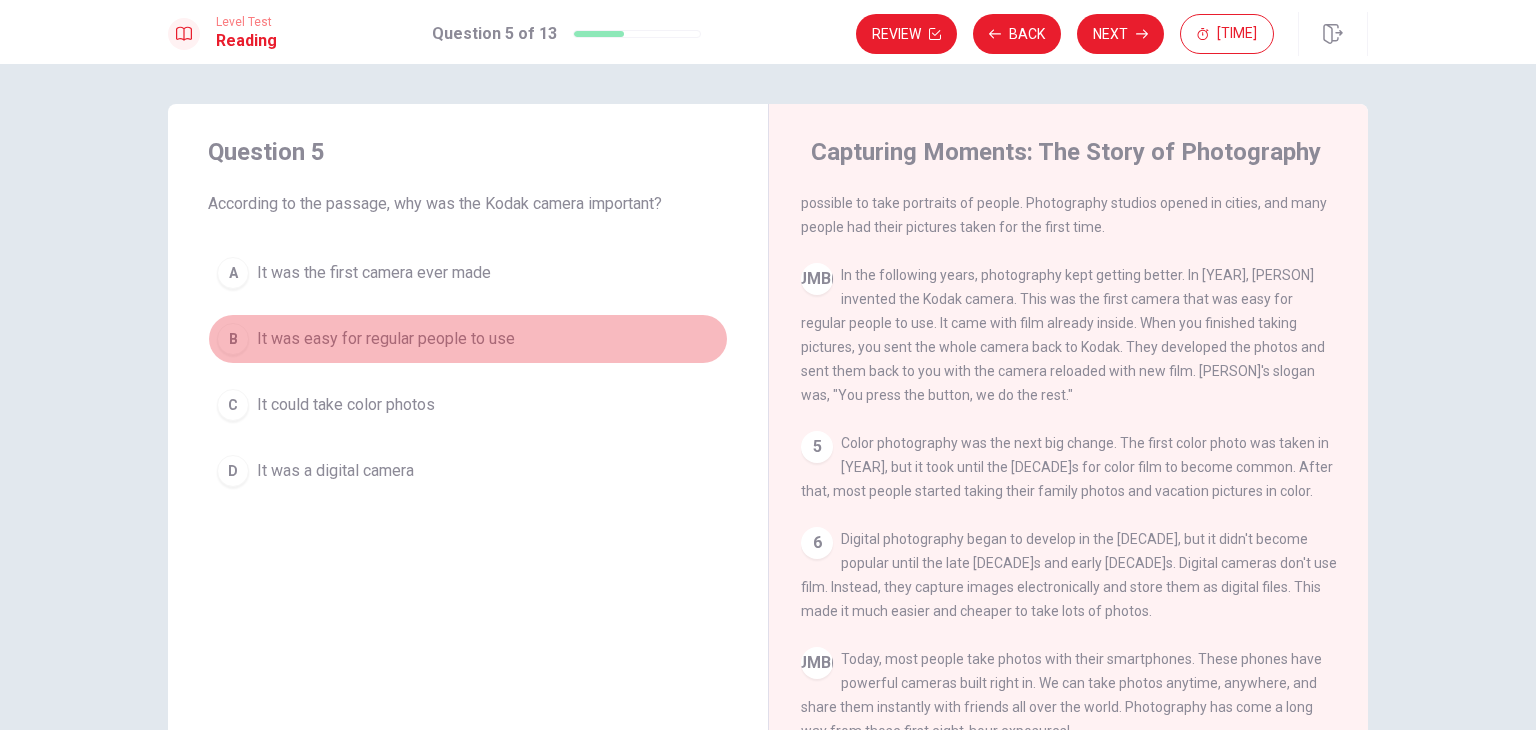 click on "It was easy for regular people to use" at bounding box center (374, 273) 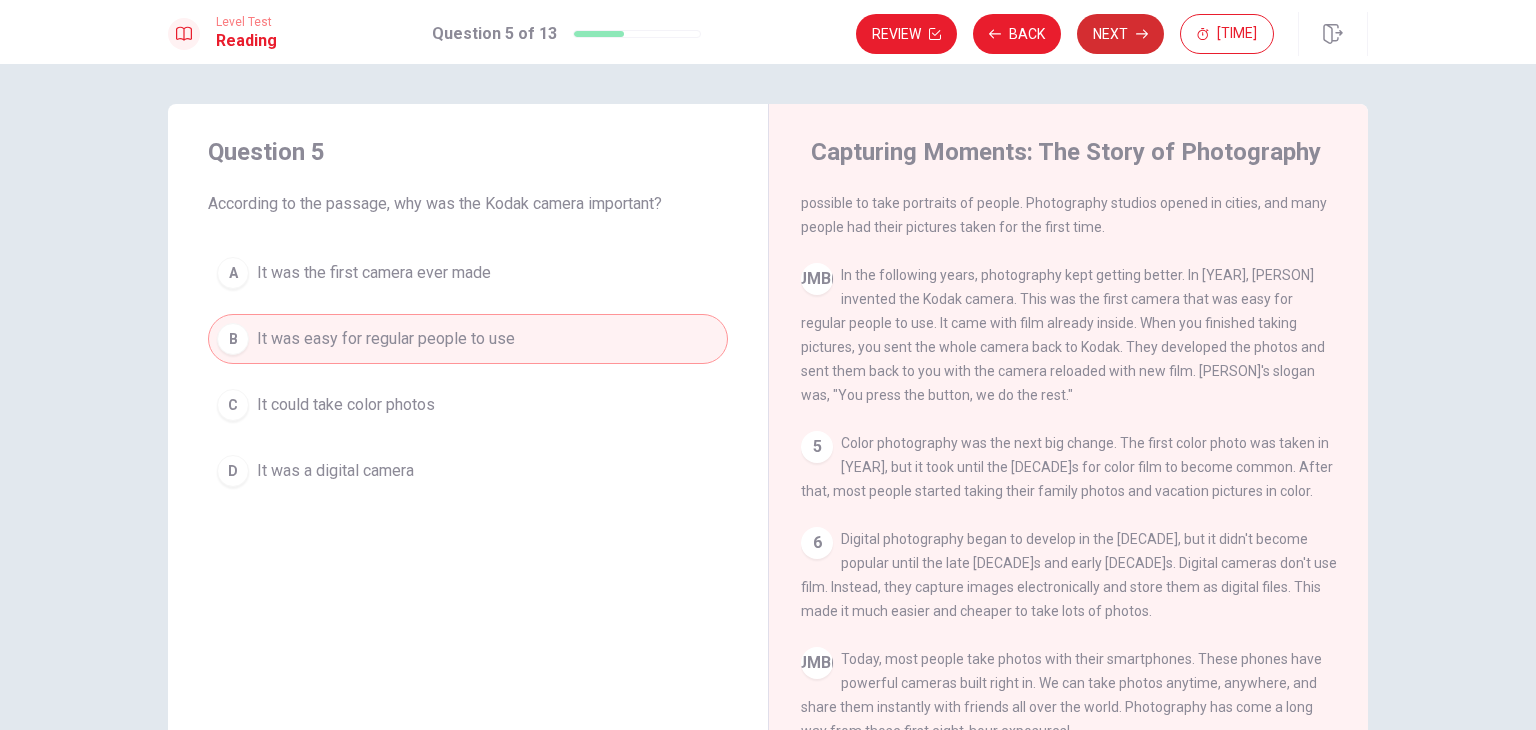 click on "Next" at bounding box center (1120, 34) 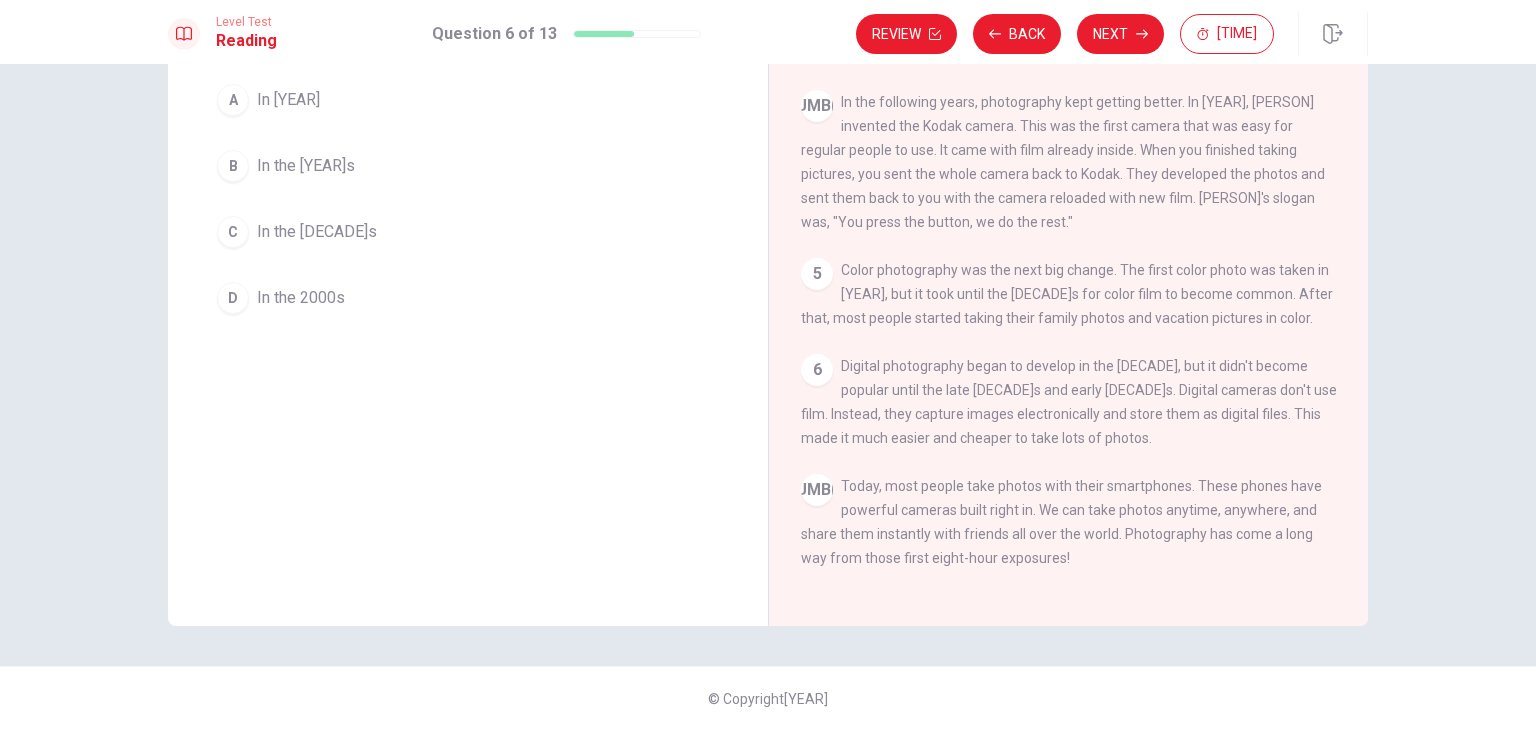 scroll, scrollTop: 73, scrollLeft: 0, axis: vertical 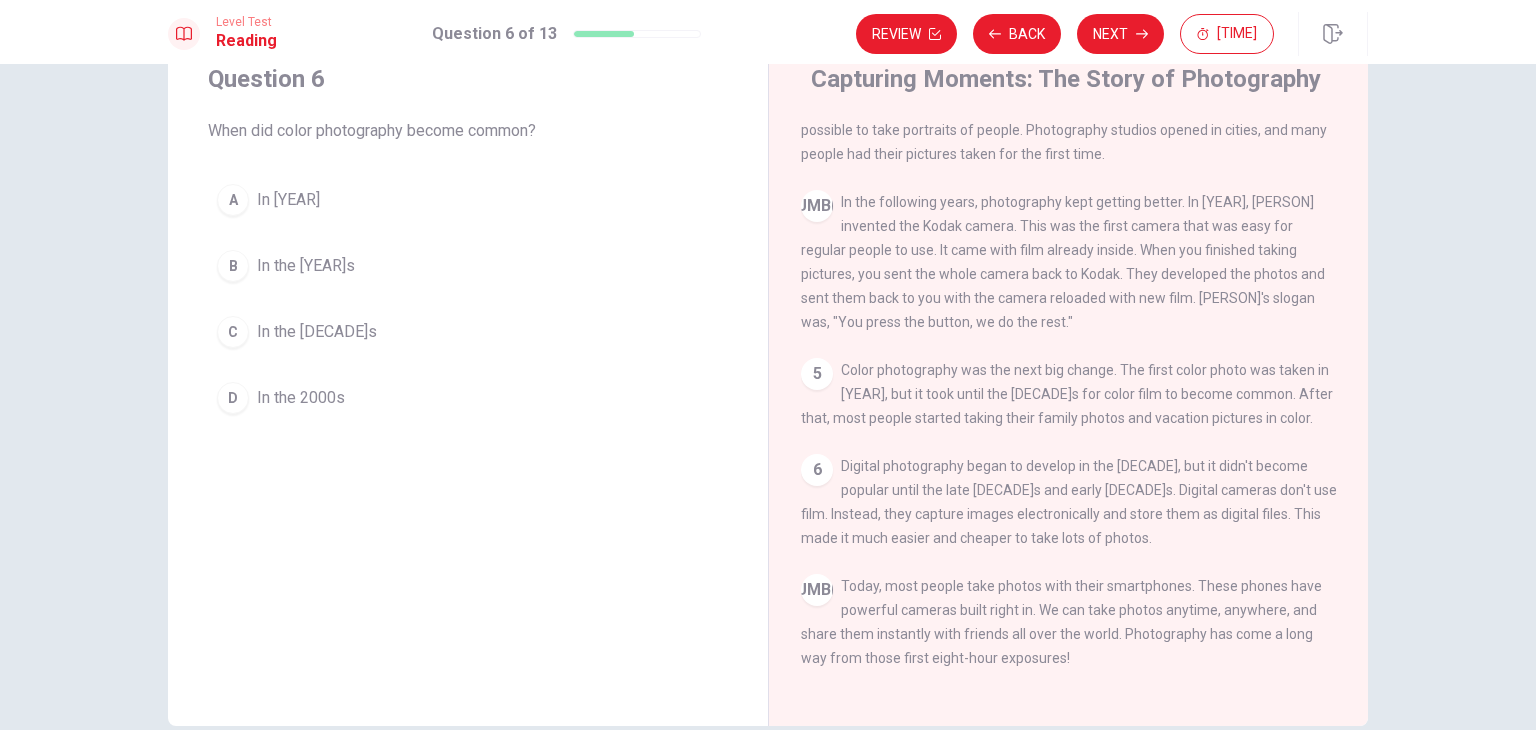 click on "In the [YEAR]s" at bounding box center [288, 200] 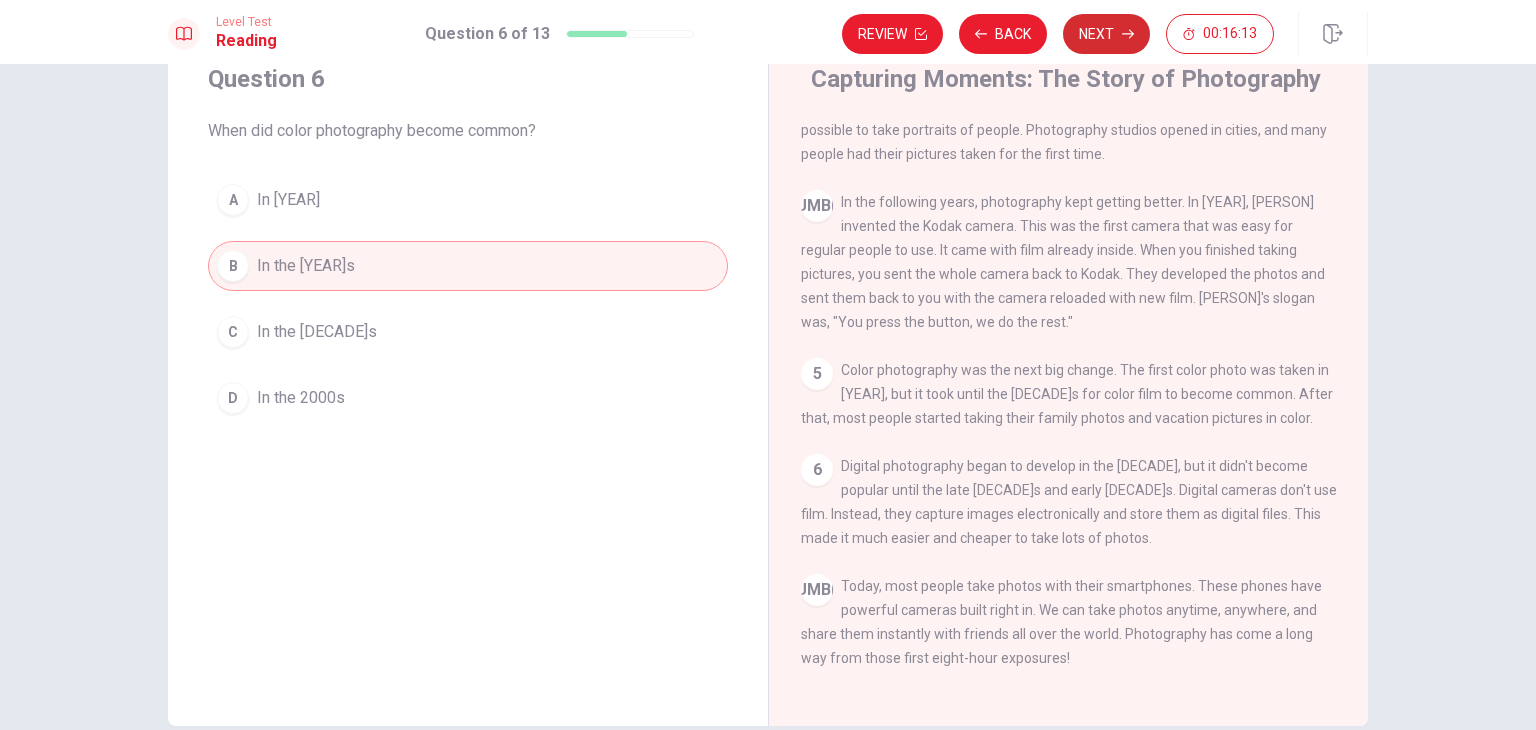 click on "Next" at bounding box center (1106, 34) 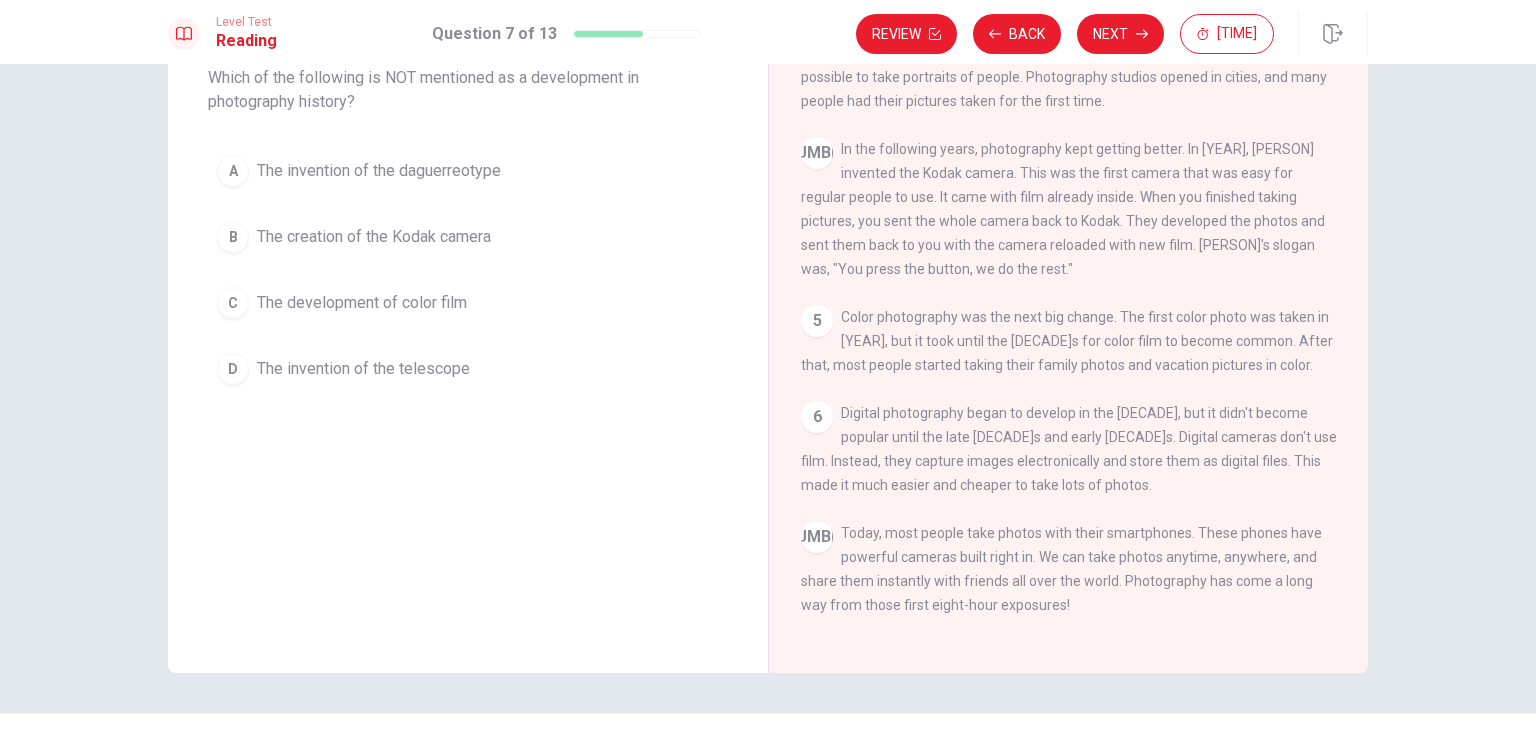 scroll, scrollTop: 173, scrollLeft: 0, axis: vertical 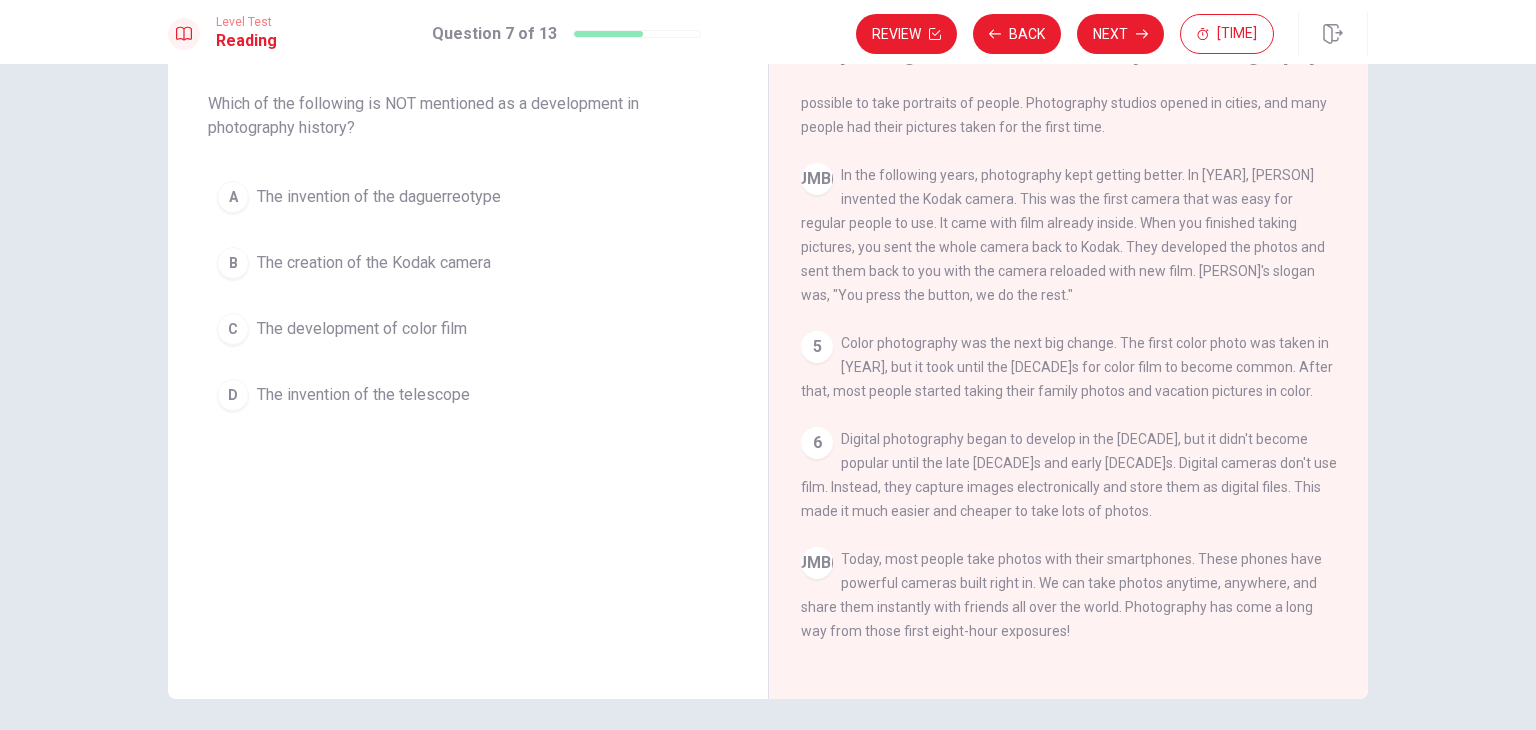 click on "The development of color film" at bounding box center (379, 197) 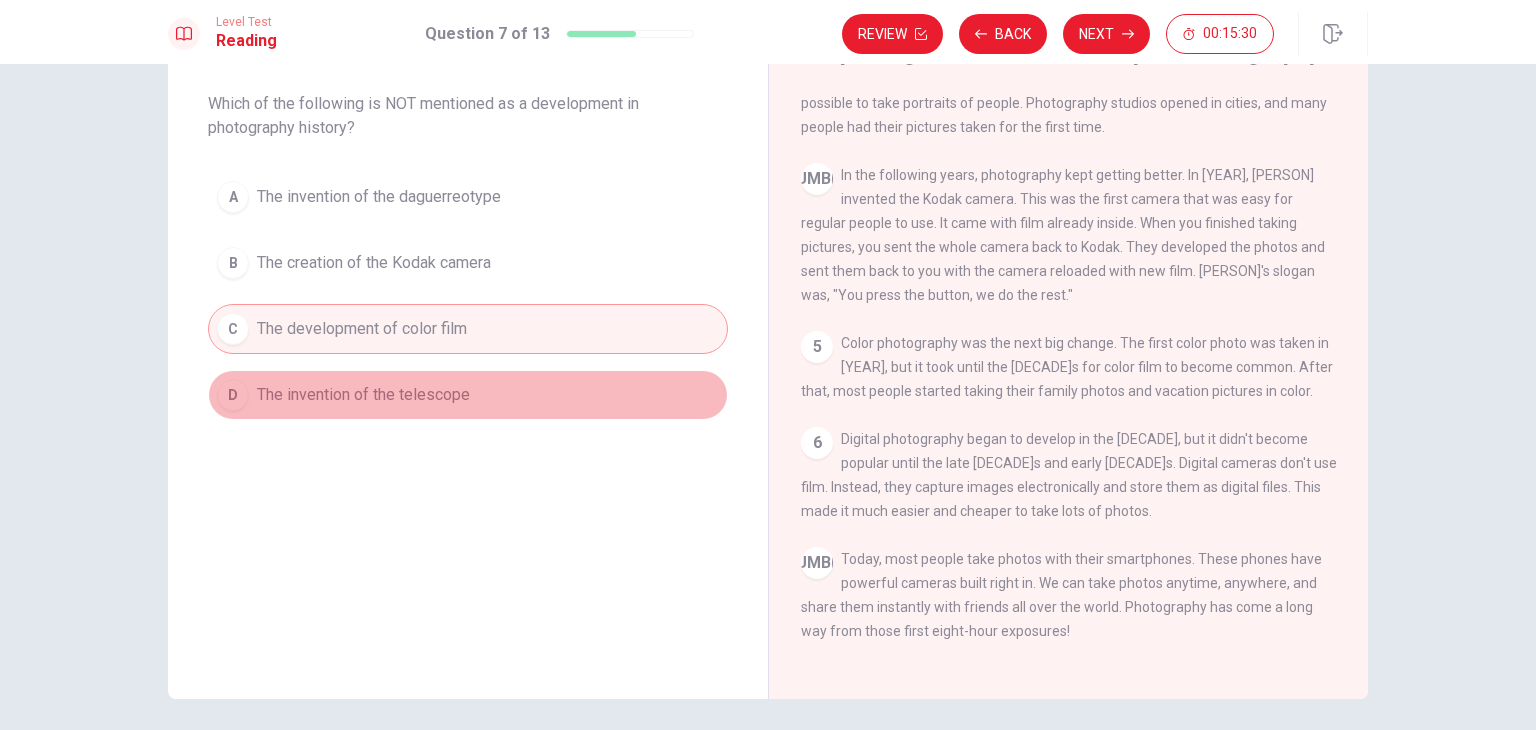 click on "The invention of the telescope" at bounding box center (379, 197) 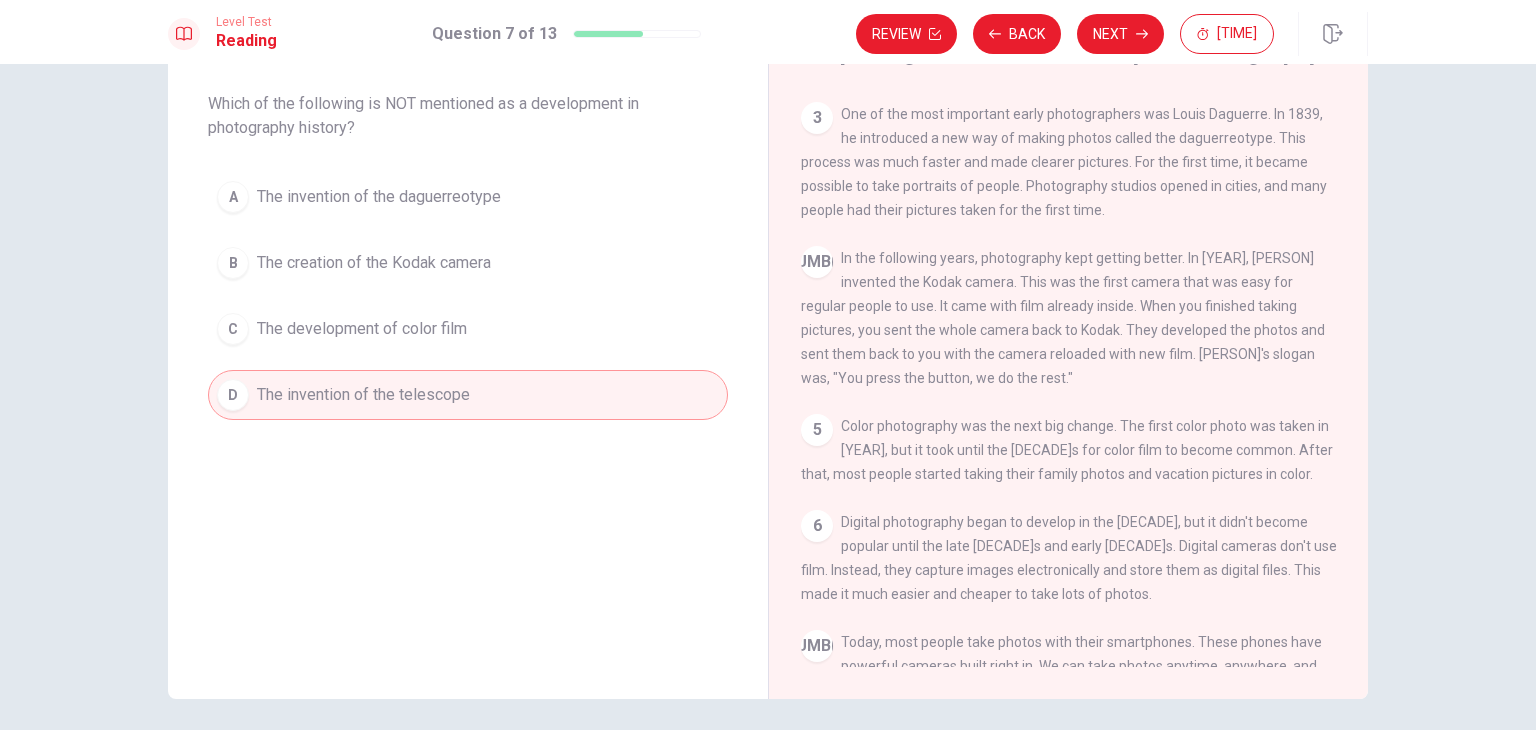 scroll, scrollTop: 112, scrollLeft: 0, axis: vertical 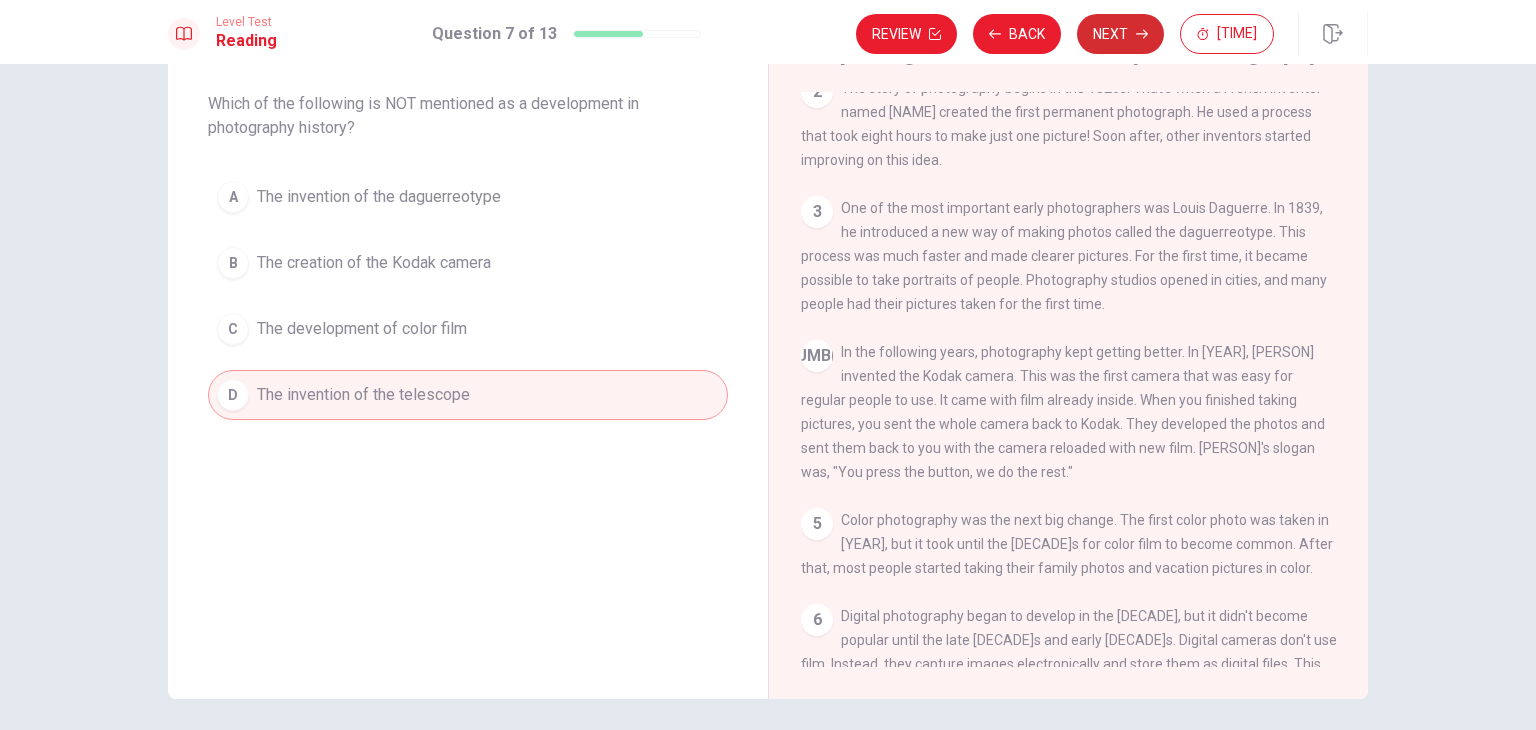 click on "Next" at bounding box center (1120, 34) 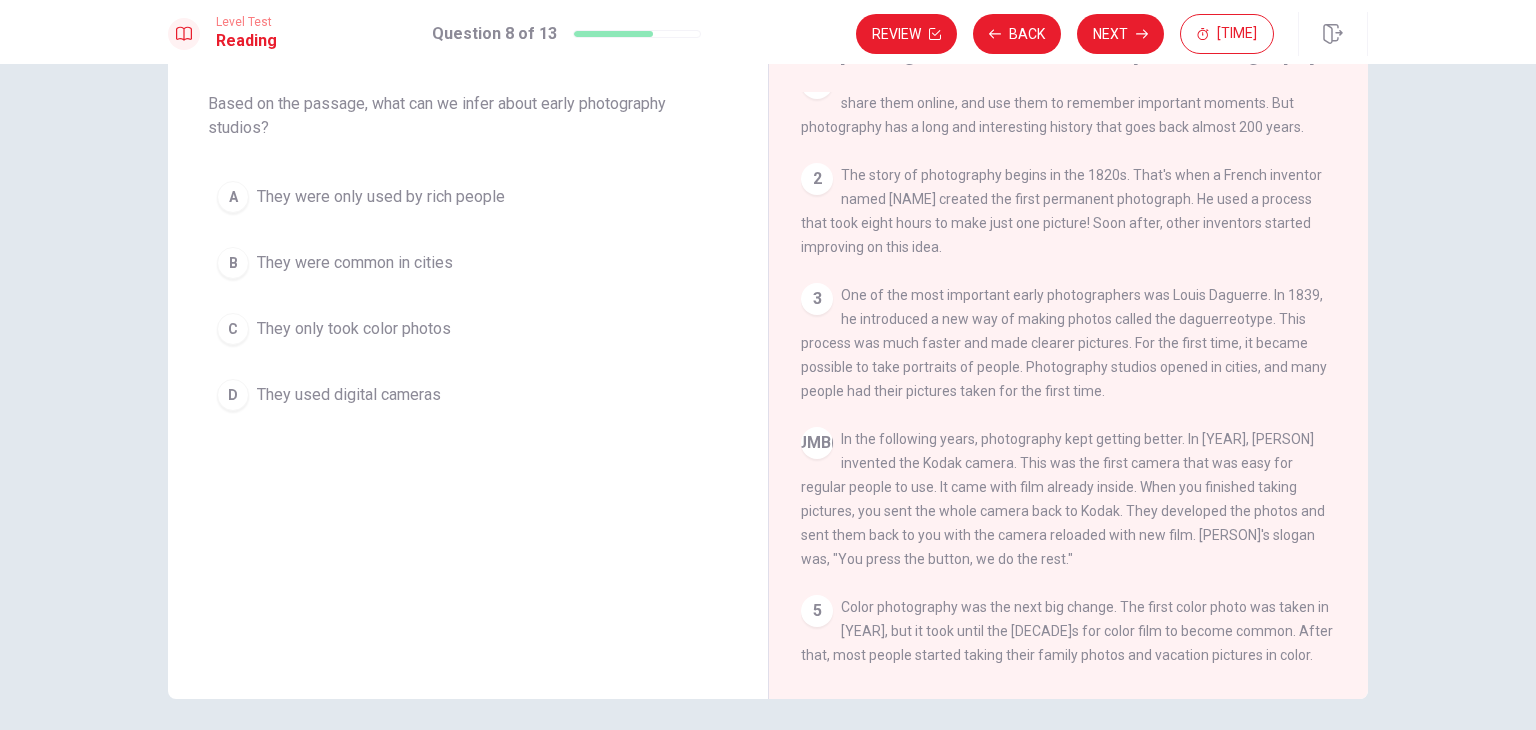 scroll, scrollTop: 0, scrollLeft: 0, axis: both 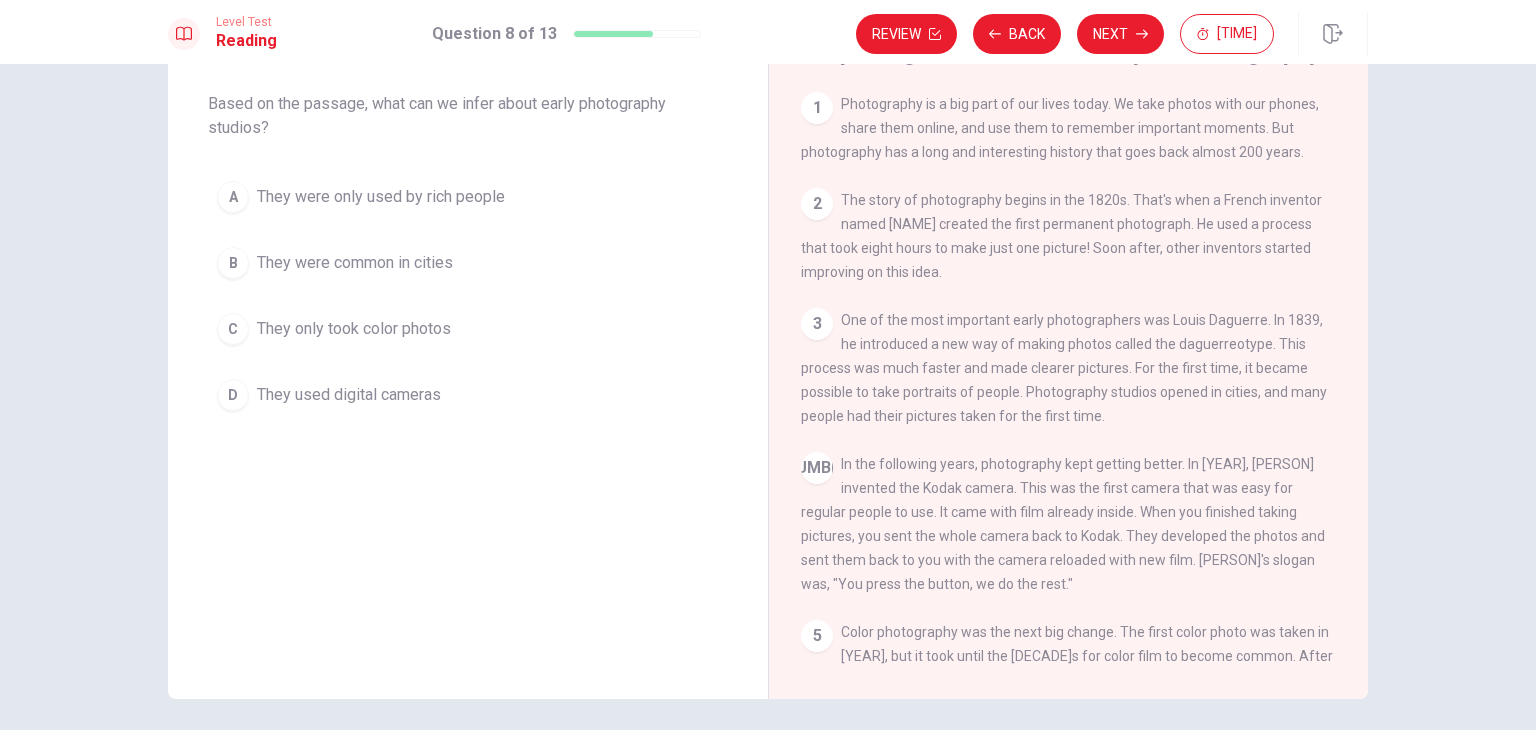 click on "They were common in cities" at bounding box center [381, 197] 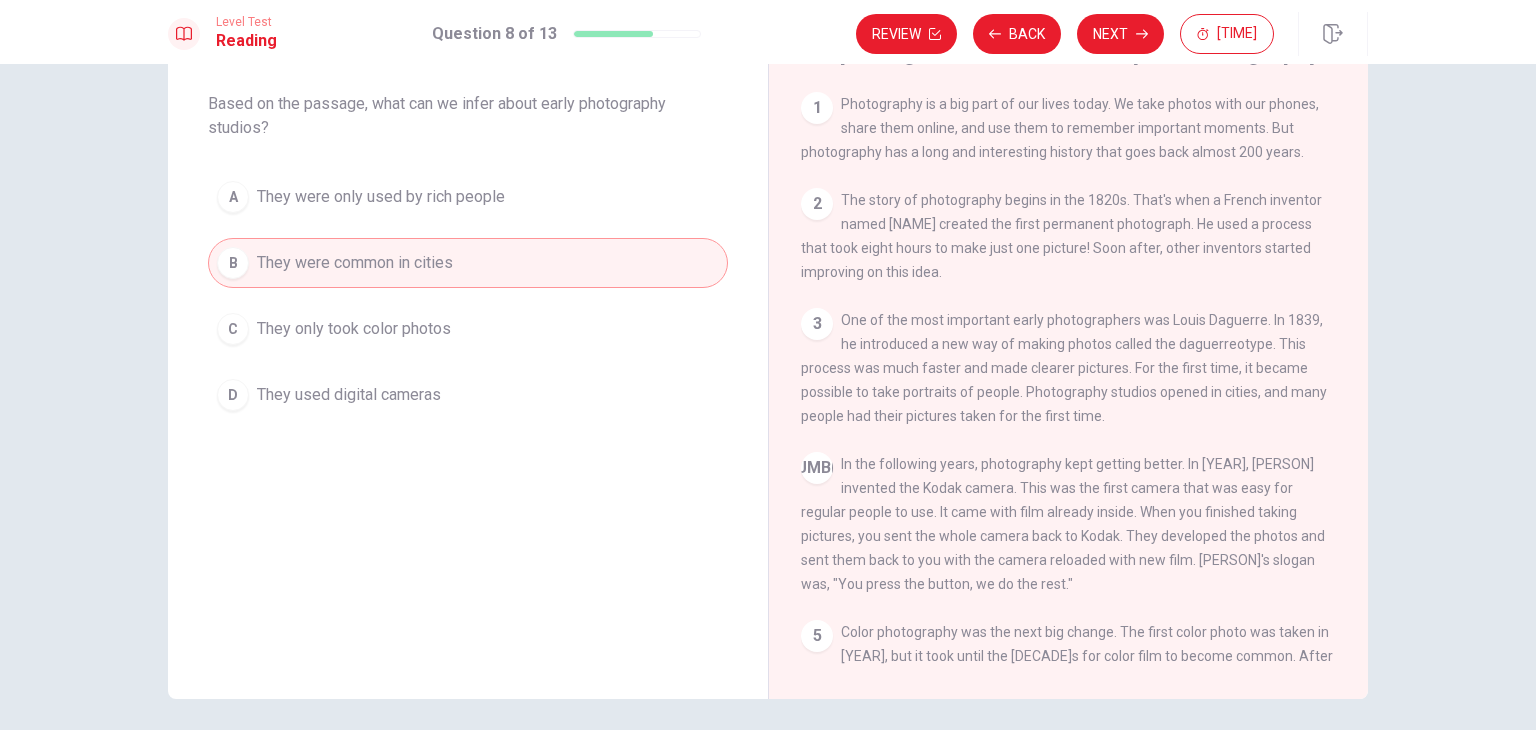 click on "They only took color photos" at bounding box center (381, 197) 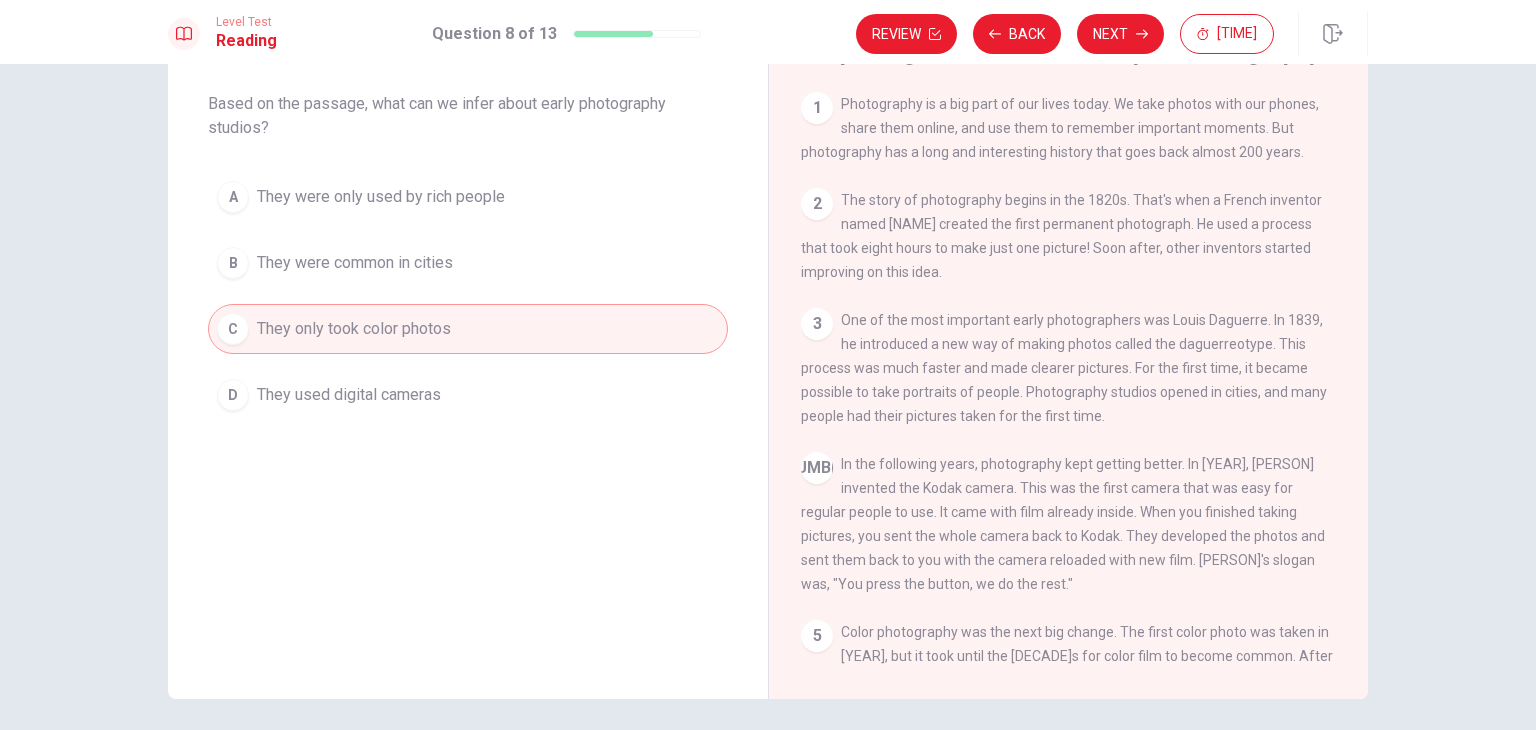 click on "D They used digital cameras" at bounding box center [468, 395] 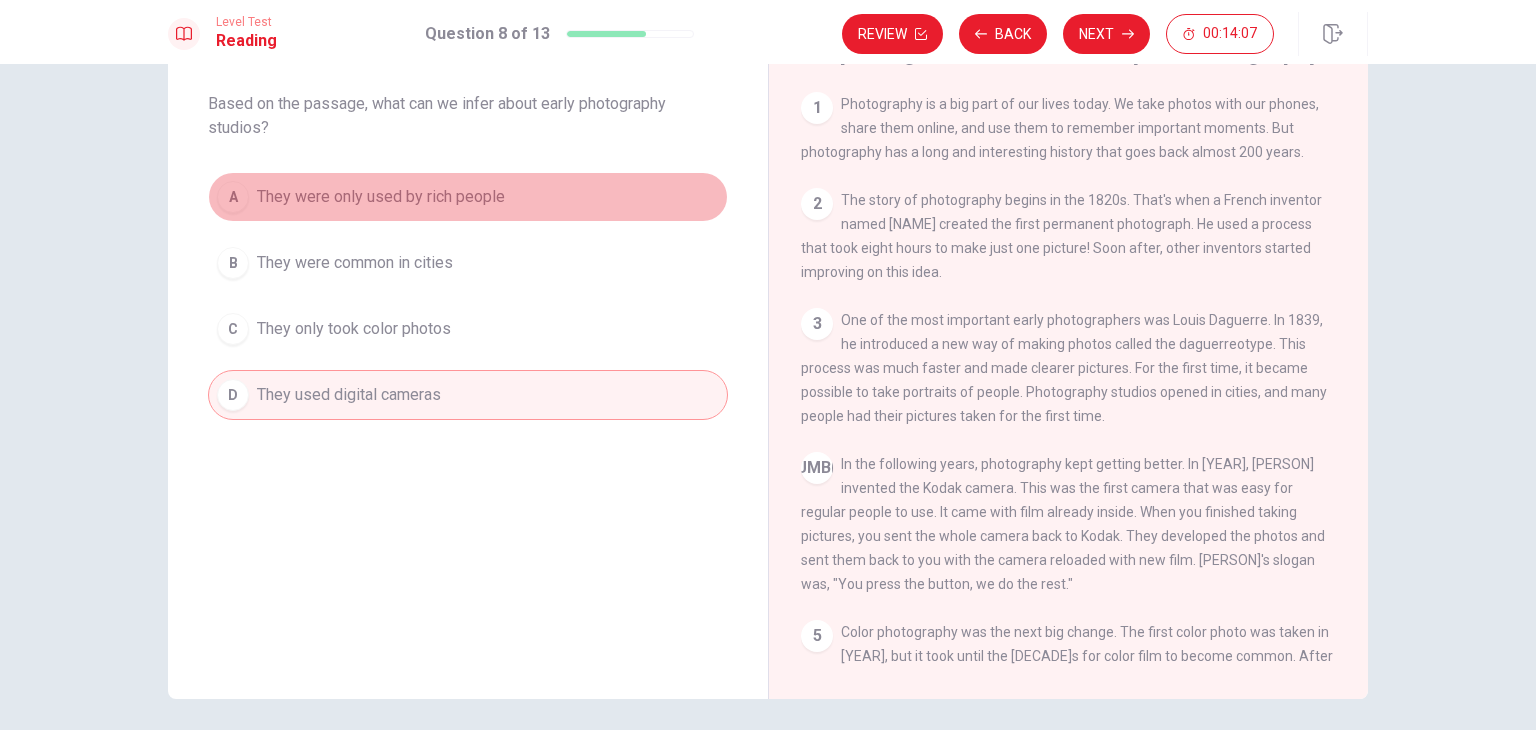 click on "A They were only used by rich people" at bounding box center (468, 197) 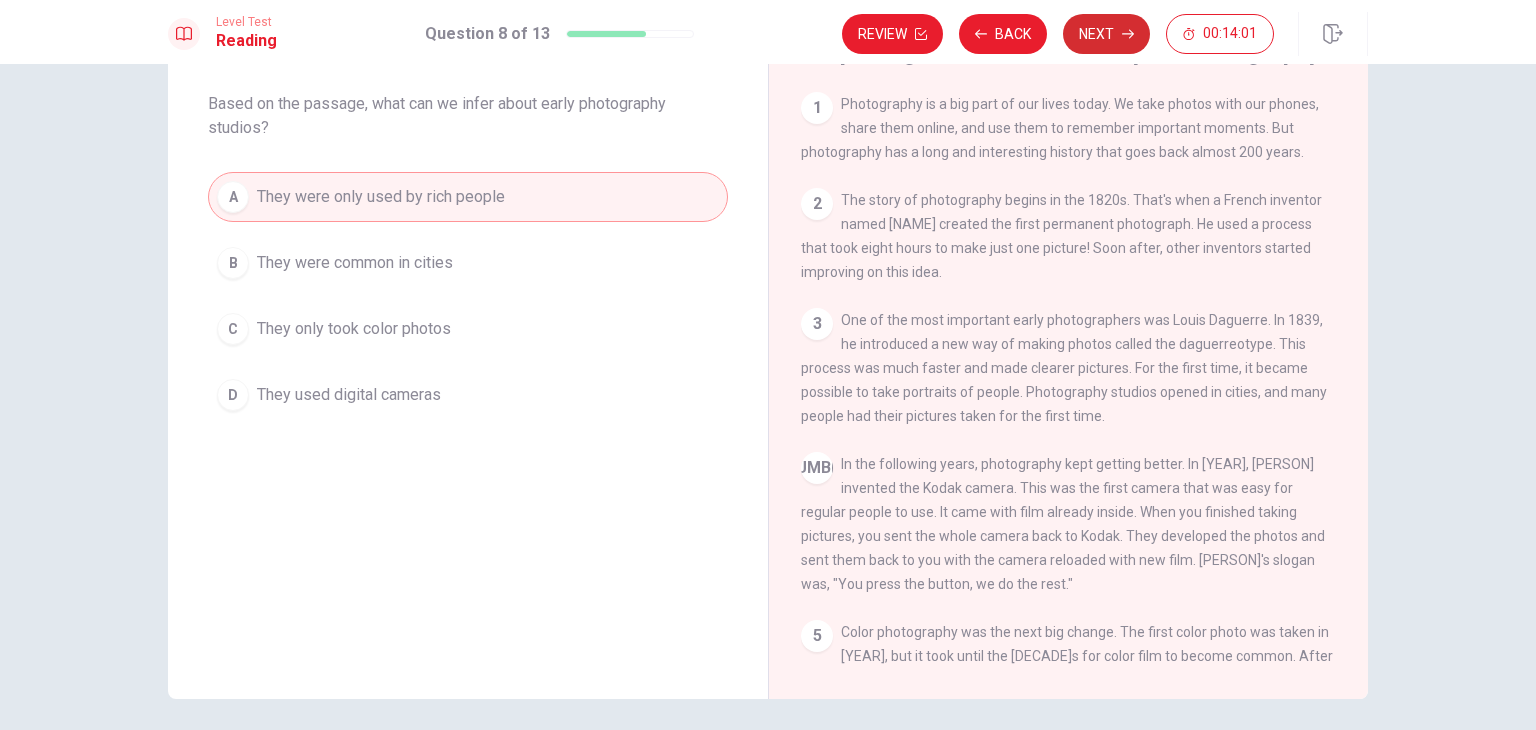 click on "Next" at bounding box center [1106, 34] 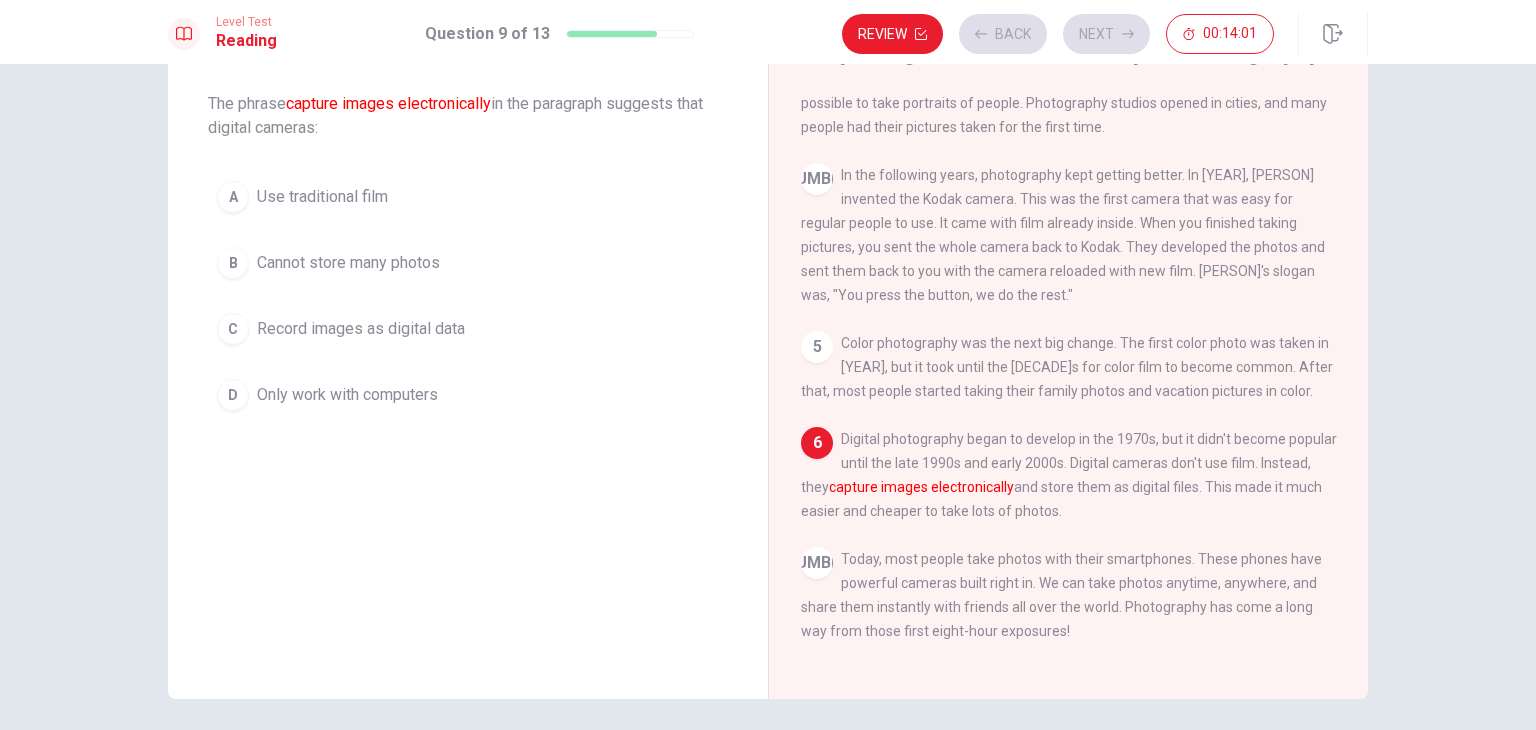 scroll, scrollTop: 312, scrollLeft: 0, axis: vertical 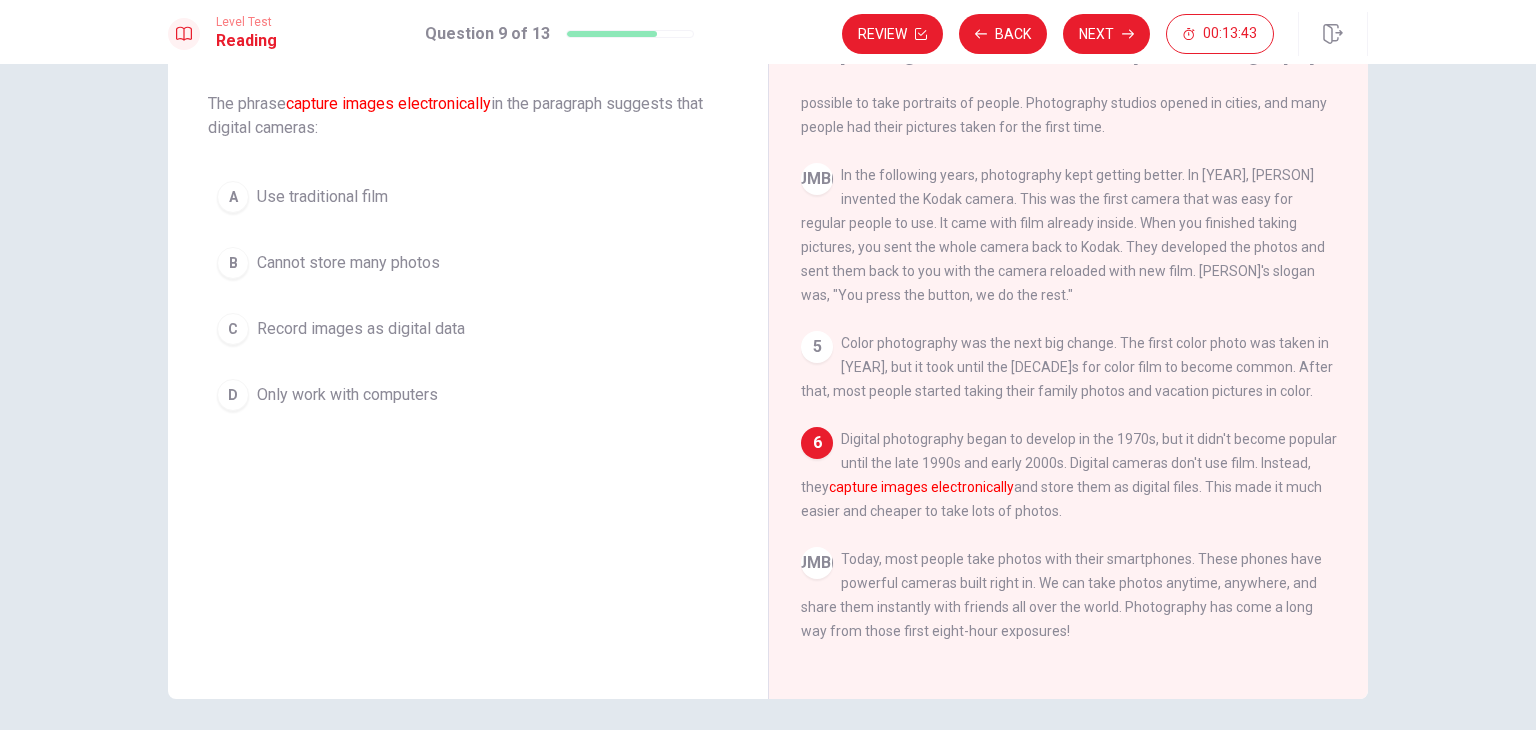 click on "Record images as digital data" at bounding box center (322, 197) 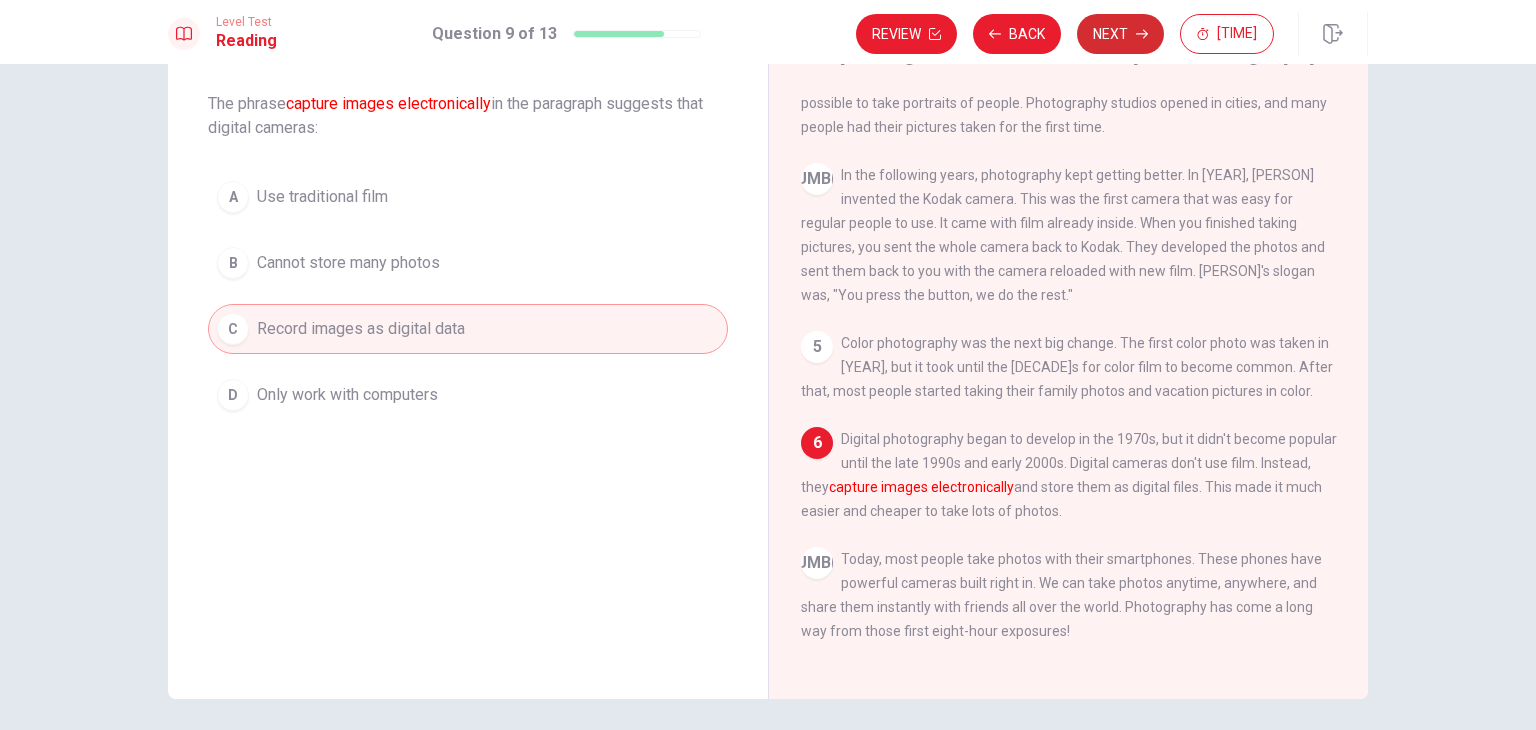 click on "Next" at bounding box center (1120, 34) 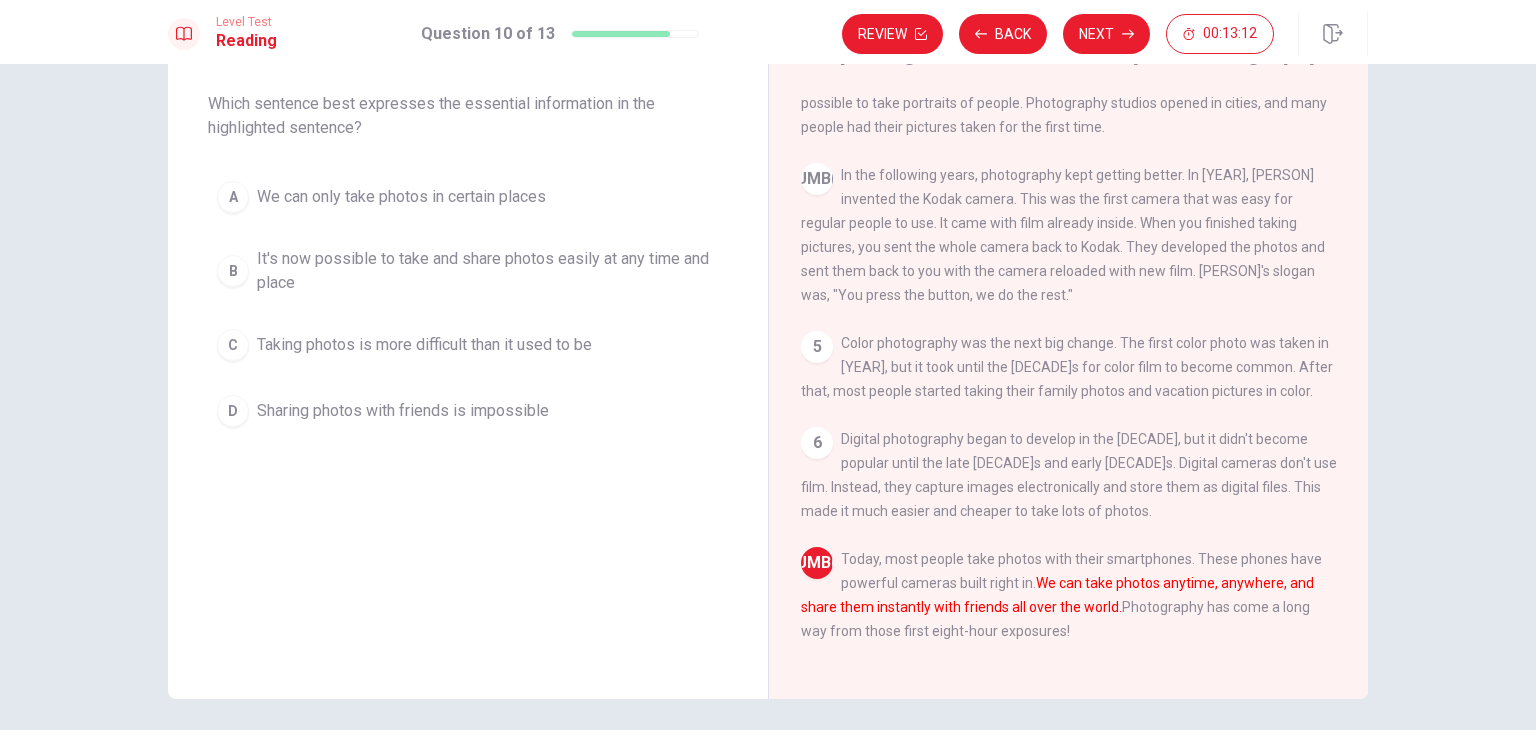 click on "It's now possible to take and share photos easily at any time and place" at bounding box center [401, 197] 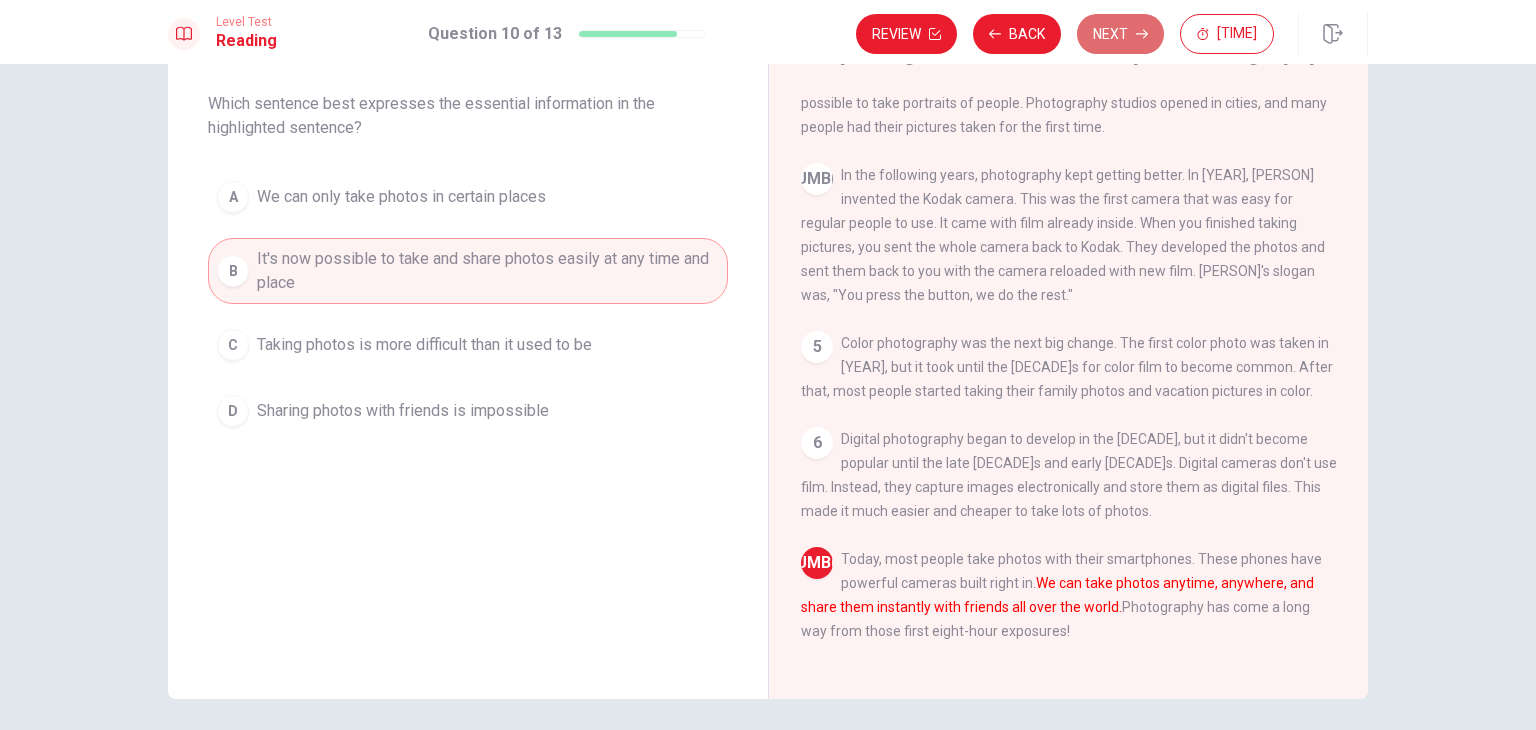 click on "Next" at bounding box center (1120, 34) 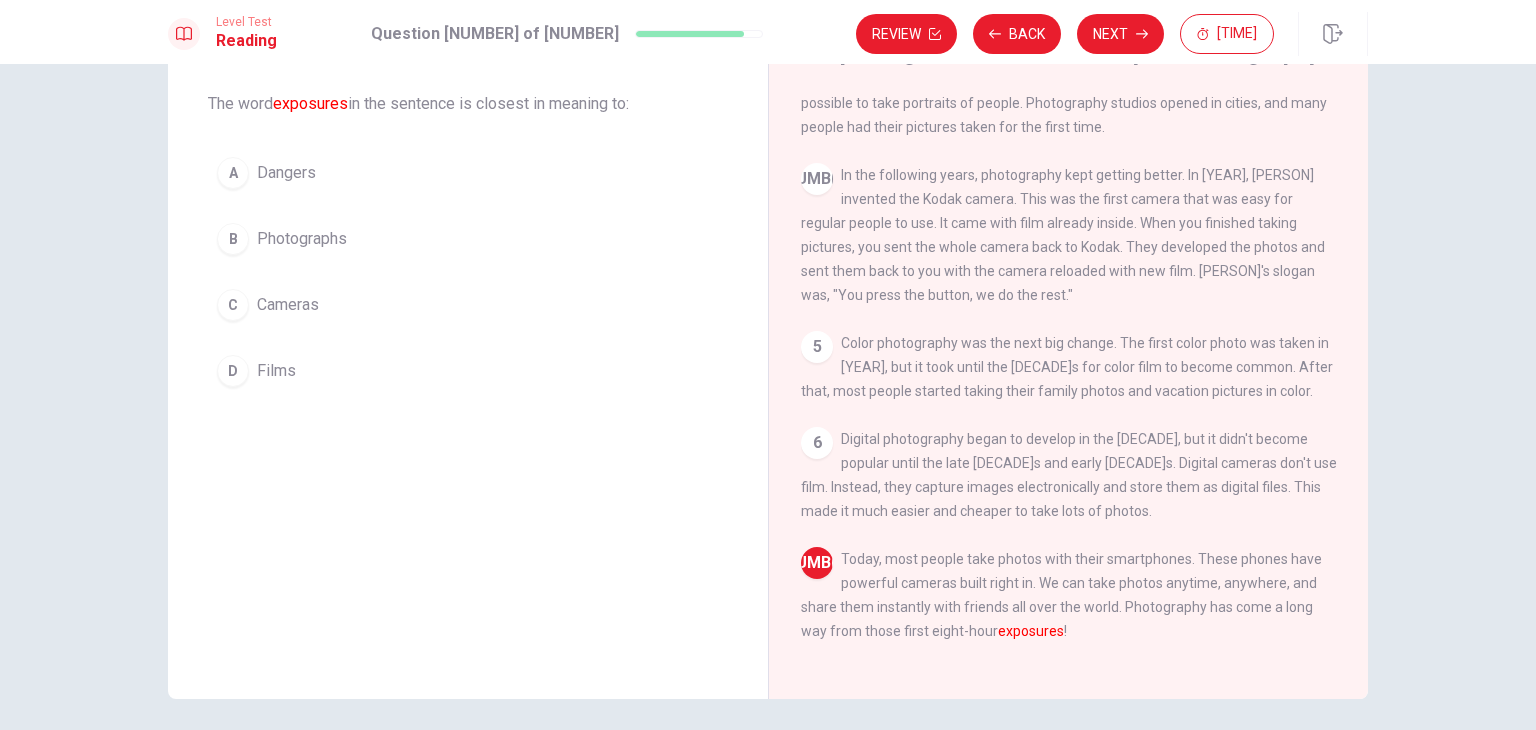 click on "Cameras" at bounding box center (286, 173) 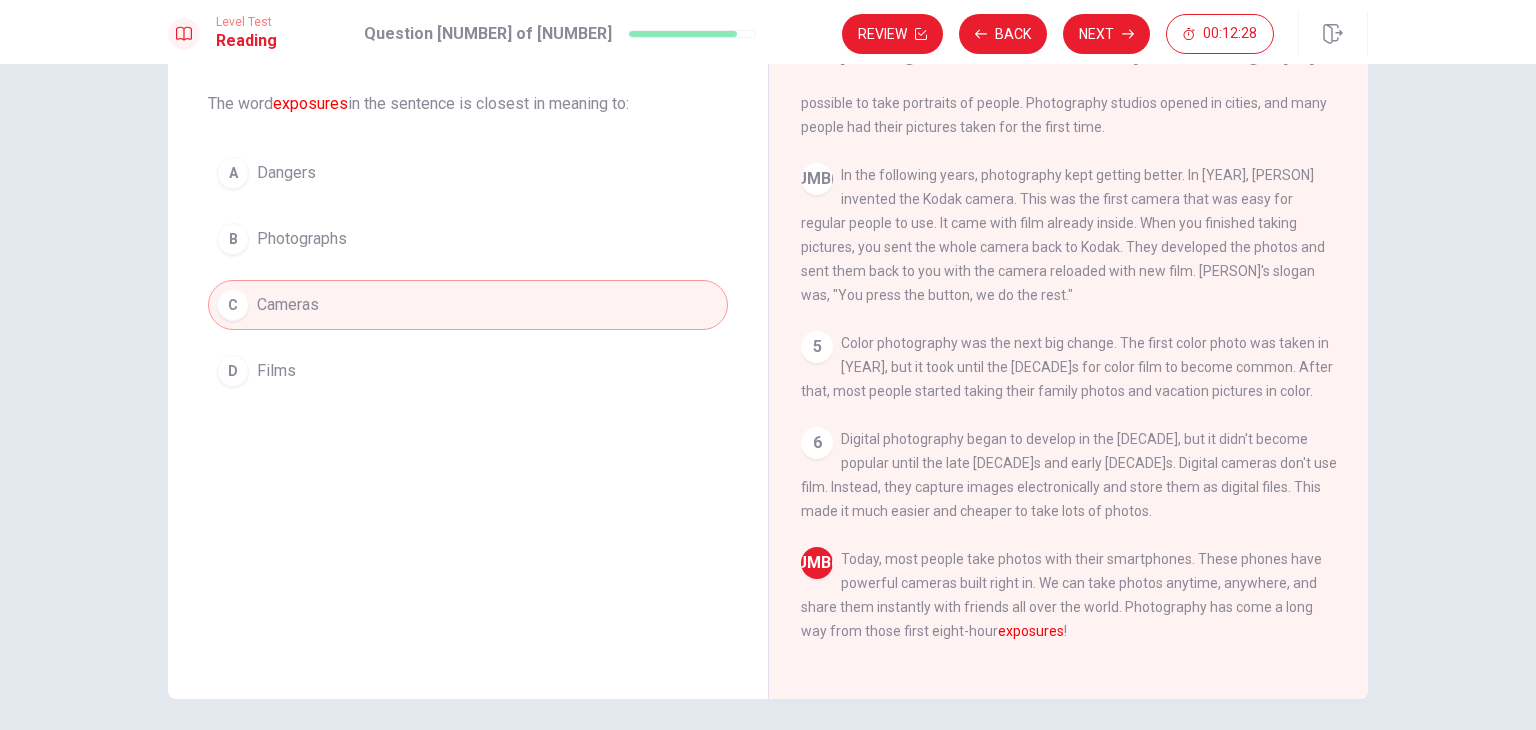 click on "B Photographs" at bounding box center (468, 239) 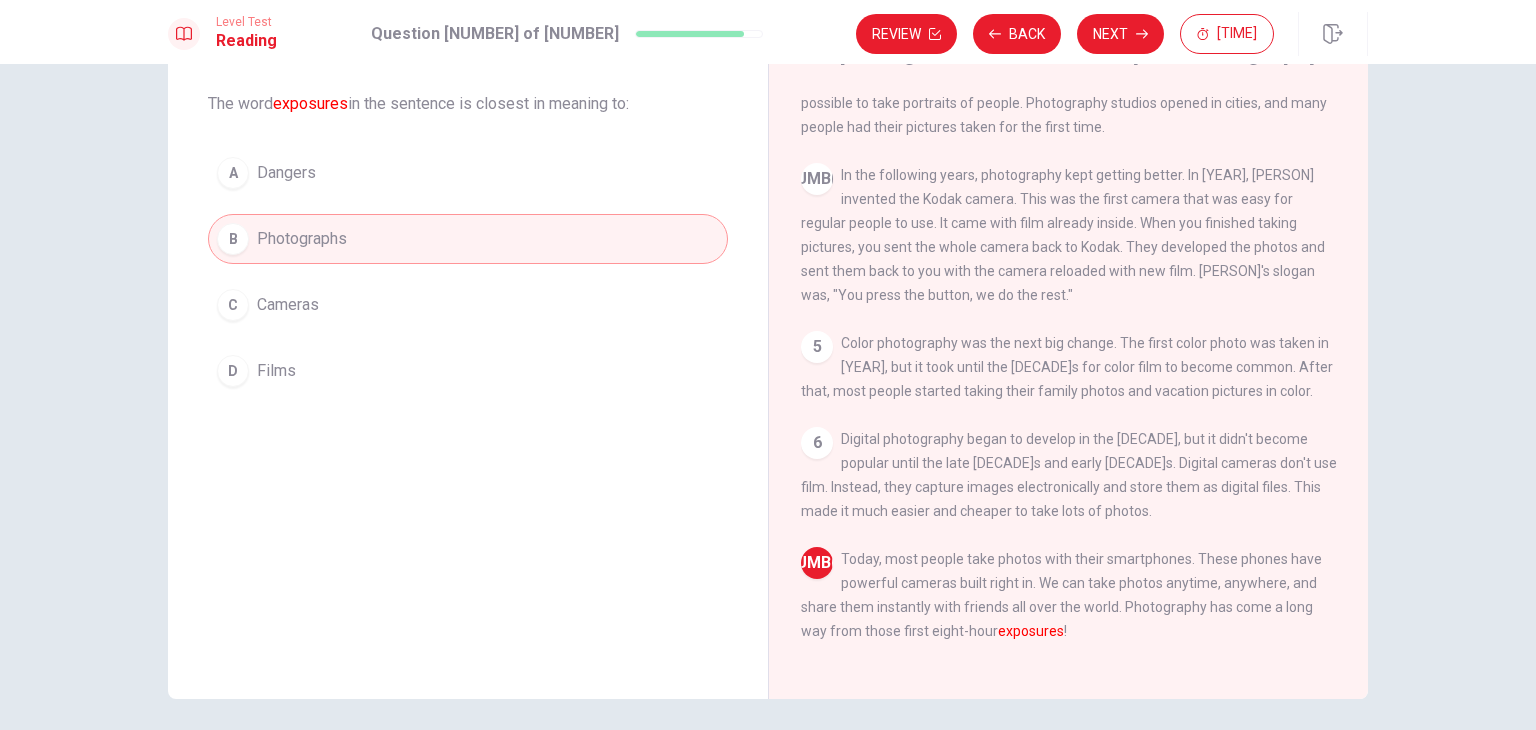 click on "D Films" at bounding box center [468, 371] 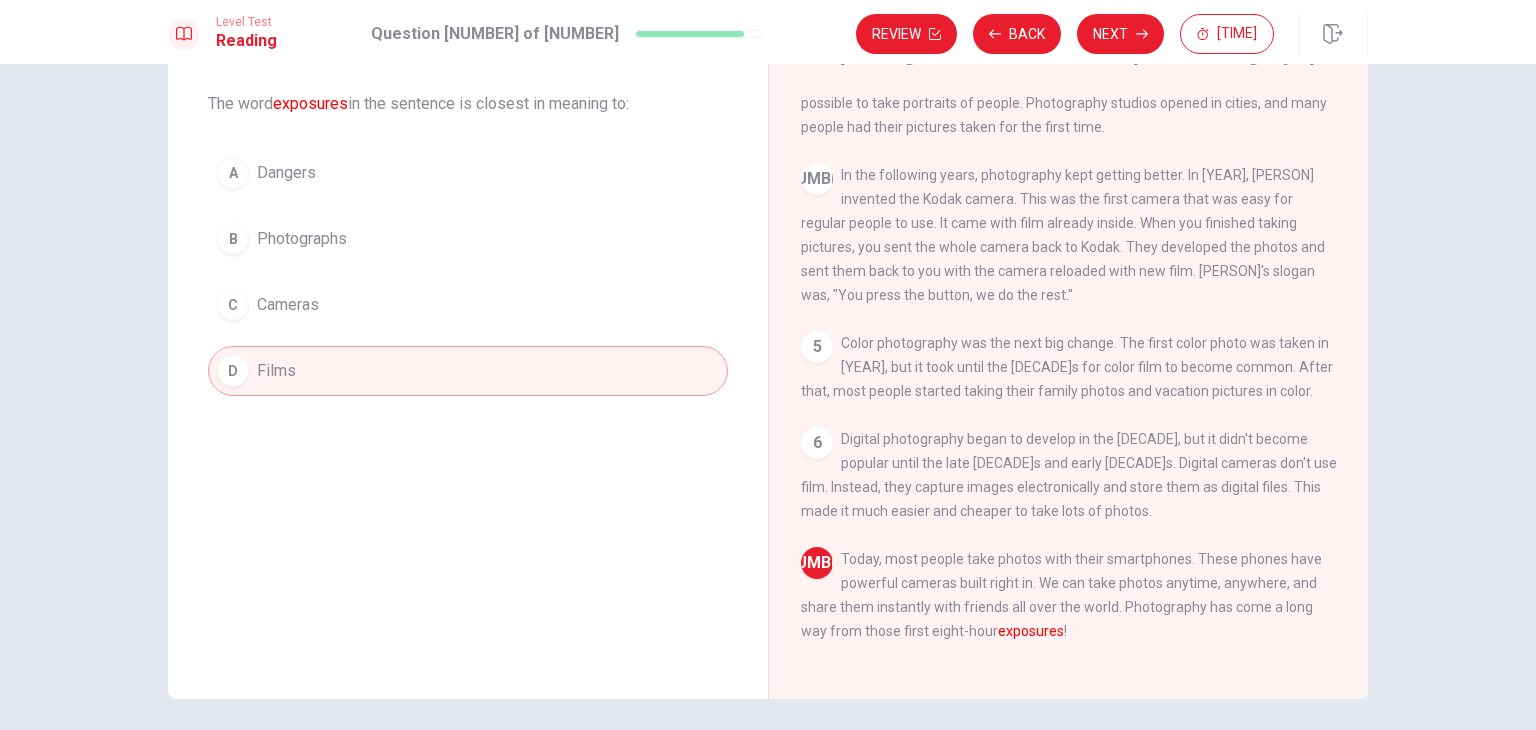 click on "B Photographs" at bounding box center [468, 239] 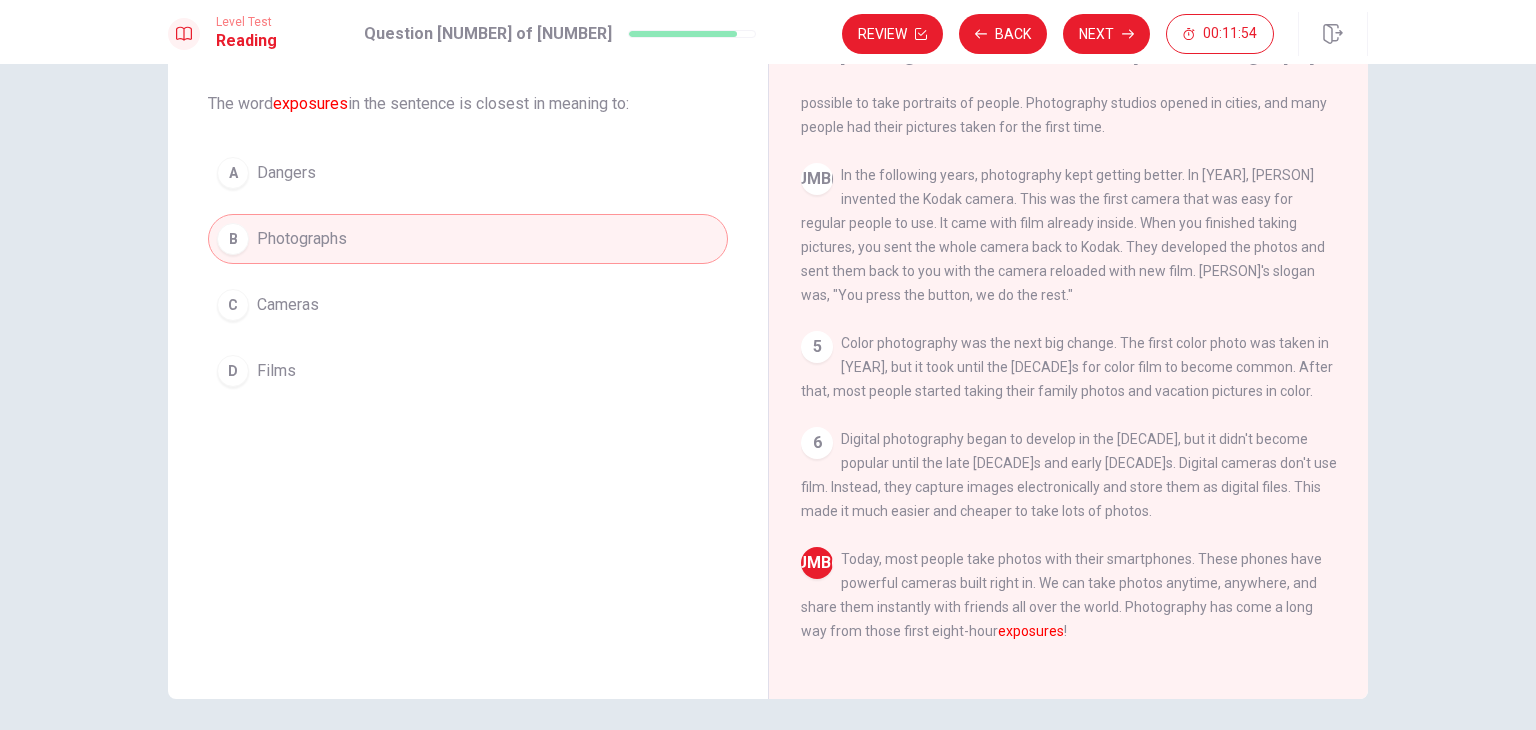 click on "D Films" at bounding box center (468, 371) 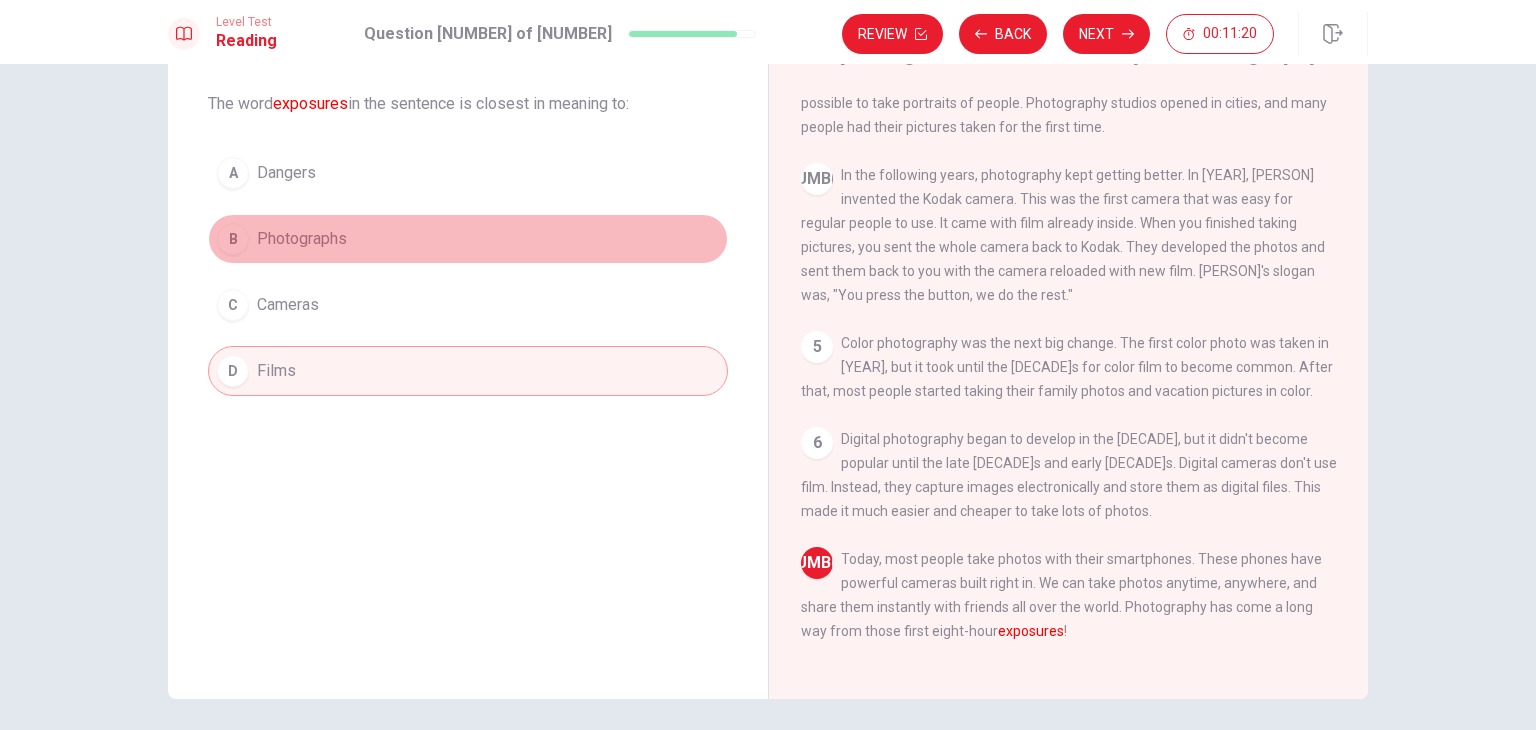 click on "Photographs" at bounding box center [286, 173] 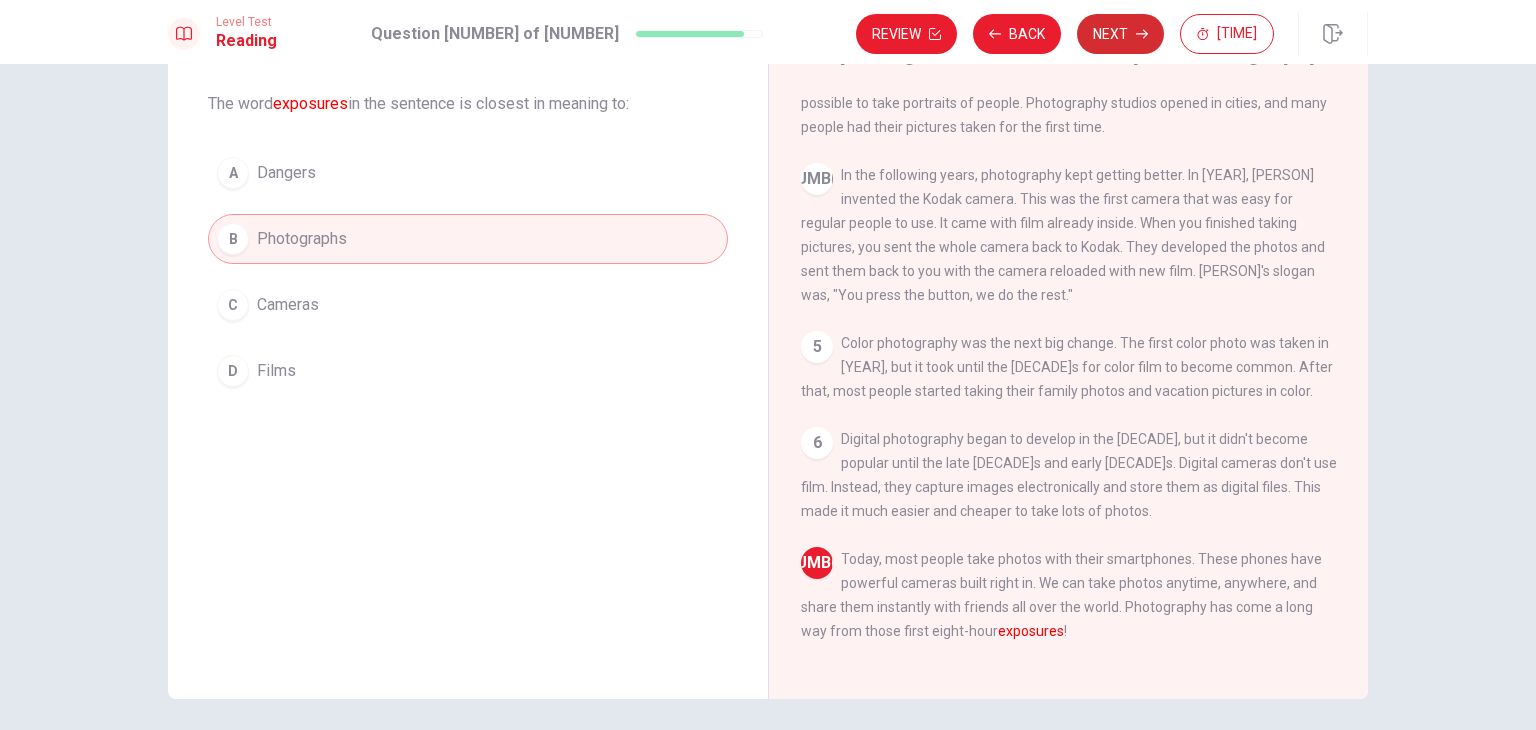 click on "Next" at bounding box center [1120, 34] 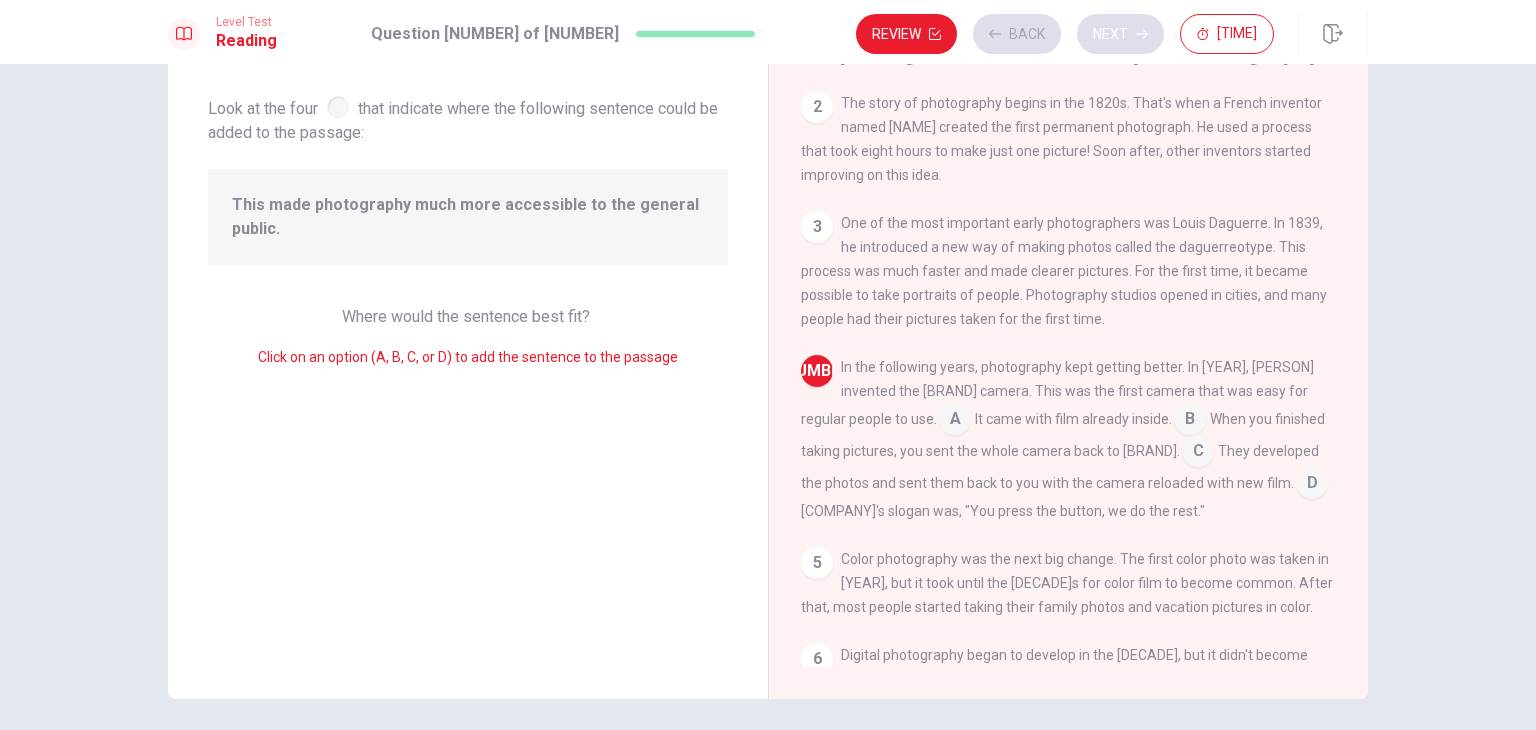scroll, scrollTop: 162, scrollLeft: 0, axis: vertical 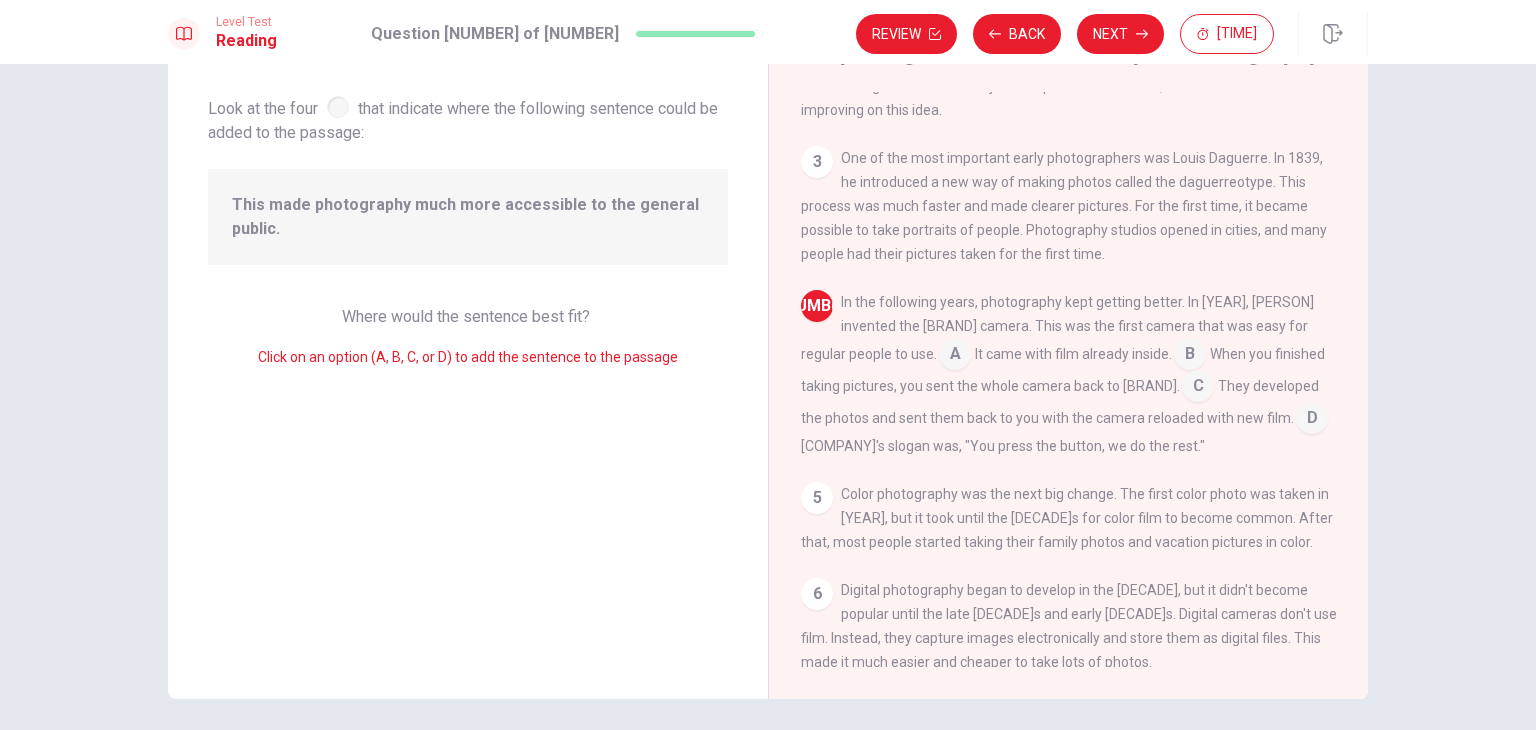 click at bounding box center (955, 356) 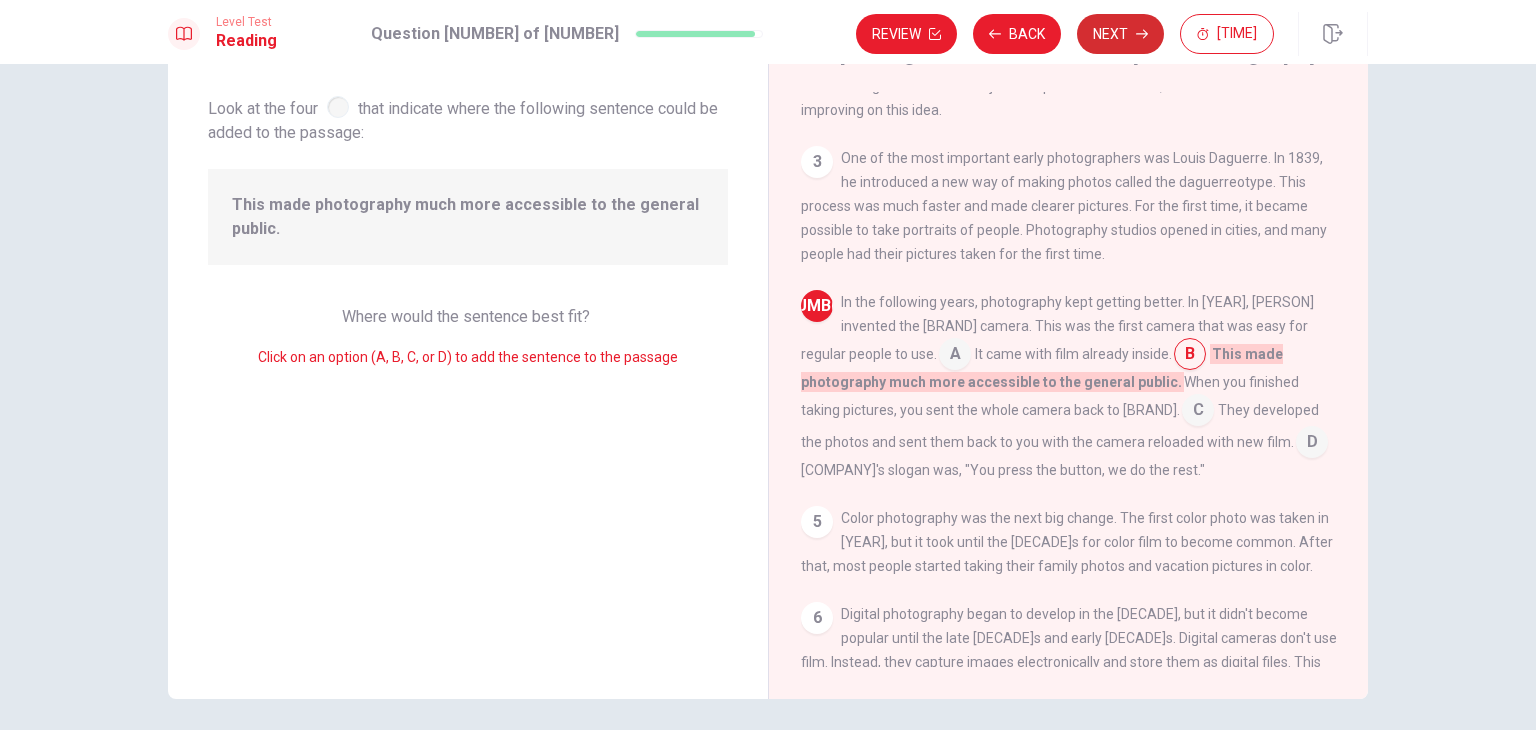 click on "Next" at bounding box center (1120, 34) 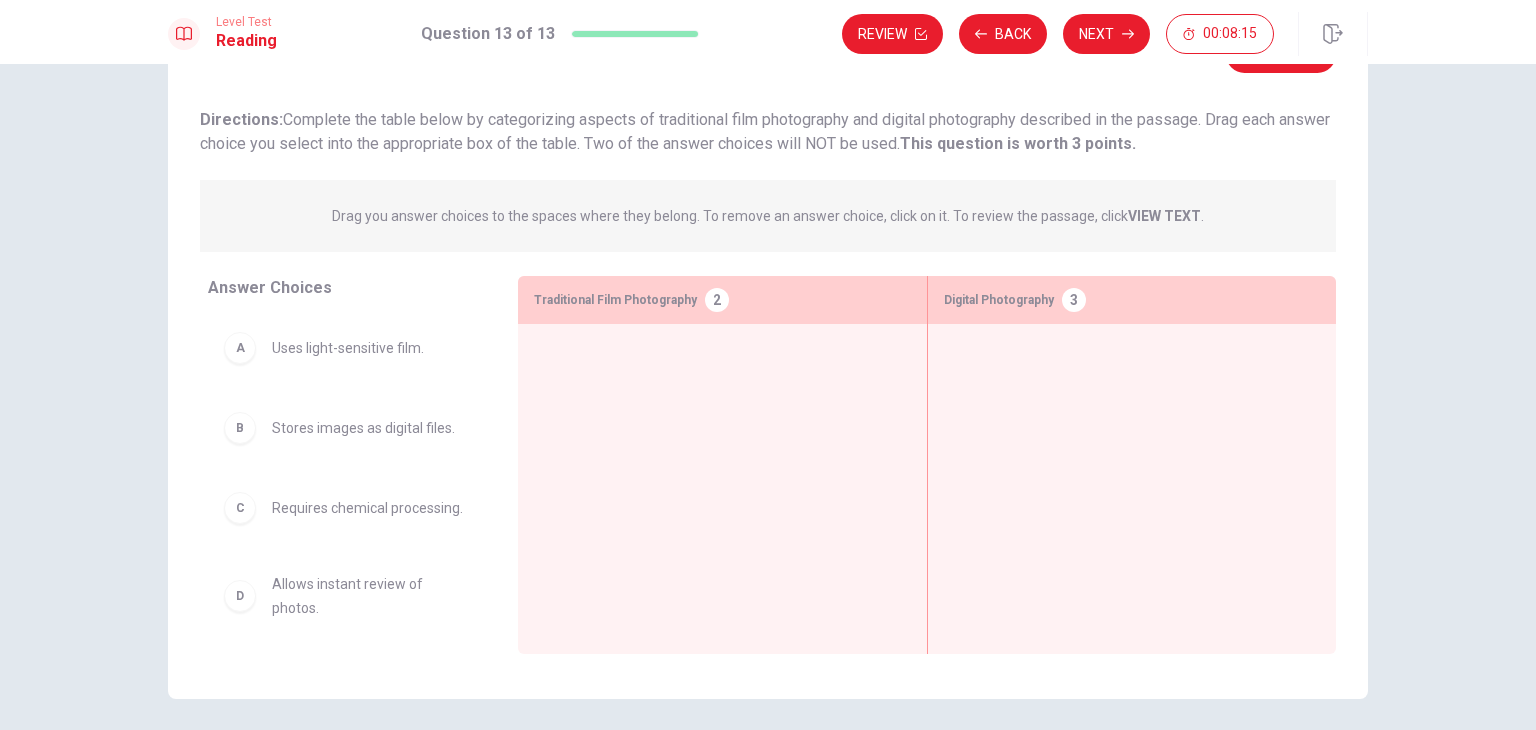 scroll, scrollTop: 173, scrollLeft: 0, axis: vertical 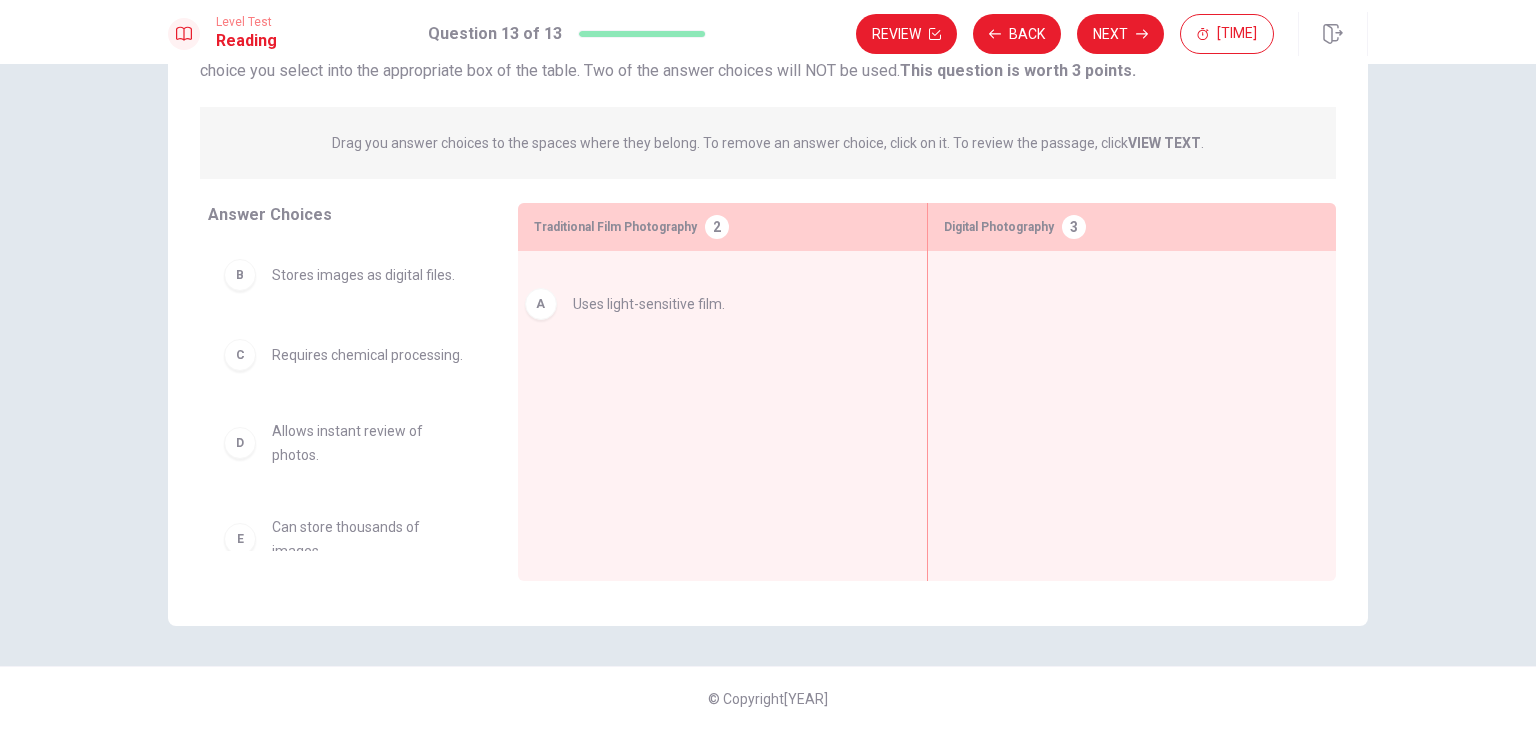 drag, startPoint x: 304, startPoint y: 283, endPoint x: 621, endPoint y: 313, distance: 318.41638 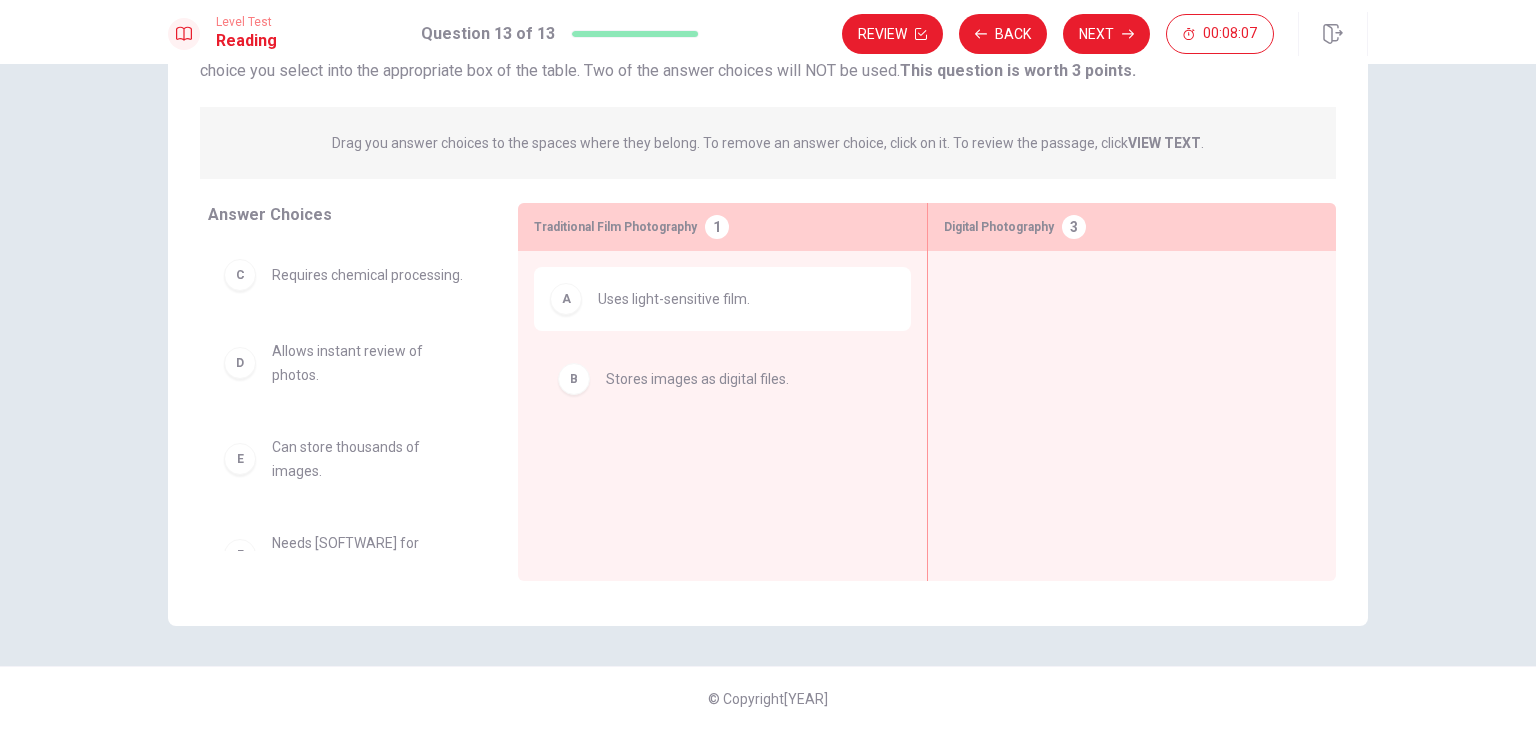 drag, startPoint x: 324, startPoint y: 285, endPoint x: 679, endPoint y: 398, distance: 372.55066 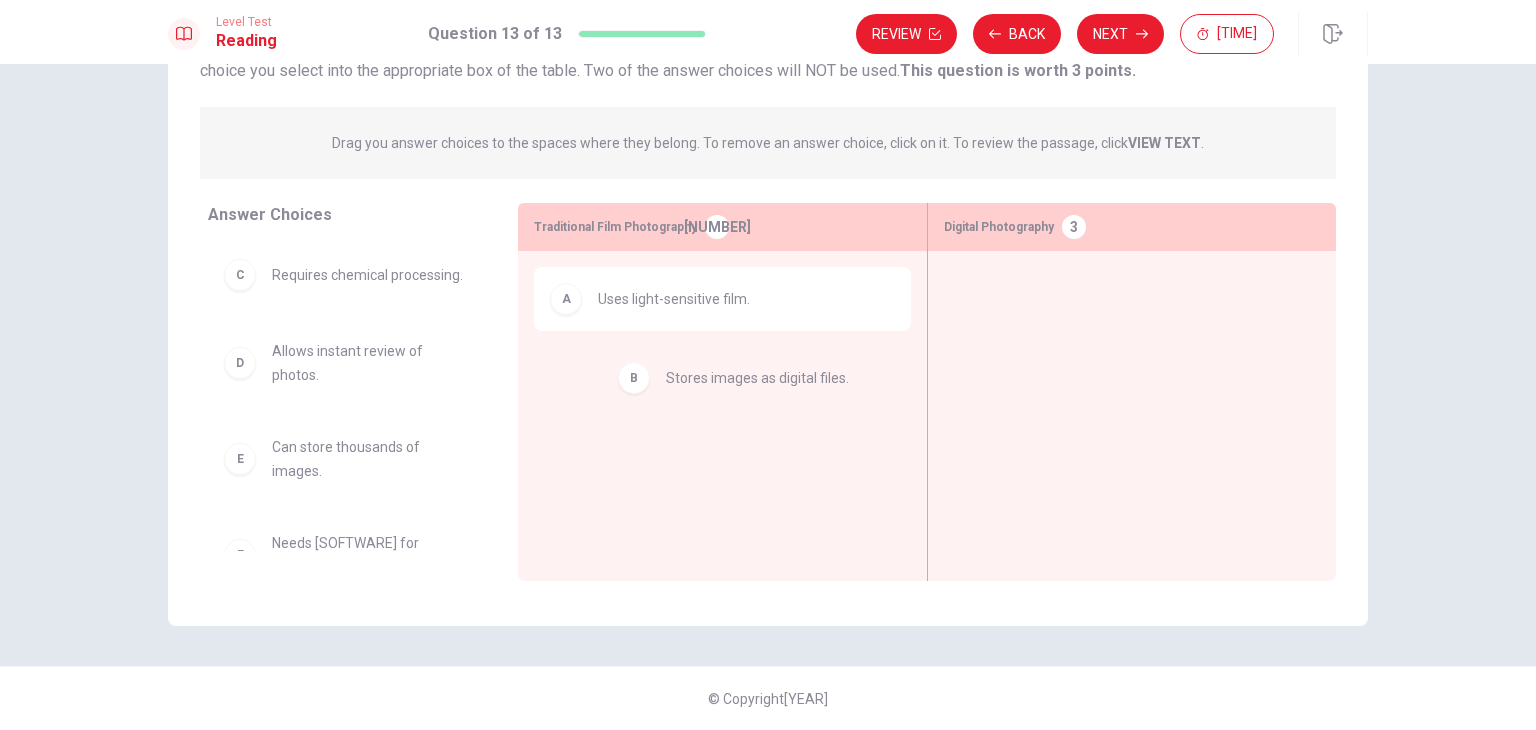 drag, startPoint x: 804, startPoint y: 392, endPoint x: 1116, endPoint y: 384, distance: 312.10254 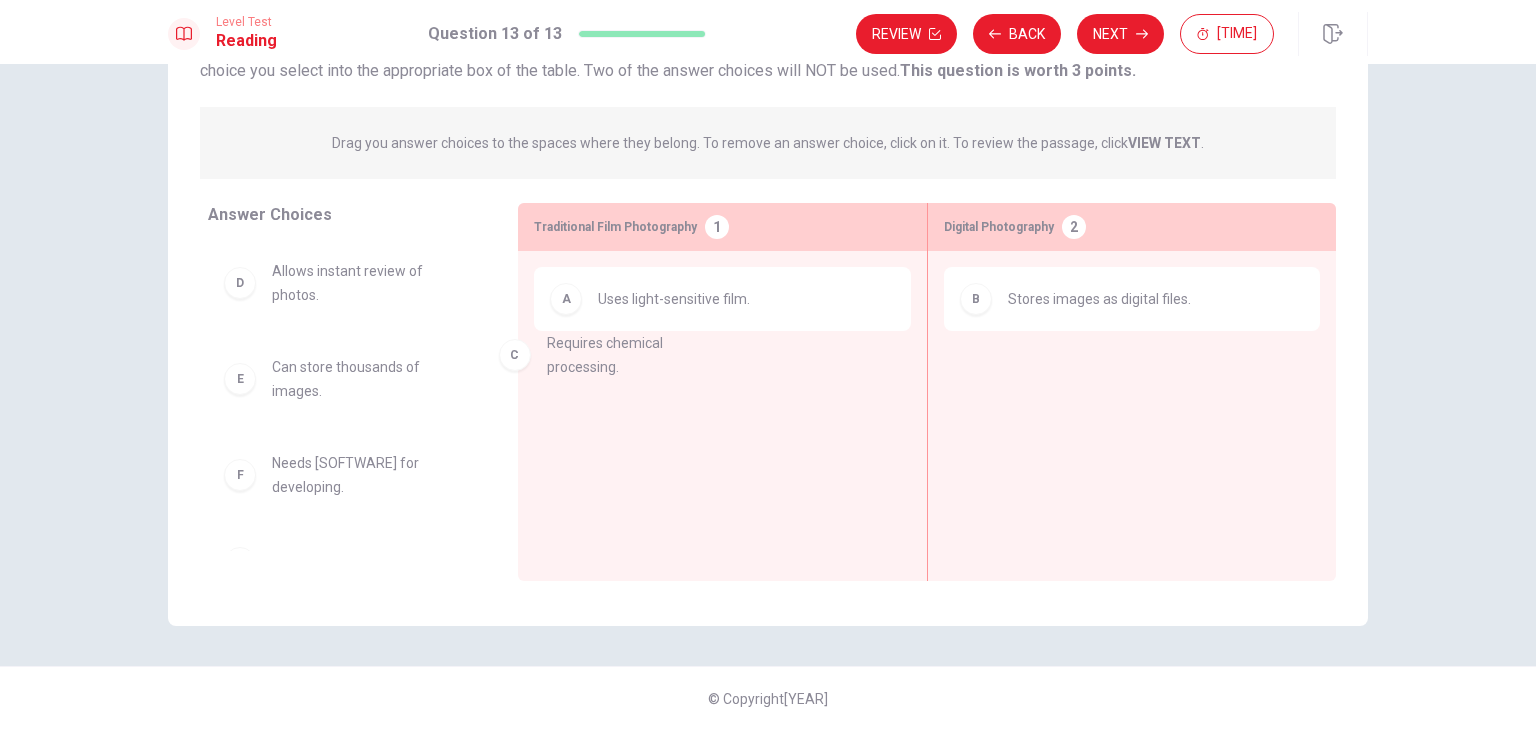 drag, startPoint x: 293, startPoint y: 302, endPoint x: 599, endPoint y: 400, distance: 321.3098 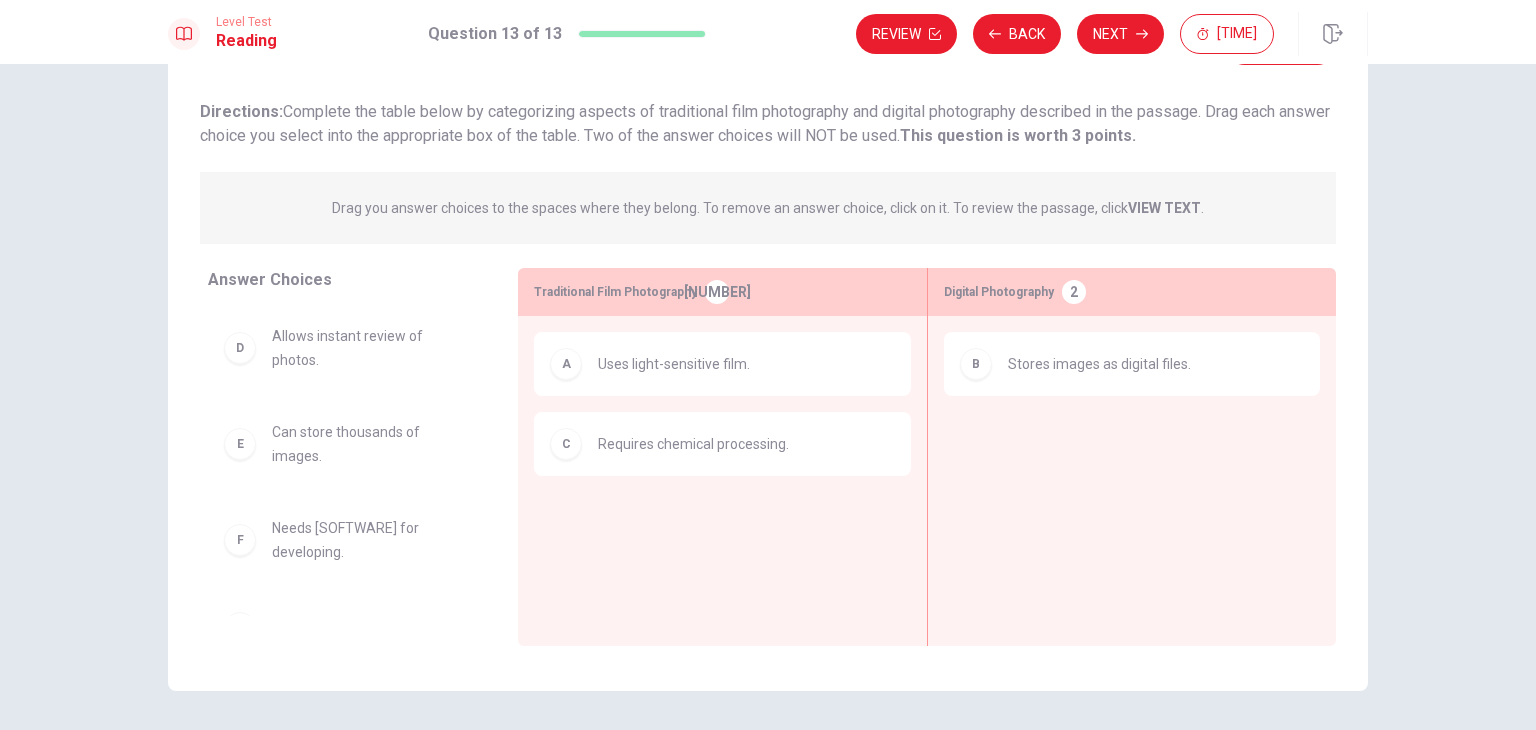 scroll, scrollTop: 73, scrollLeft: 0, axis: vertical 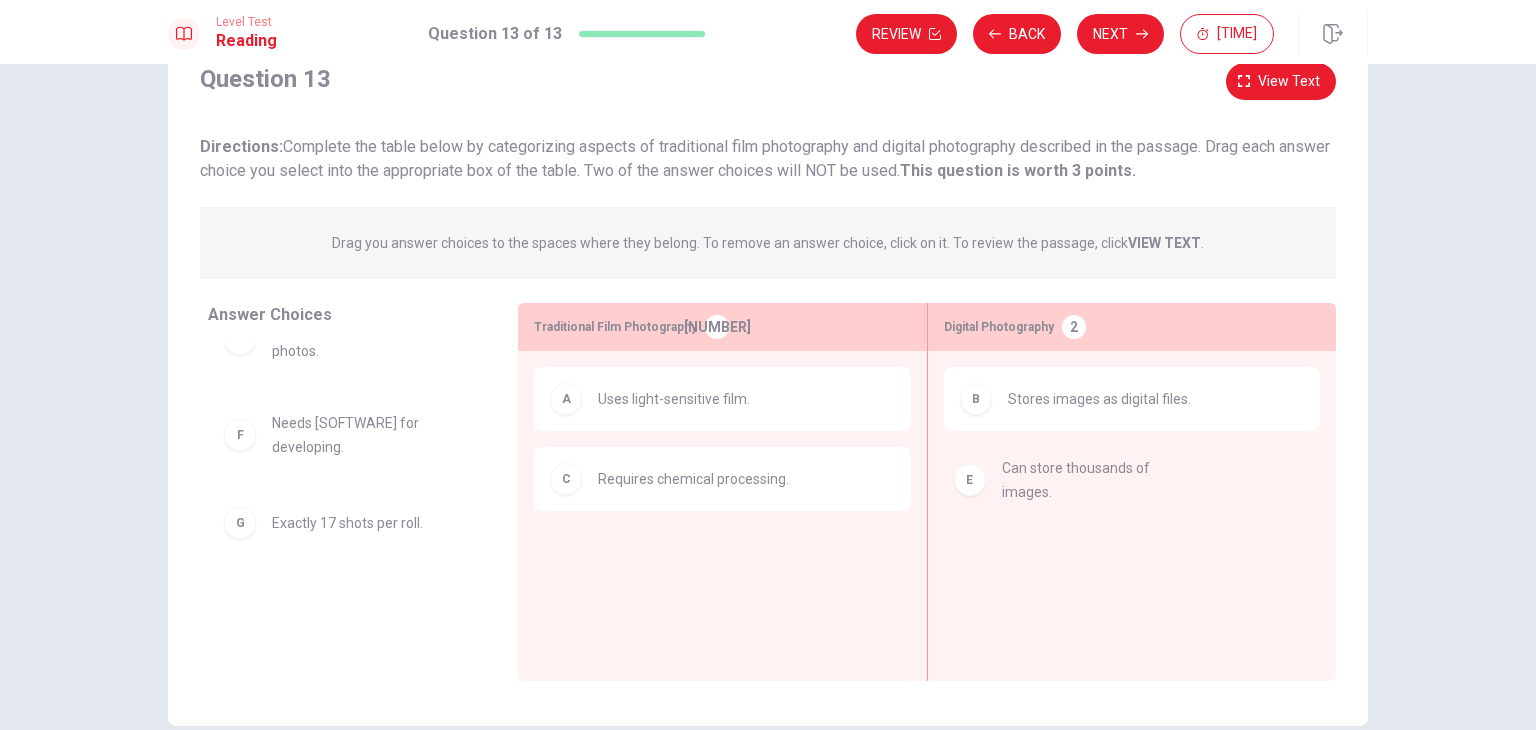 drag, startPoint x: 652, startPoint y: 482, endPoint x: 1085, endPoint y: 499, distance: 433.3336 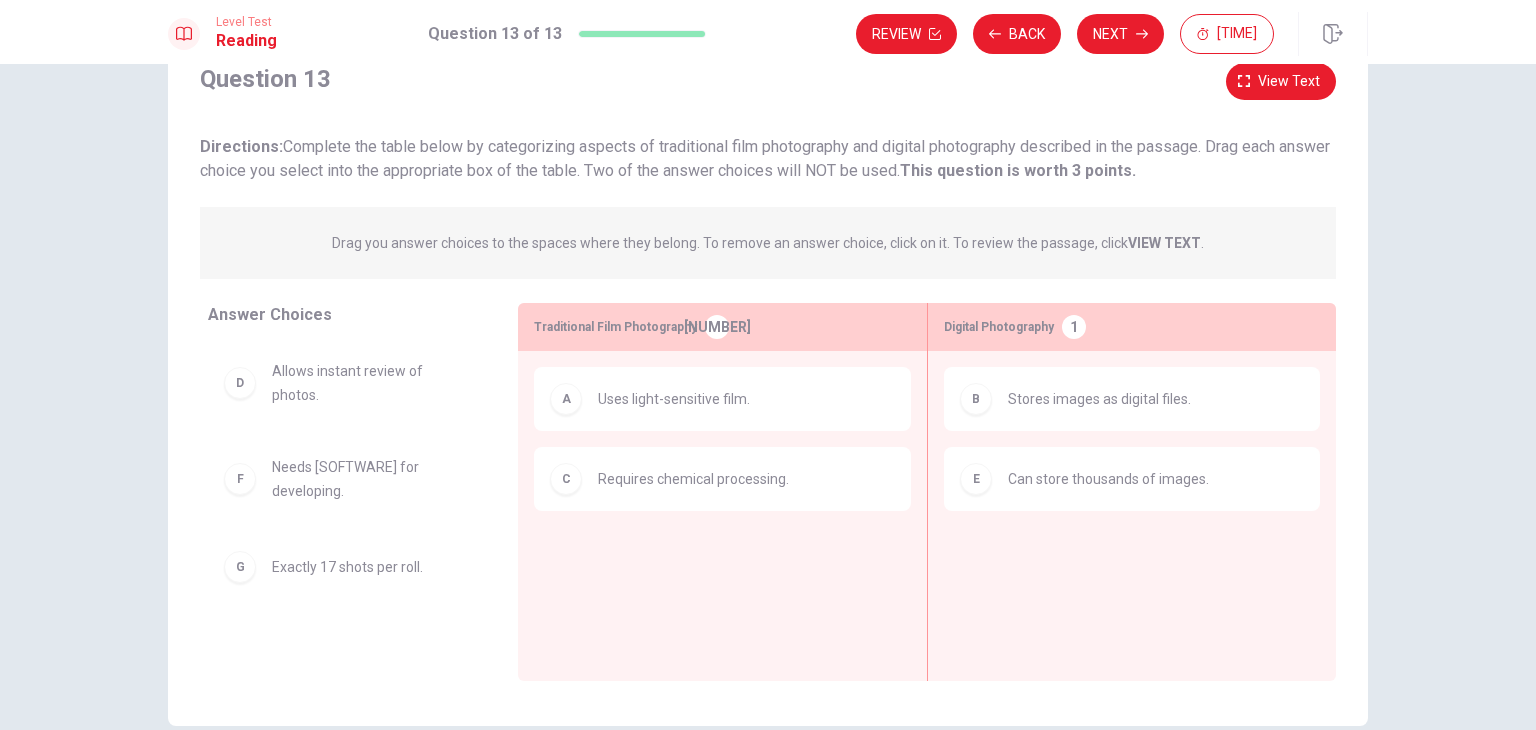 scroll, scrollTop: 0, scrollLeft: 0, axis: both 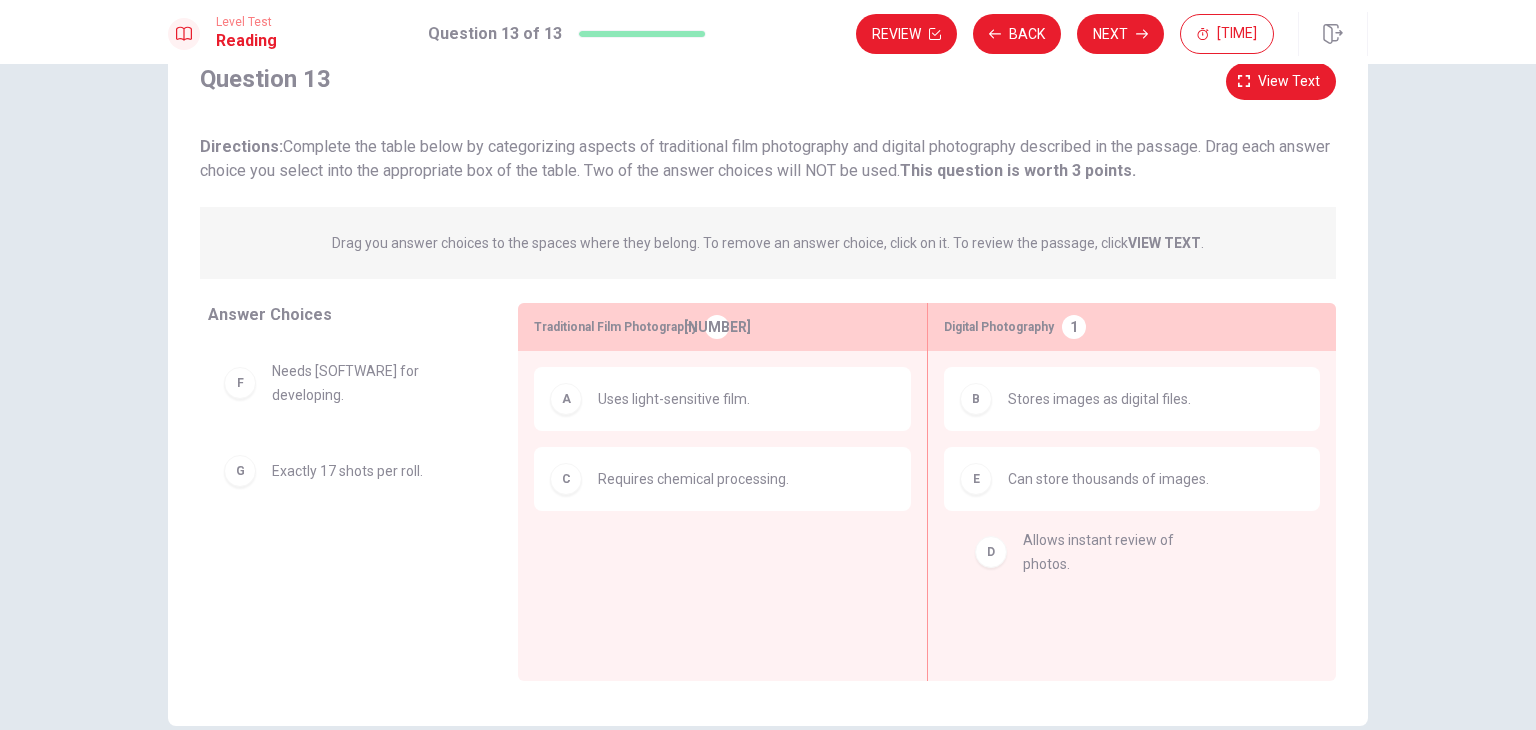 drag, startPoint x: 403, startPoint y: 403, endPoint x: 1150, endPoint y: 568, distance: 765.00586 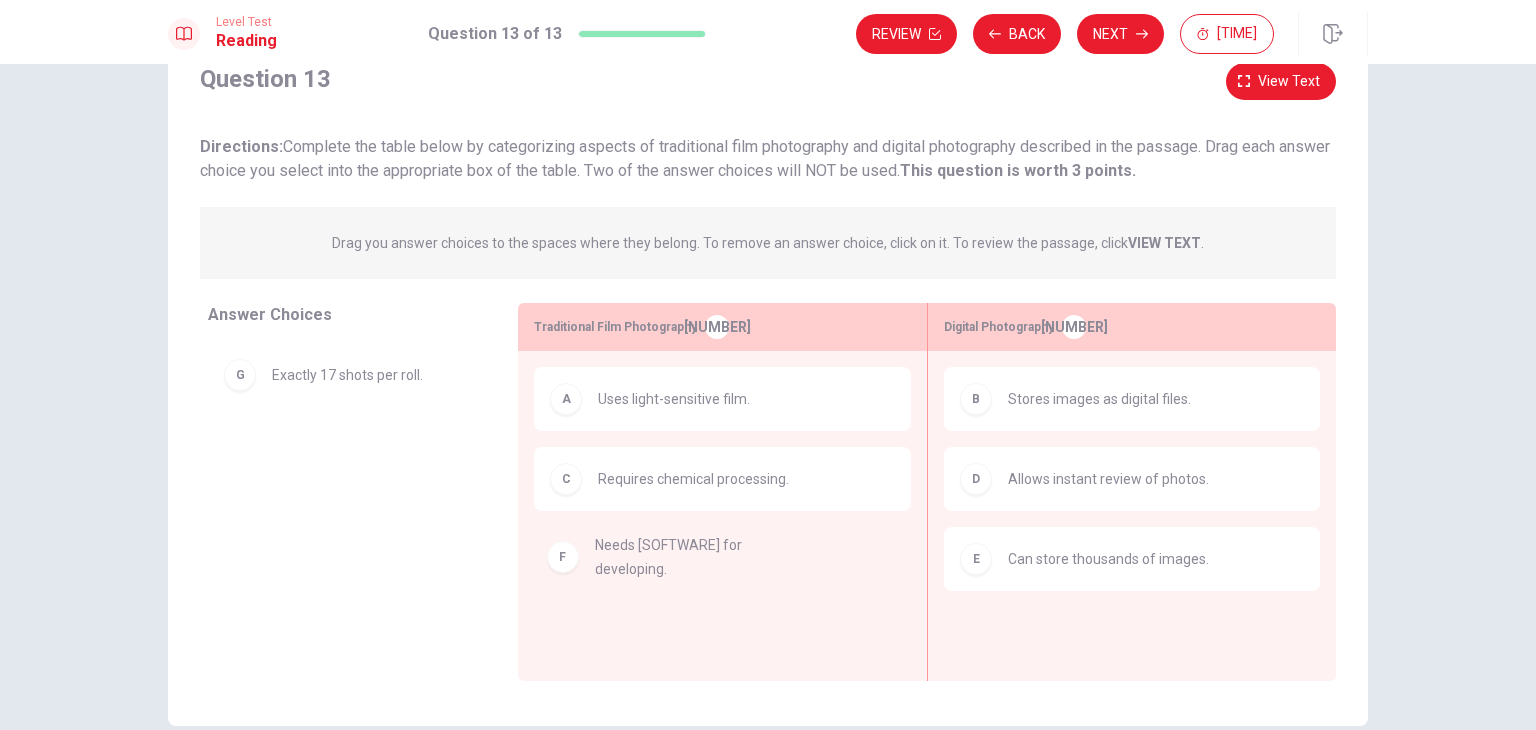 drag, startPoint x: 302, startPoint y: 393, endPoint x: 671, endPoint y: 583, distance: 415.04337 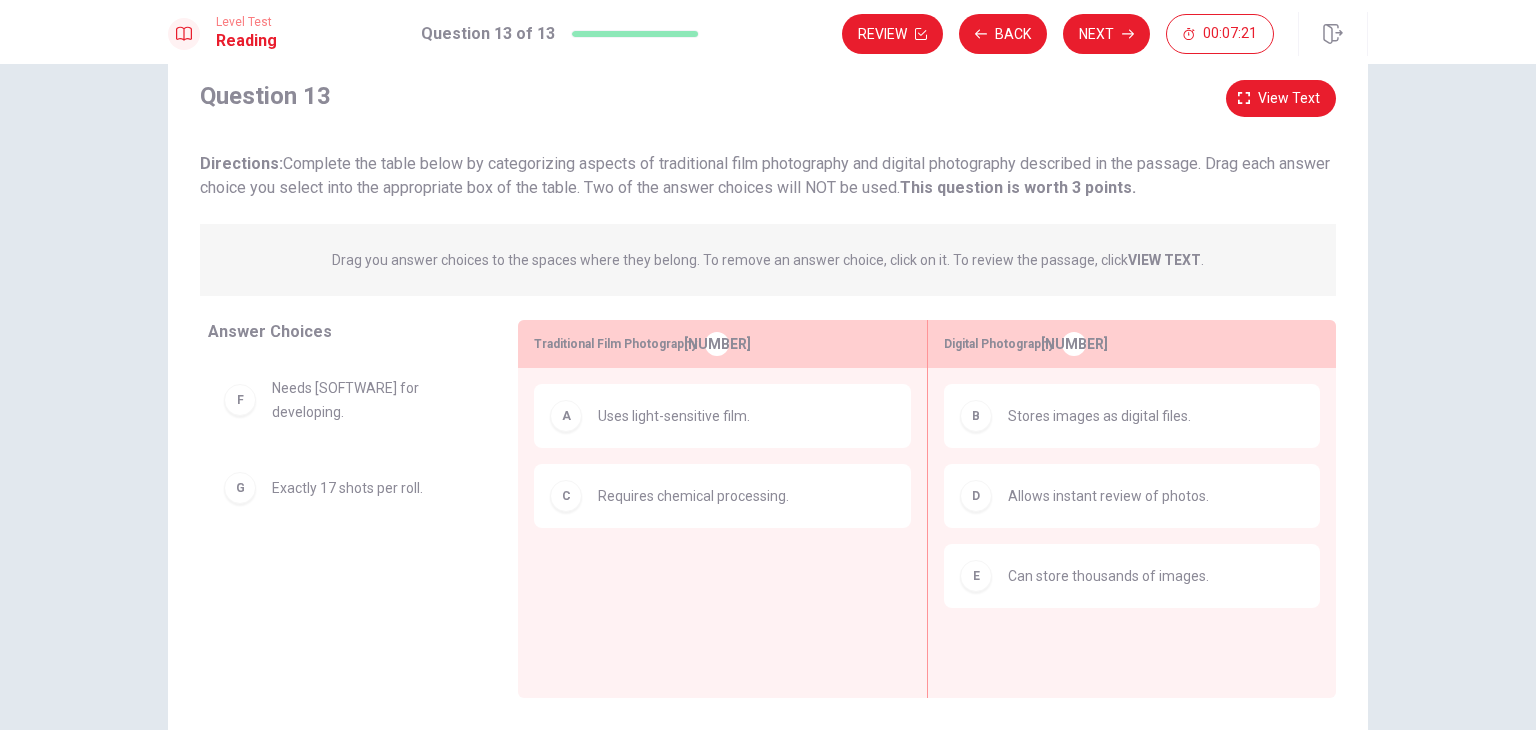 scroll, scrollTop: 0, scrollLeft: 0, axis: both 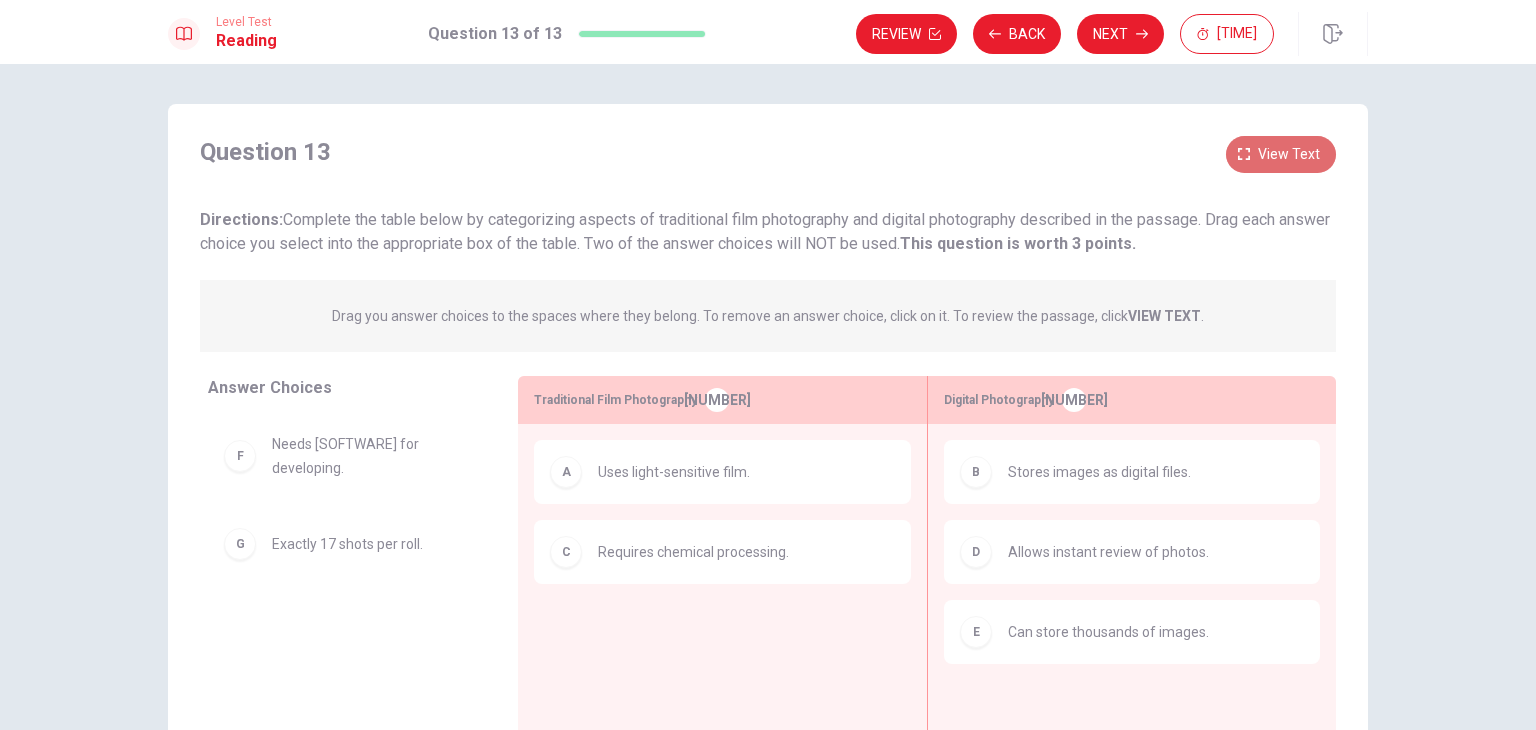 click on "View text" at bounding box center (1289, 154) 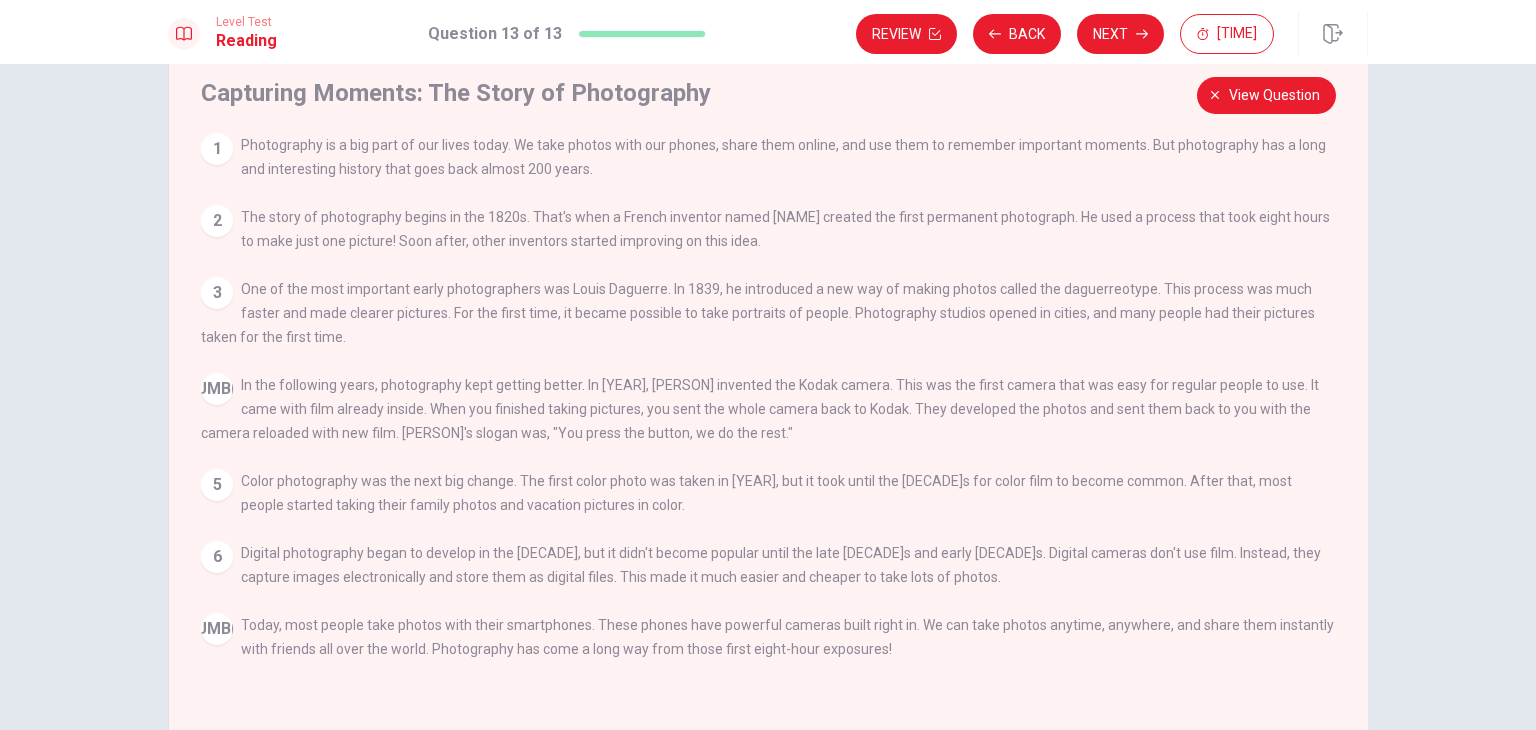 scroll, scrollTop: 0, scrollLeft: 0, axis: both 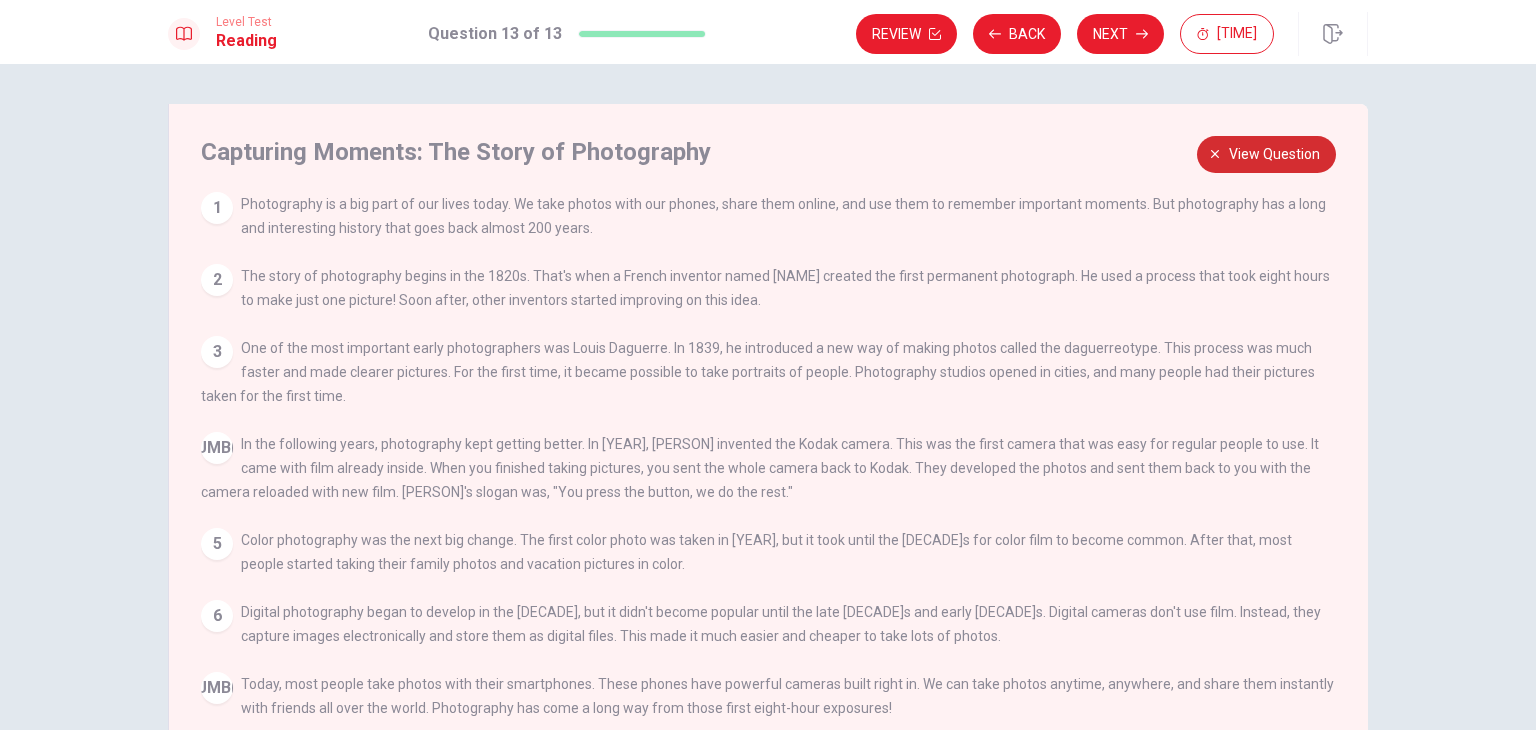 click on "View question" at bounding box center (1266, 154) 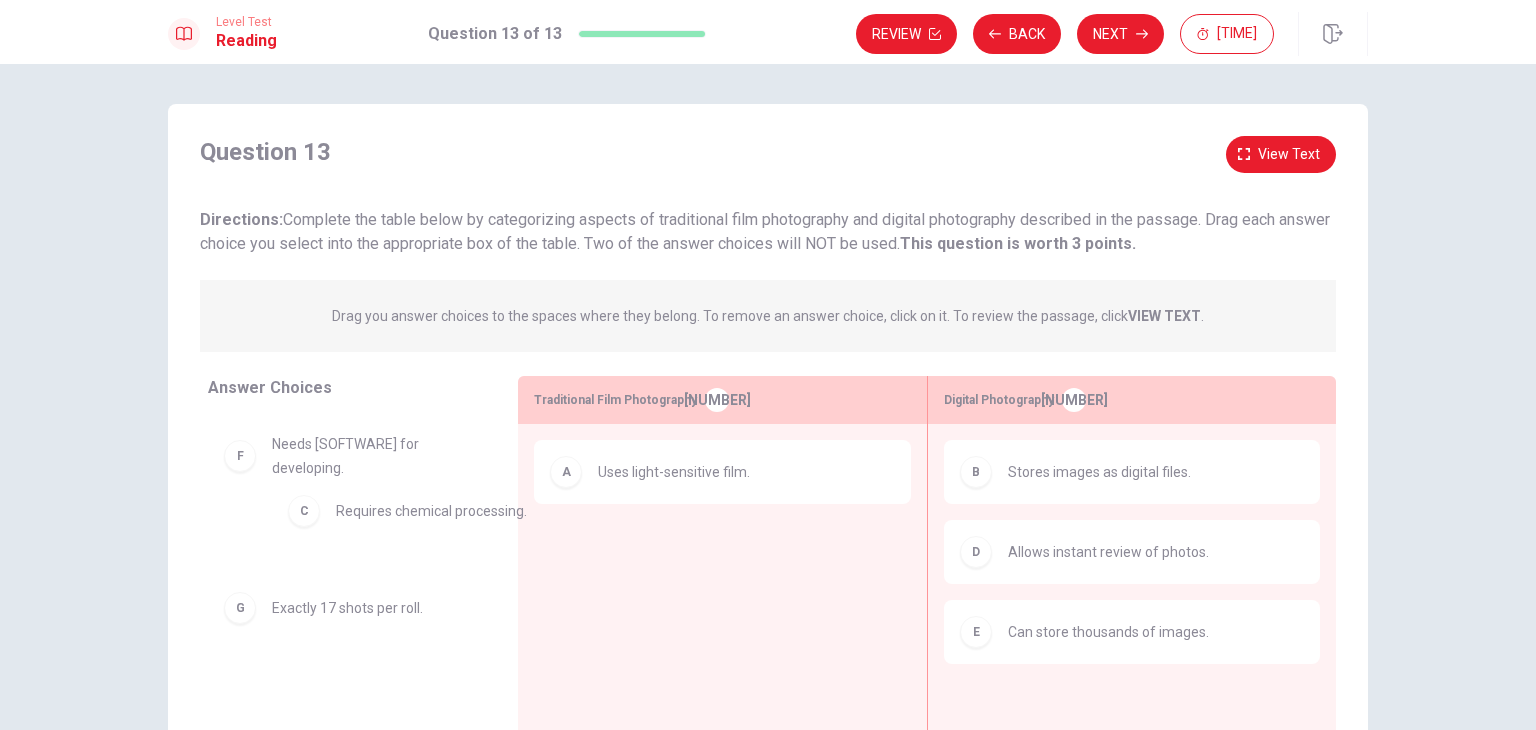 drag, startPoint x: 638, startPoint y: 574, endPoint x: 328, endPoint y: 530, distance: 313.10703 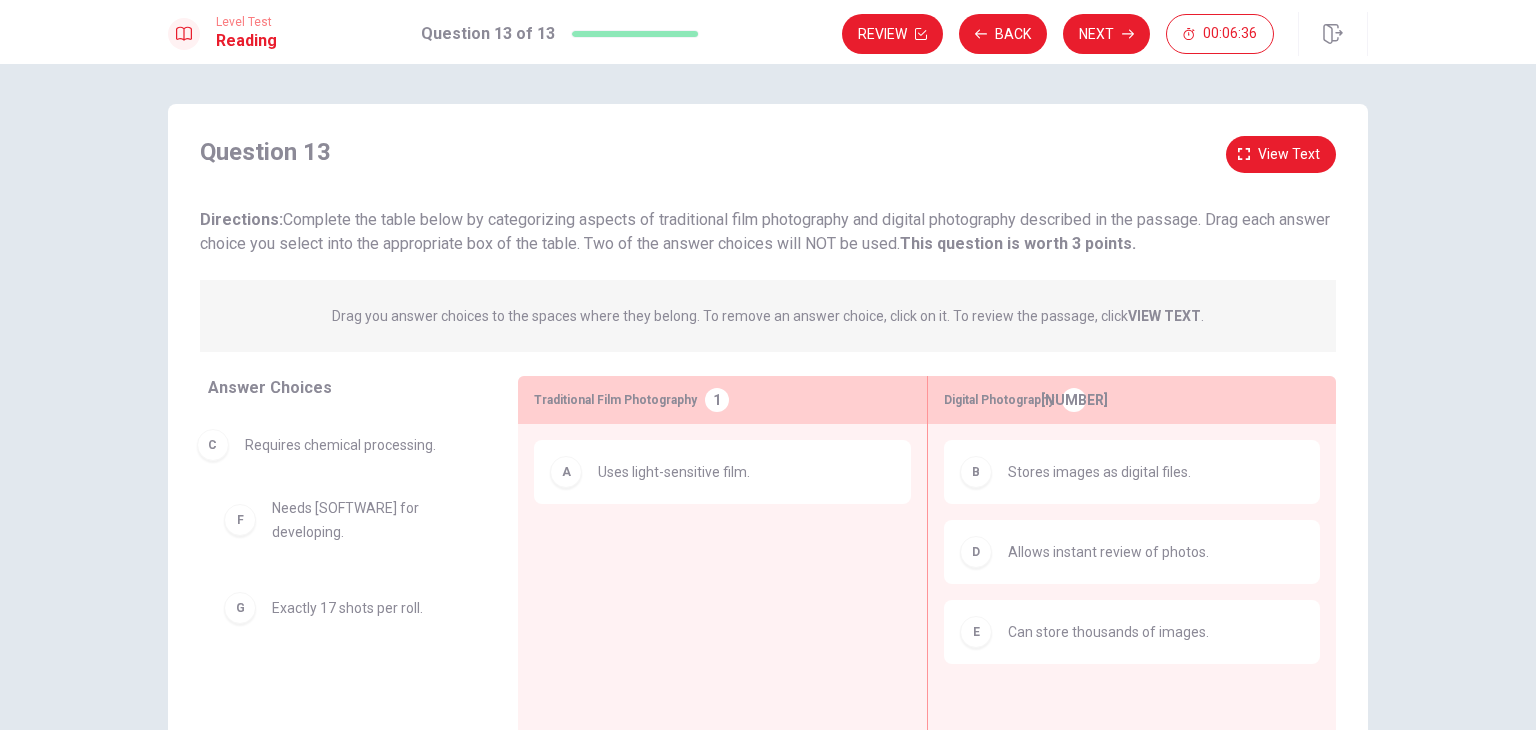 drag, startPoint x: 379, startPoint y: 493, endPoint x: 288, endPoint y: 461, distance: 96.462425 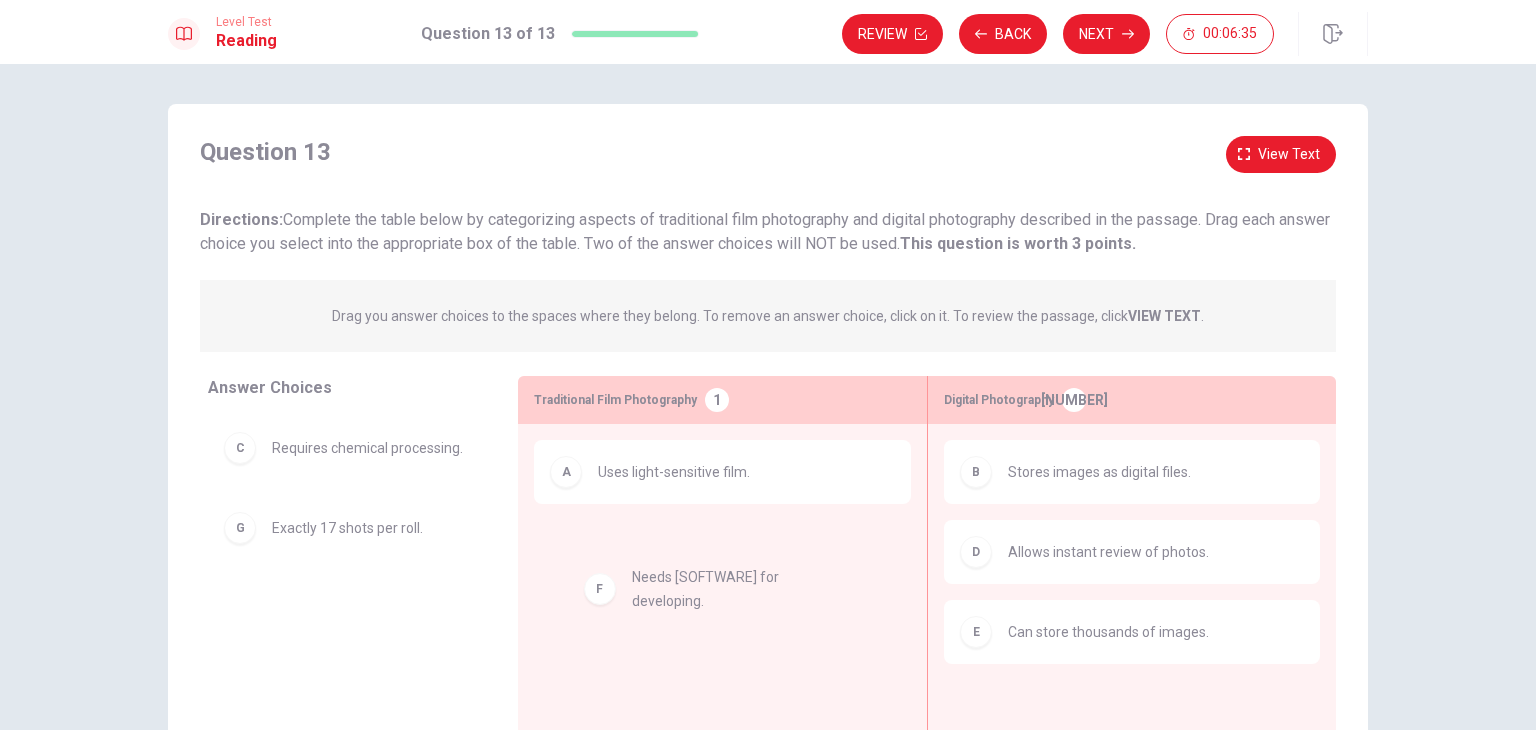 drag, startPoint x: 282, startPoint y: 521, endPoint x: 655, endPoint y: 577, distance: 377.18033 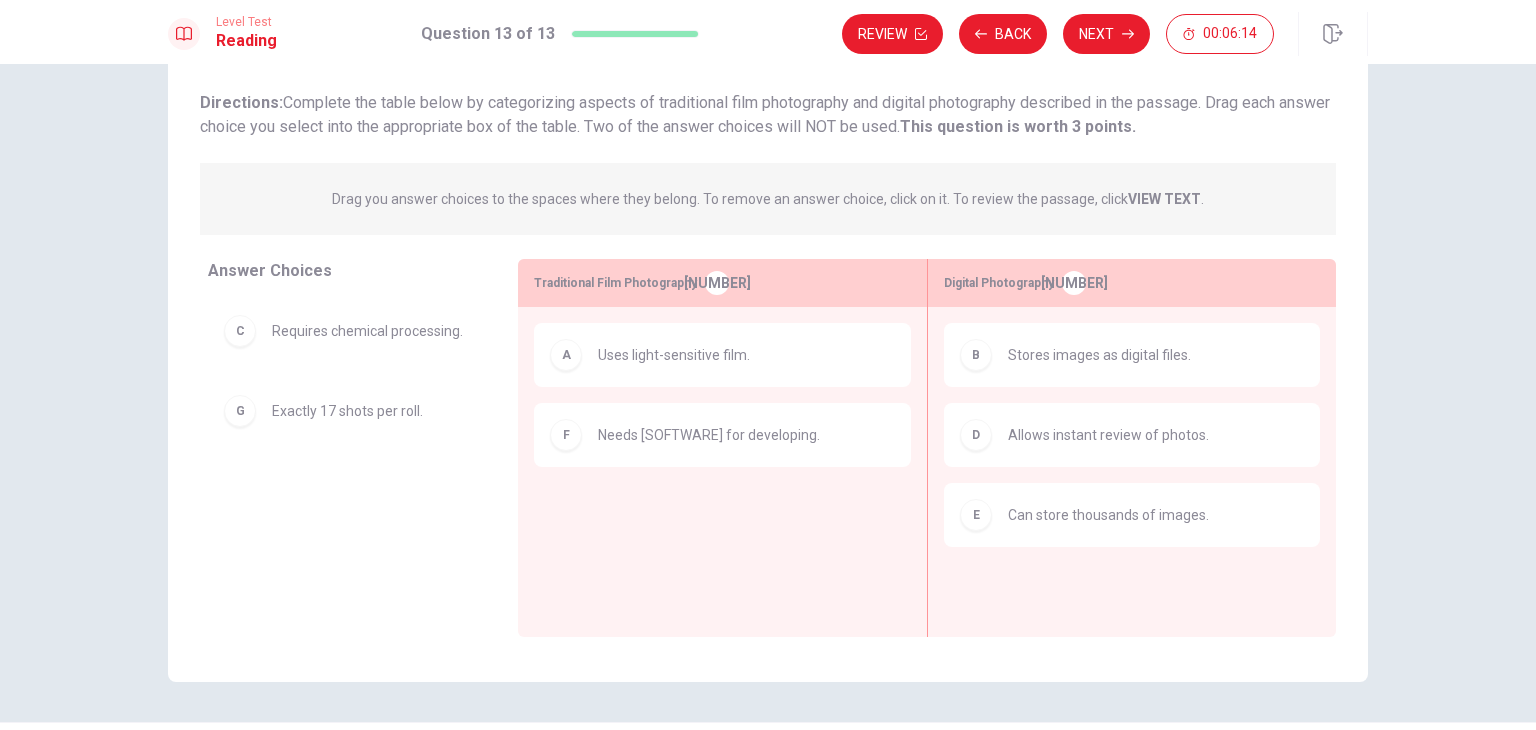 scroll, scrollTop: 0, scrollLeft: 0, axis: both 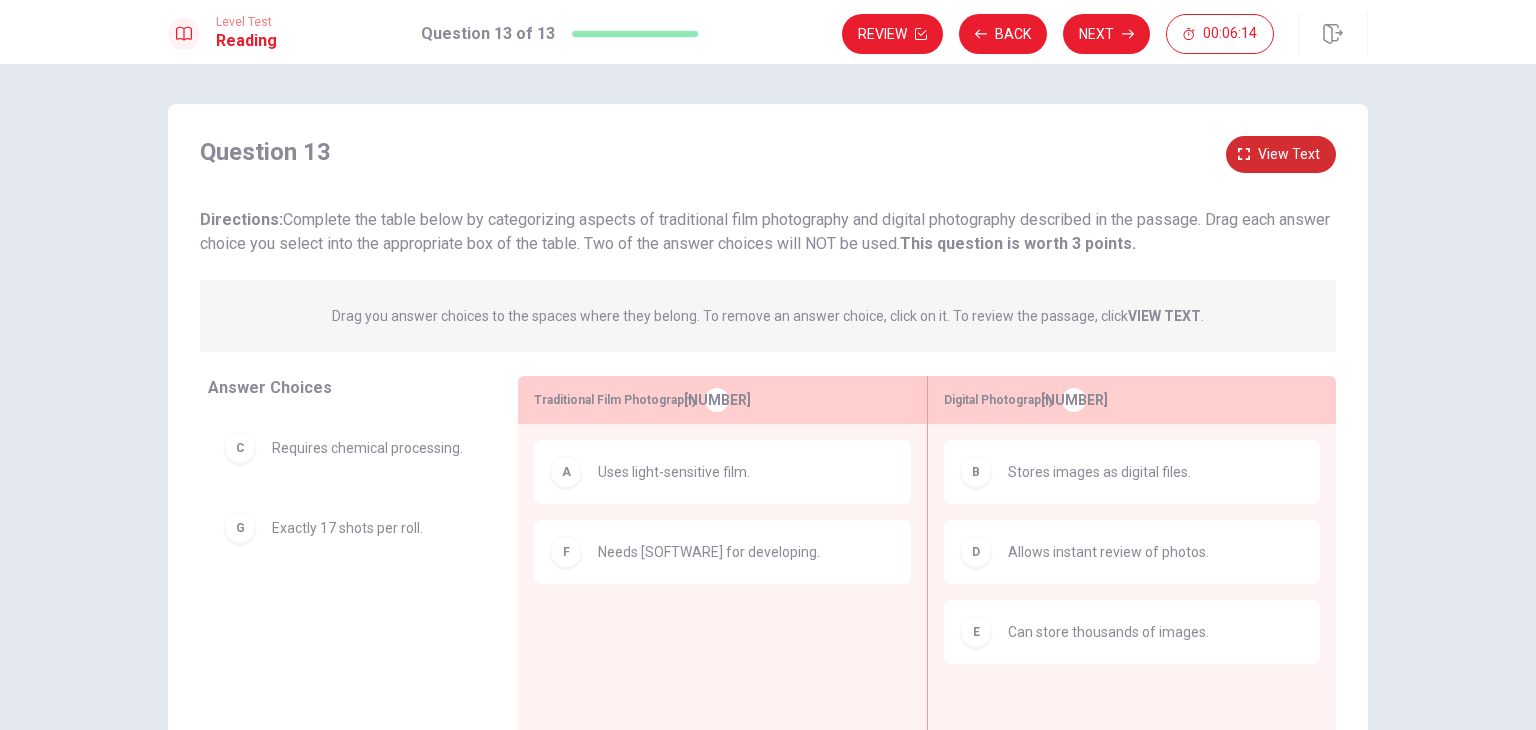click on "View text" at bounding box center (1289, 154) 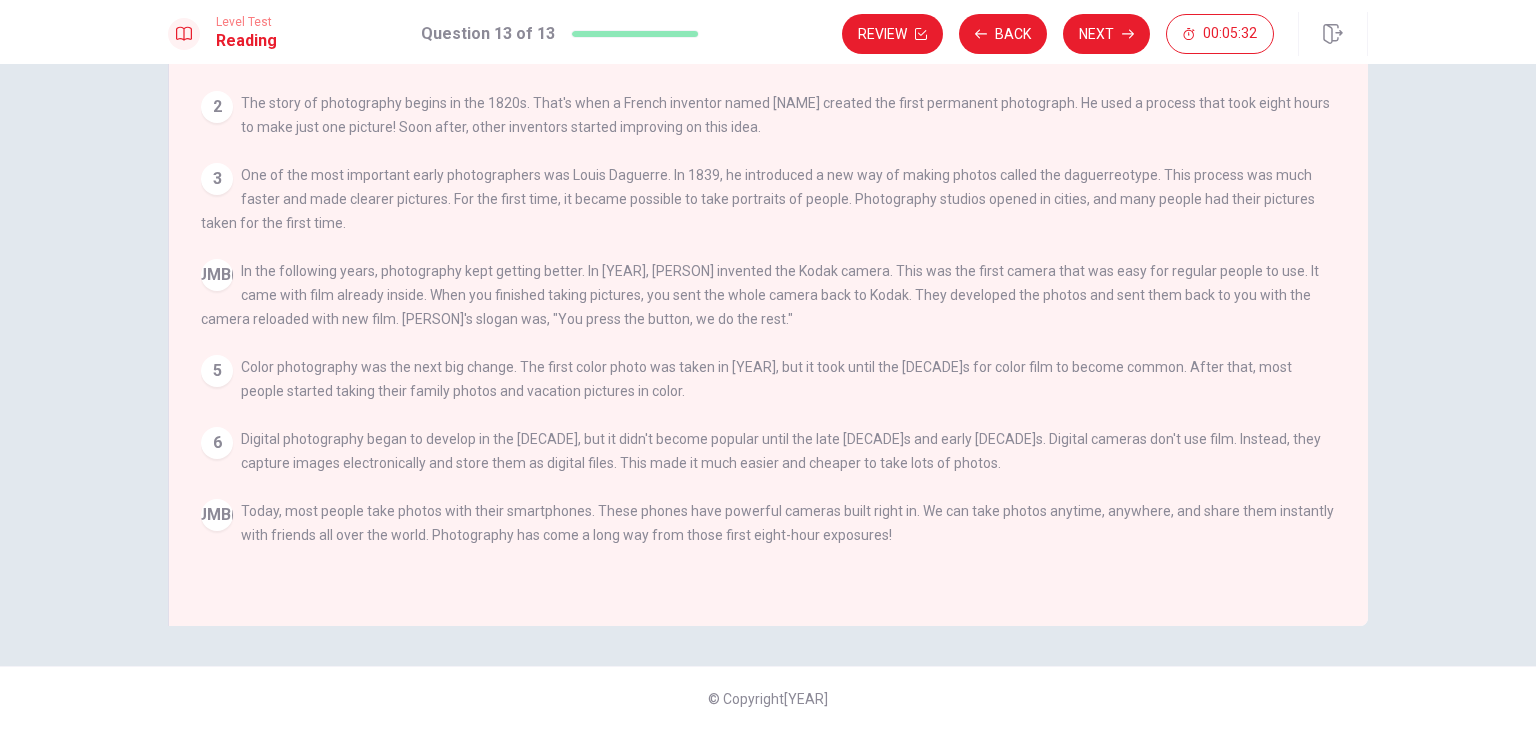 scroll, scrollTop: 0, scrollLeft: 0, axis: both 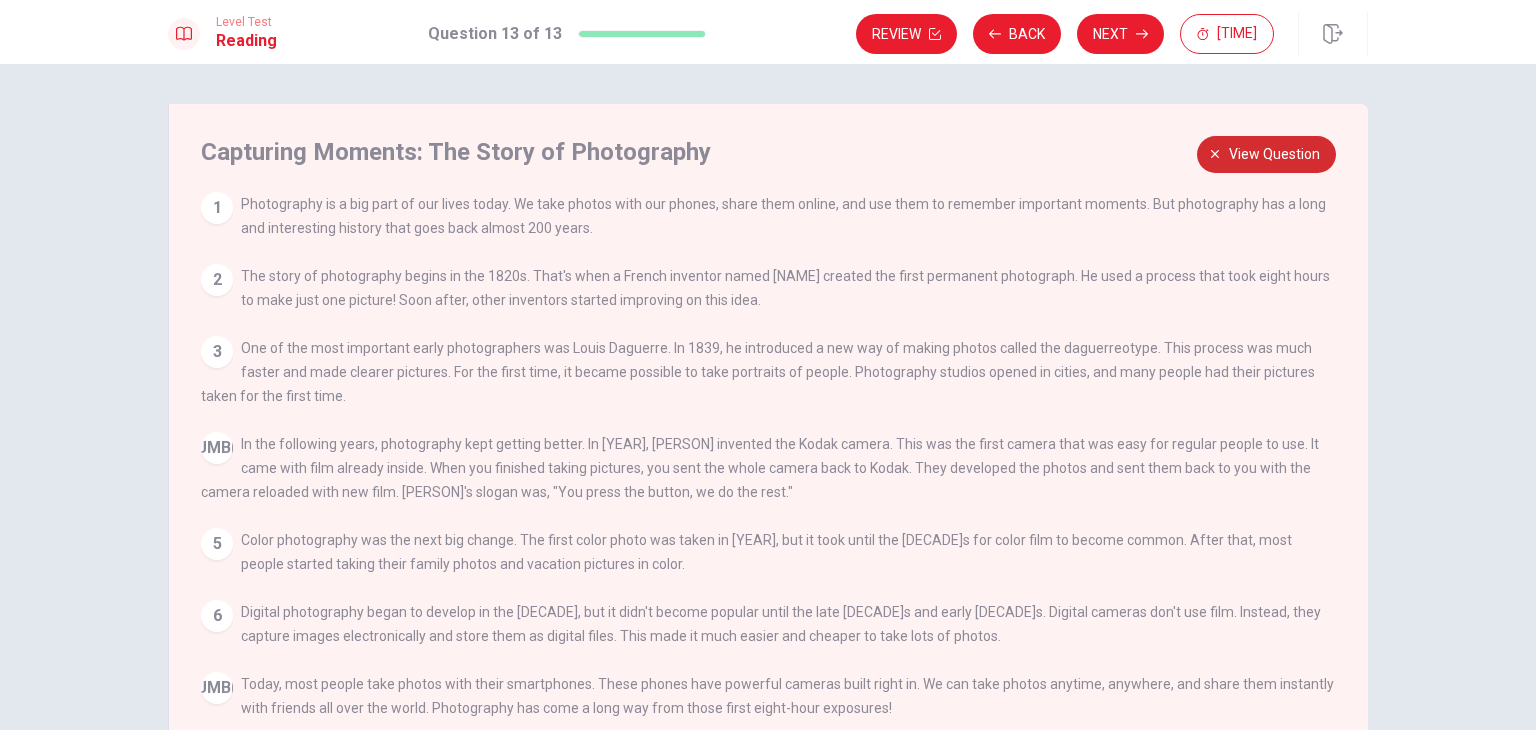 click on "View question" at bounding box center [1274, 154] 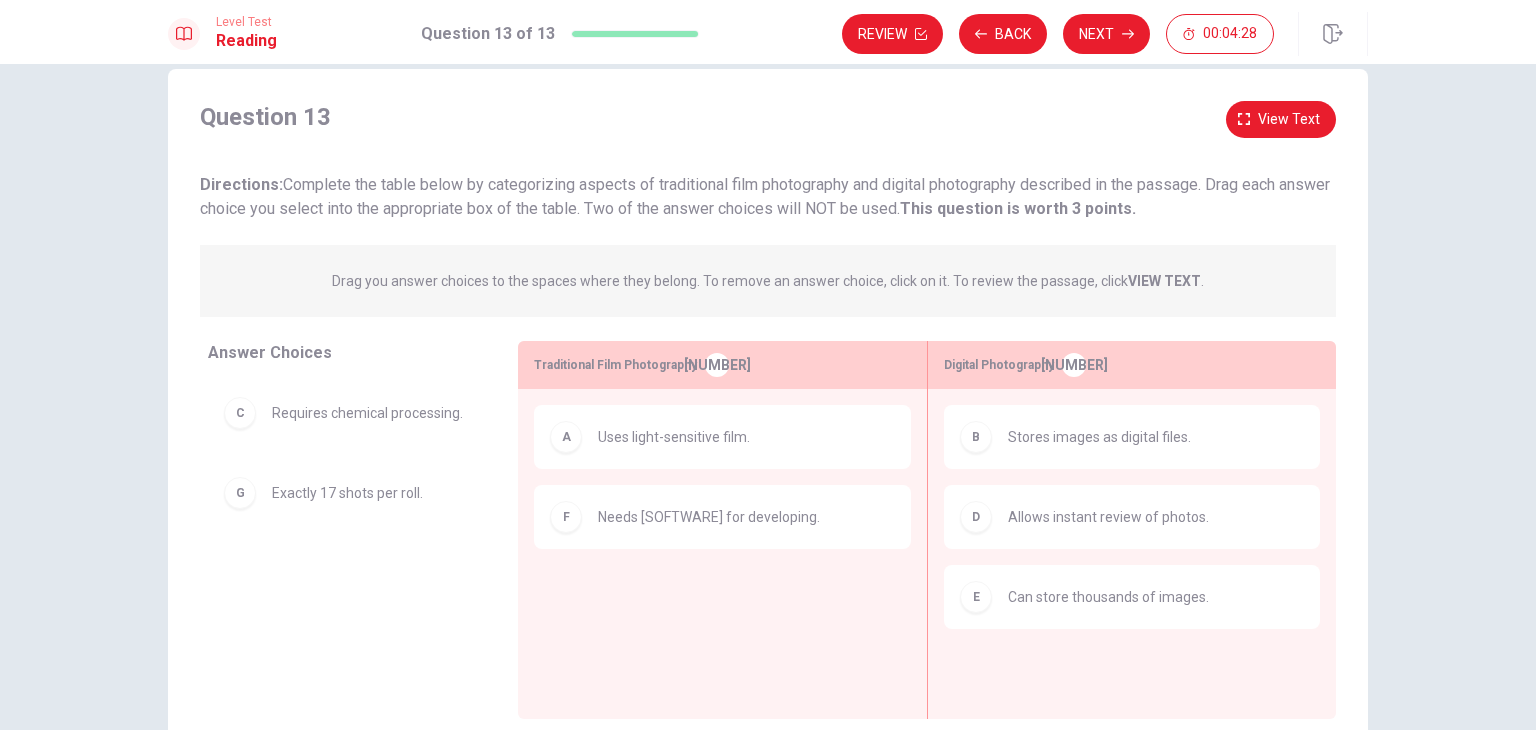 scroll, scrollTop: 0, scrollLeft: 0, axis: both 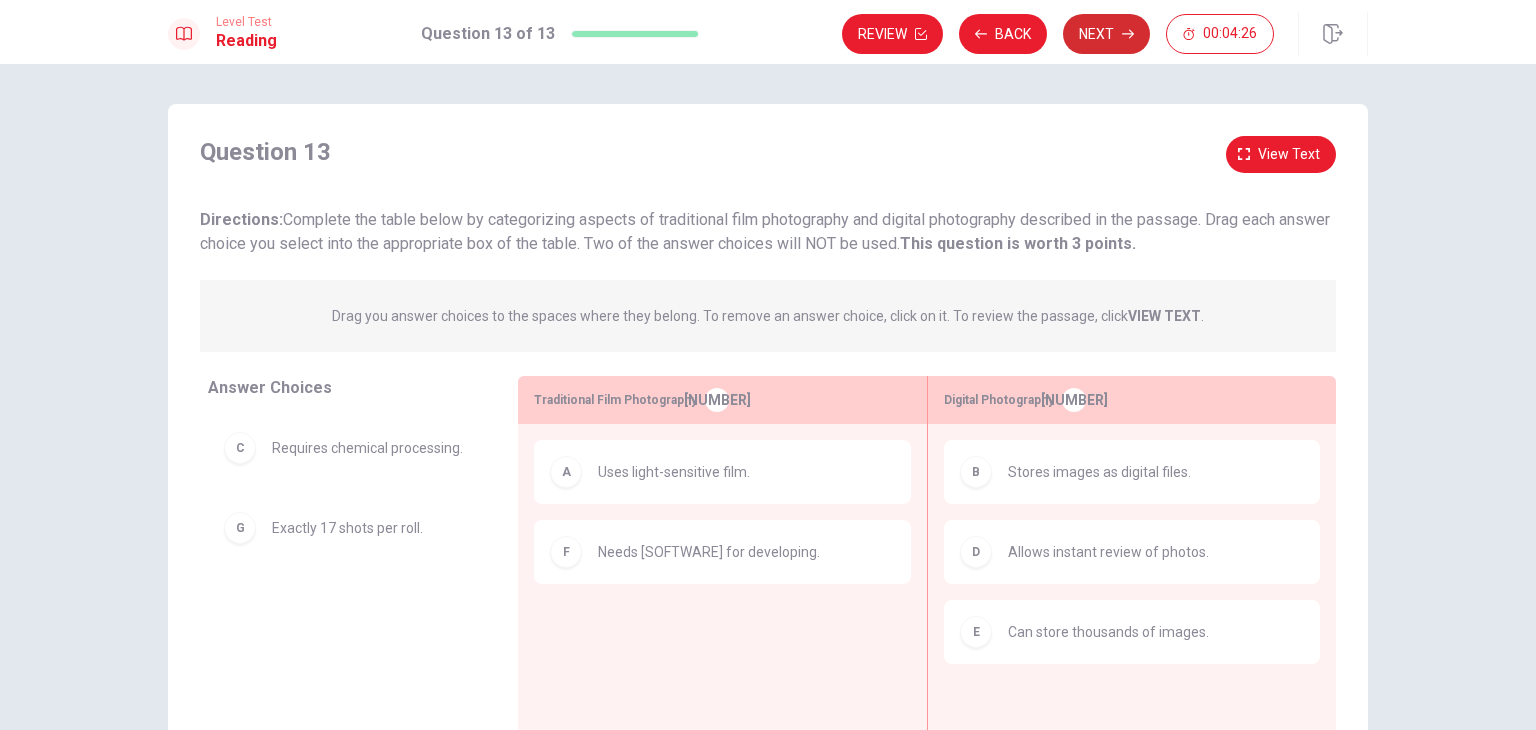 click on "Next" at bounding box center (1106, 34) 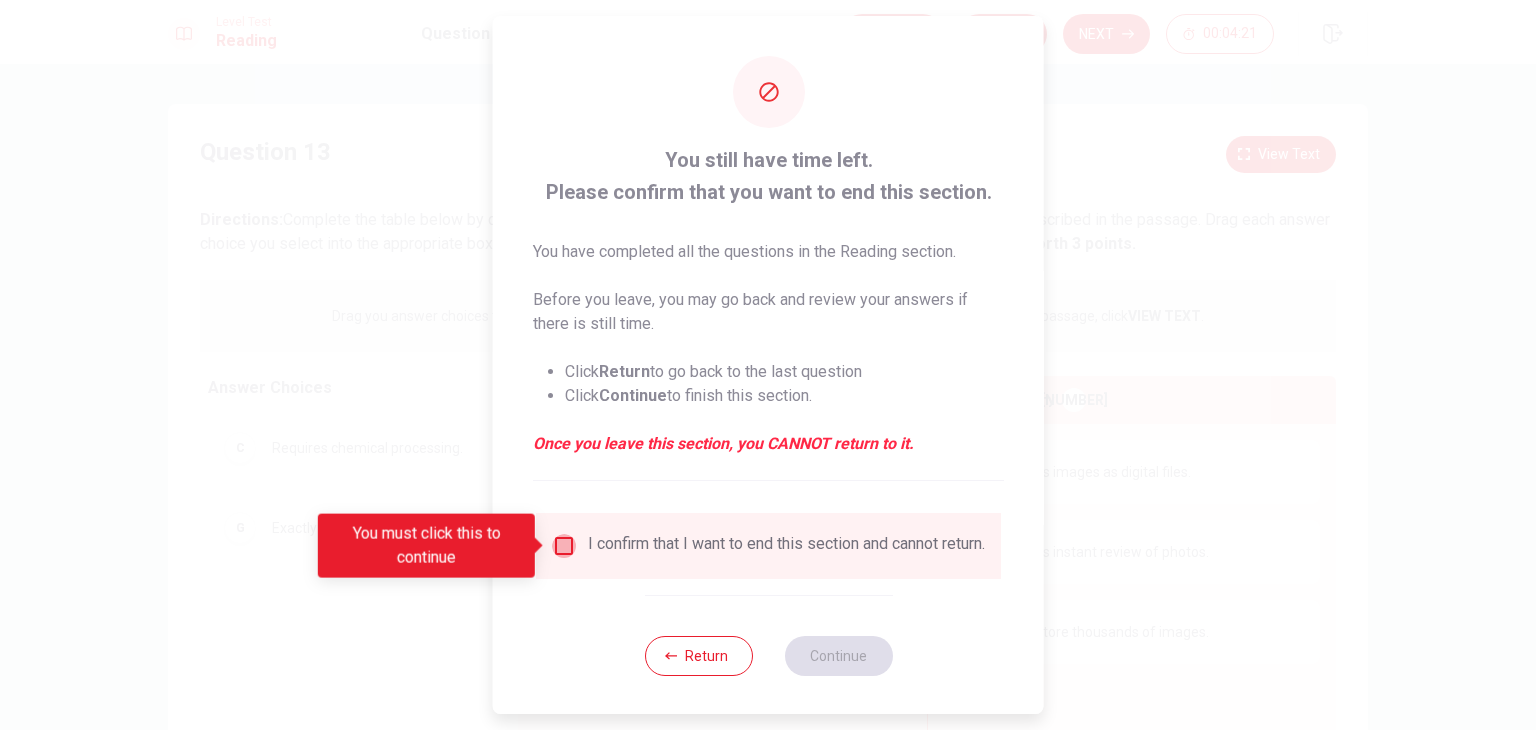 click at bounding box center [564, 546] 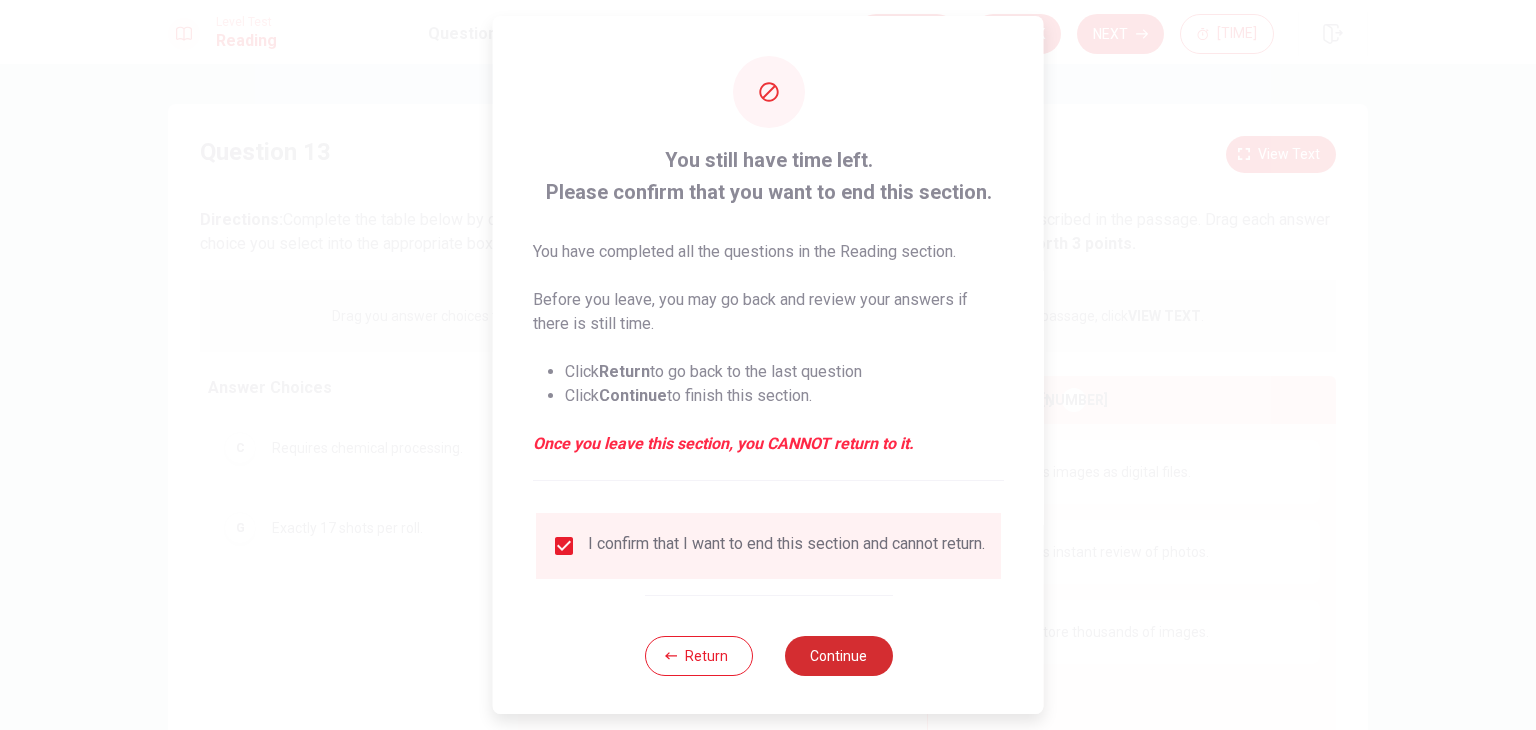 click on "Continue" at bounding box center [838, 656] 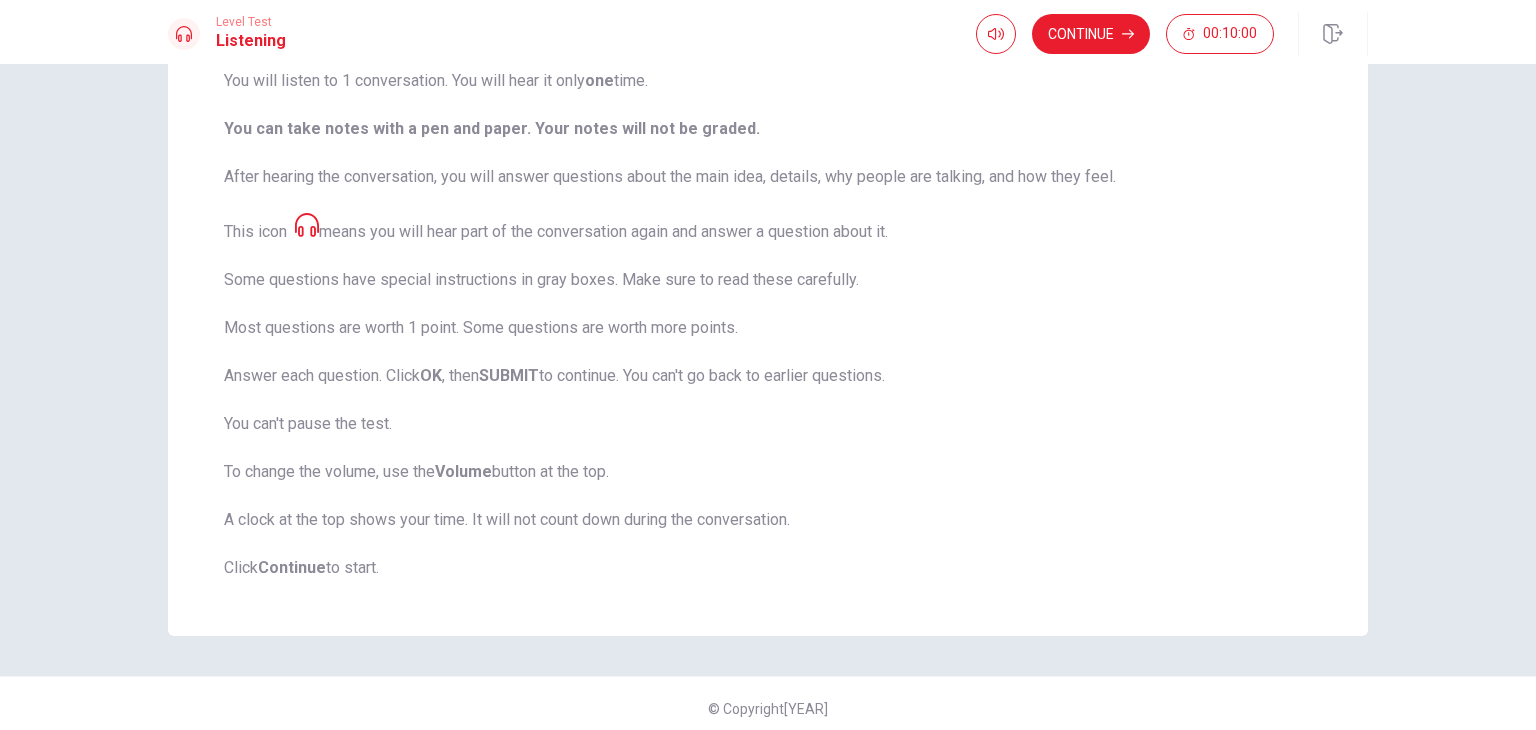 scroll, scrollTop: 228, scrollLeft: 0, axis: vertical 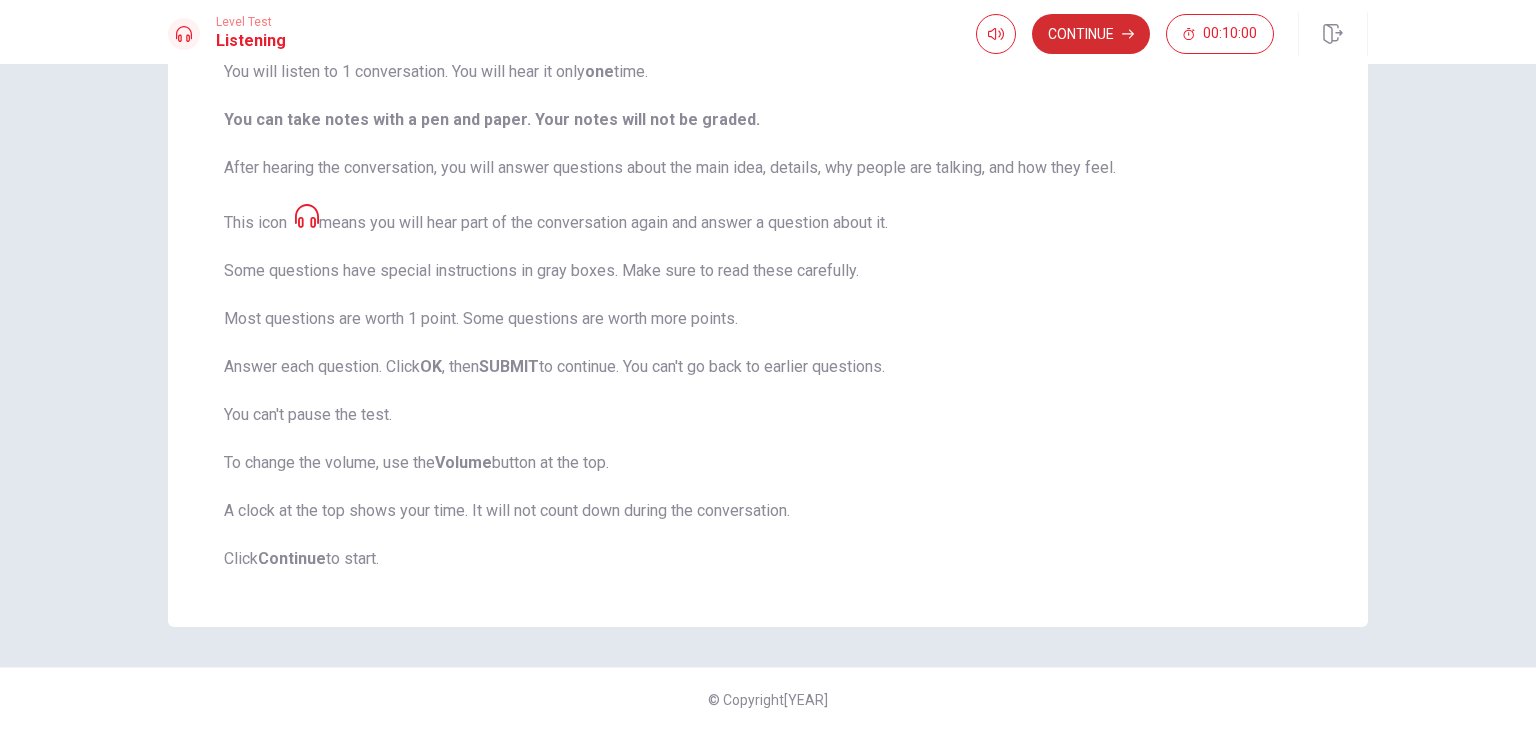 click on "Continue" at bounding box center [1091, 34] 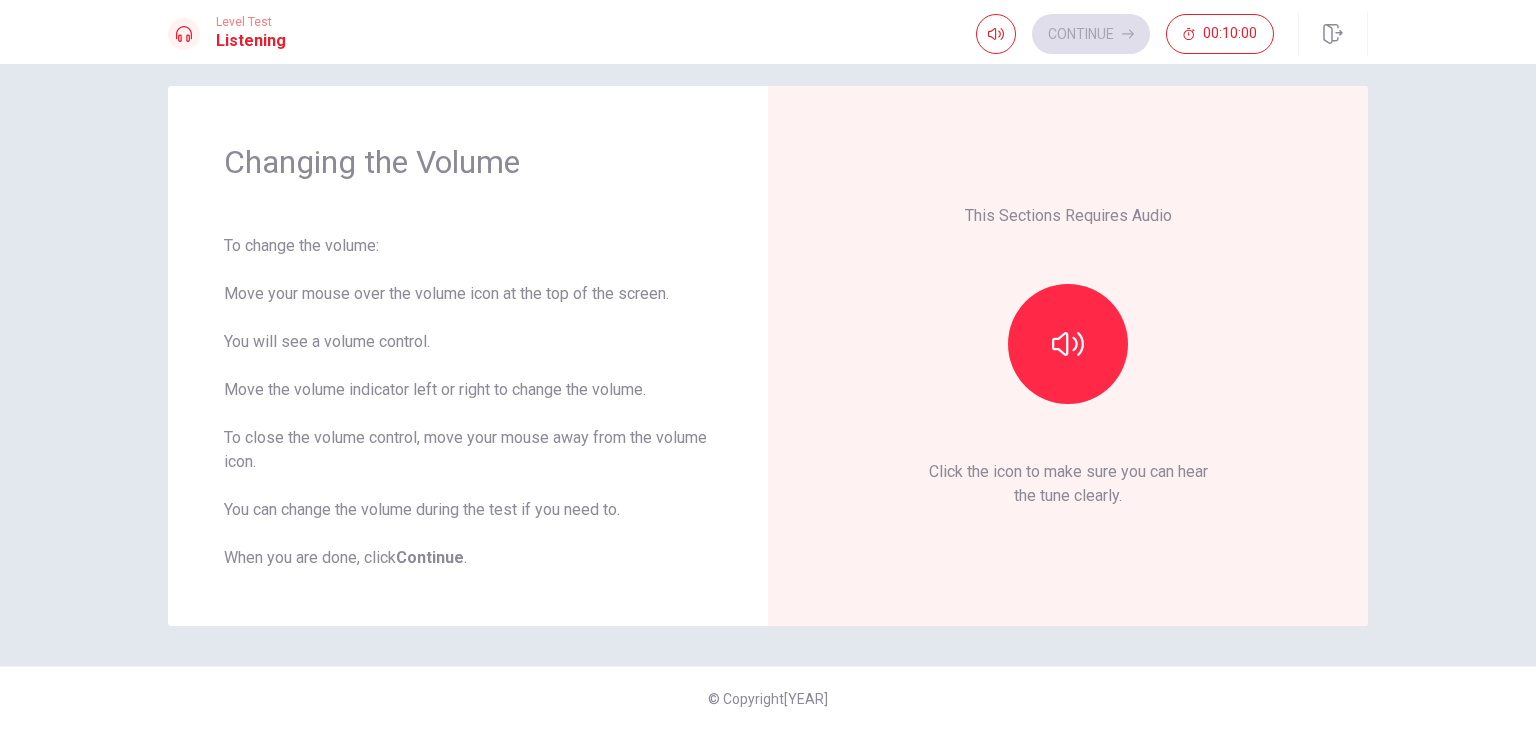 scroll, scrollTop: 18, scrollLeft: 0, axis: vertical 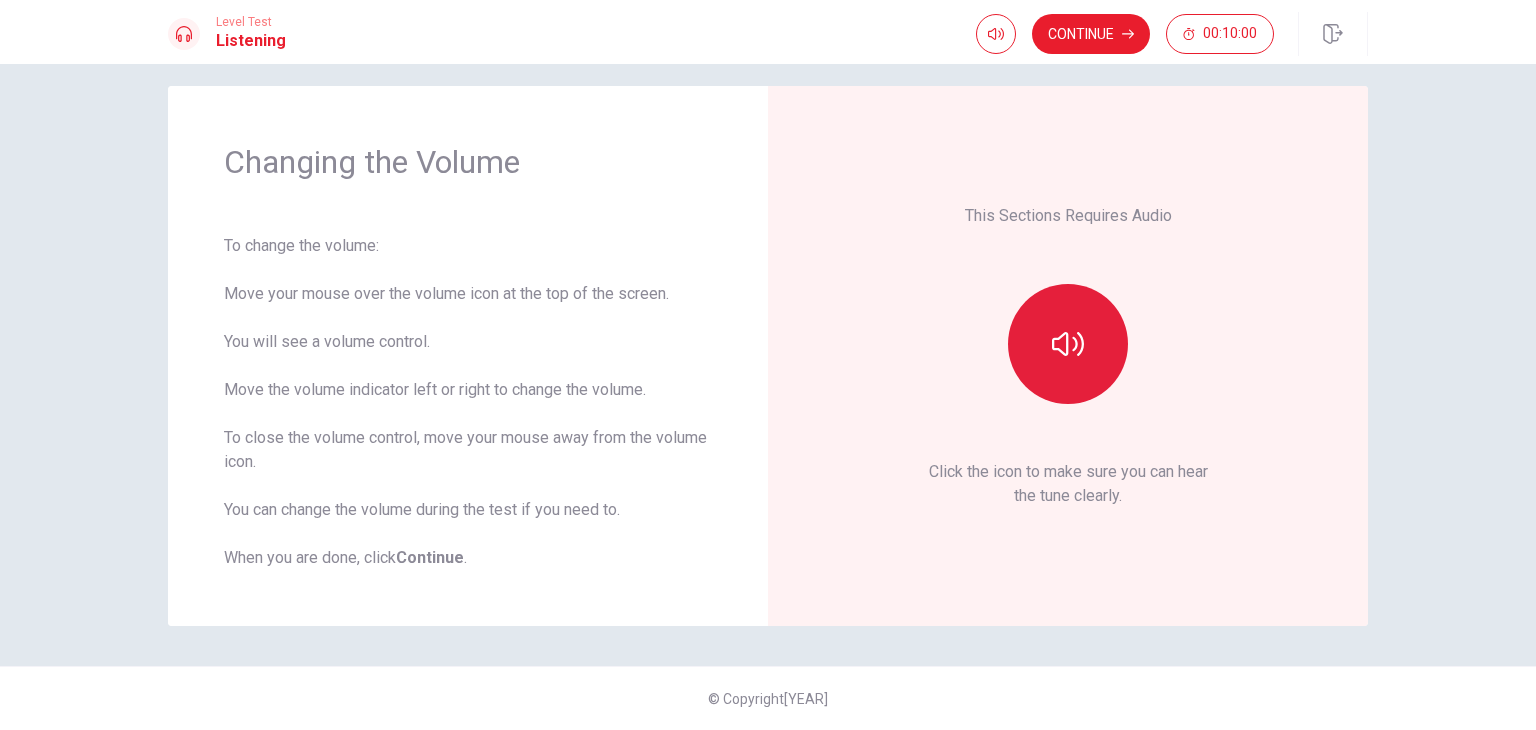 click at bounding box center (1068, 344) 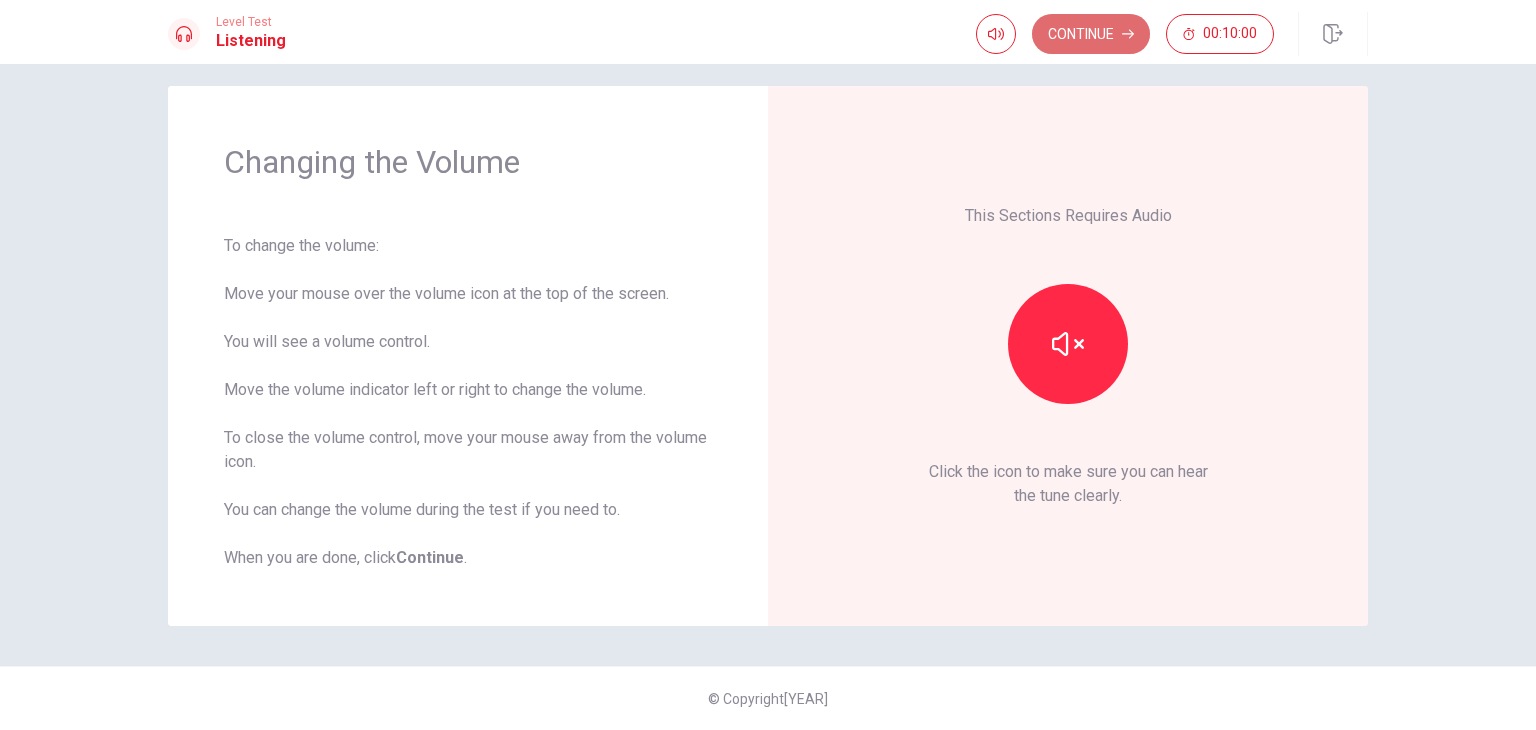 click on "Continue" at bounding box center (1091, 34) 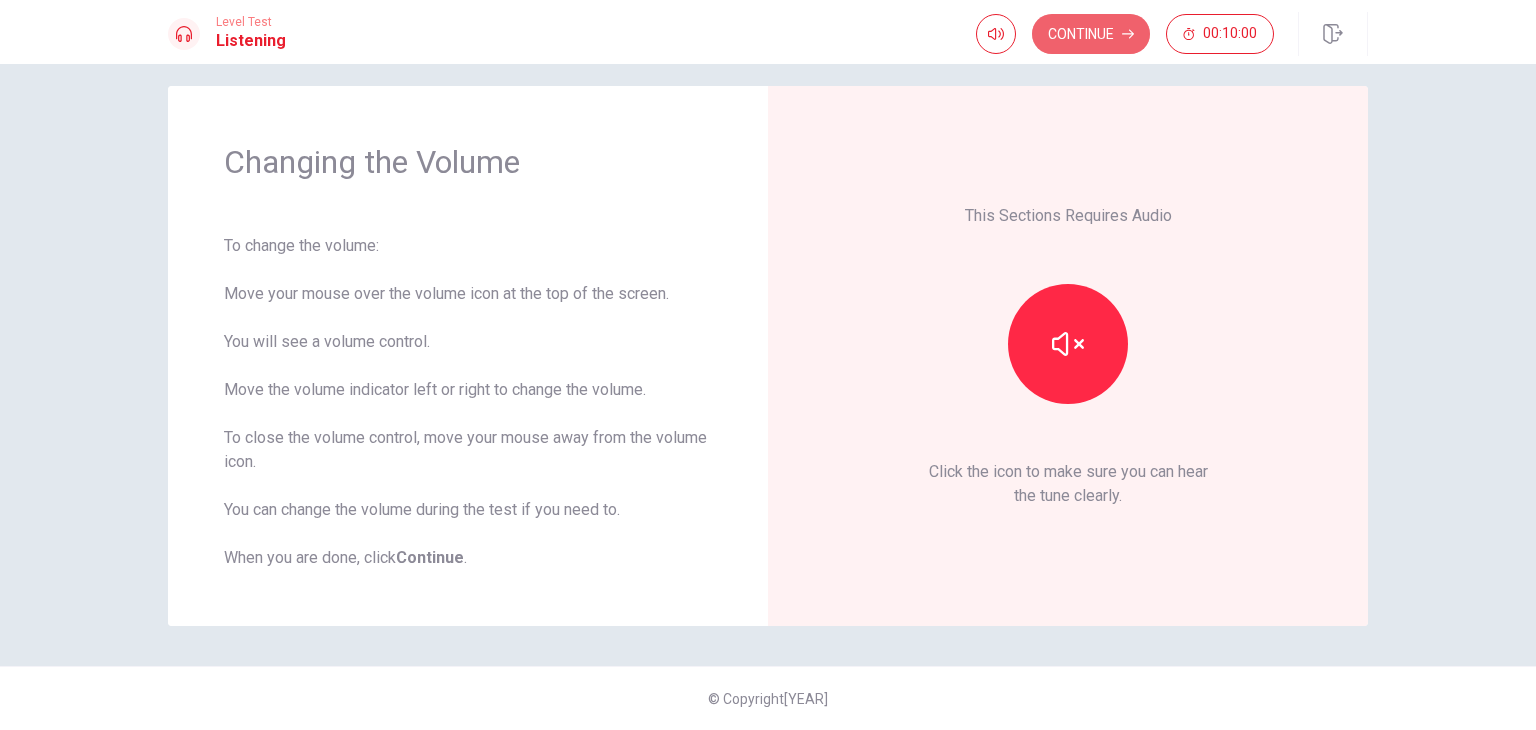 scroll, scrollTop: 0, scrollLeft: 0, axis: both 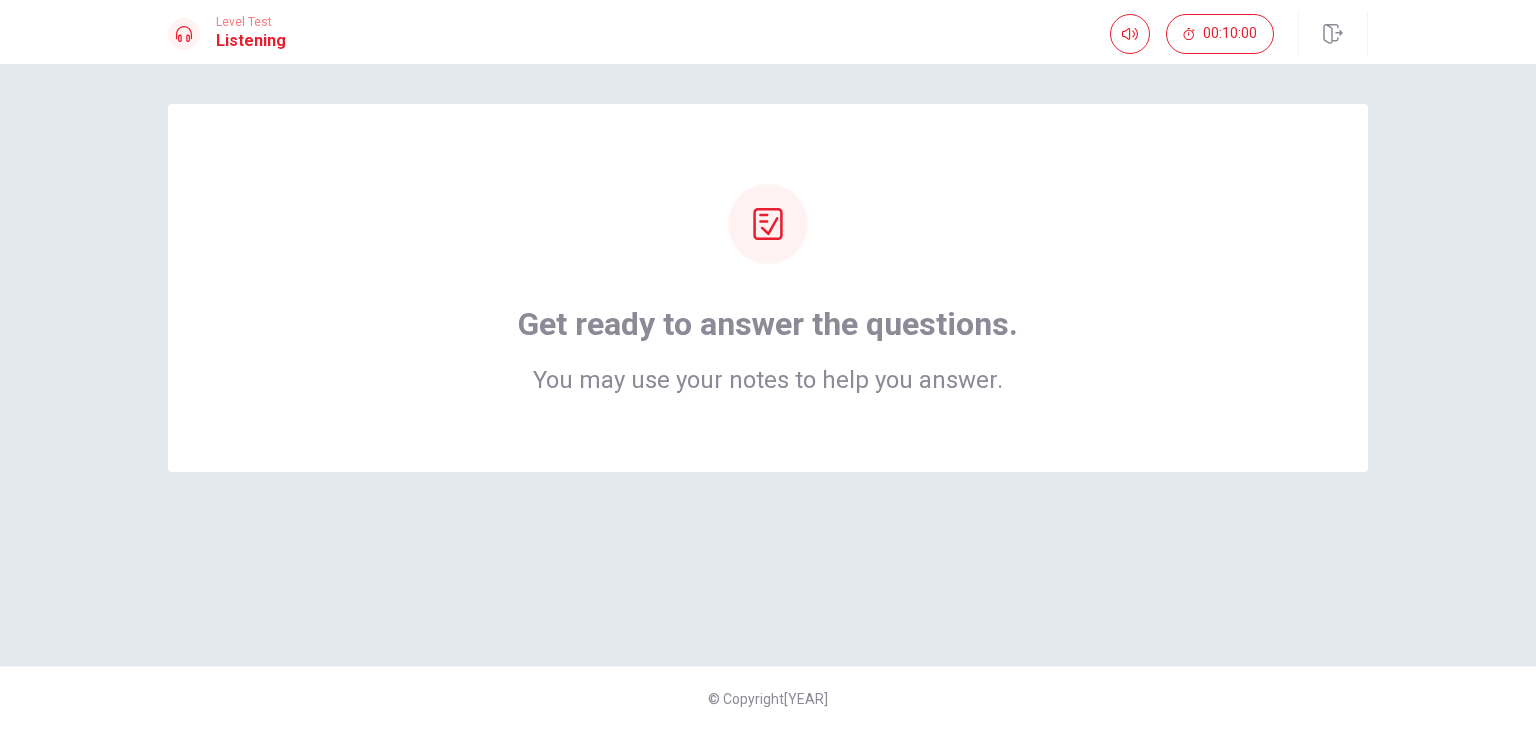 click on "Get ready to answer the questions. You may use your notes to help you answer." at bounding box center [768, 288] 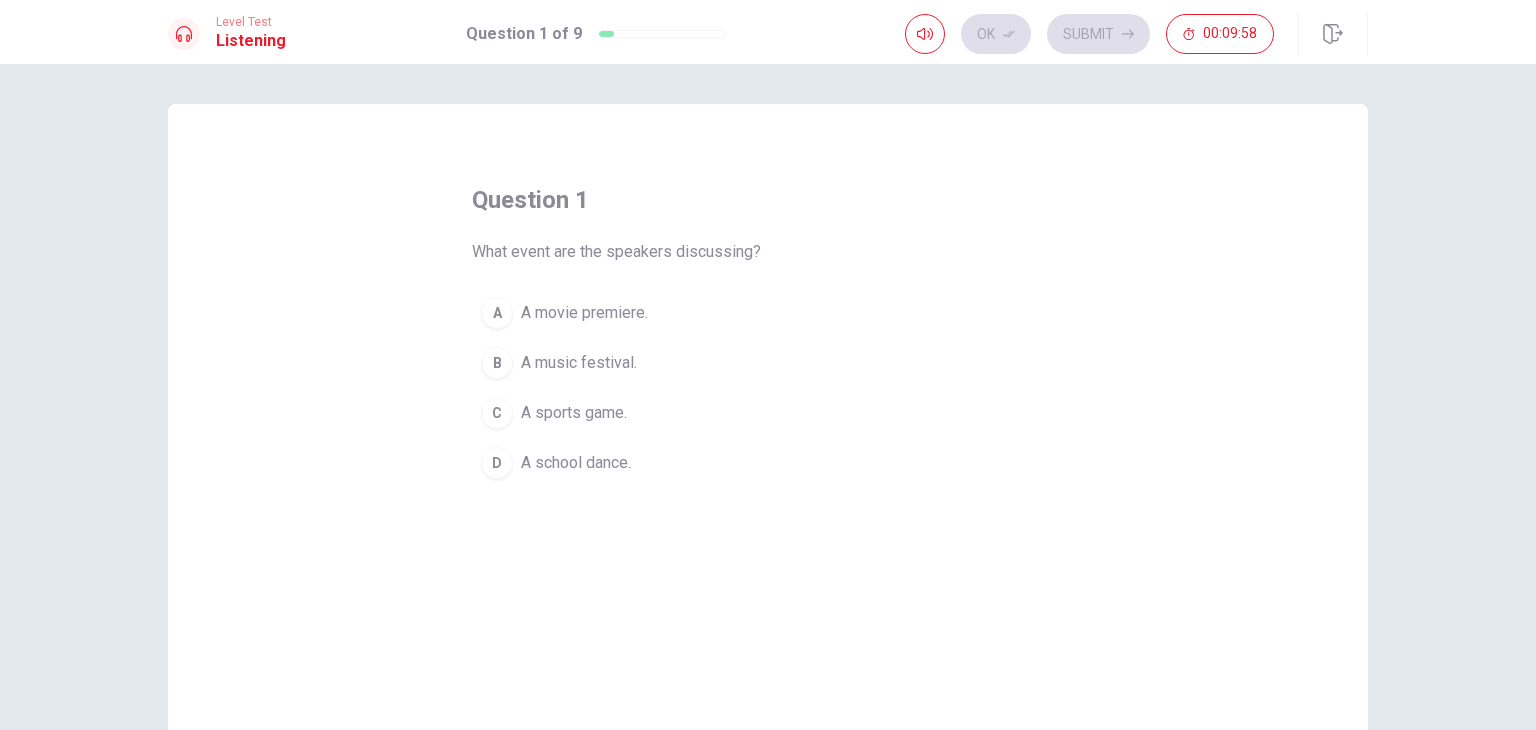 click on "A music festival." at bounding box center [584, 313] 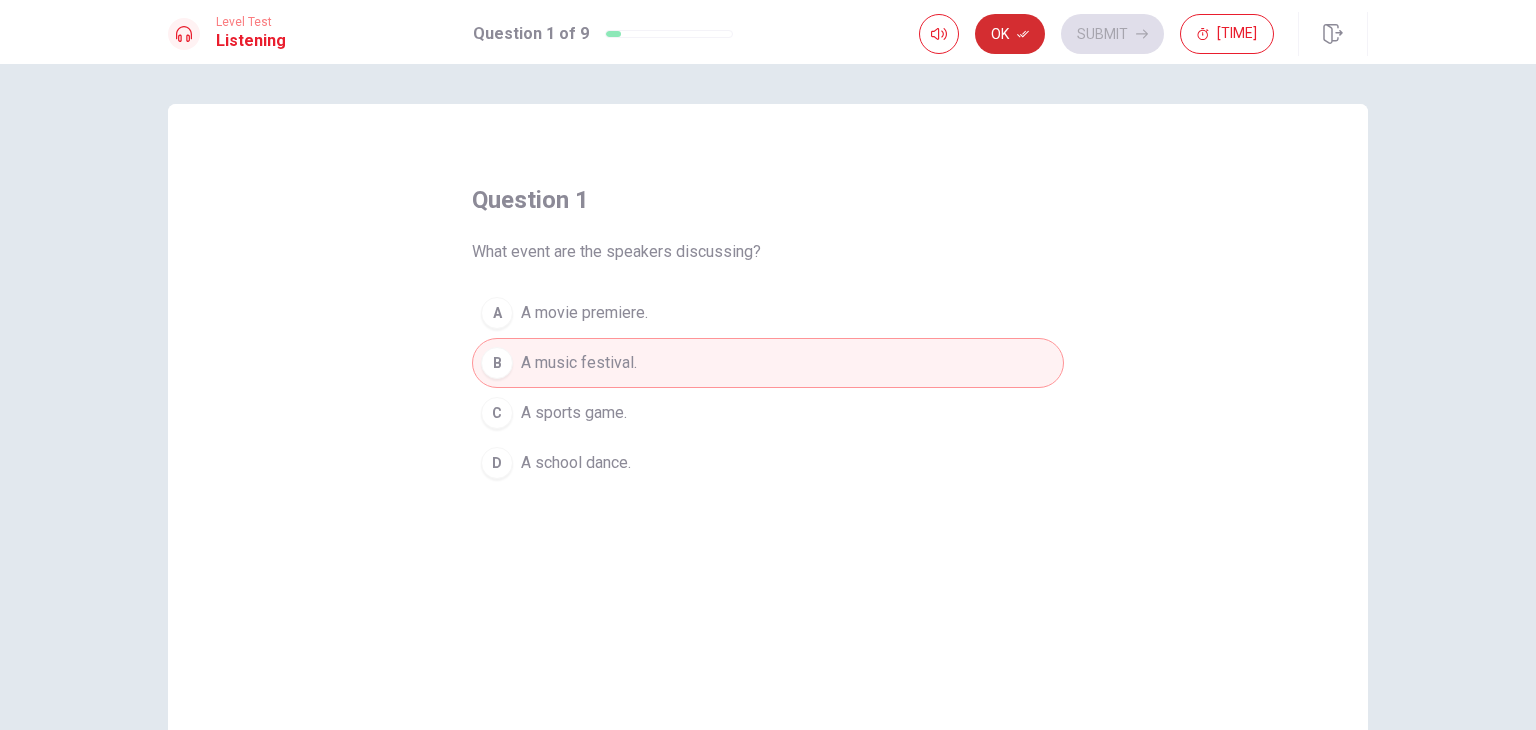 click on "Ok" at bounding box center [1010, 34] 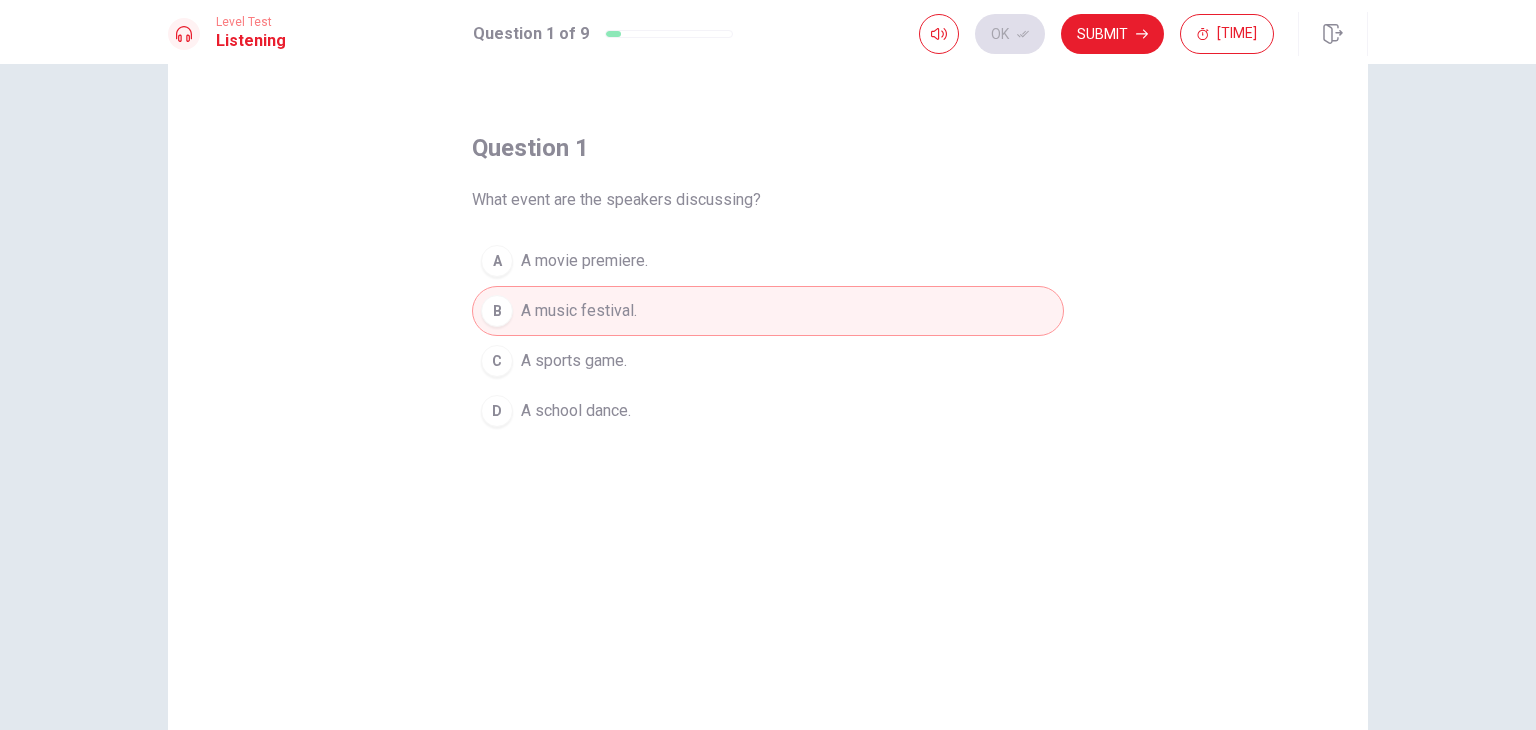 scroll, scrollTop: 100, scrollLeft: 0, axis: vertical 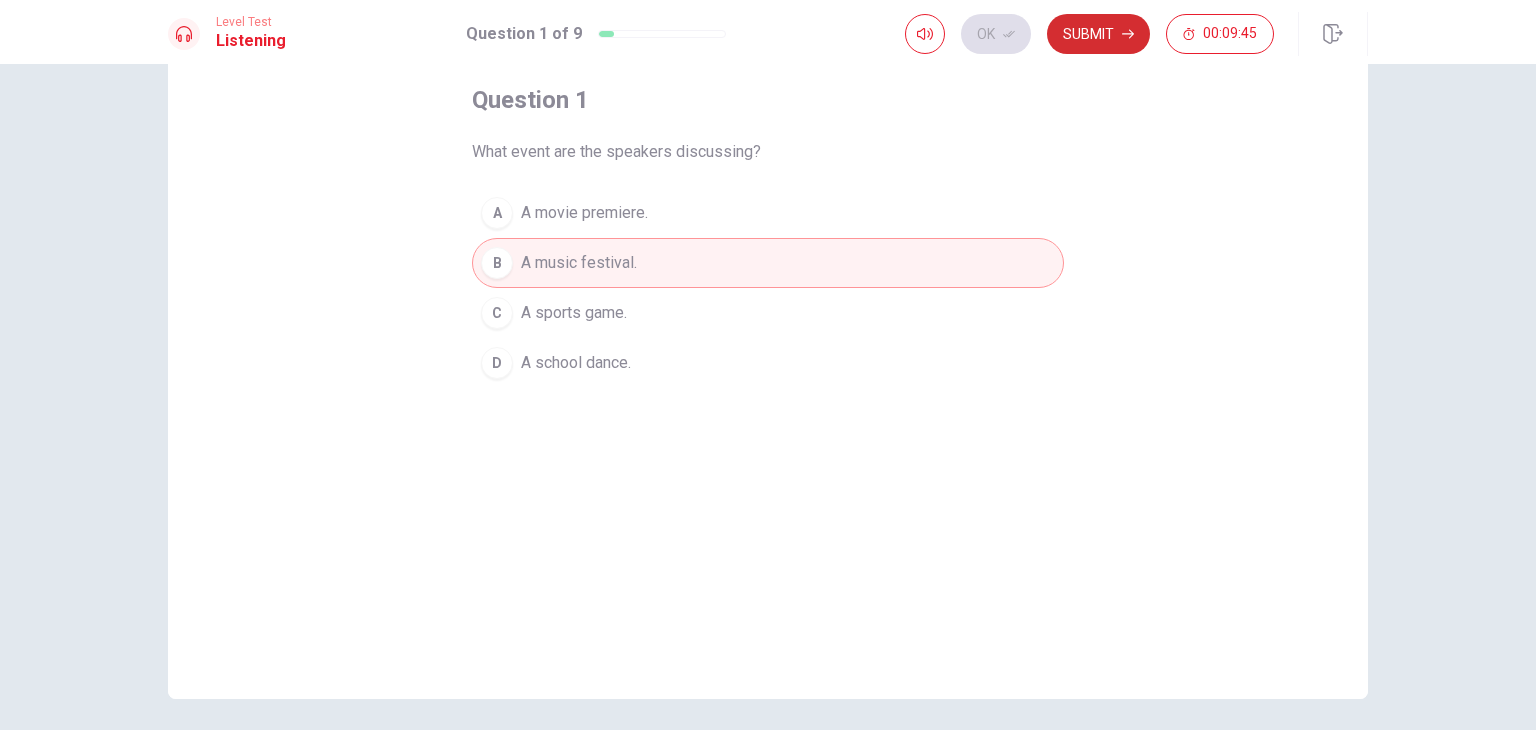click on "Submit" at bounding box center (1098, 34) 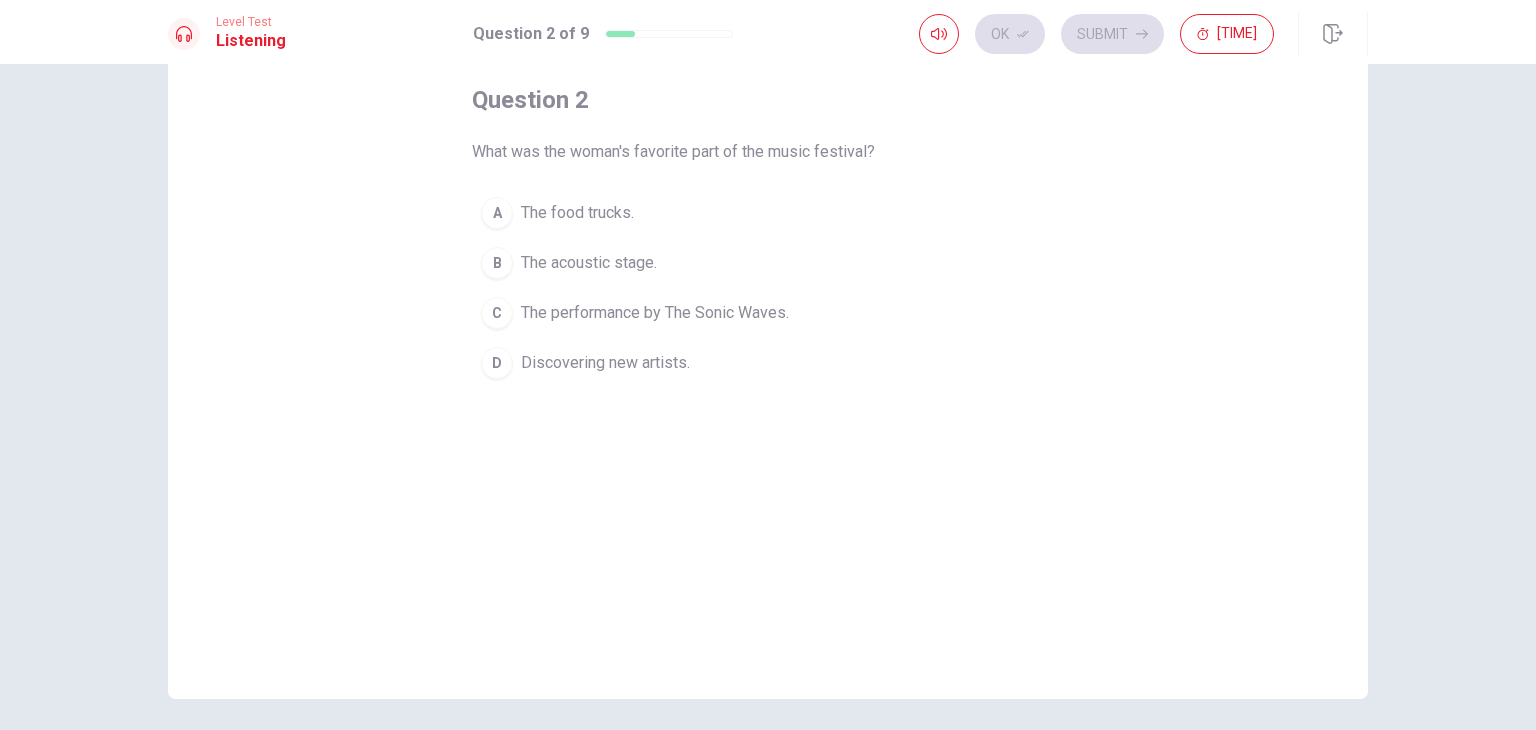 click on "The performance by The Sonic Waves." at bounding box center (577, 213) 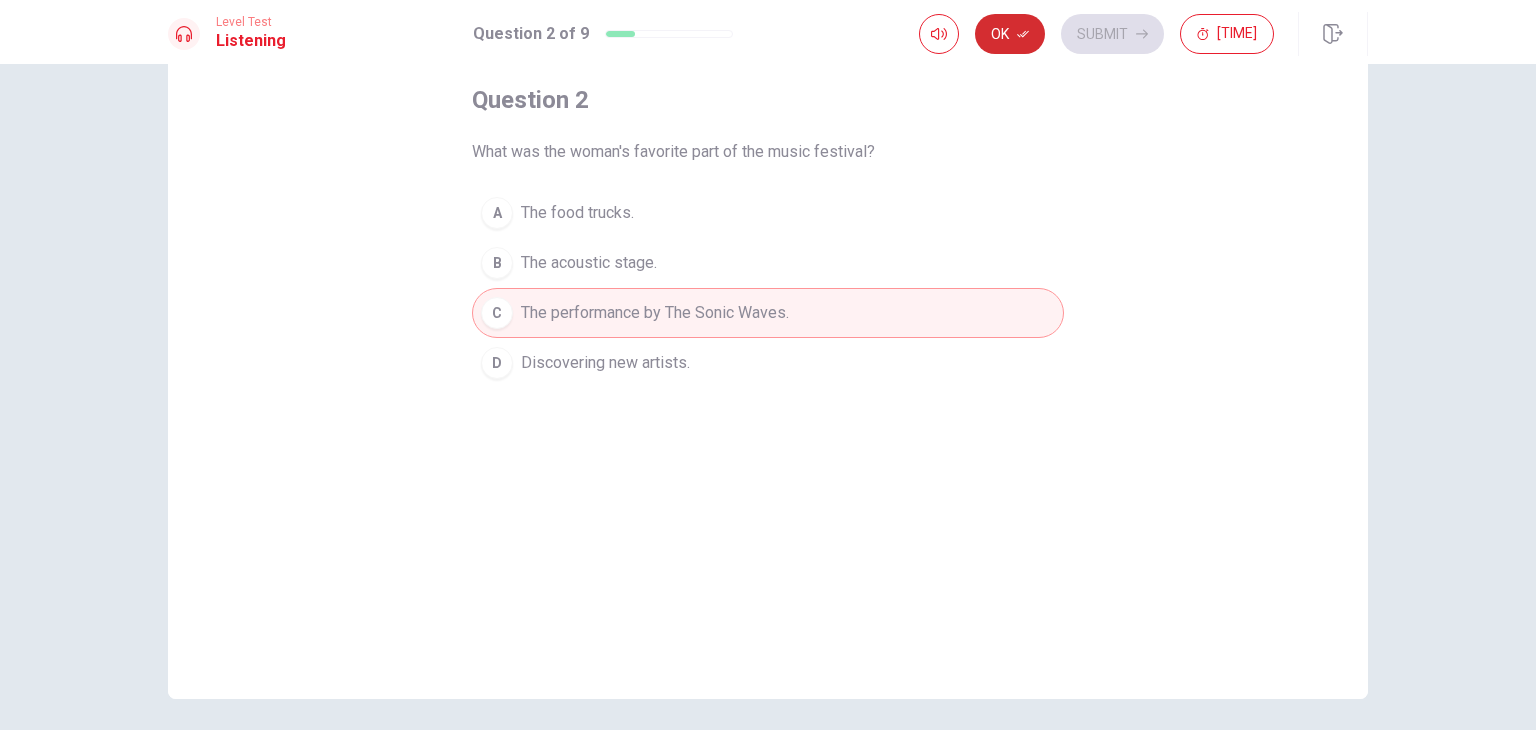 click on "Ok" at bounding box center (1010, 34) 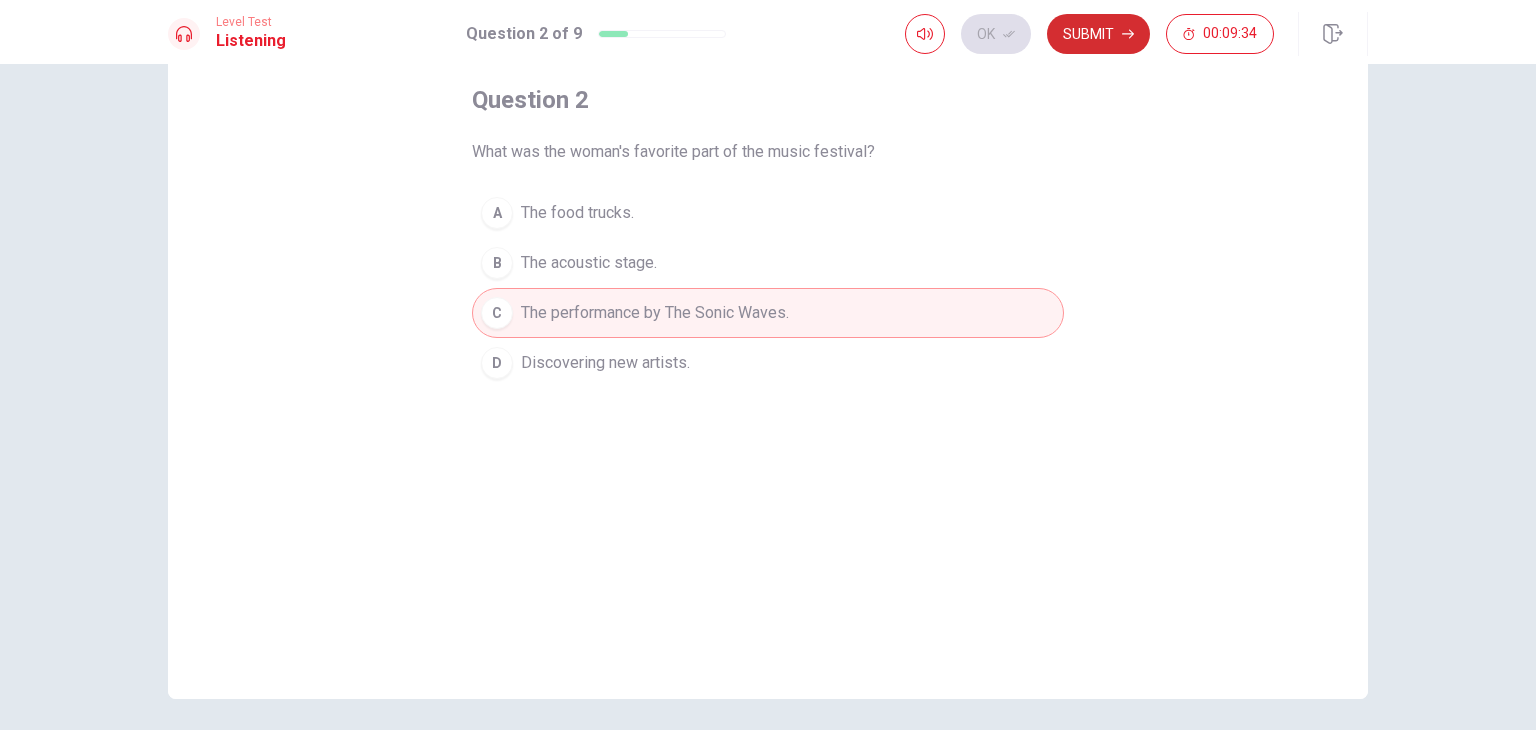click on "Submit" at bounding box center [1098, 34] 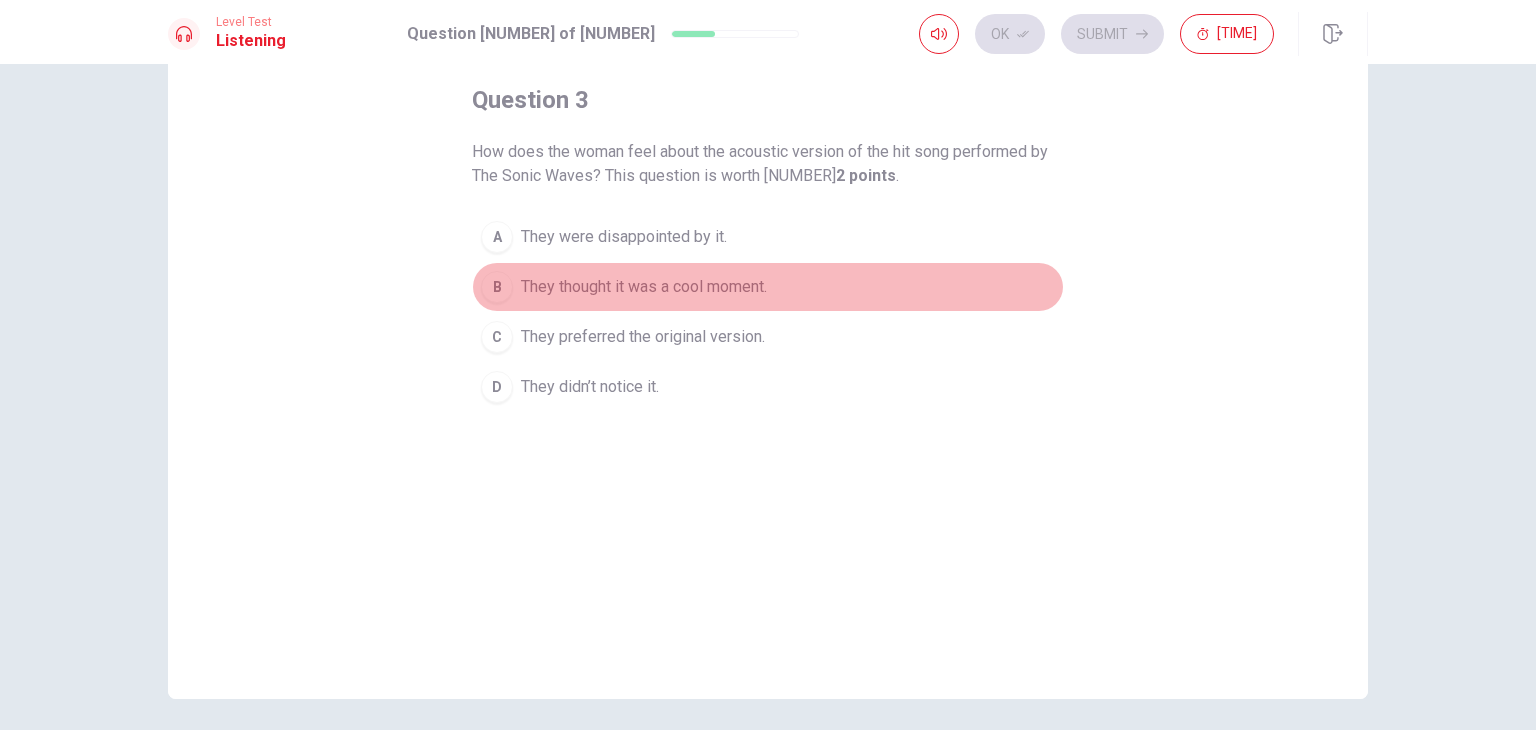 click on "They thought it was a cool moment." at bounding box center (624, 237) 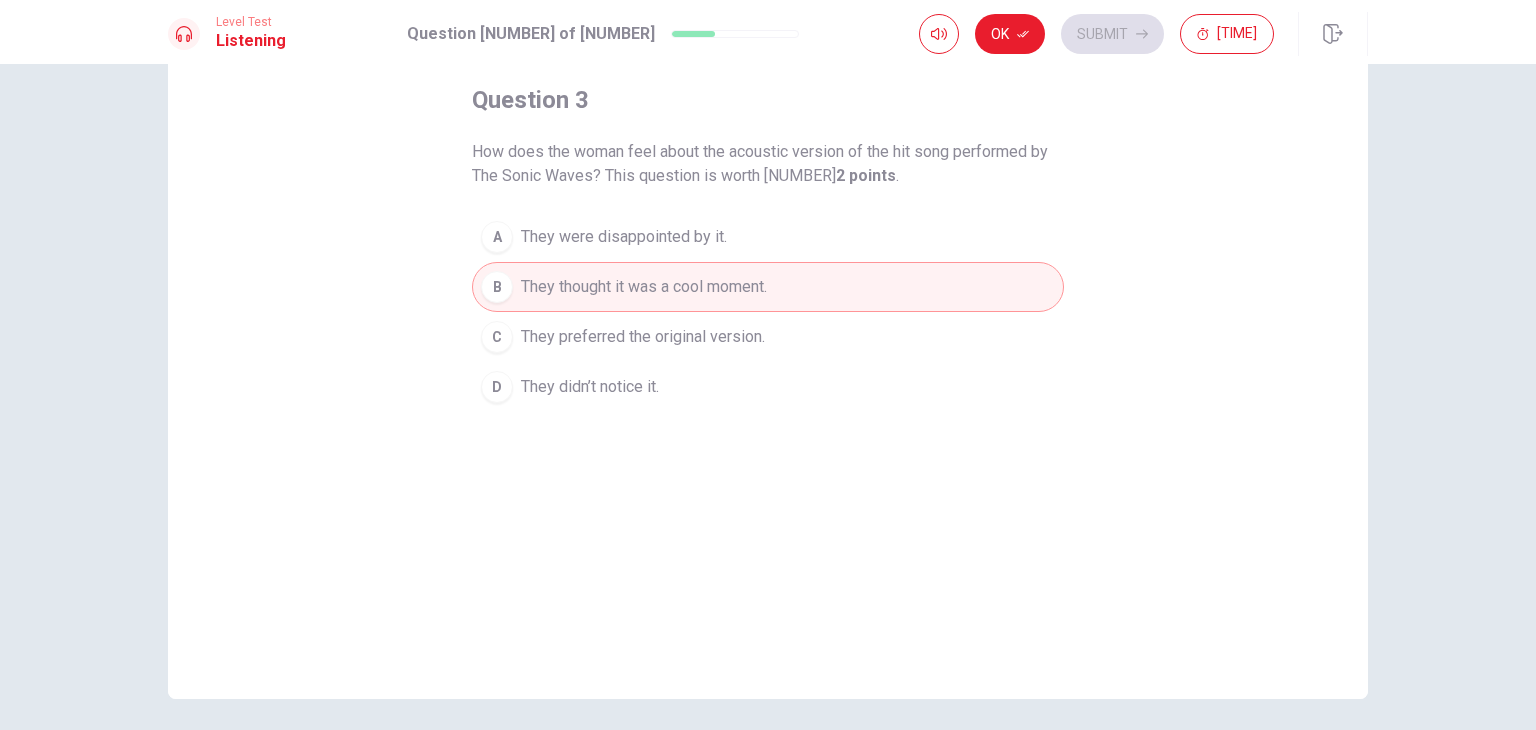 click on "Ok" at bounding box center [1010, 34] 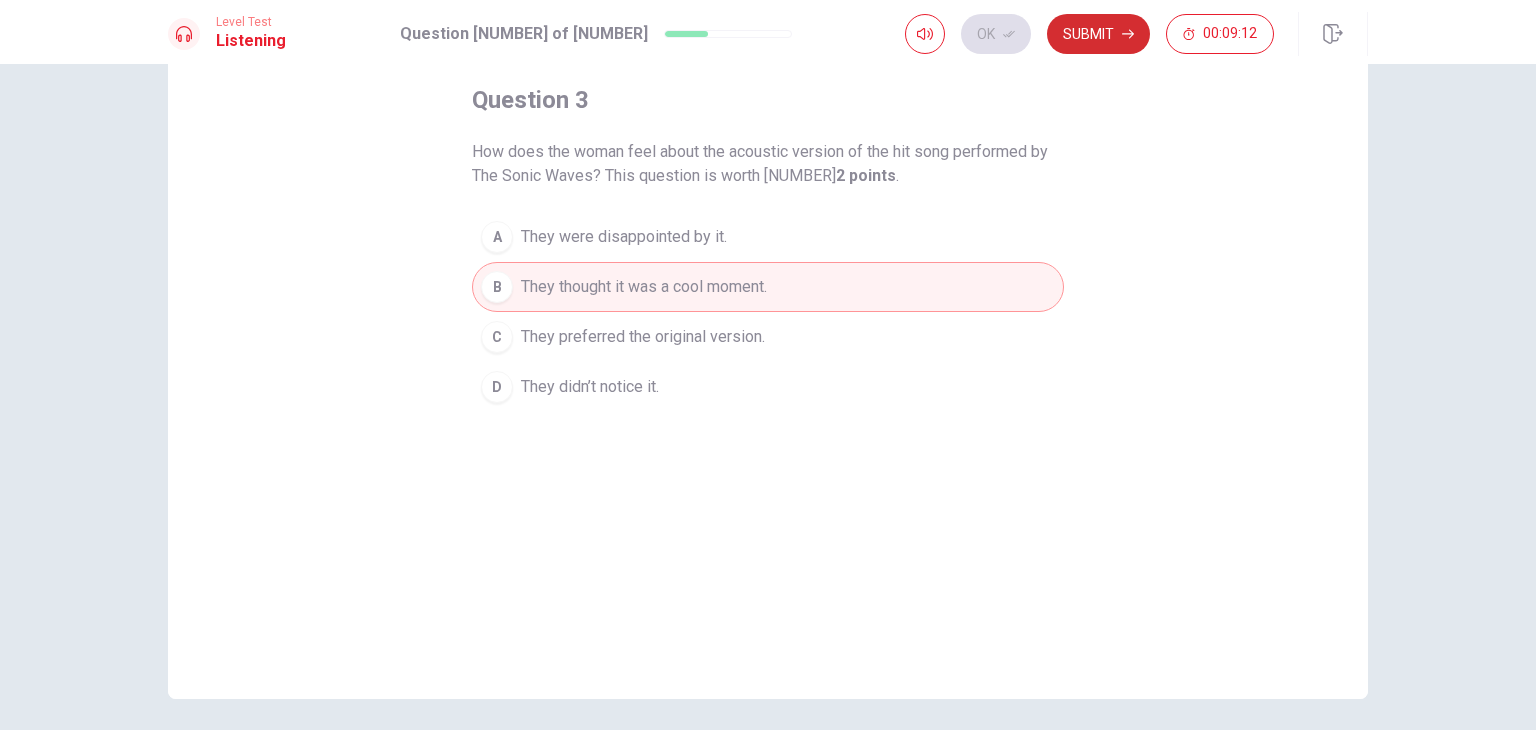 click on "Submit" at bounding box center [1098, 34] 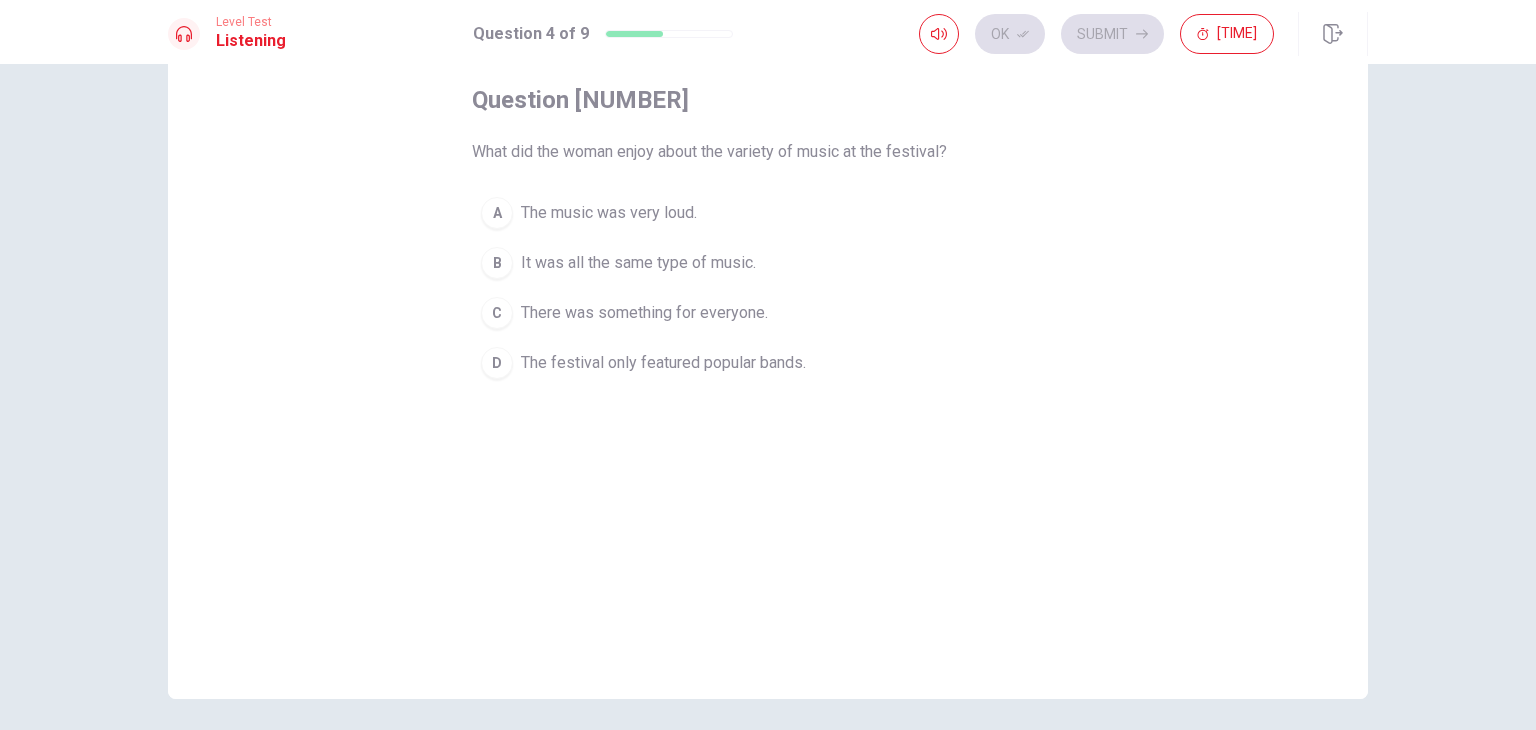 click on "There was something for everyone." at bounding box center [609, 213] 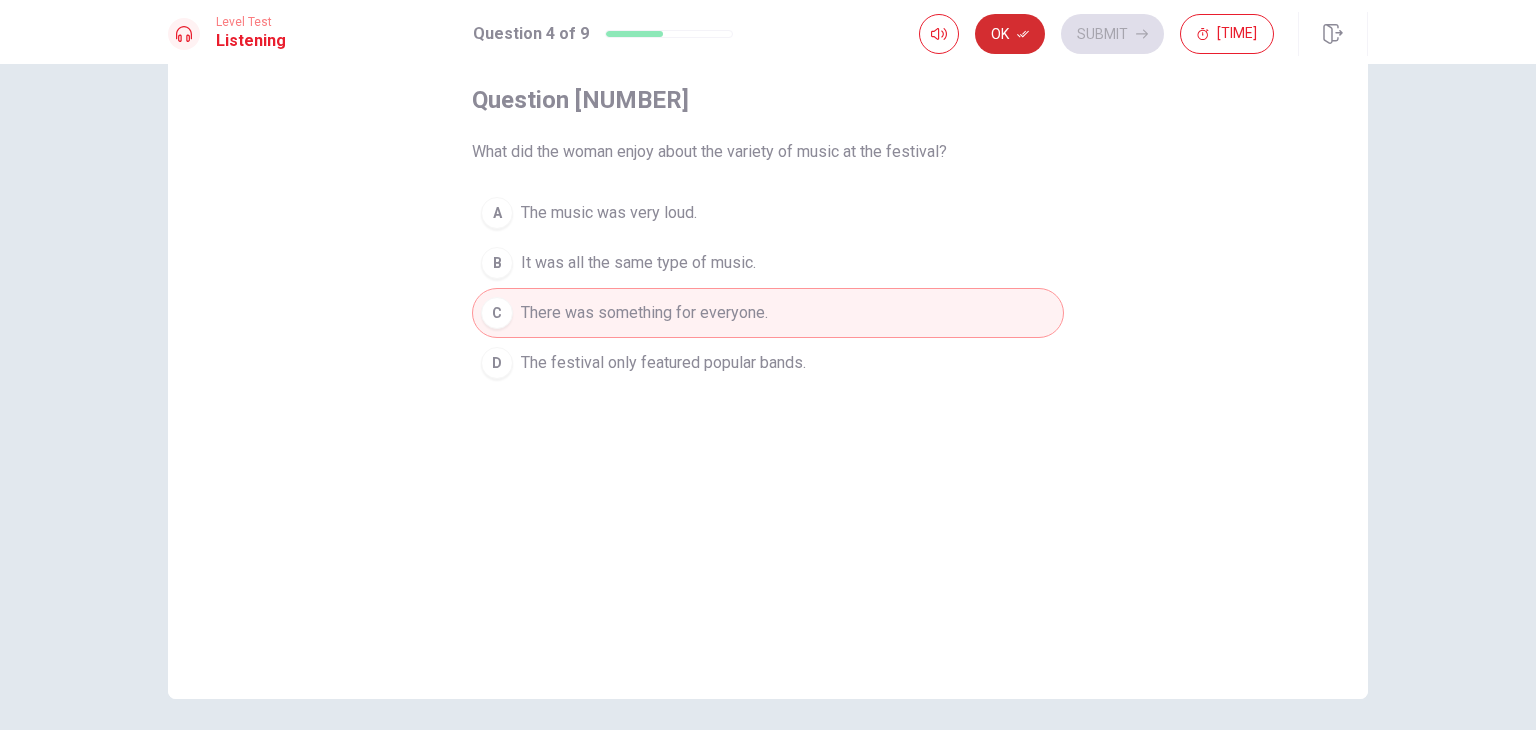 click on "Ok" at bounding box center [1010, 34] 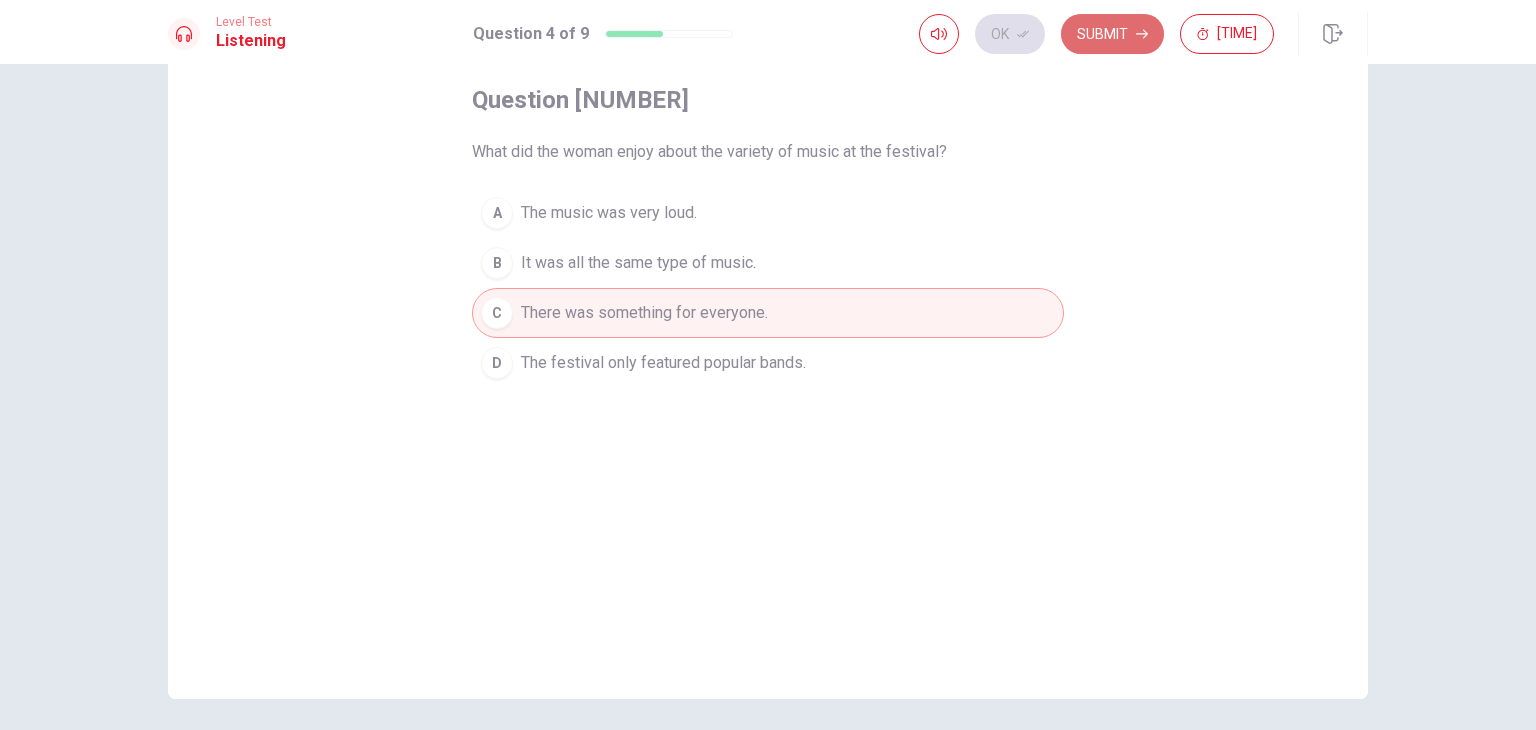 click on "Submit" at bounding box center (1112, 34) 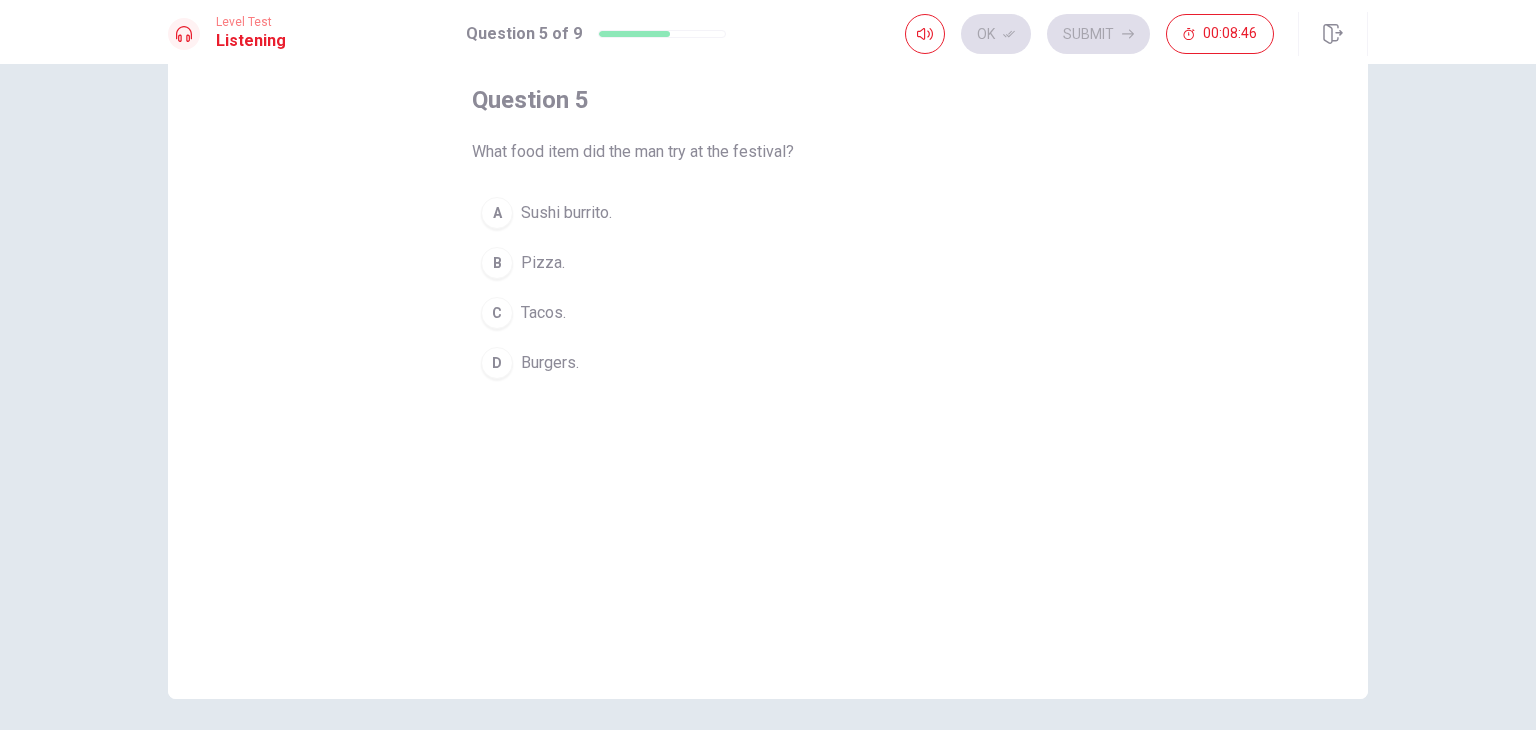 click on "Sushi burrito." at bounding box center (566, 213) 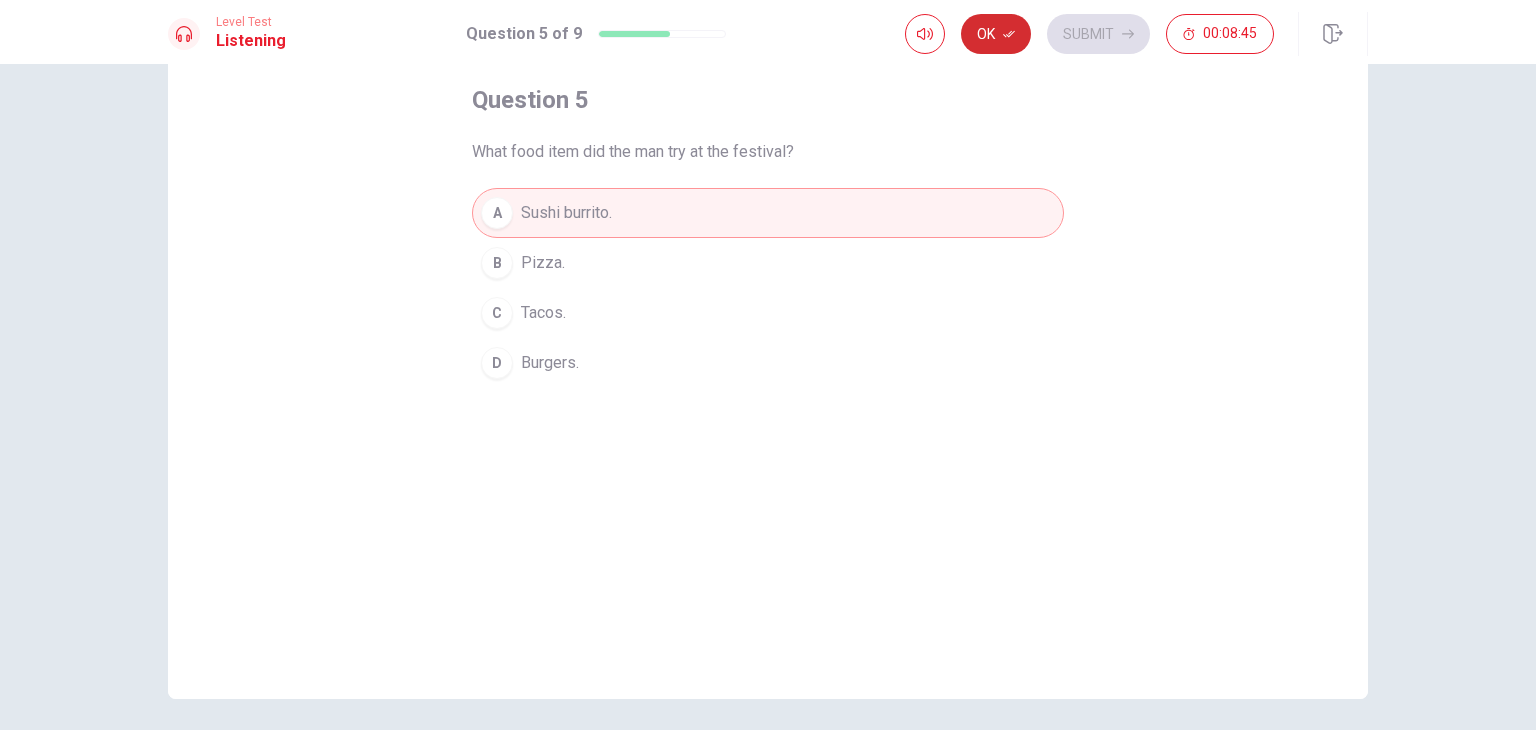 click on "Ok" at bounding box center [996, 34] 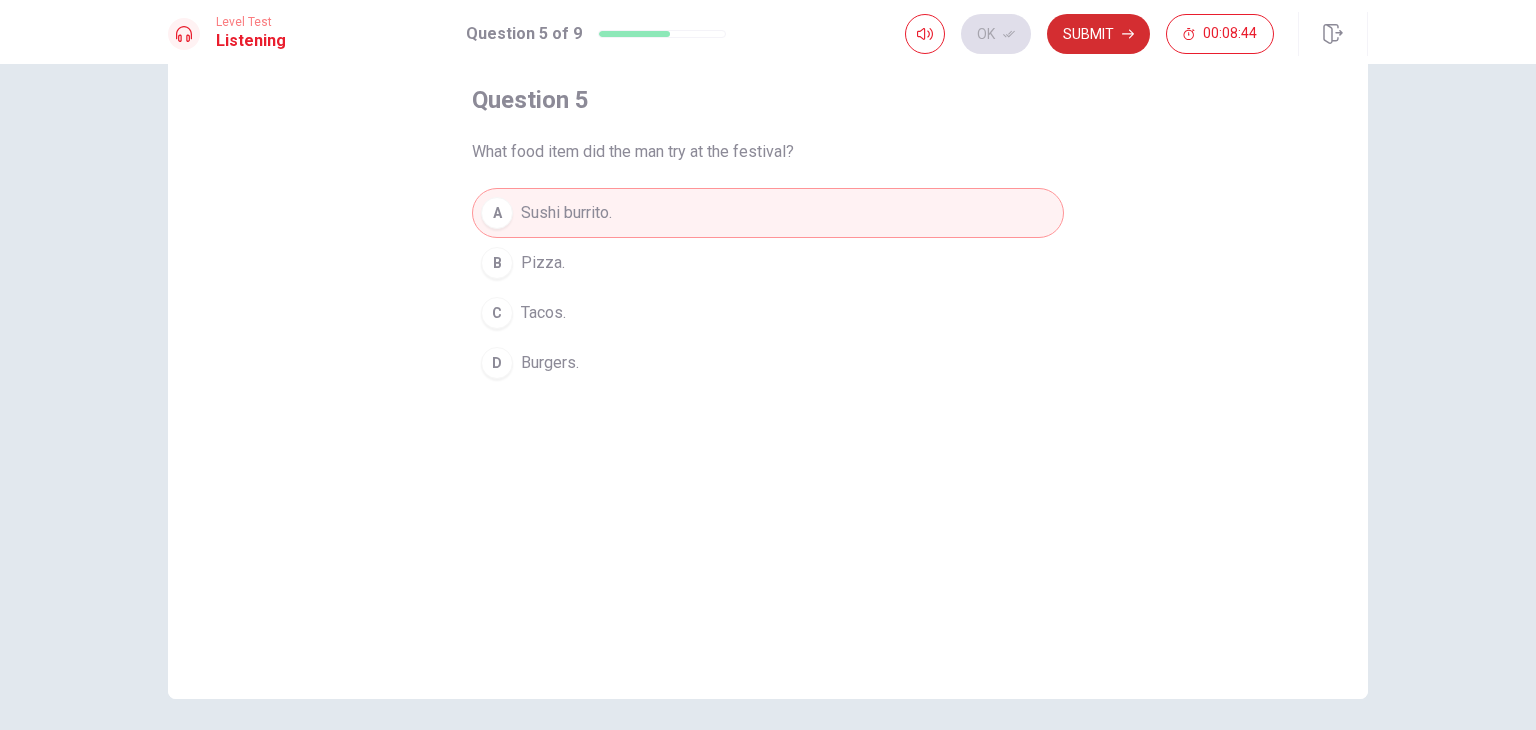 click on "Submit" at bounding box center [1098, 34] 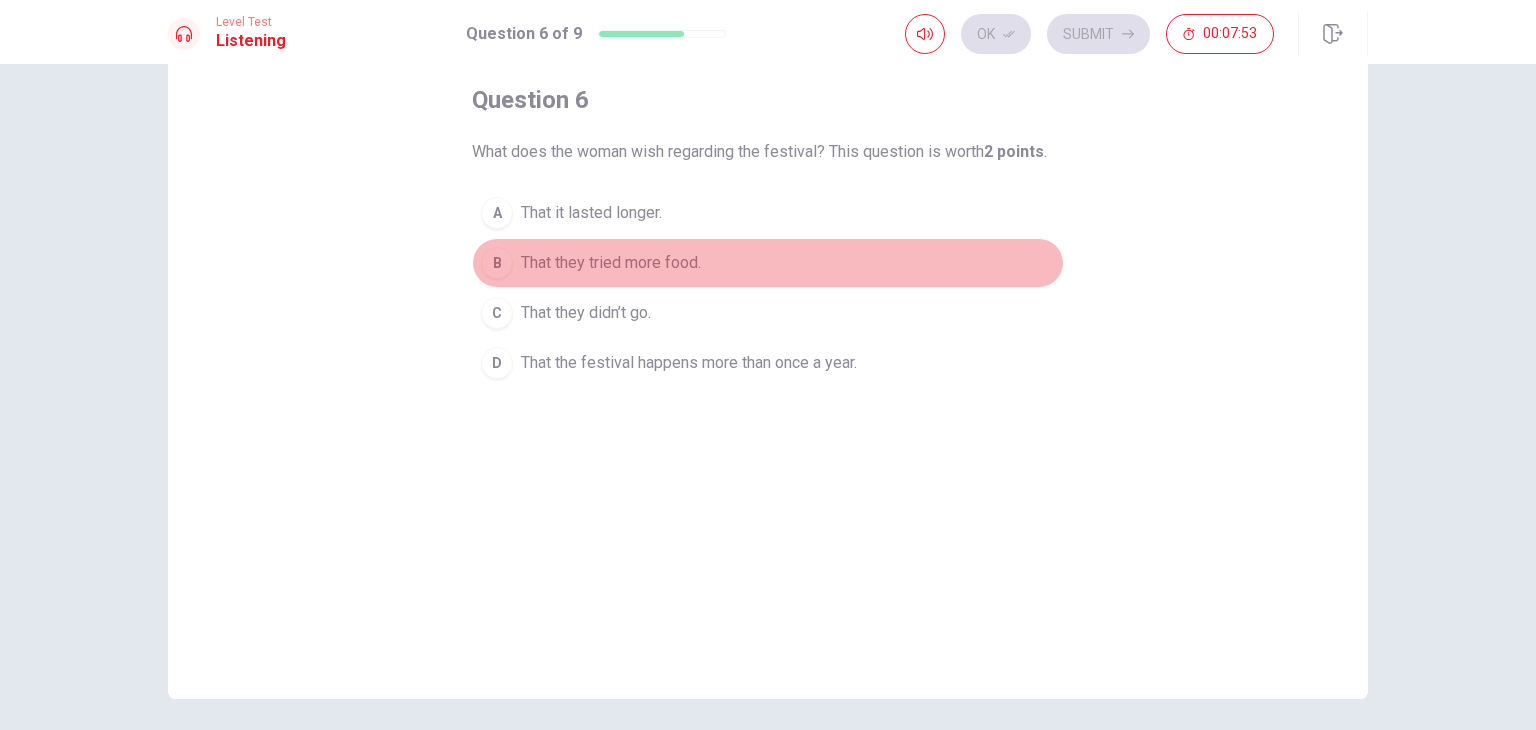 click on "That they tried more food." at bounding box center [591, 213] 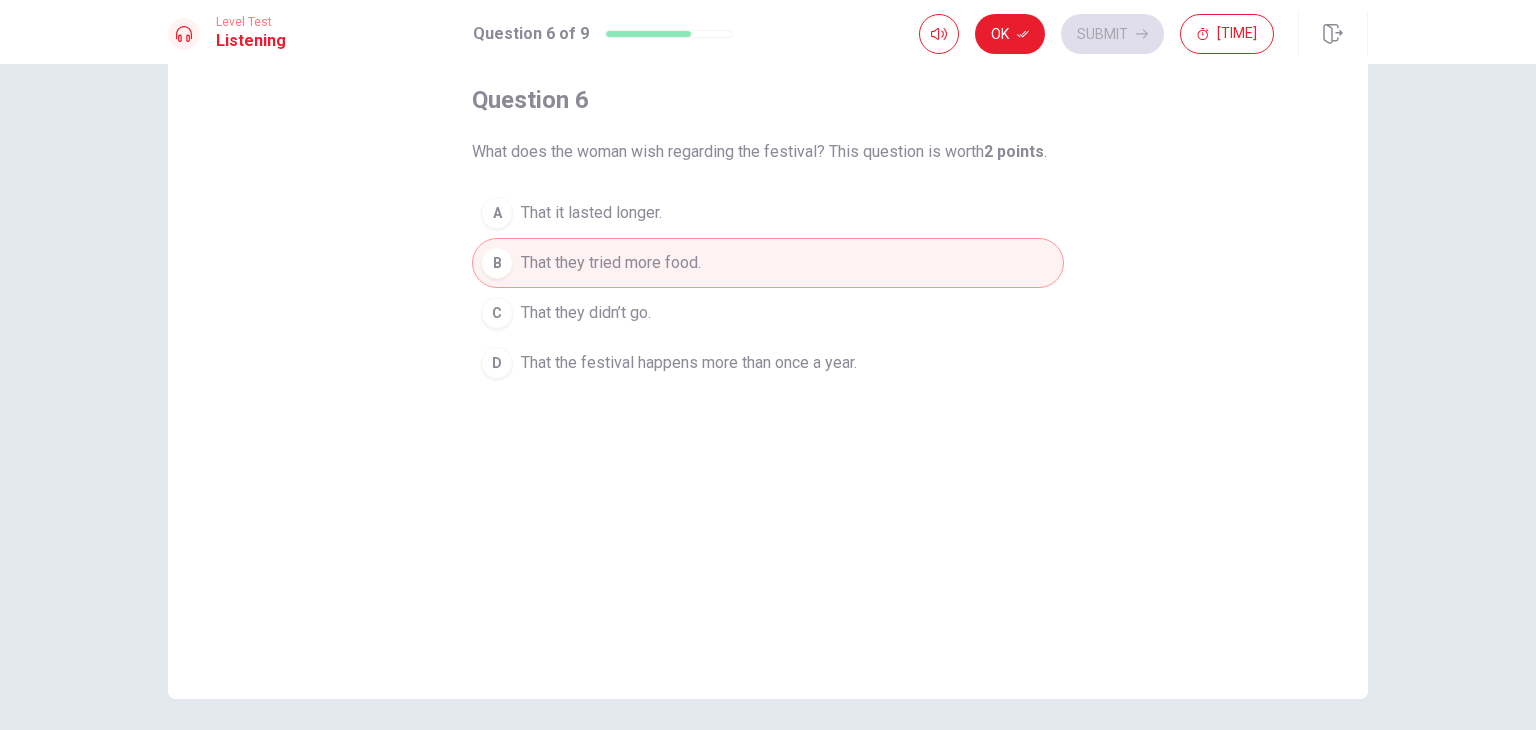 click on "That they didn’t go." at bounding box center [591, 213] 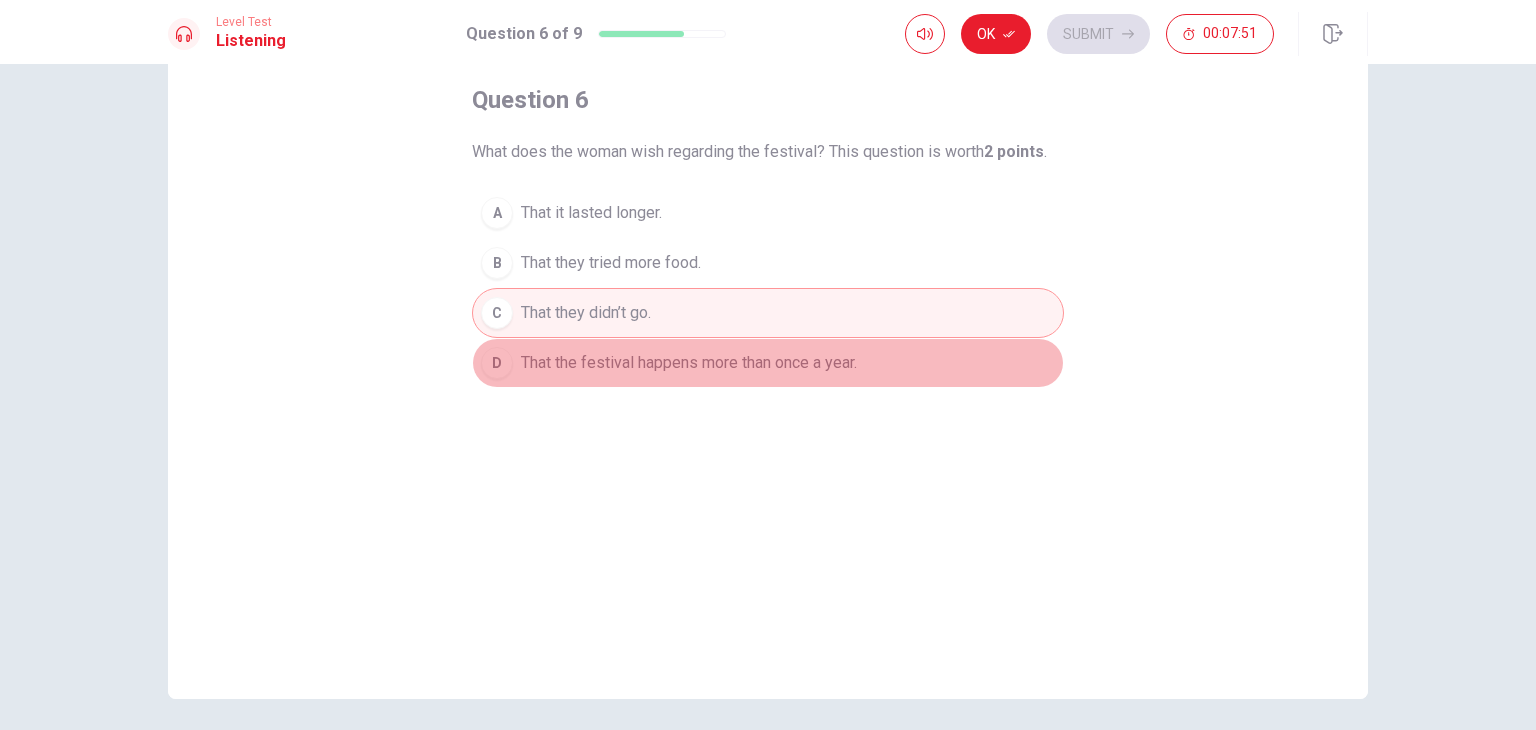 click on "D That the festival happens more than once a year." at bounding box center [768, 363] 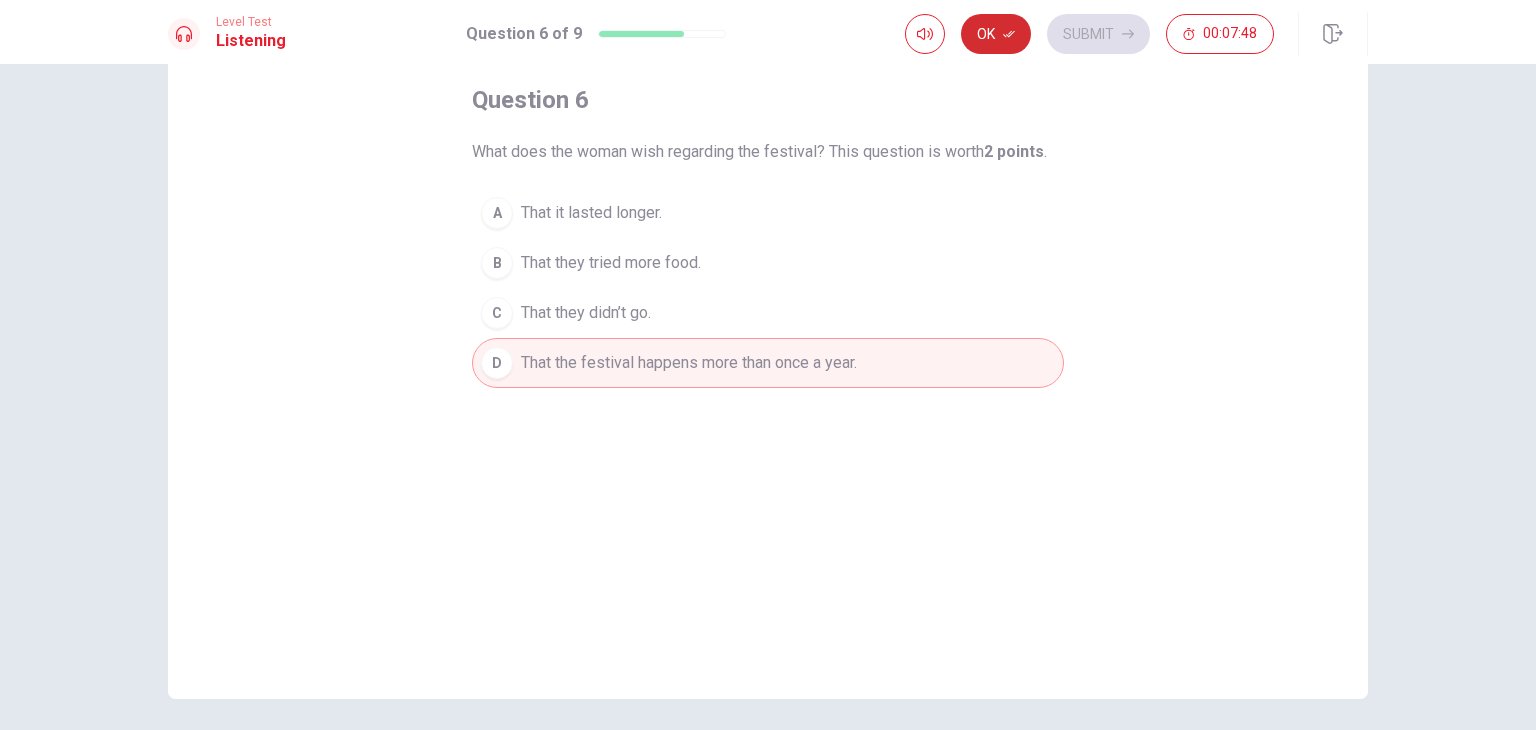click on "Ok" at bounding box center (996, 34) 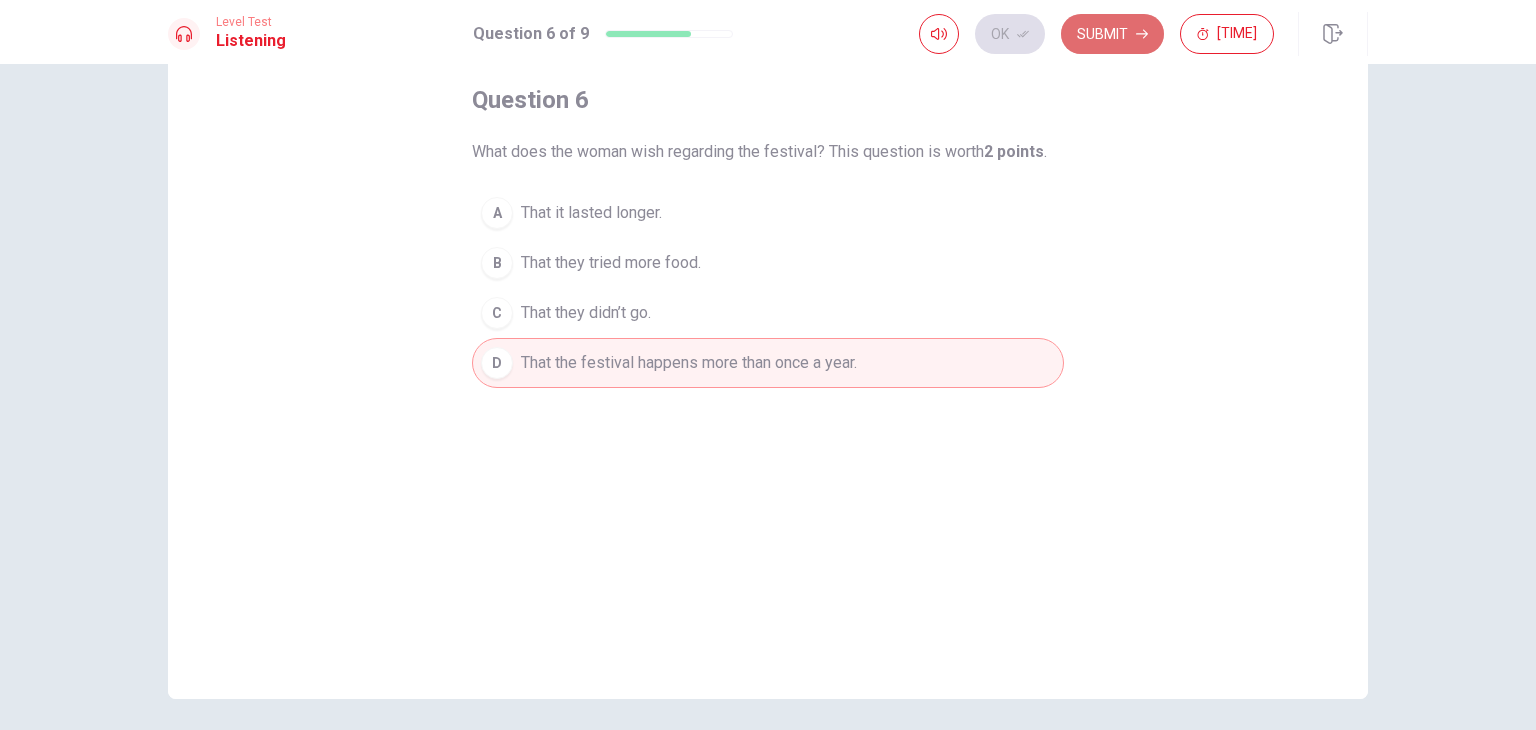 click on "Submit" at bounding box center [1112, 34] 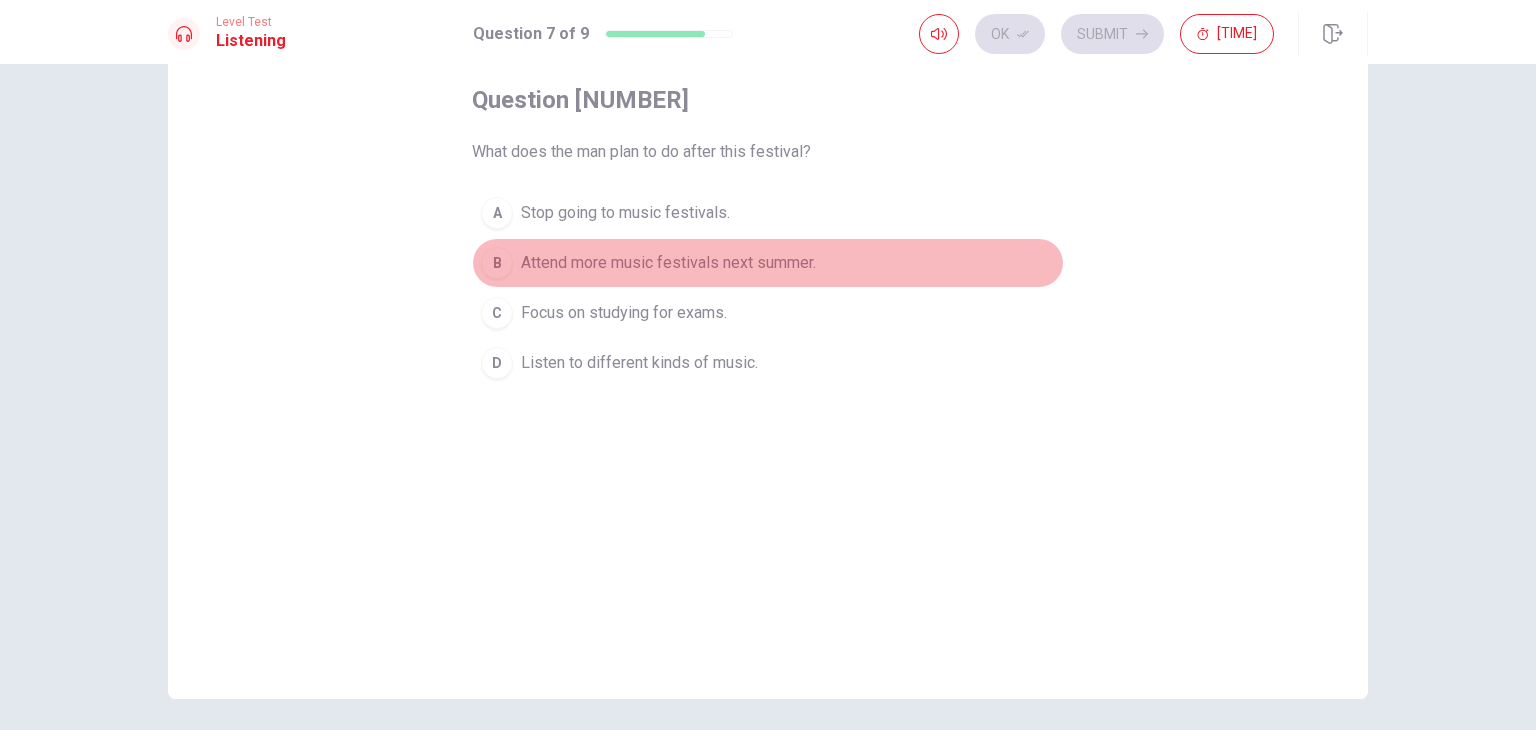 click on "Attend more music festivals next summer." at bounding box center [625, 213] 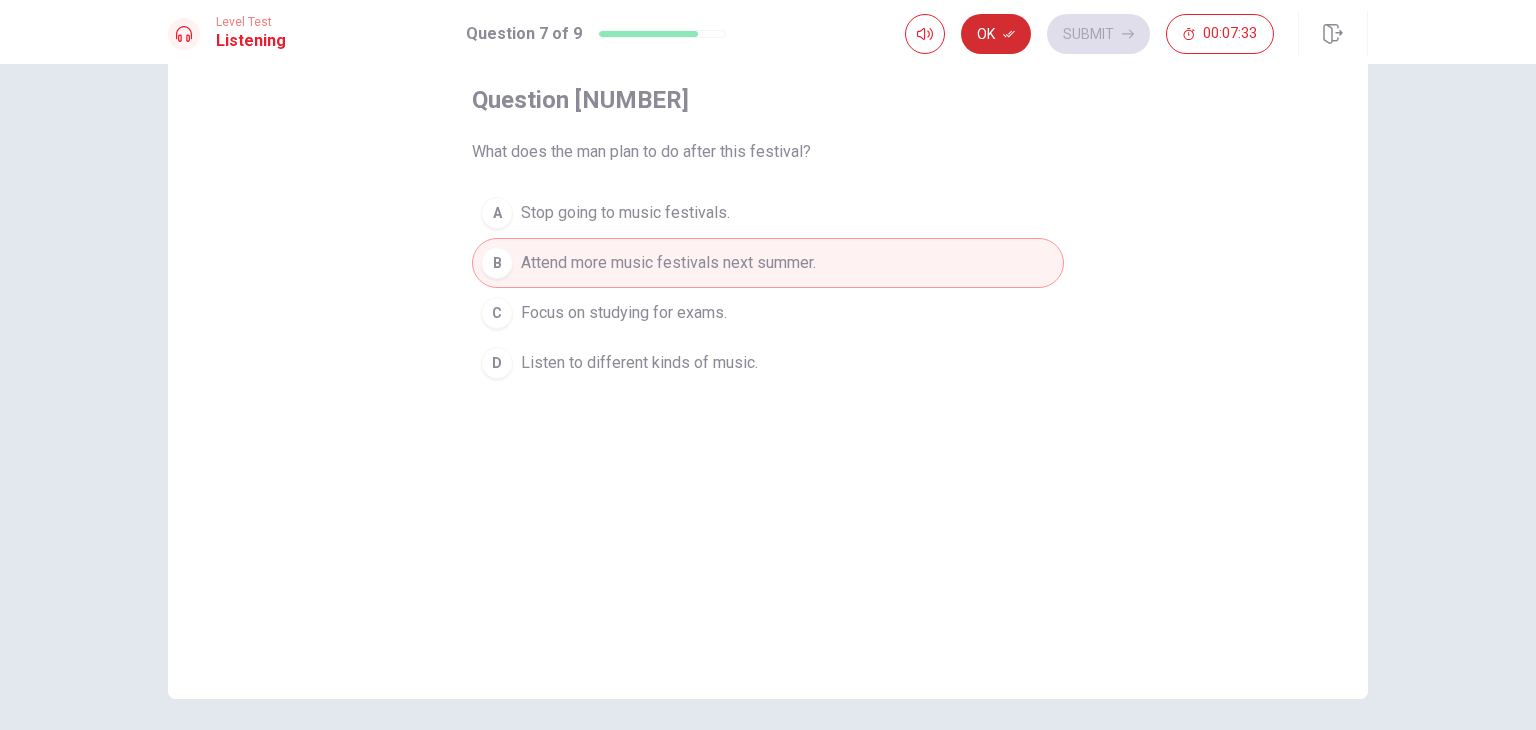 click on "Ok" at bounding box center [996, 34] 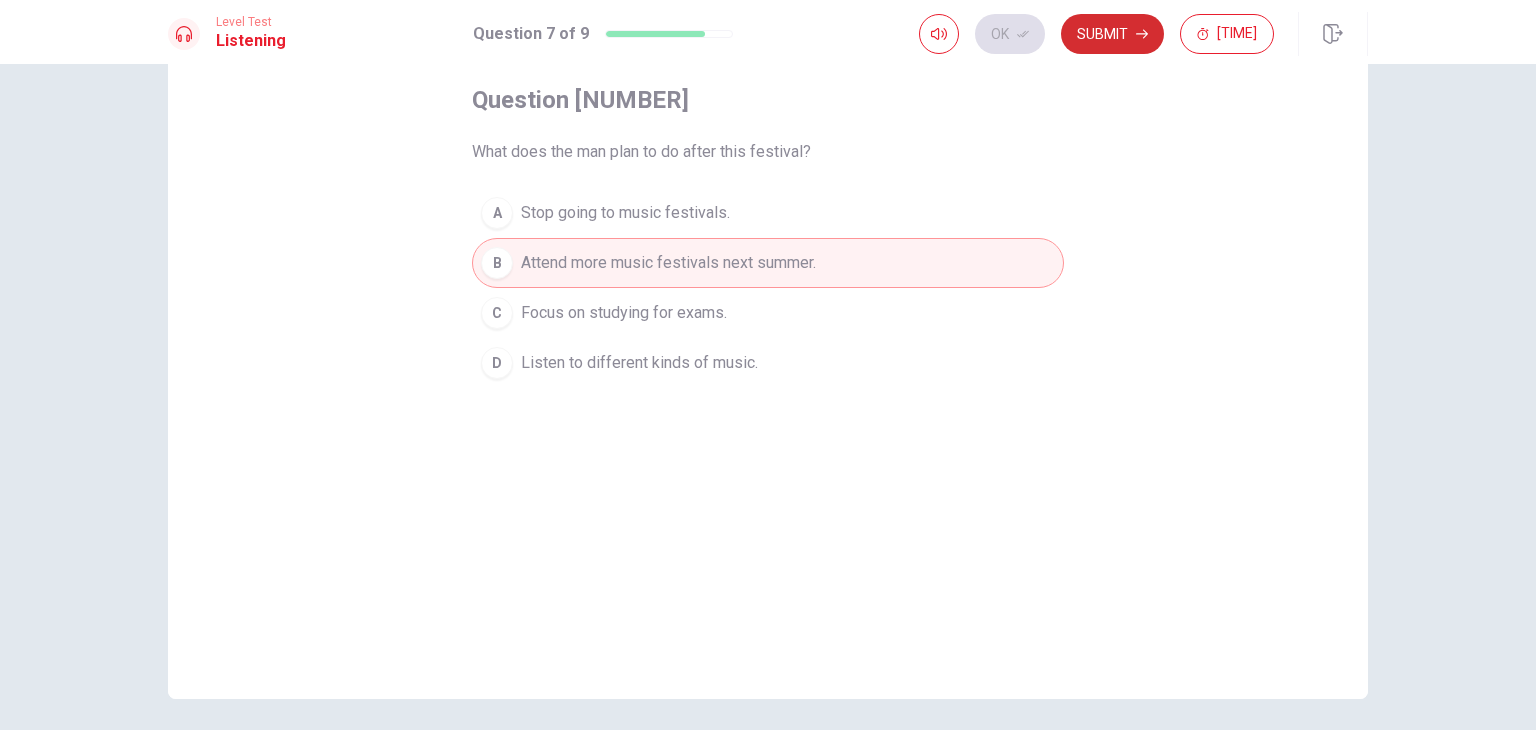 click on "Submit" at bounding box center (1112, 34) 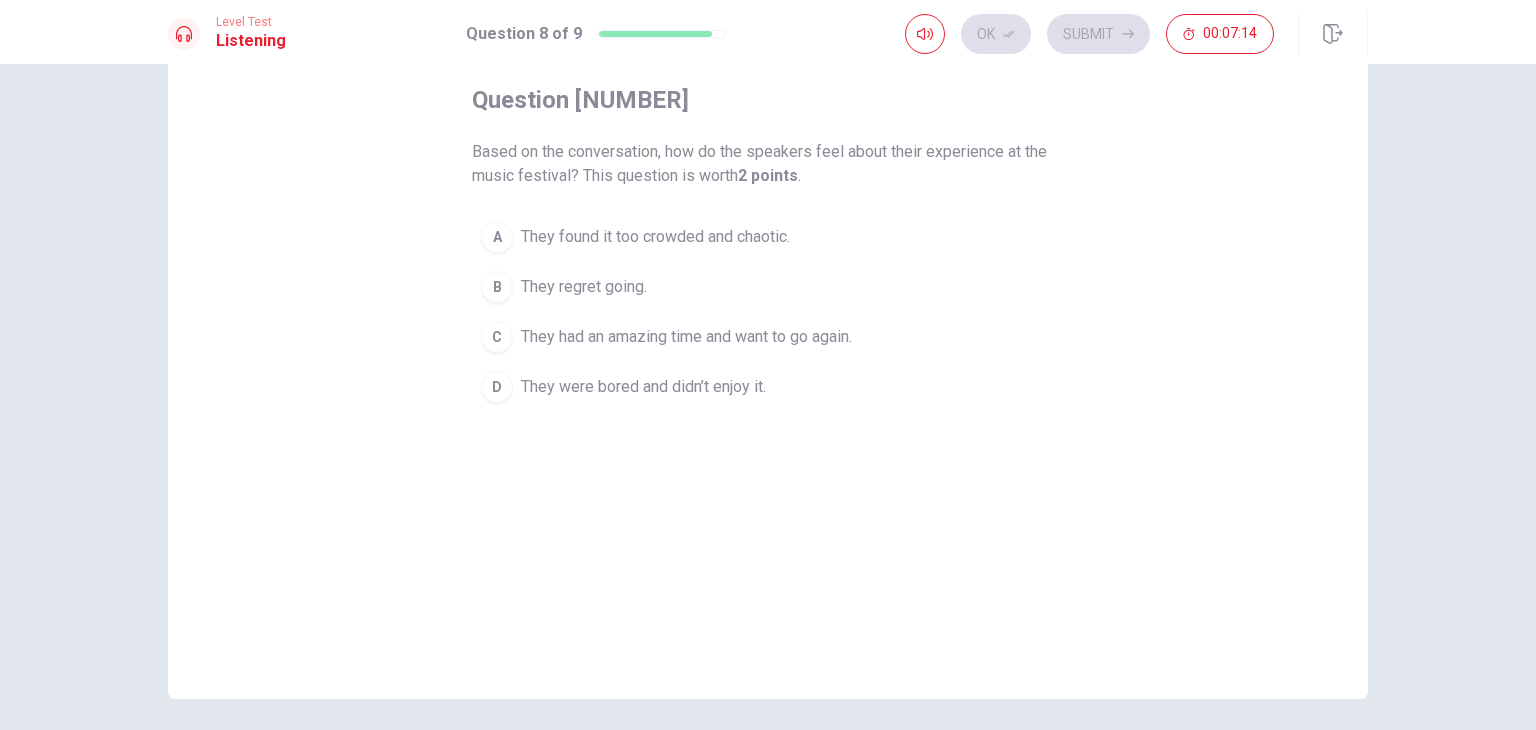 click on "They had an amazing time and want to go again." at bounding box center [655, 237] 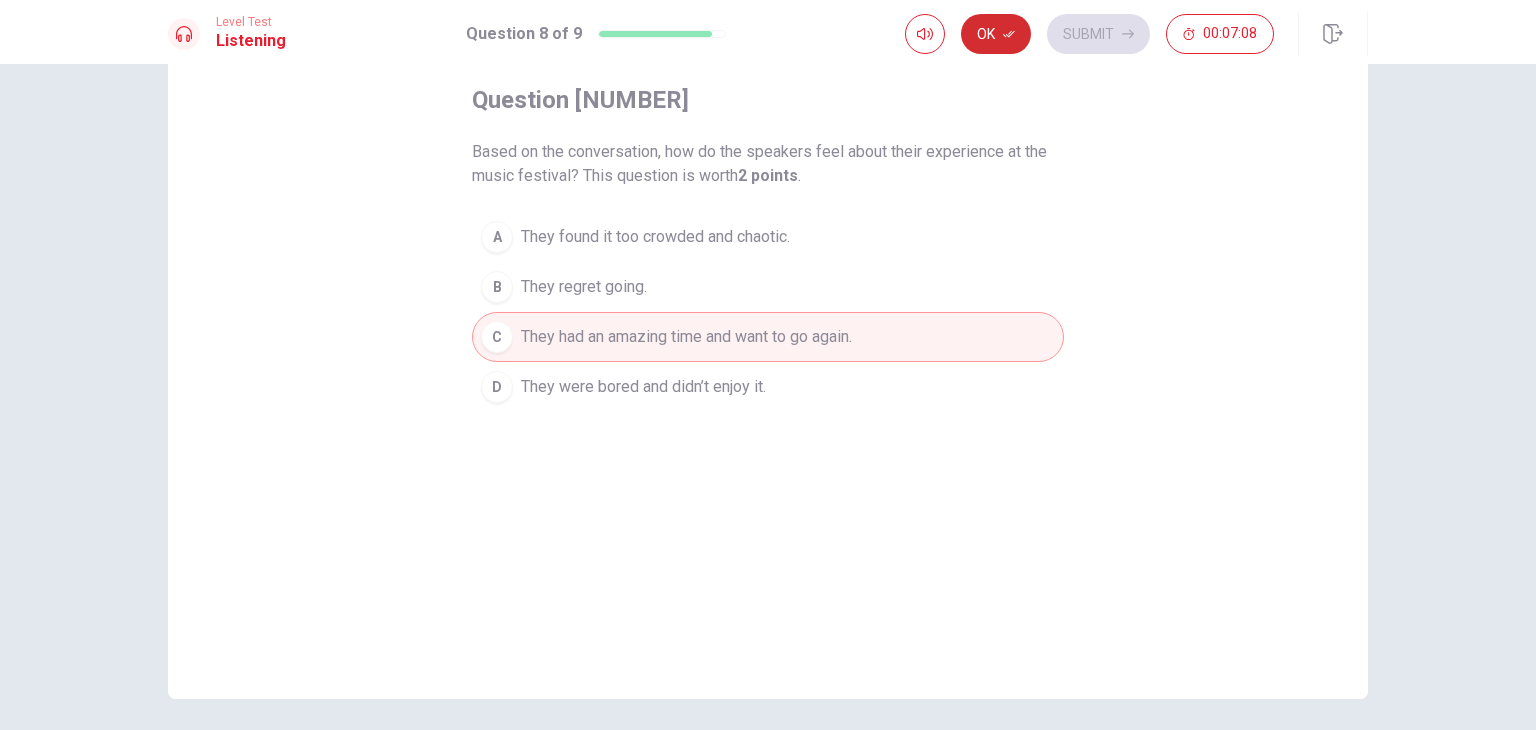 click on "Ok" at bounding box center (996, 34) 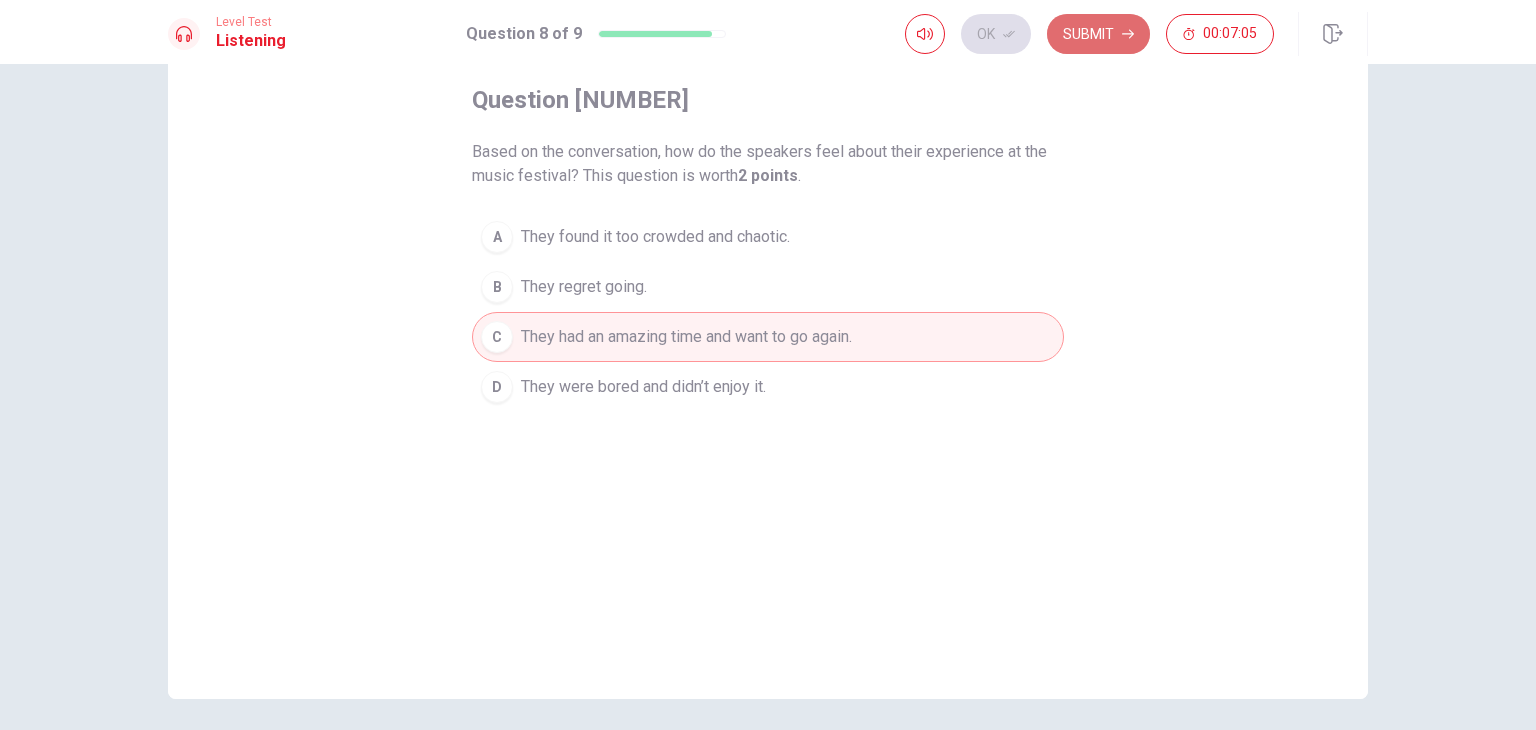 click on "Submit" at bounding box center [1098, 34] 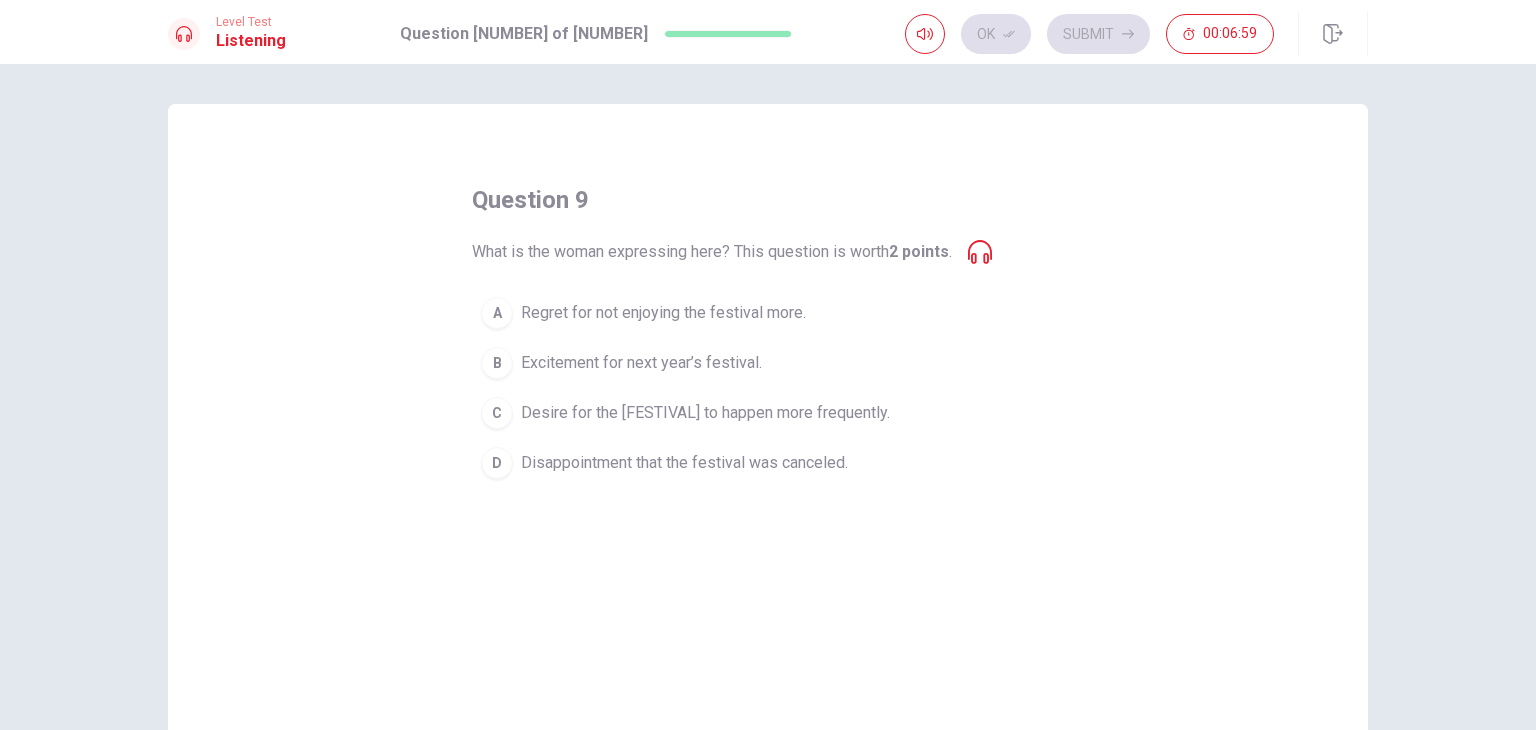 click on "Excitement for next year’s festival." at bounding box center (663, 313) 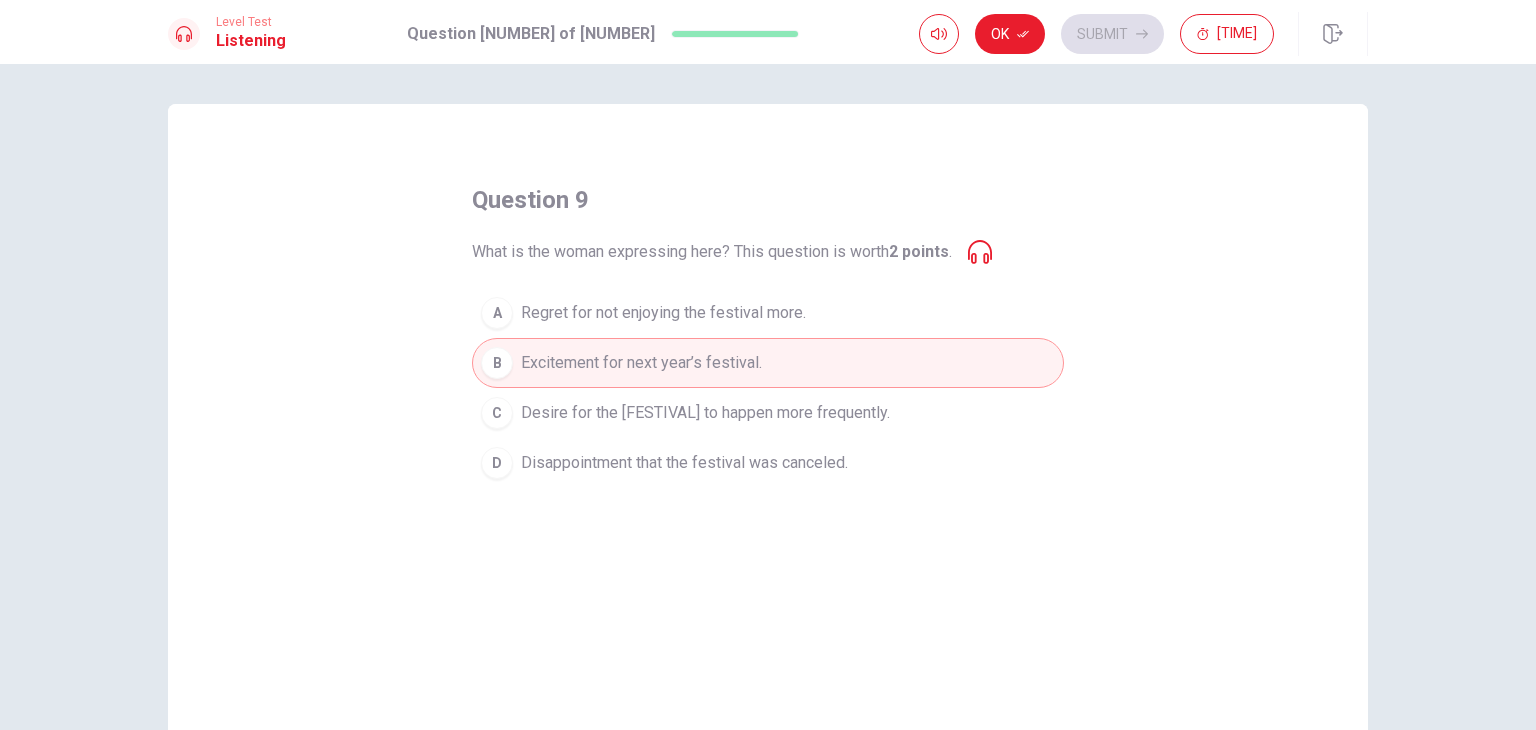 click on "C Desire for the festival to happen more frequently." at bounding box center [768, 413] 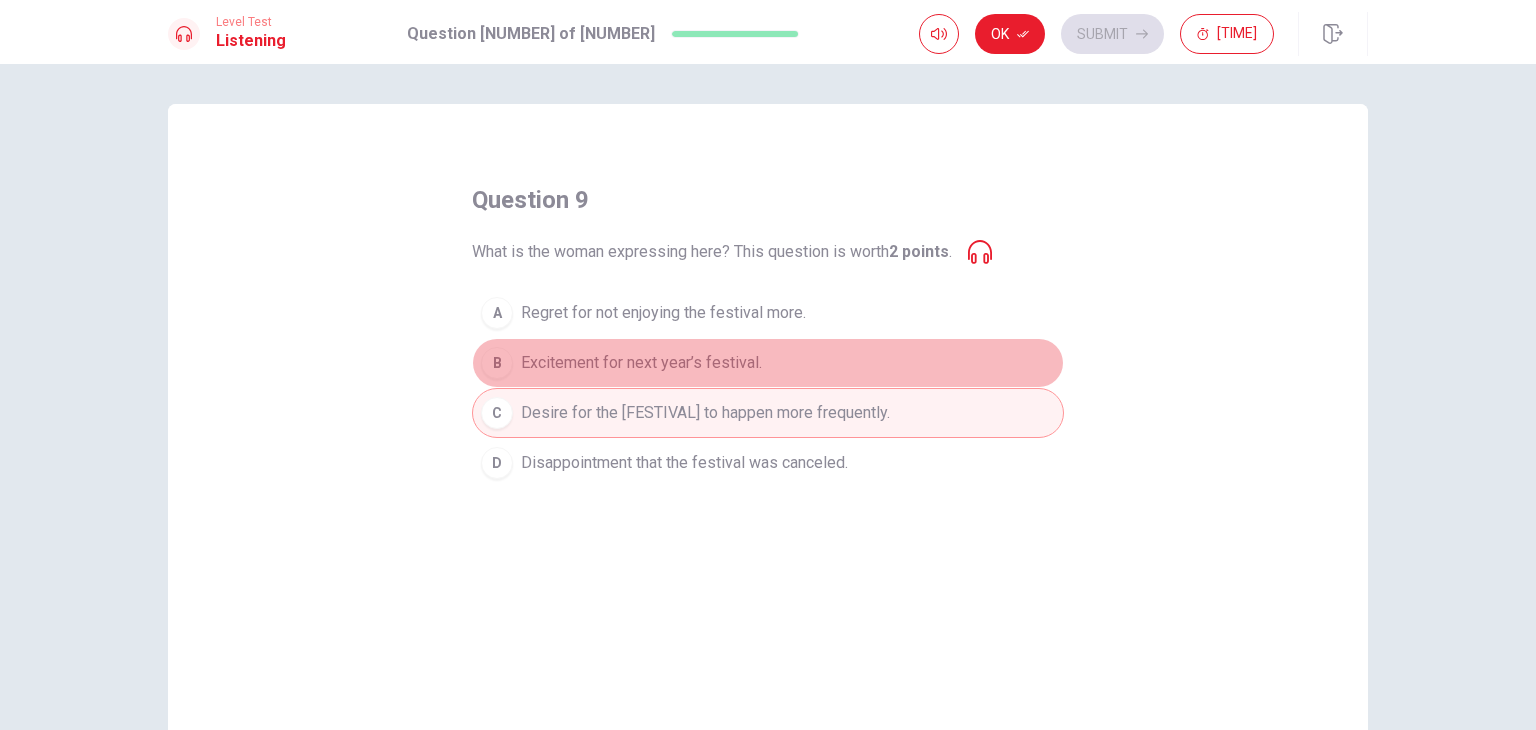 click on "Excitement for next year’s festival." at bounding box center (663, 313) 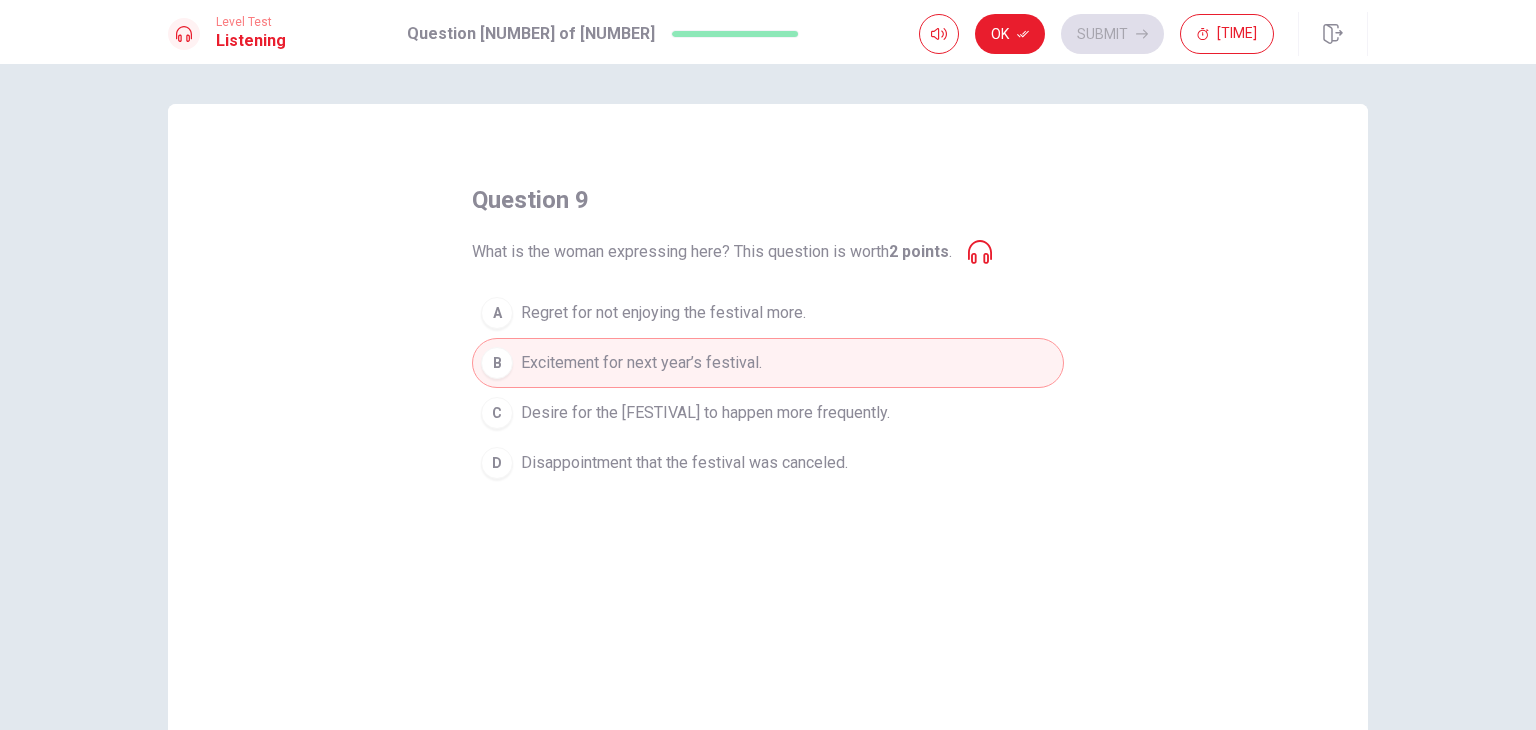 click on "Desire for the [FESTIVAL] to happen more frequently." at bounding box center [663, 313] 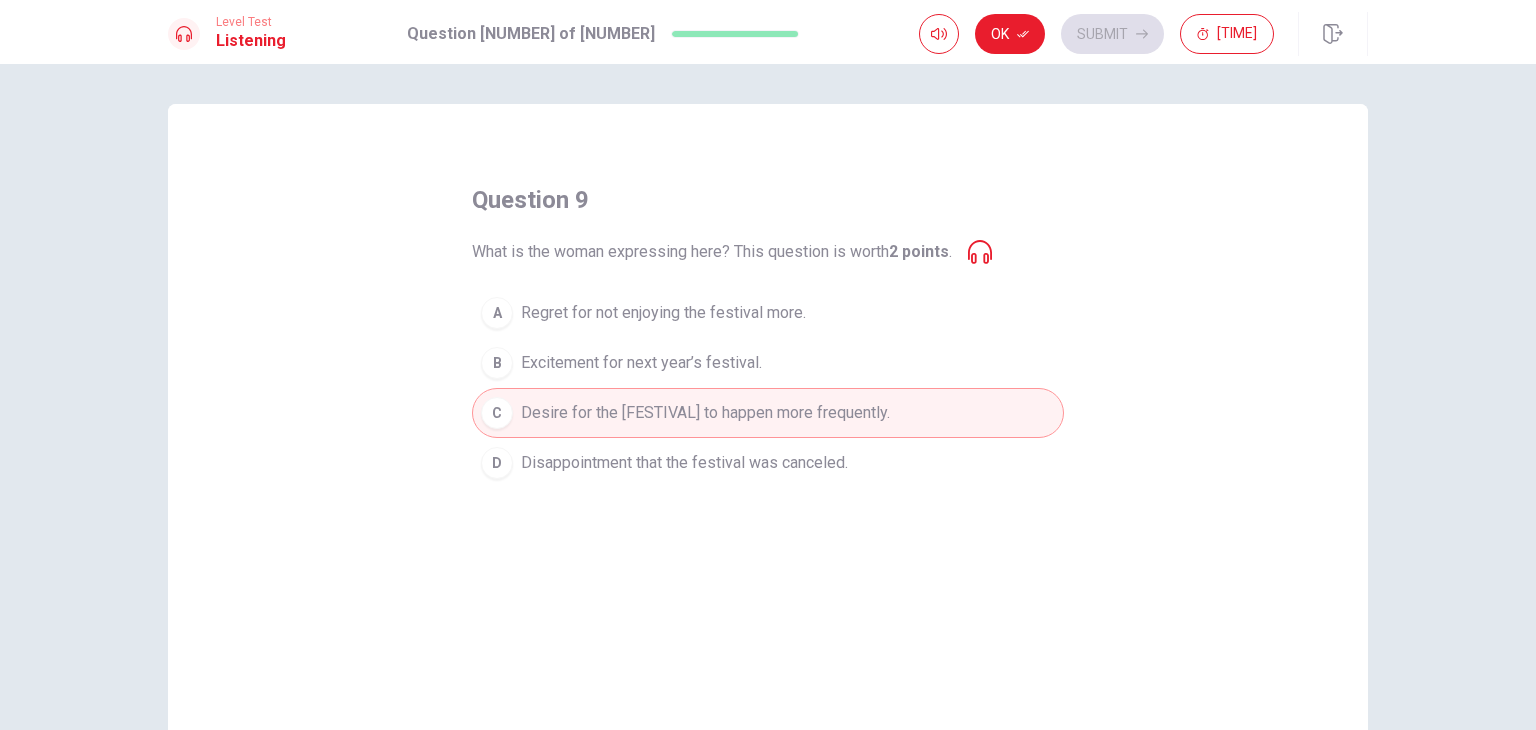 click on "Excitement for next year’s festival." at bounding box center (663, 313) 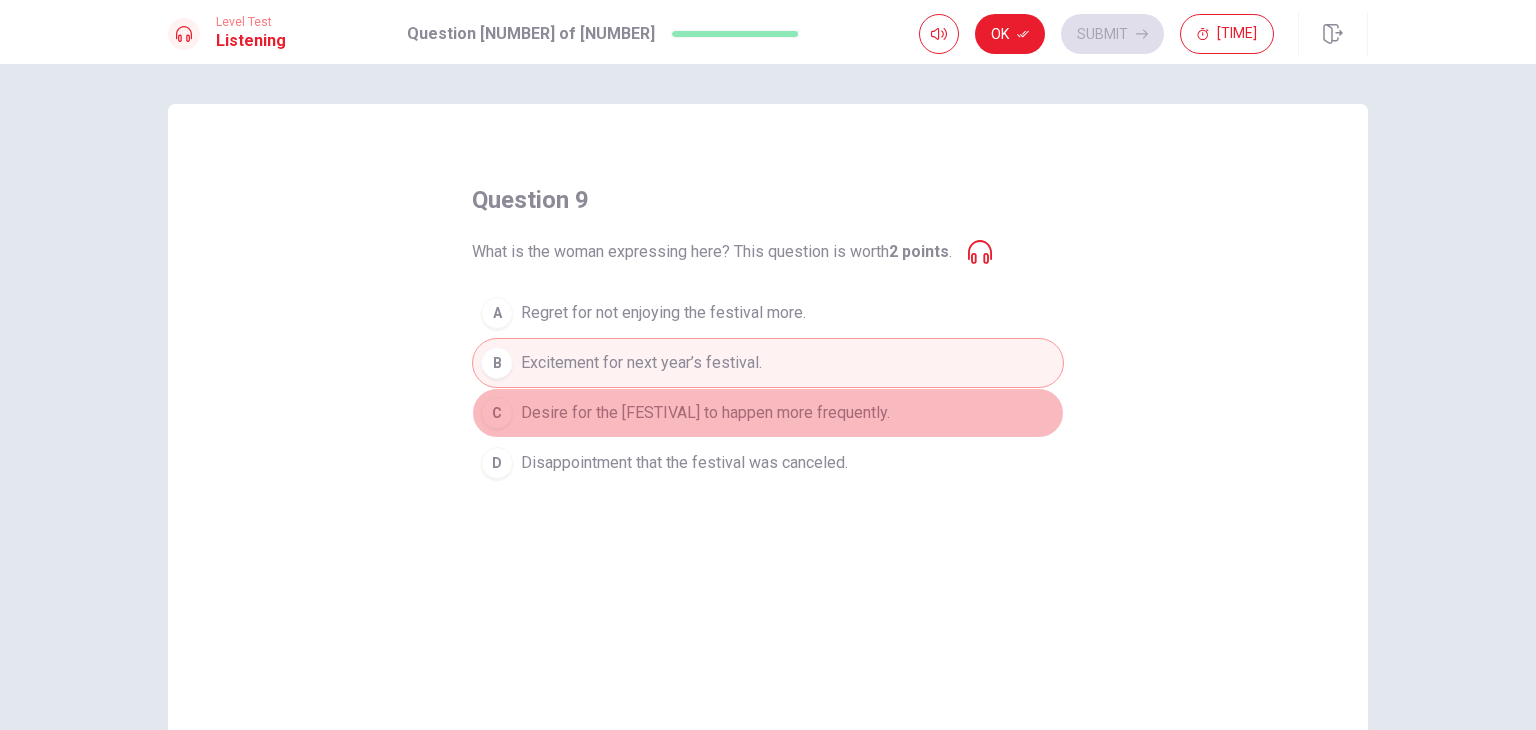 click on "Desire for the [FESTIVAL] to happen more frequently." at bounding box center (663, 313) 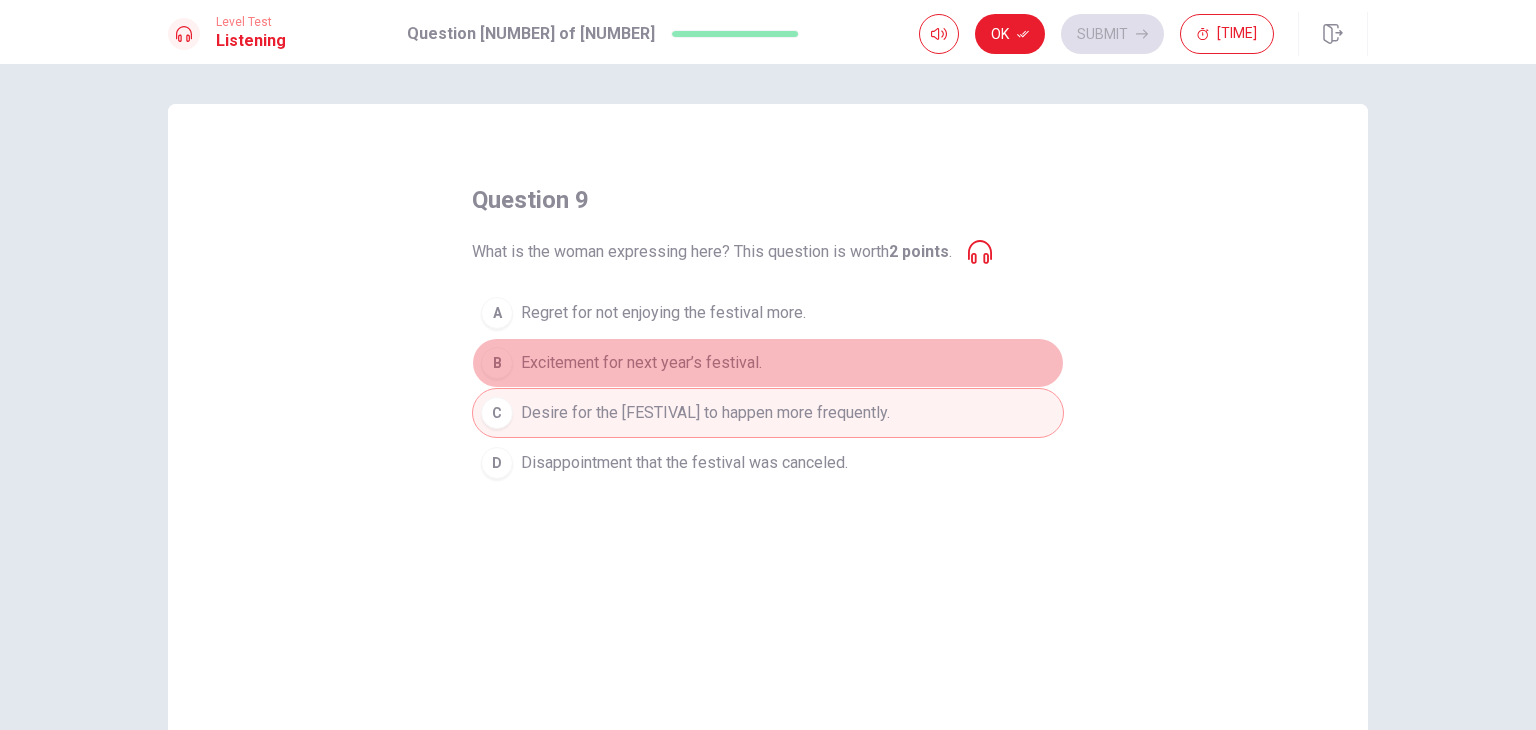 click on "B Excitement for next year’s festival." at bounding box center (768, 363) 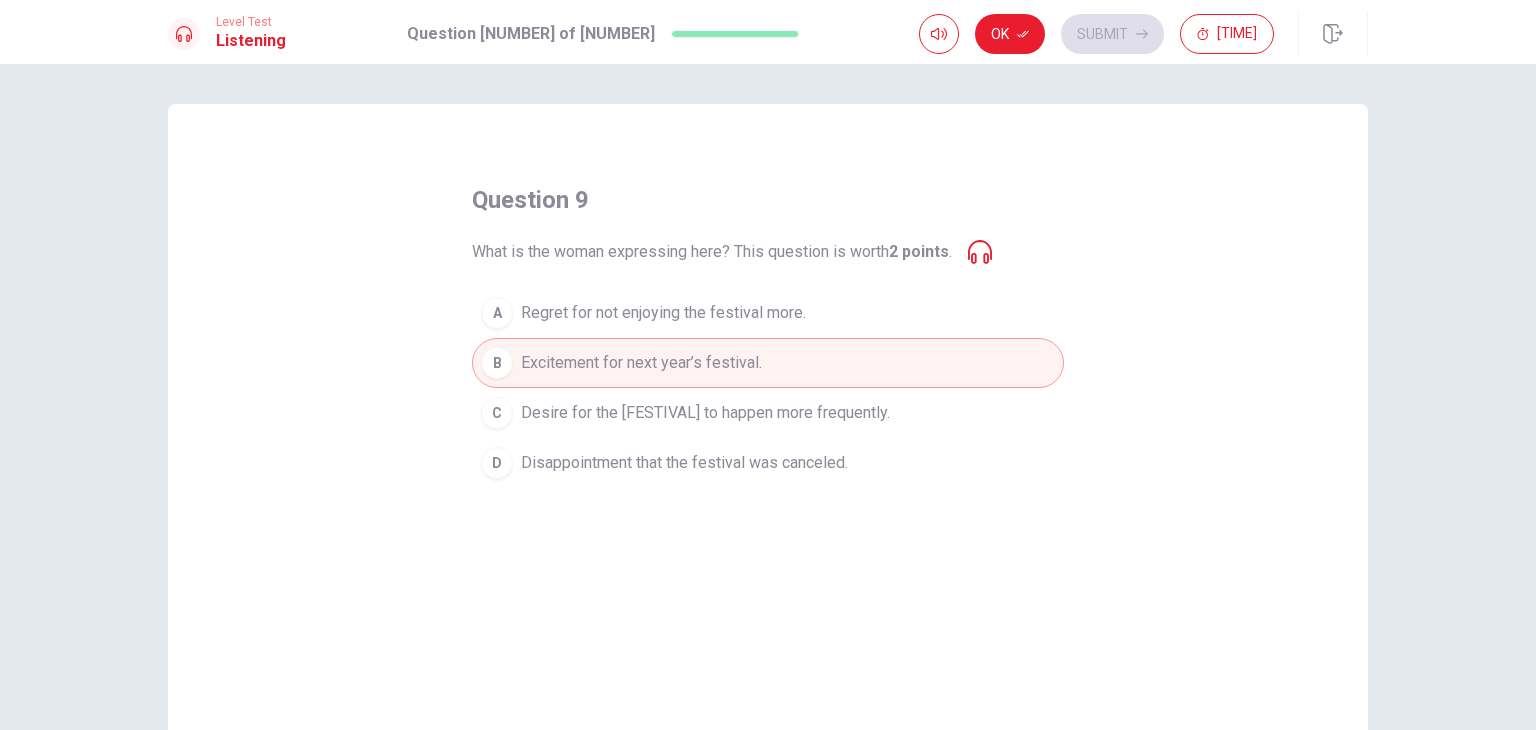 click on "Desire for the [FESTIVAL] to happen more frequently." at bounding box center (663, 313) 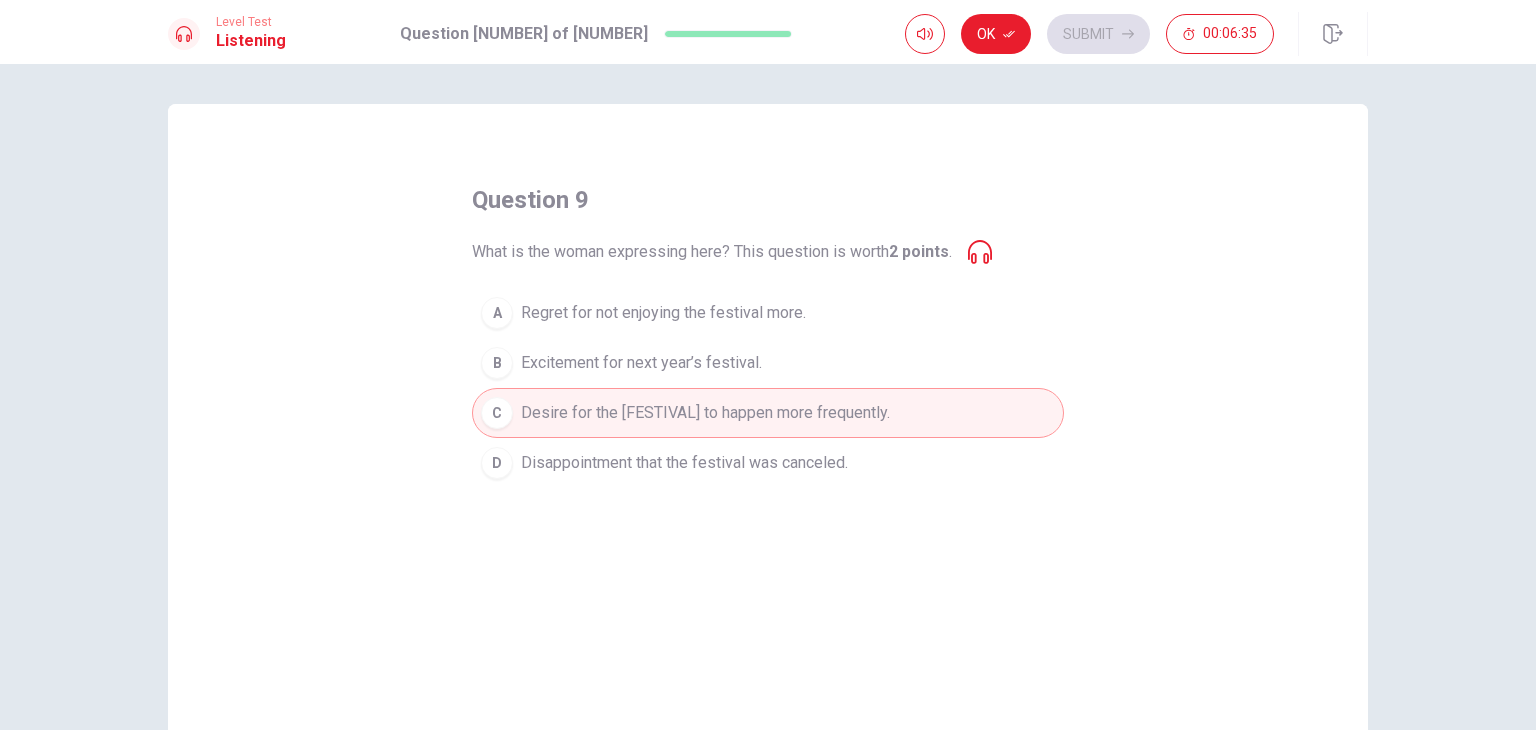 click at bounding box center [980, 252] 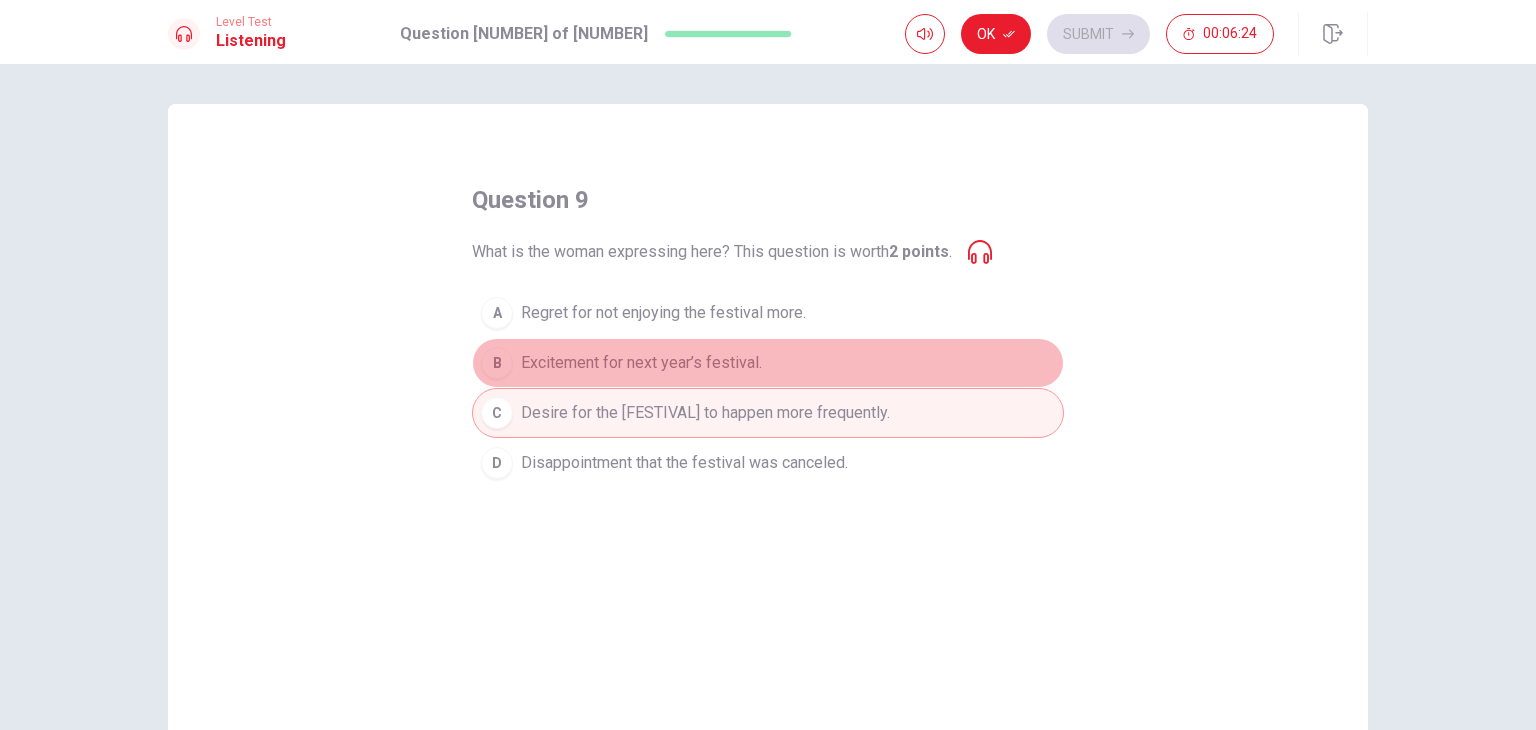 click on "Excitement for next year’s festival." at bounding box center (663, 313) 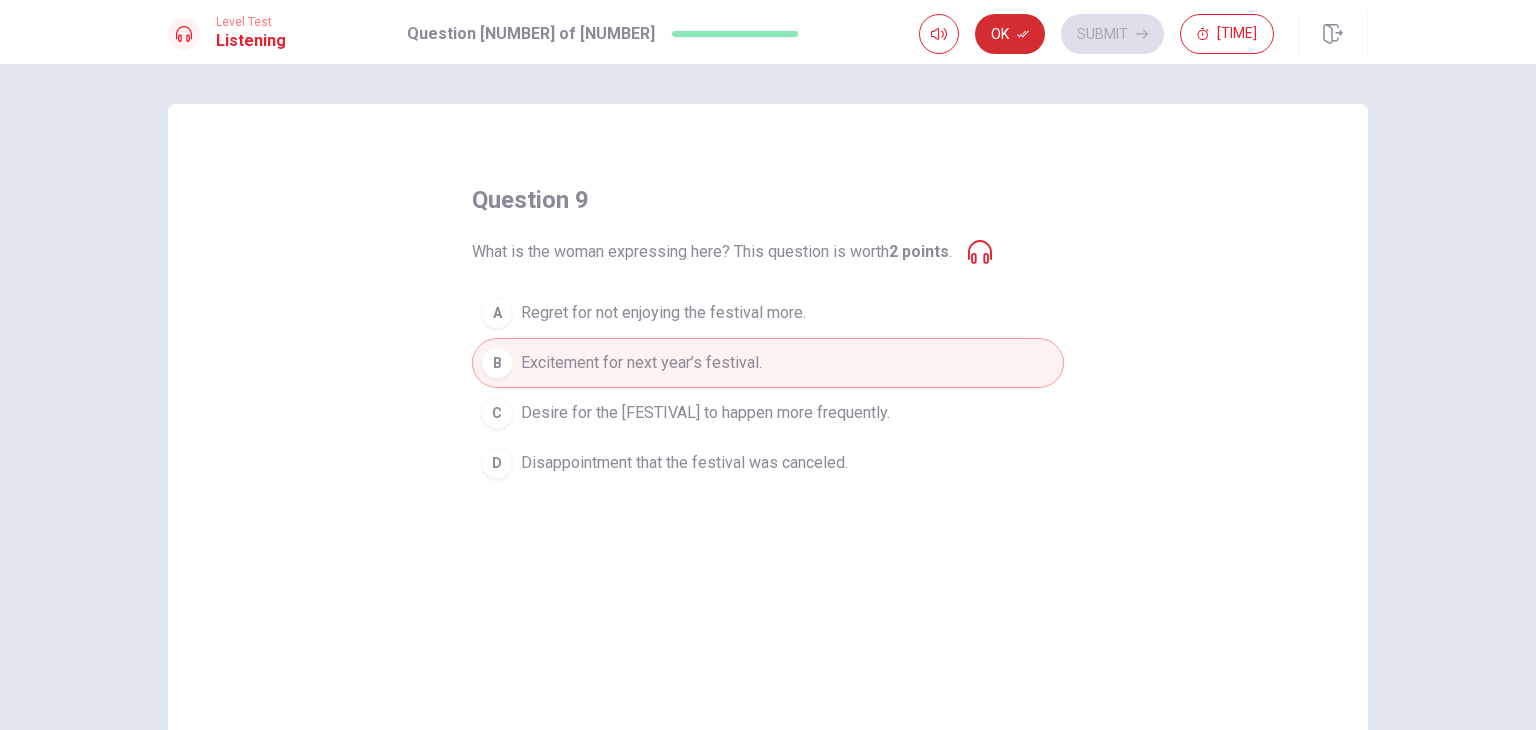 click on "Ok" at bounding box center (1010, 34) 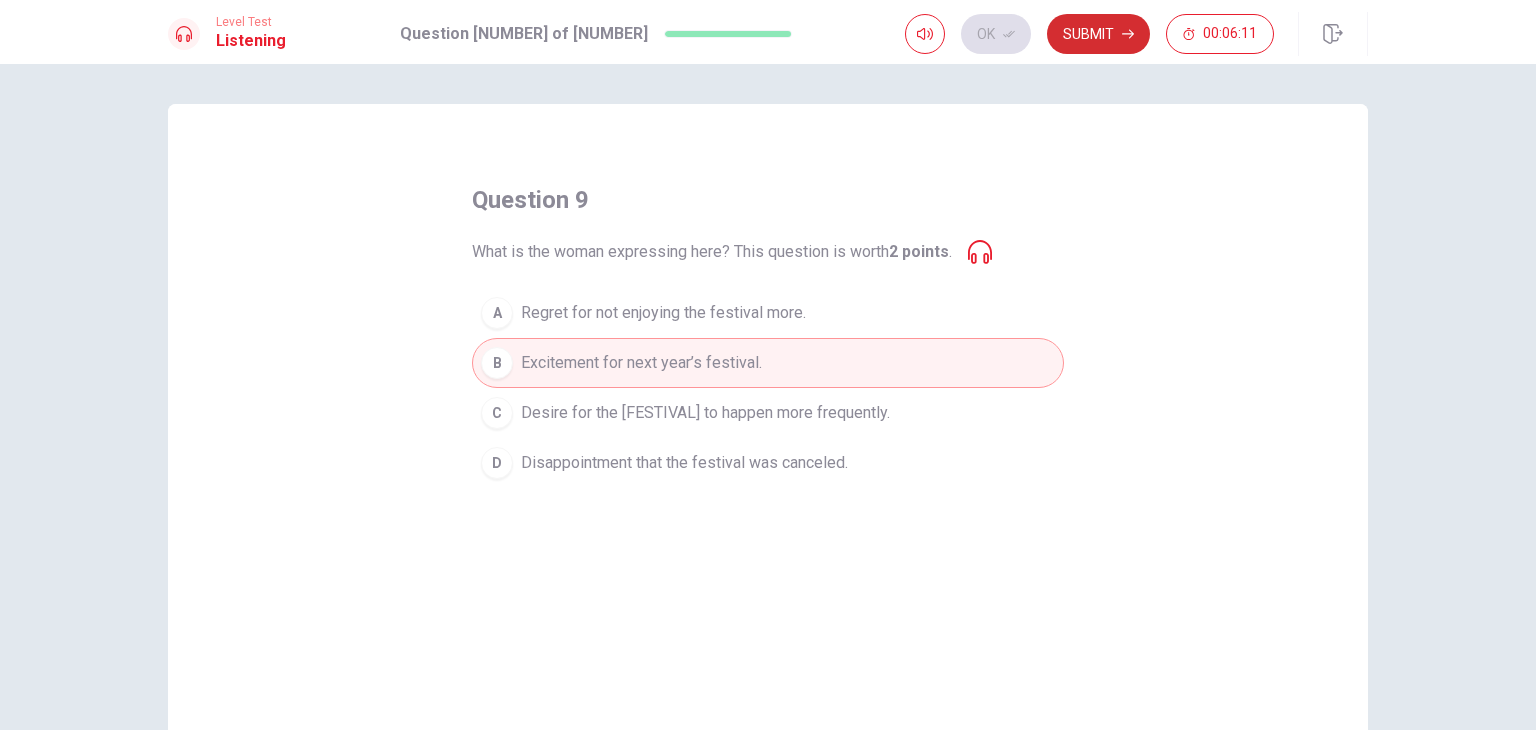 click on "Submit" at bounding box center [1098, 34] 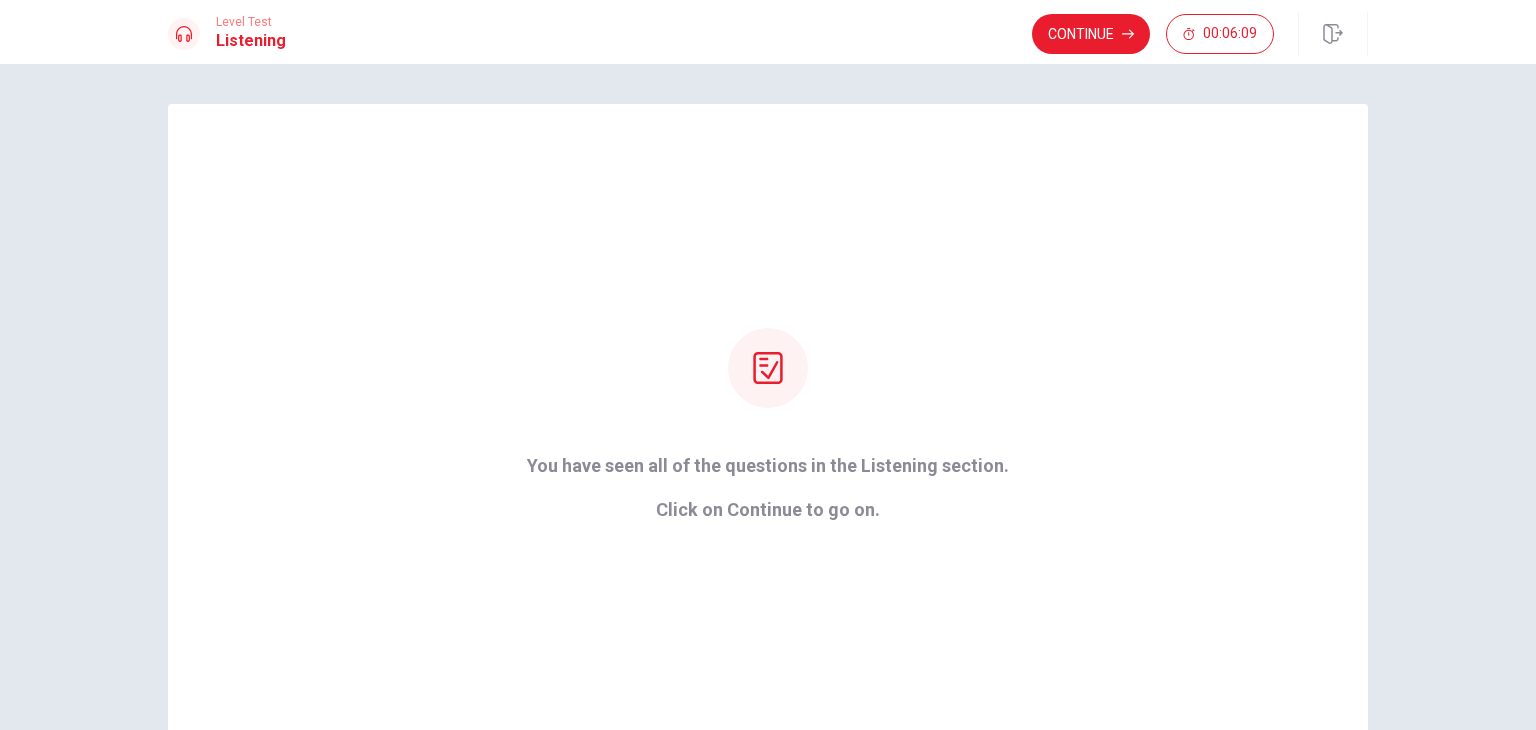 click on "Continue" at bounding box center (1091, 34) 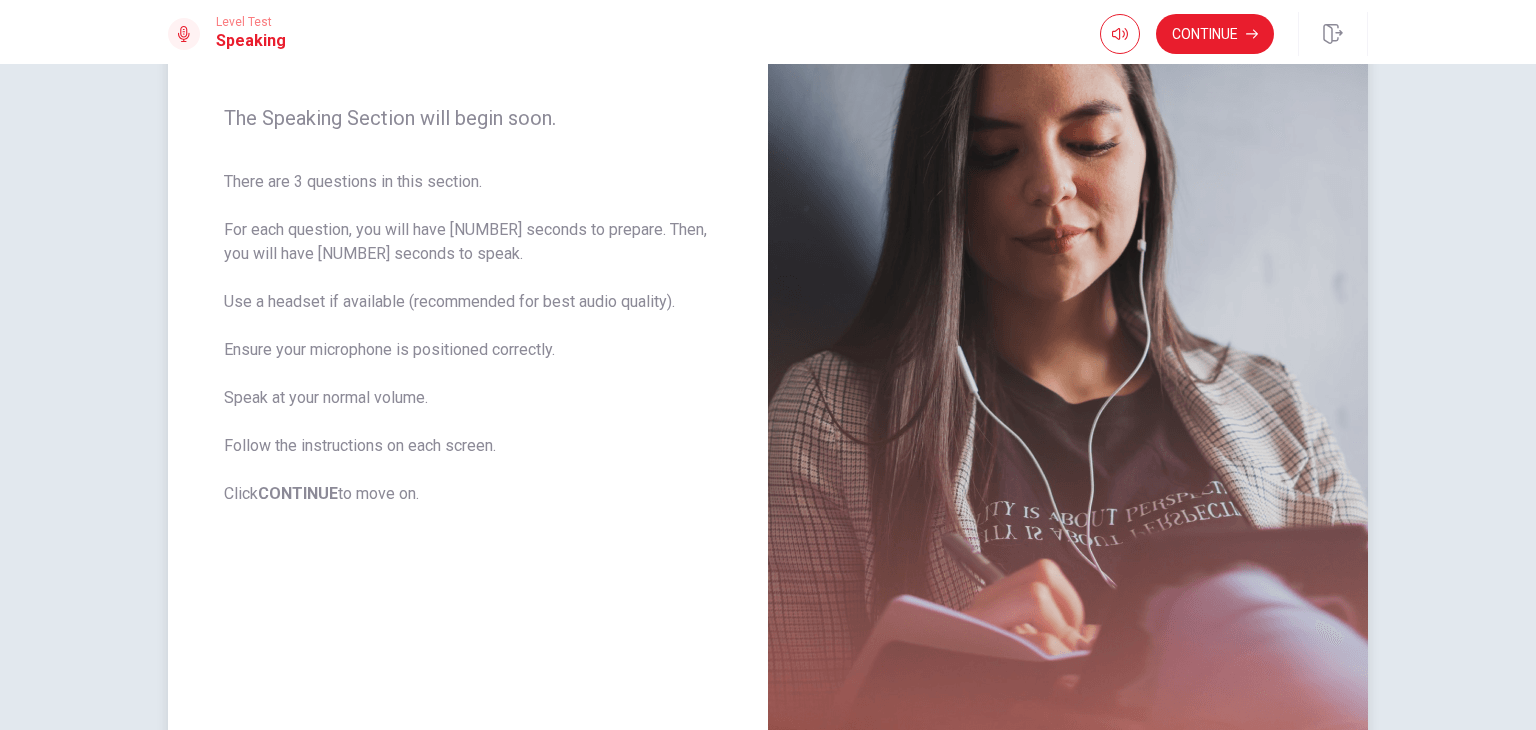 scroll, scrollTop: 200, scrollLeft: 0, axis: vertical 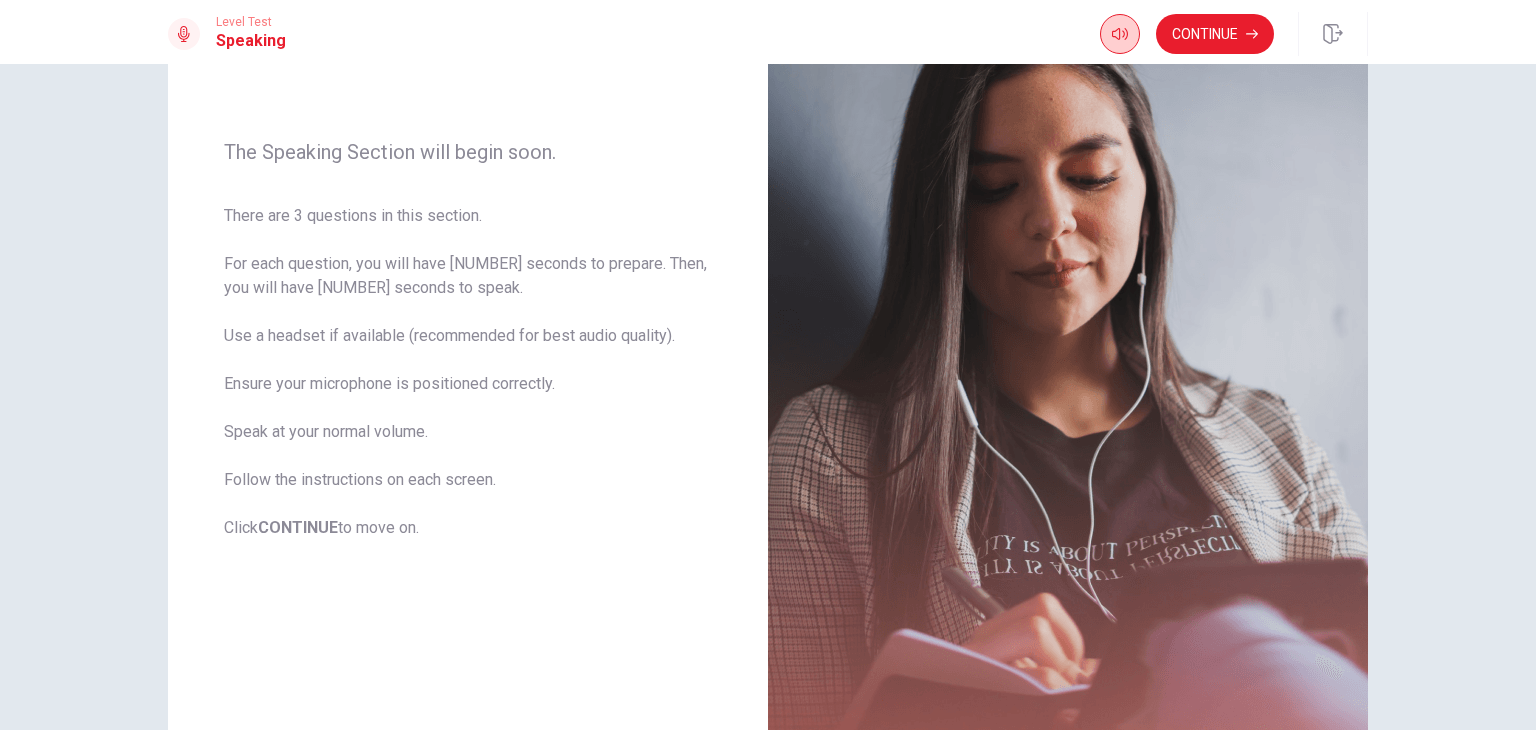 click at bounding box center (1120, 34) 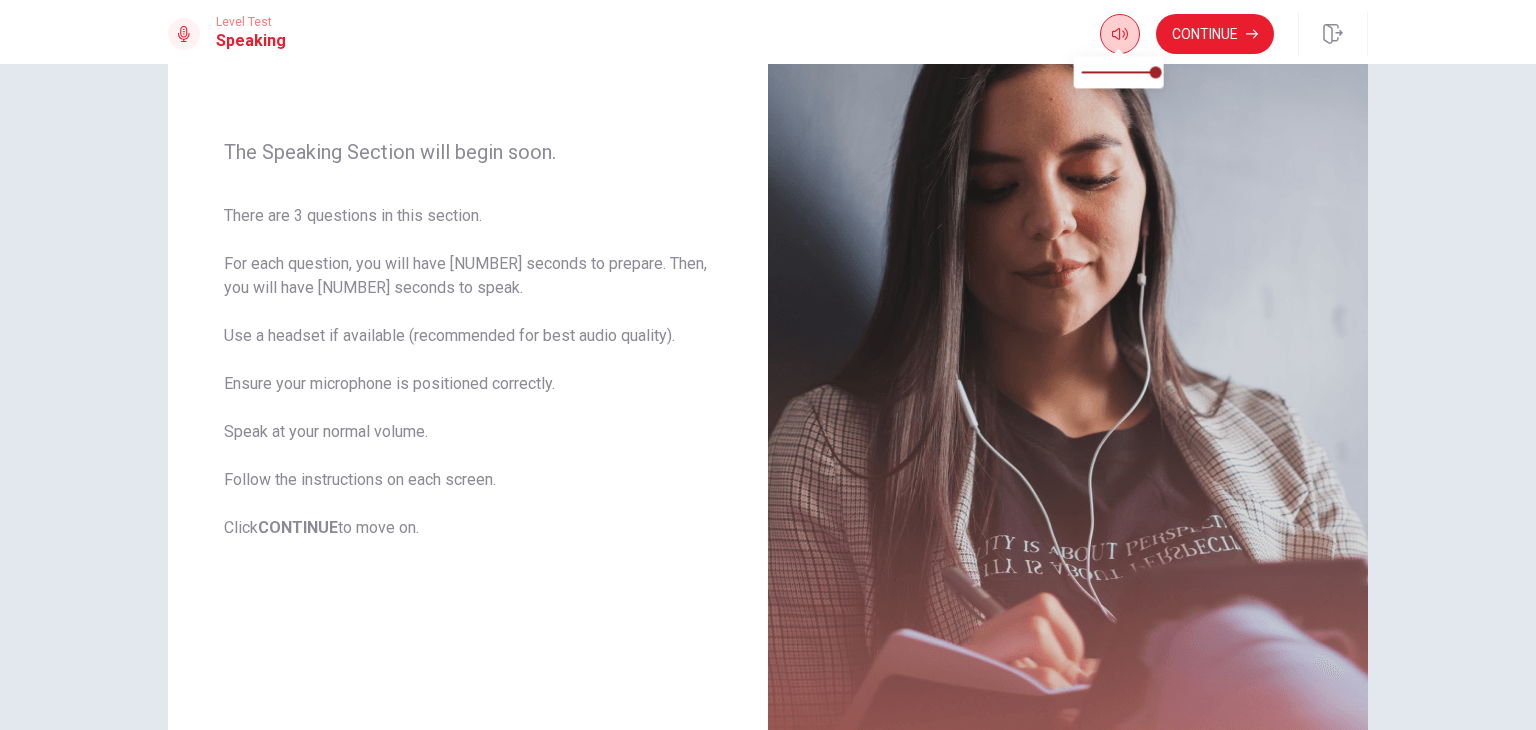click at bounding box center (1120, 34) 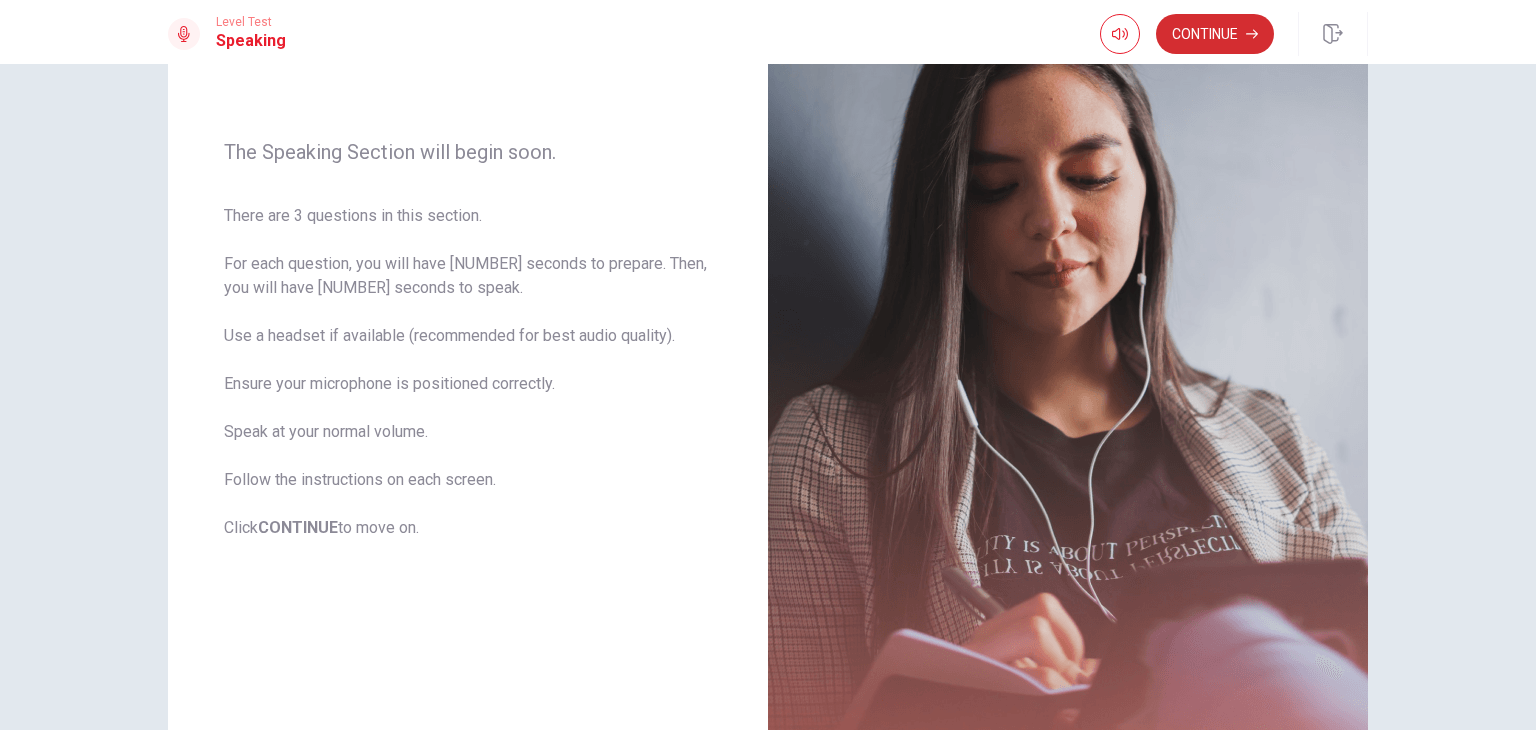 click on "Continue" at bounding box center (1215, 34) 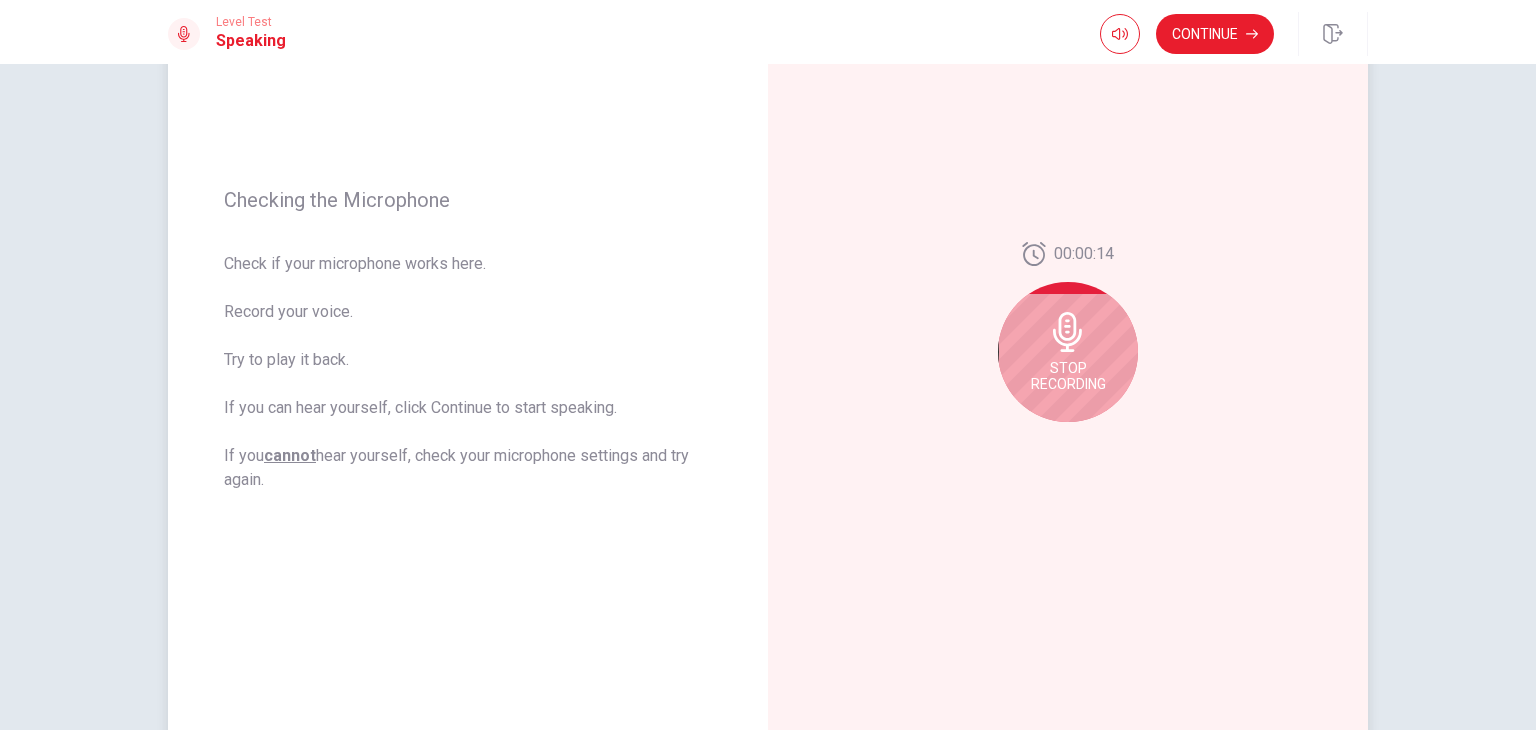 click on "Stop   Recording" at bounding box center (1068, 352) 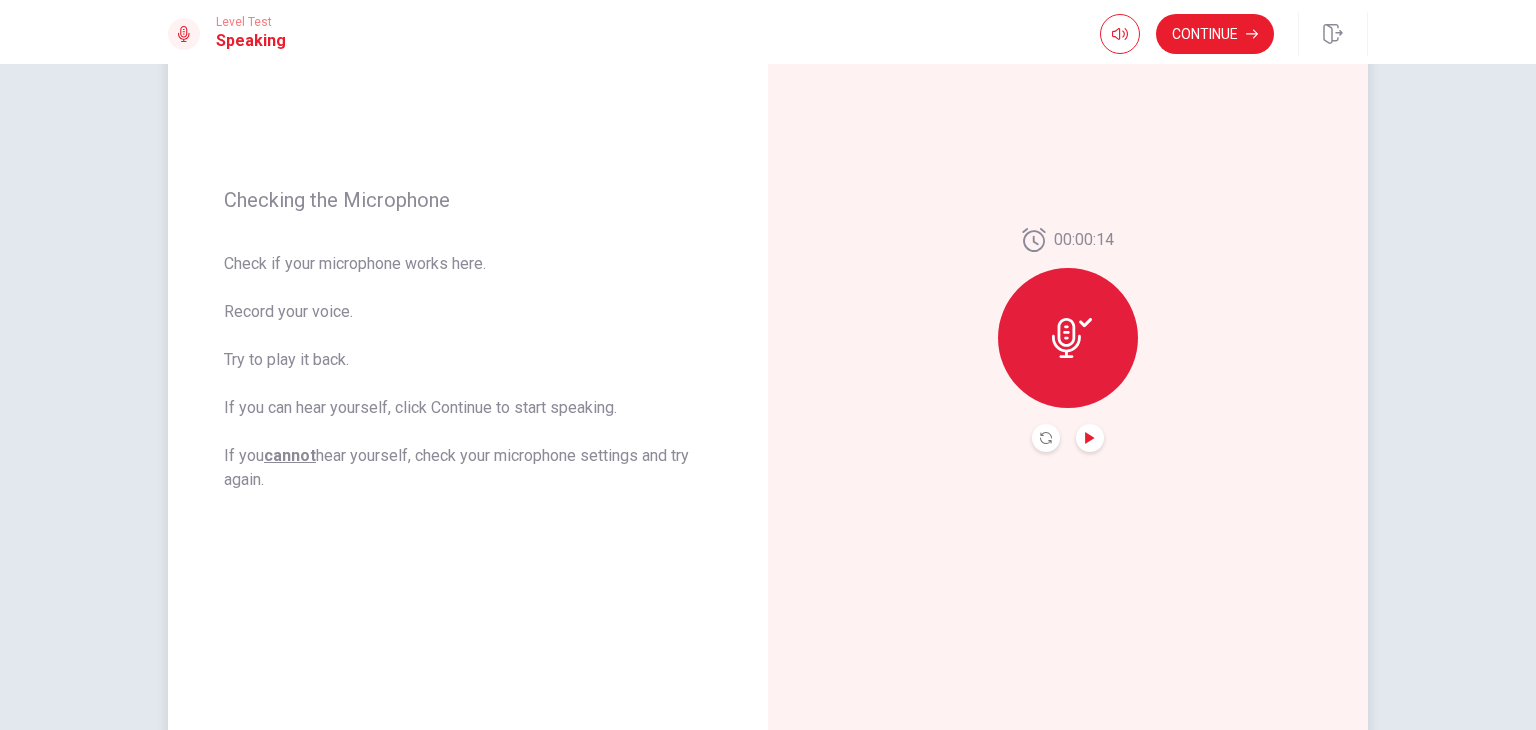 click at bounding box center (1089, 438) 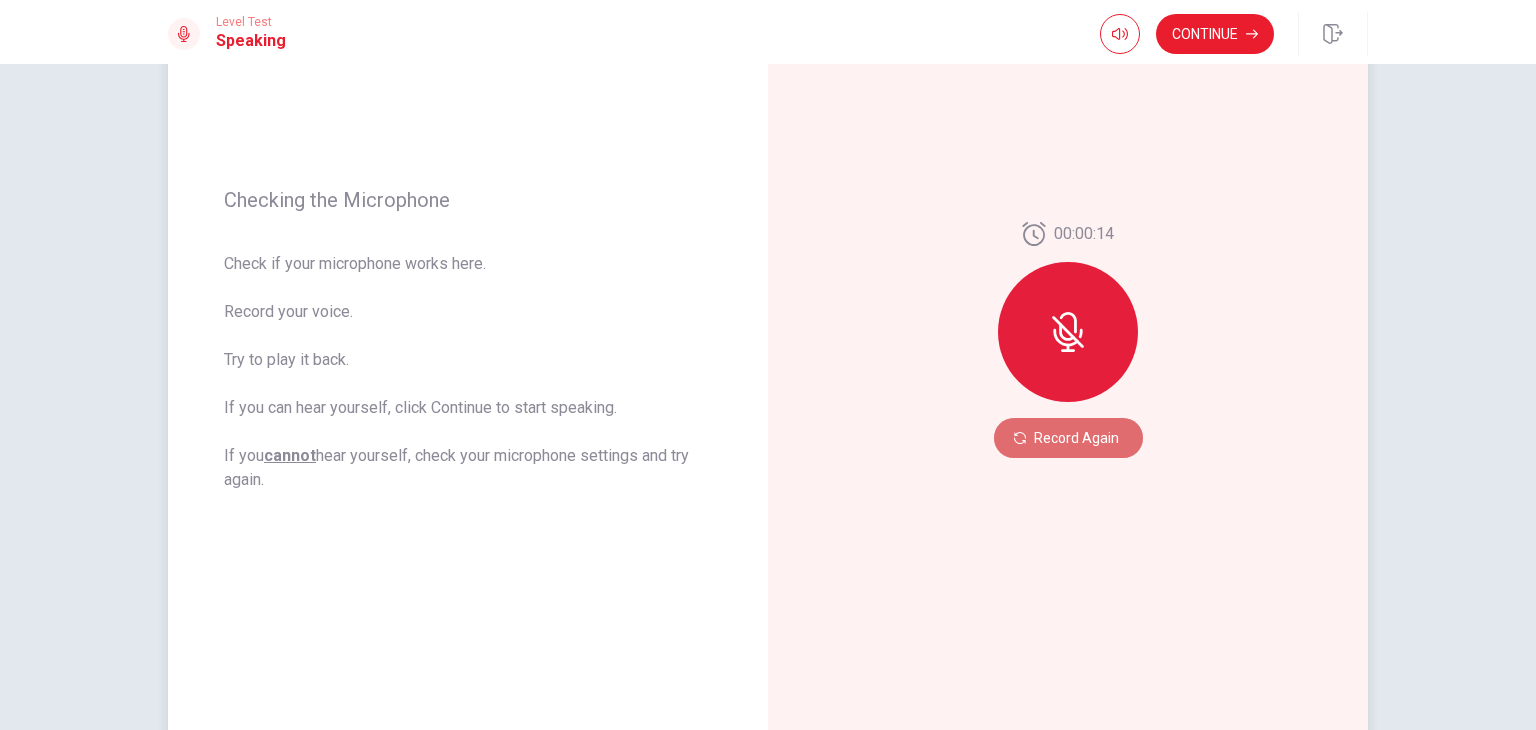 click on "Record Again" at bounding box center (1068, 438) 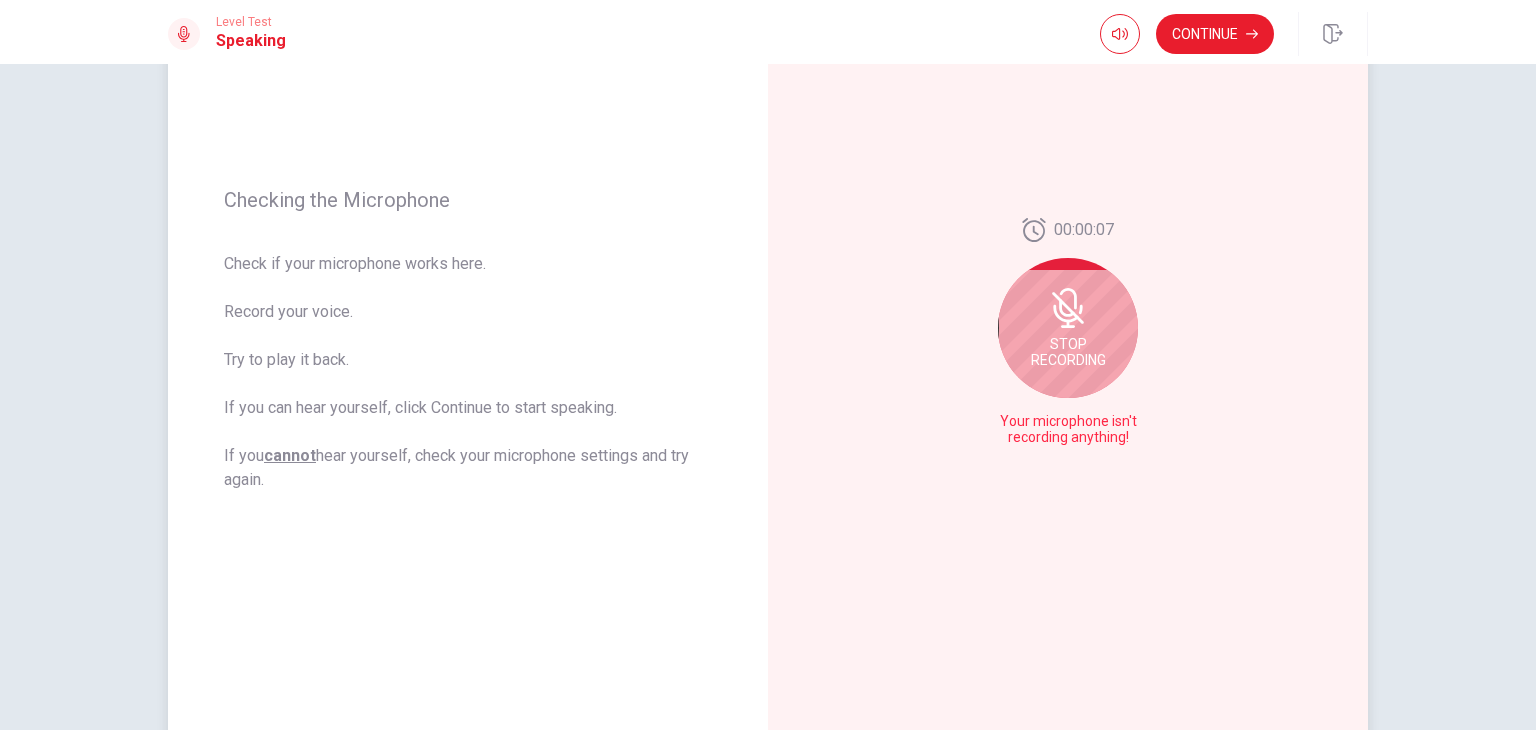 click on "Stop   Recording" at bounding box center [1068, 328] 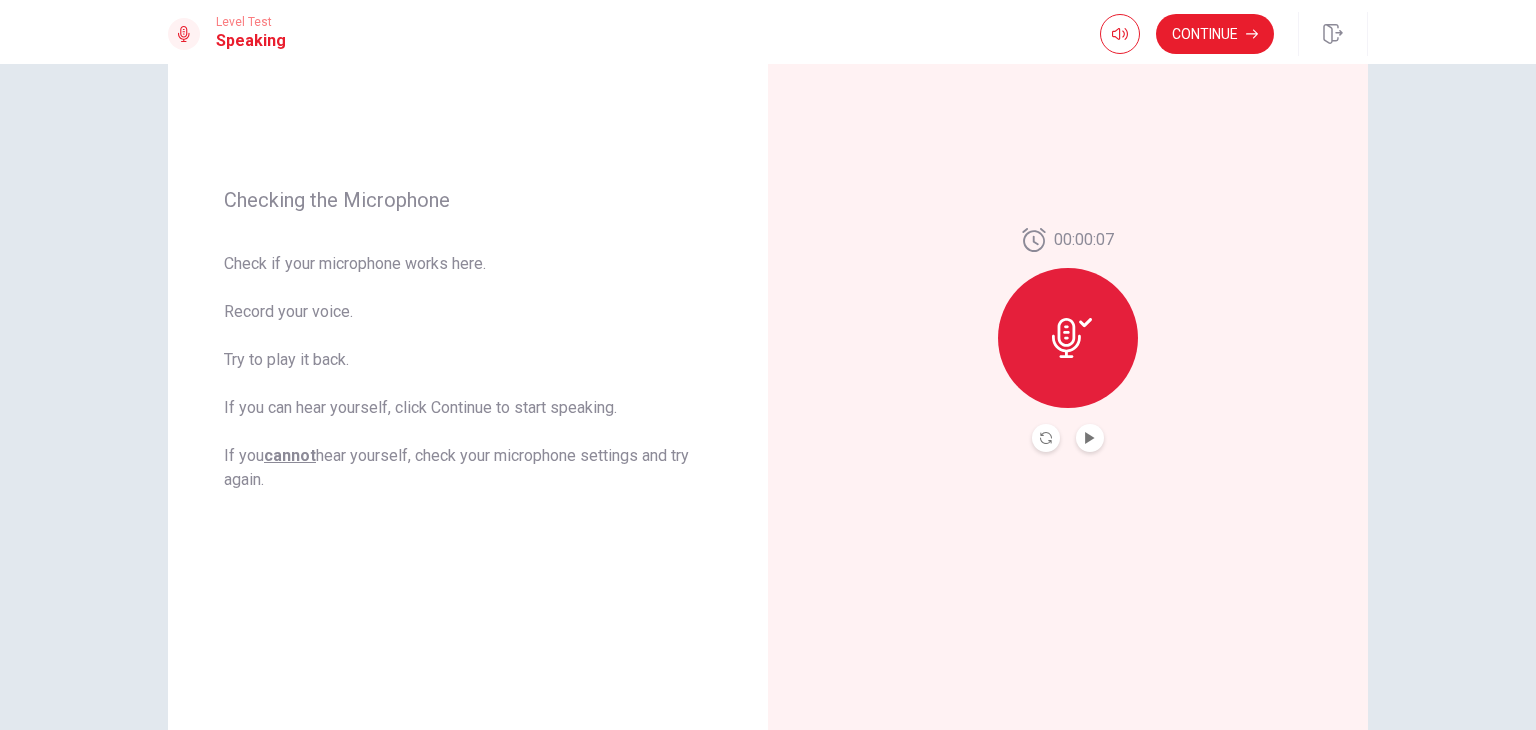 click at bounding box center [1068, 438] 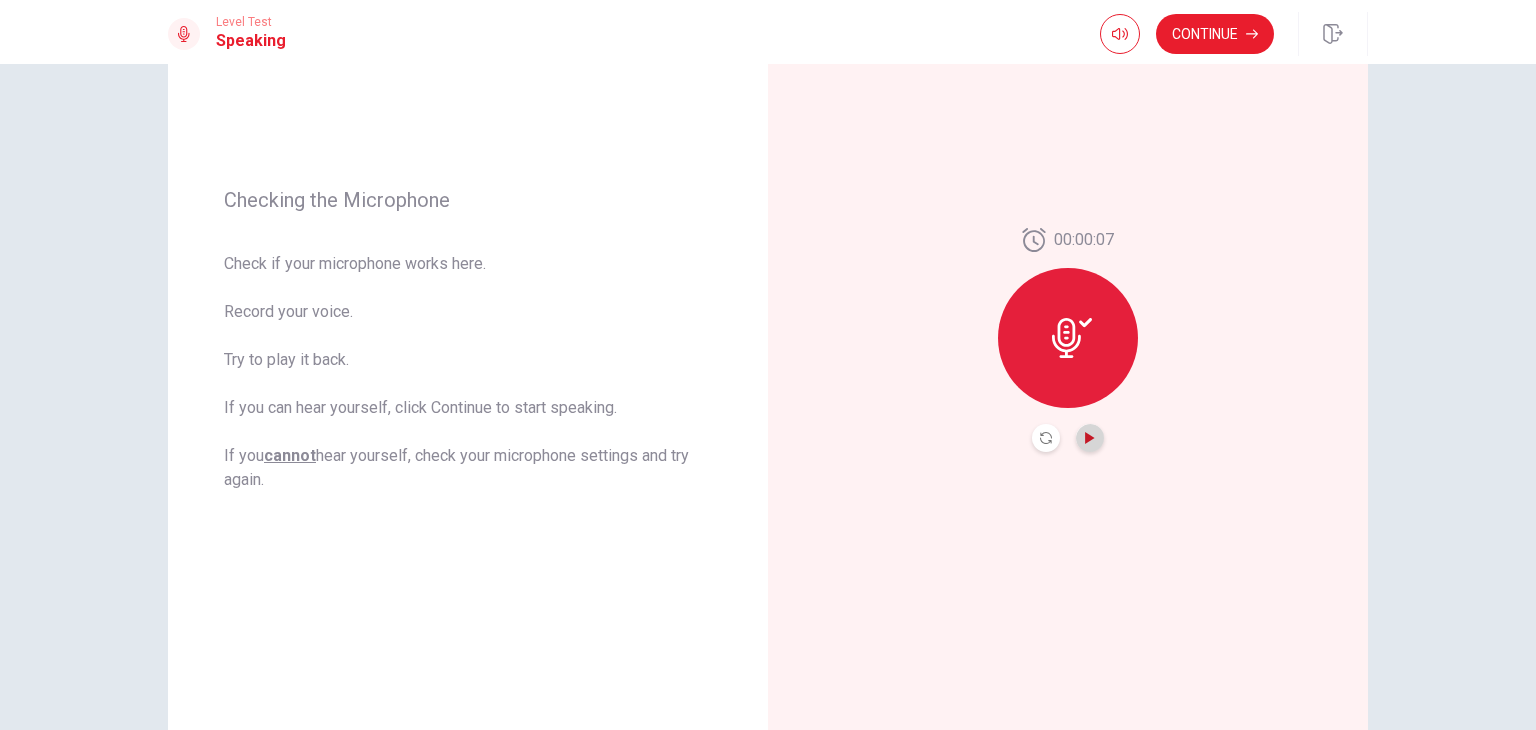 click at bounding box center [1089, 438] 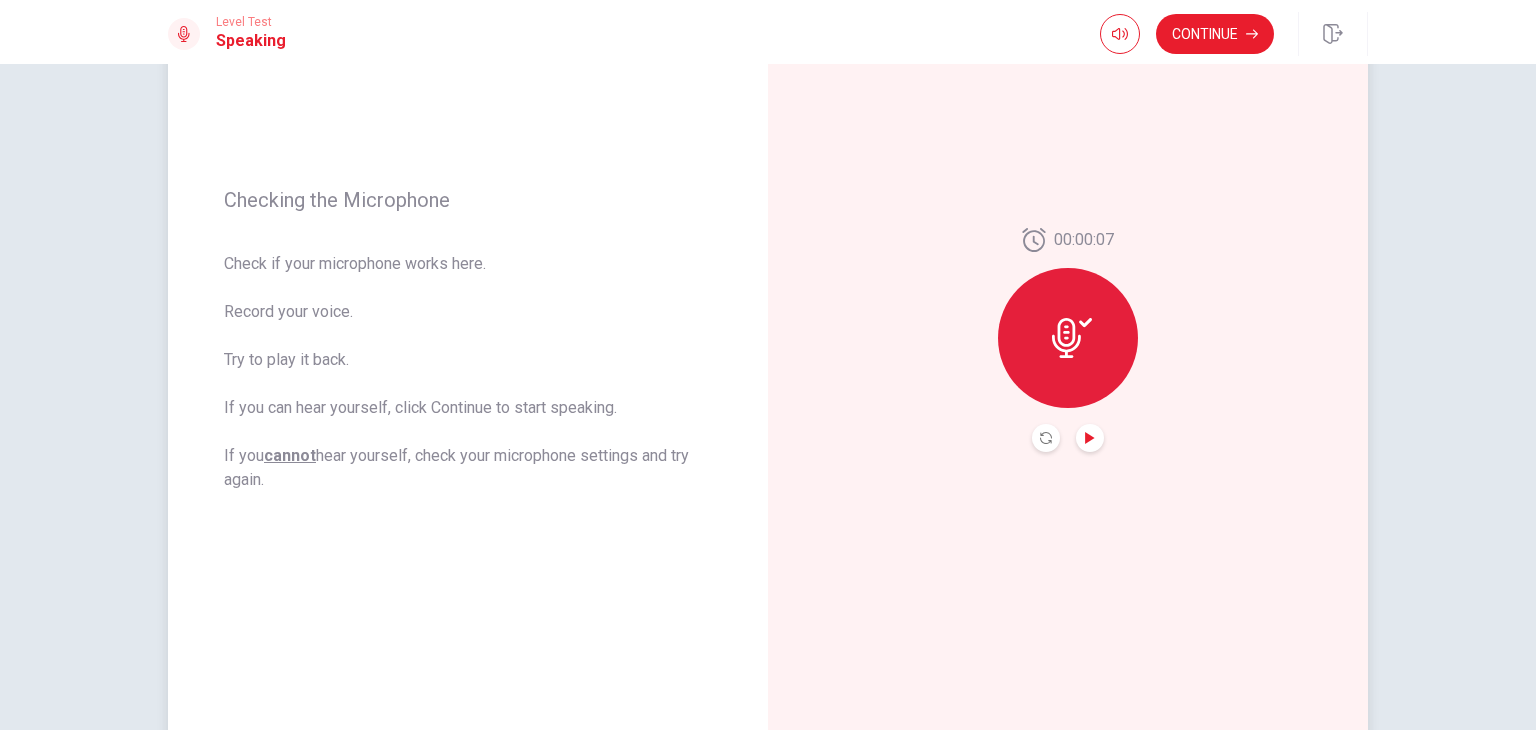 click on "Checking the Microphone Check if your microphone works here.
Record your voice.
Try to play it back.
If you can hear yourself, click Continue to start speaking.
If you  cannot  hear yourself, check your microphone settings and try again." at bounding box center (468, 340) 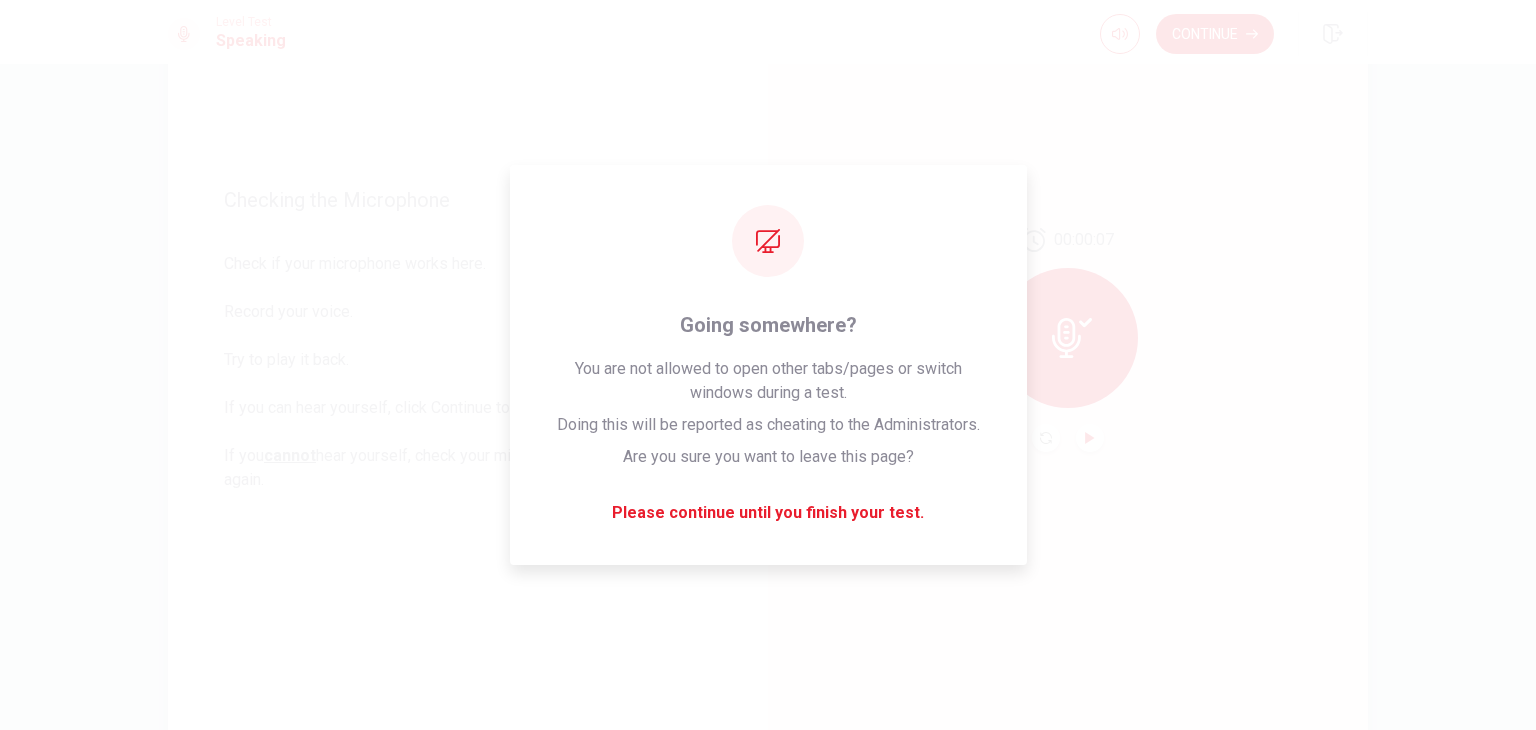 click on "00:00:07" at bounding box center [1068, 340] 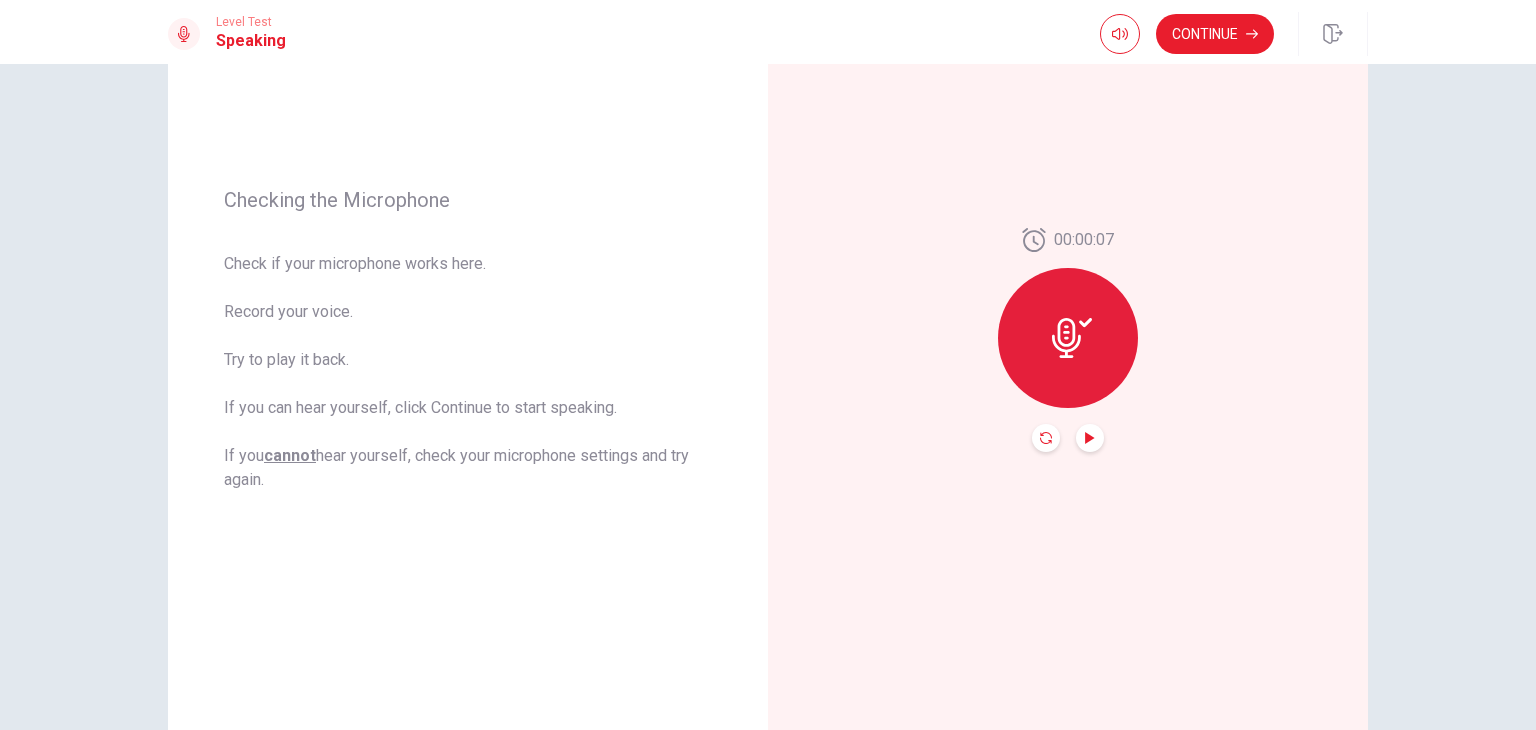 click at bounding box center [1046, 438] 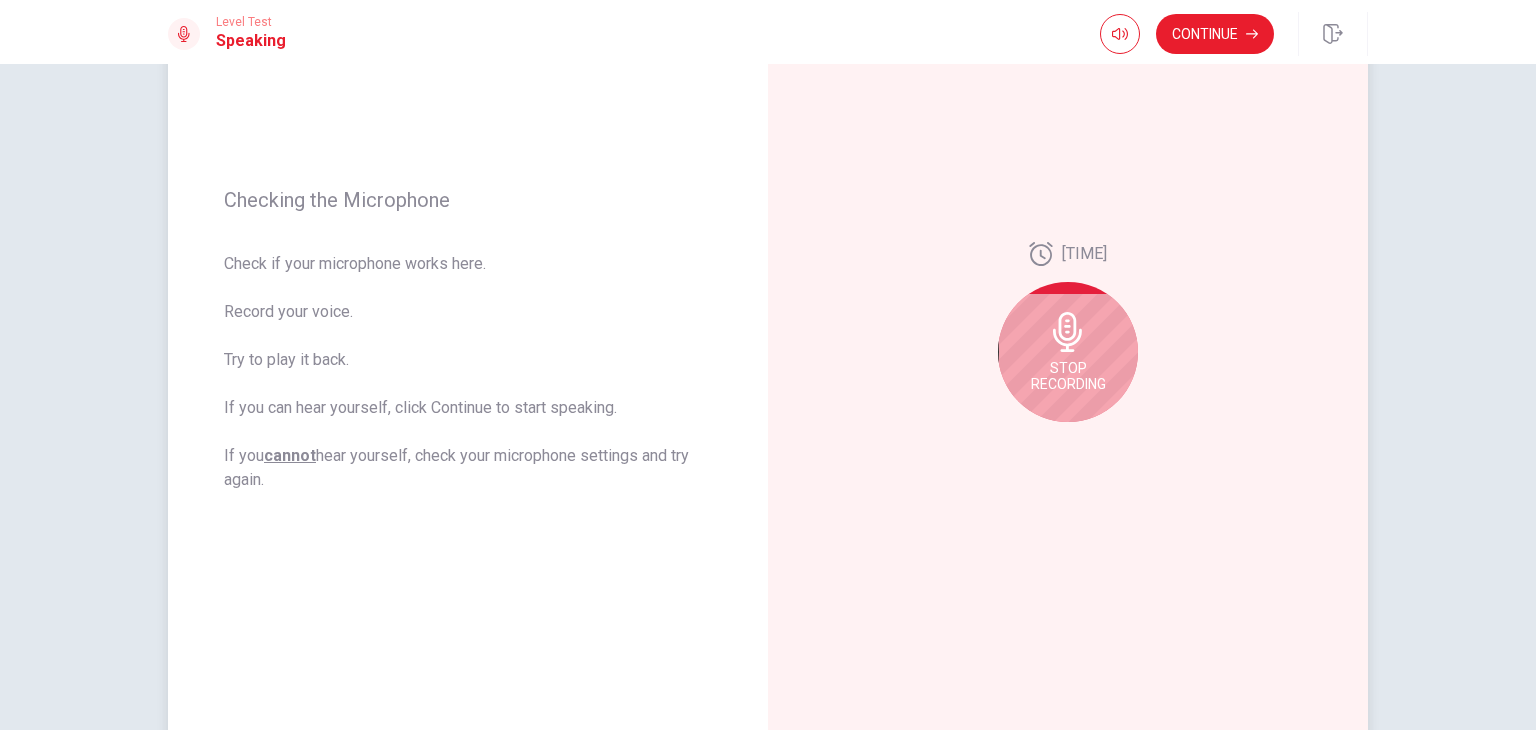 click on "Stop   Recording" at bounding box center (1068, 352) 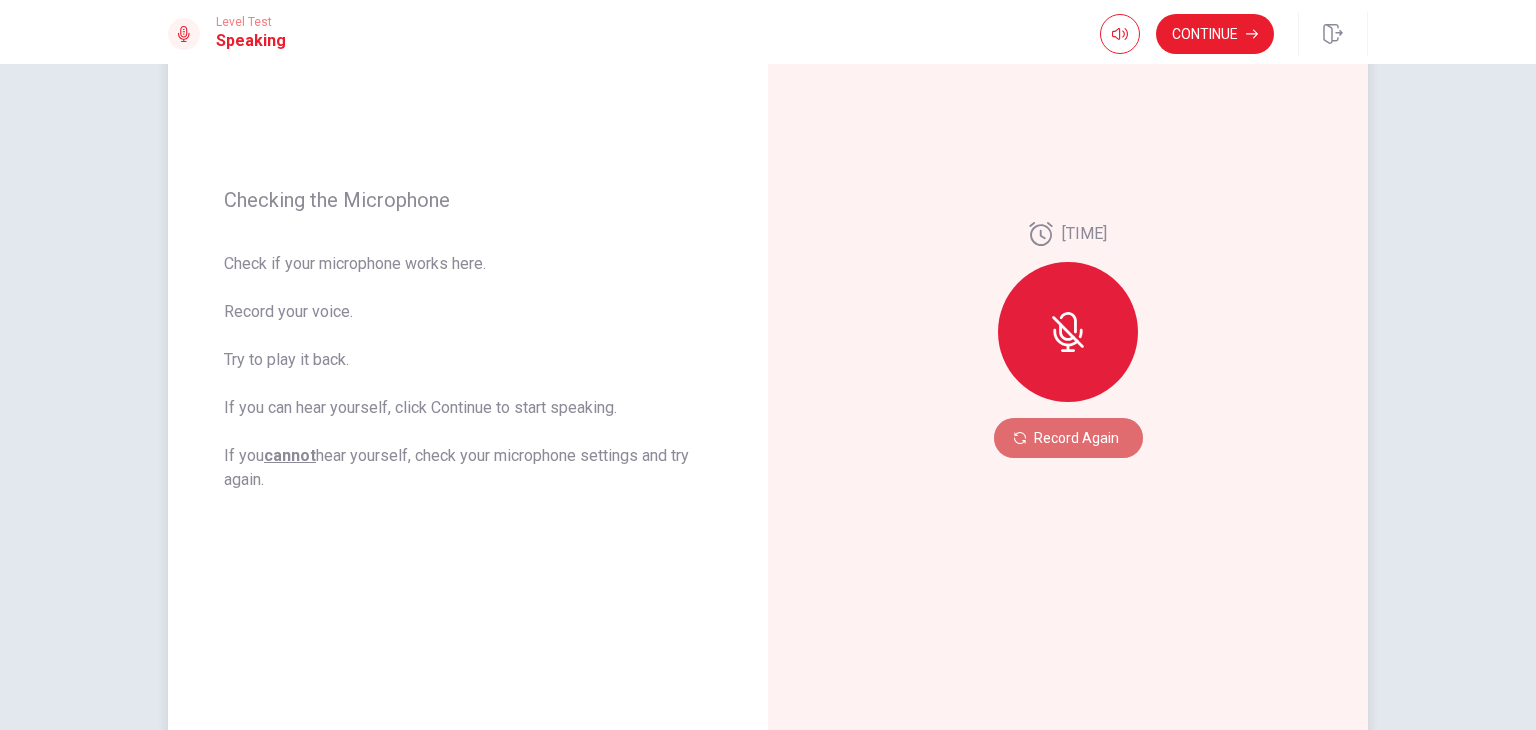 click on "Record Again" at bounding box center (1068, 438) 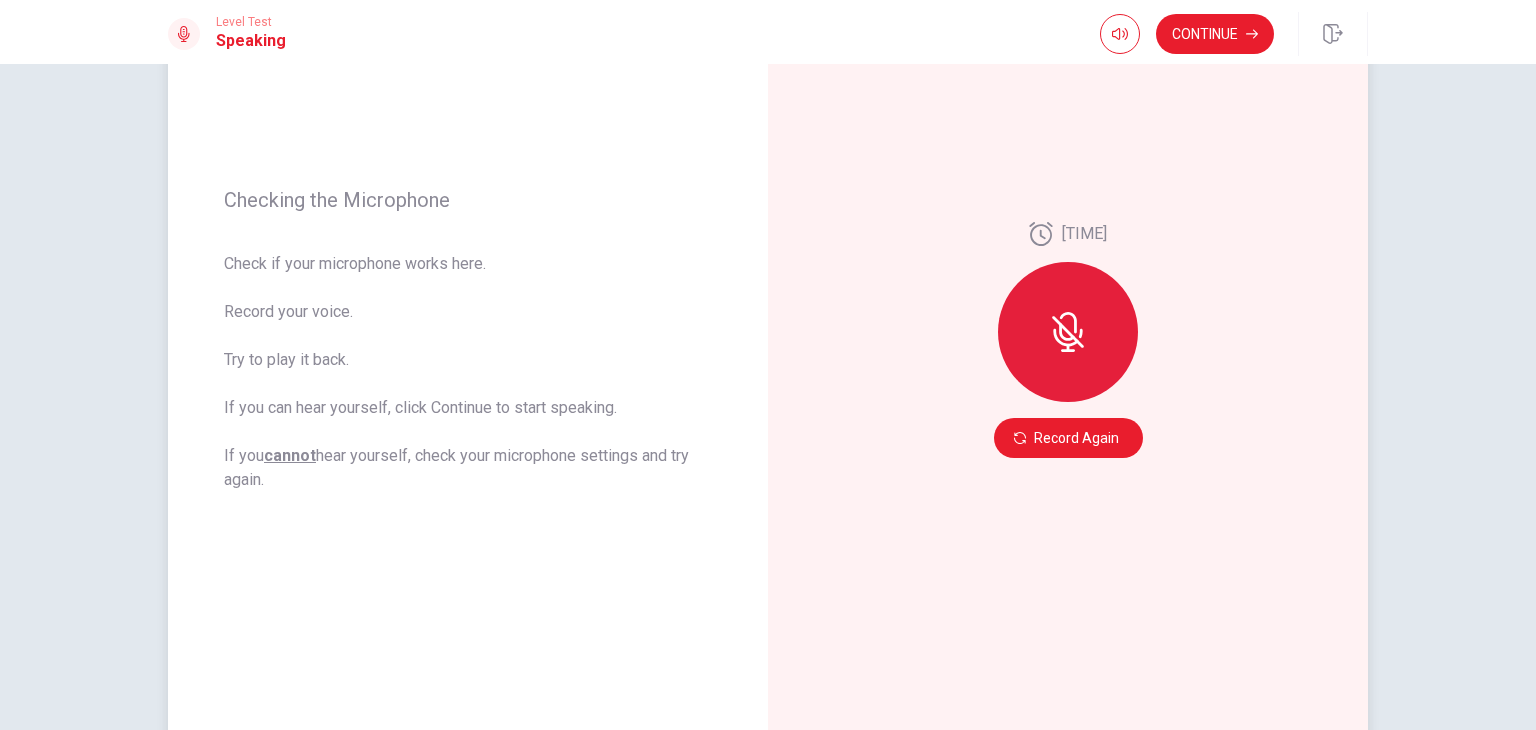 click at bounding box center [1068, 332] 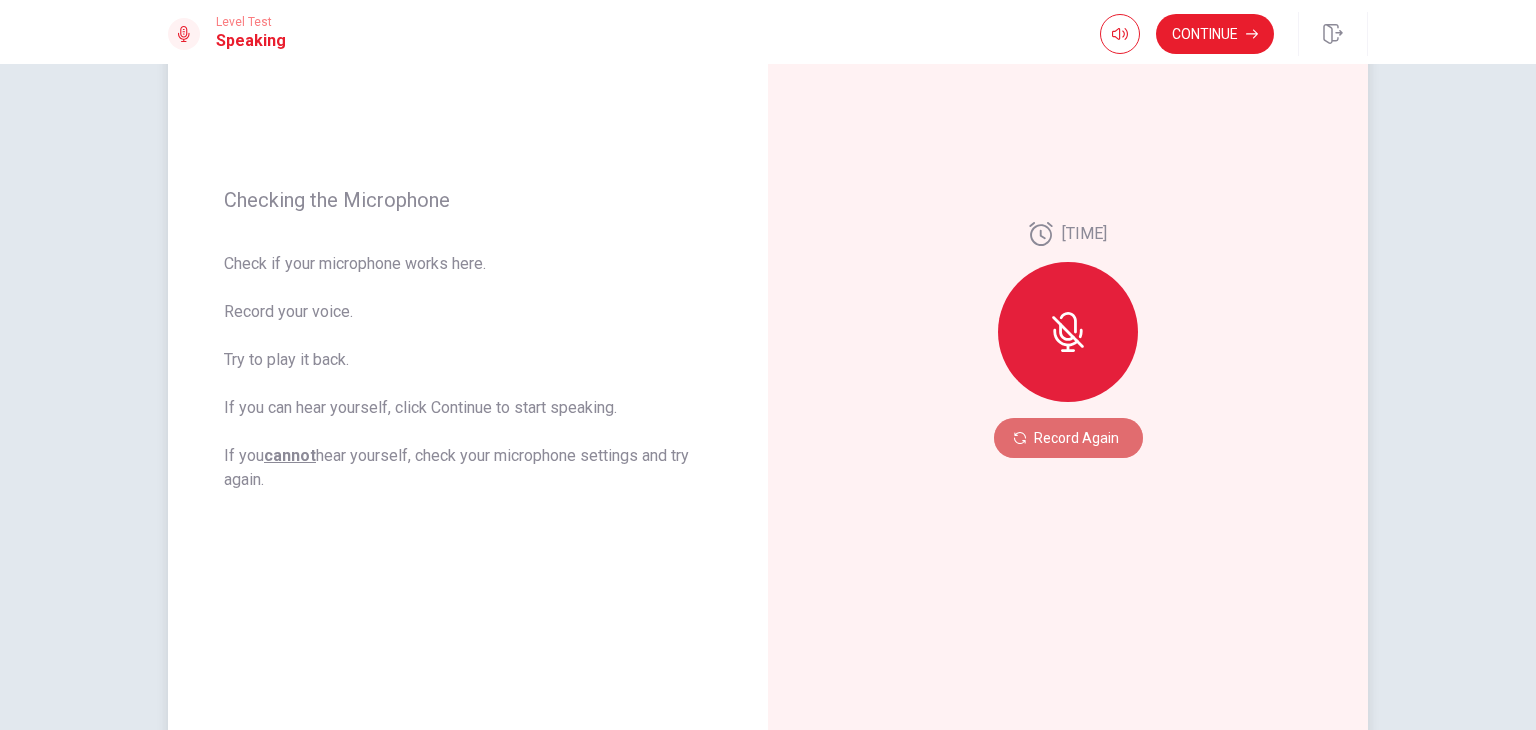 click on "Record Again" at bounding box center (1068, 438) 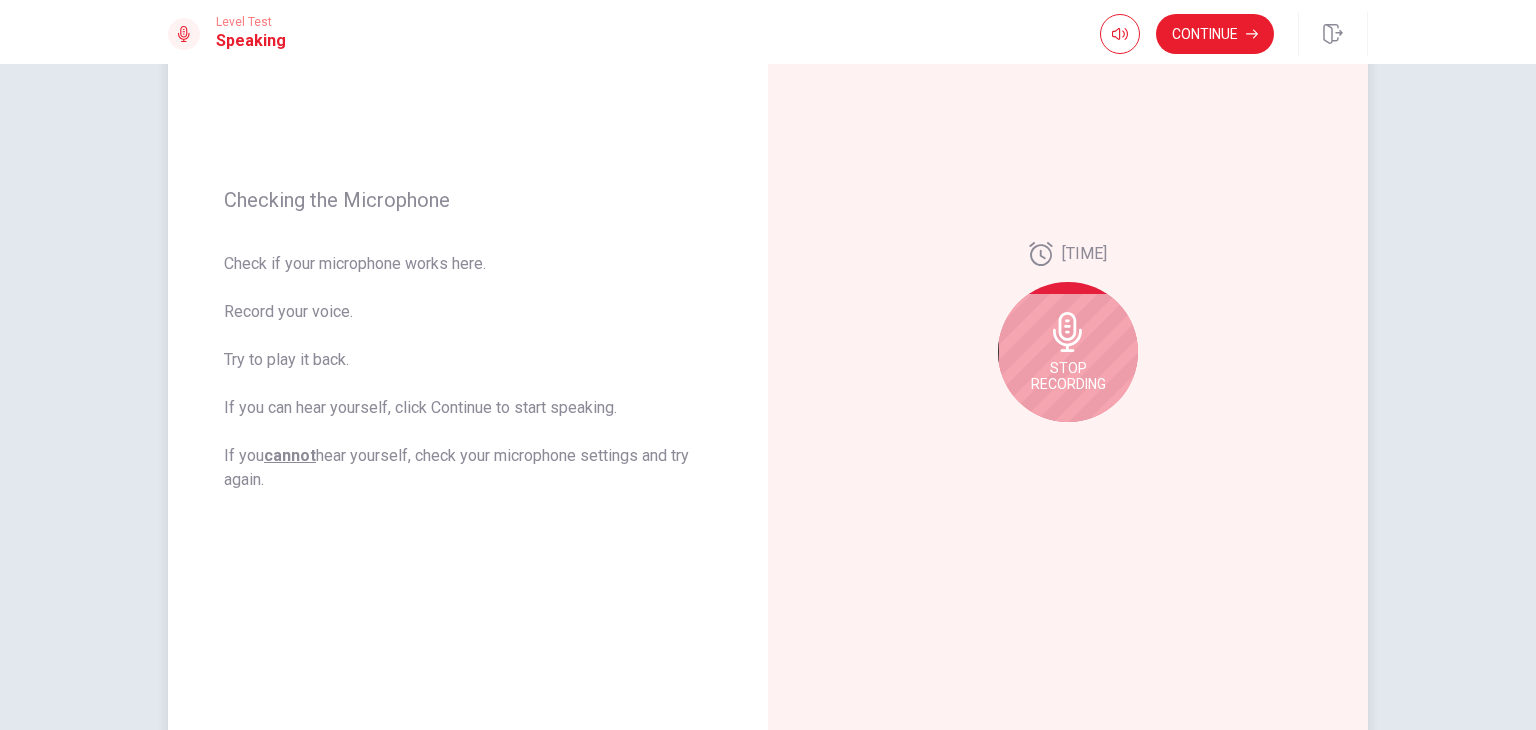 click on "Stop   Recording" at bounding box center [1068, 376] 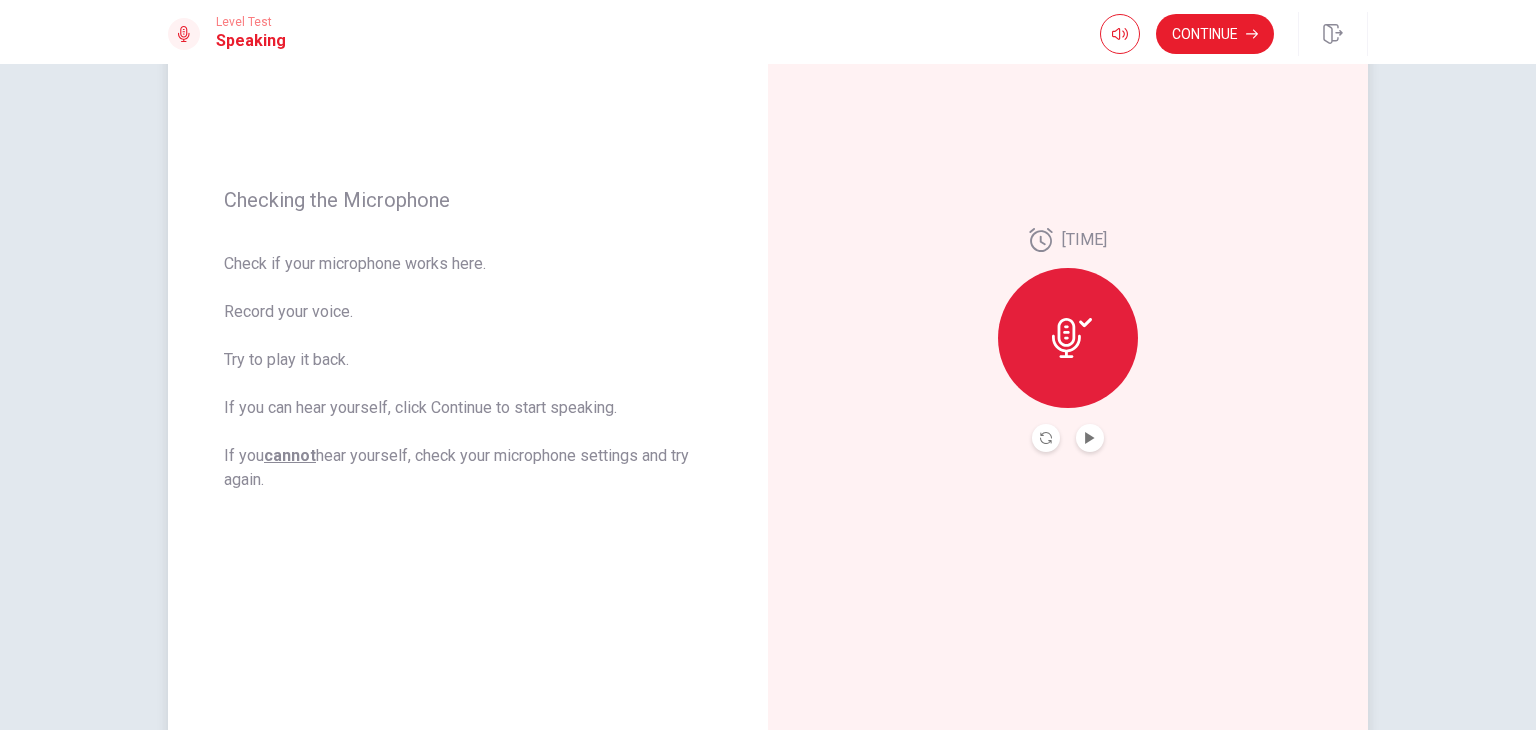 click on "[TIME]" at bounding box center (1068, 340) 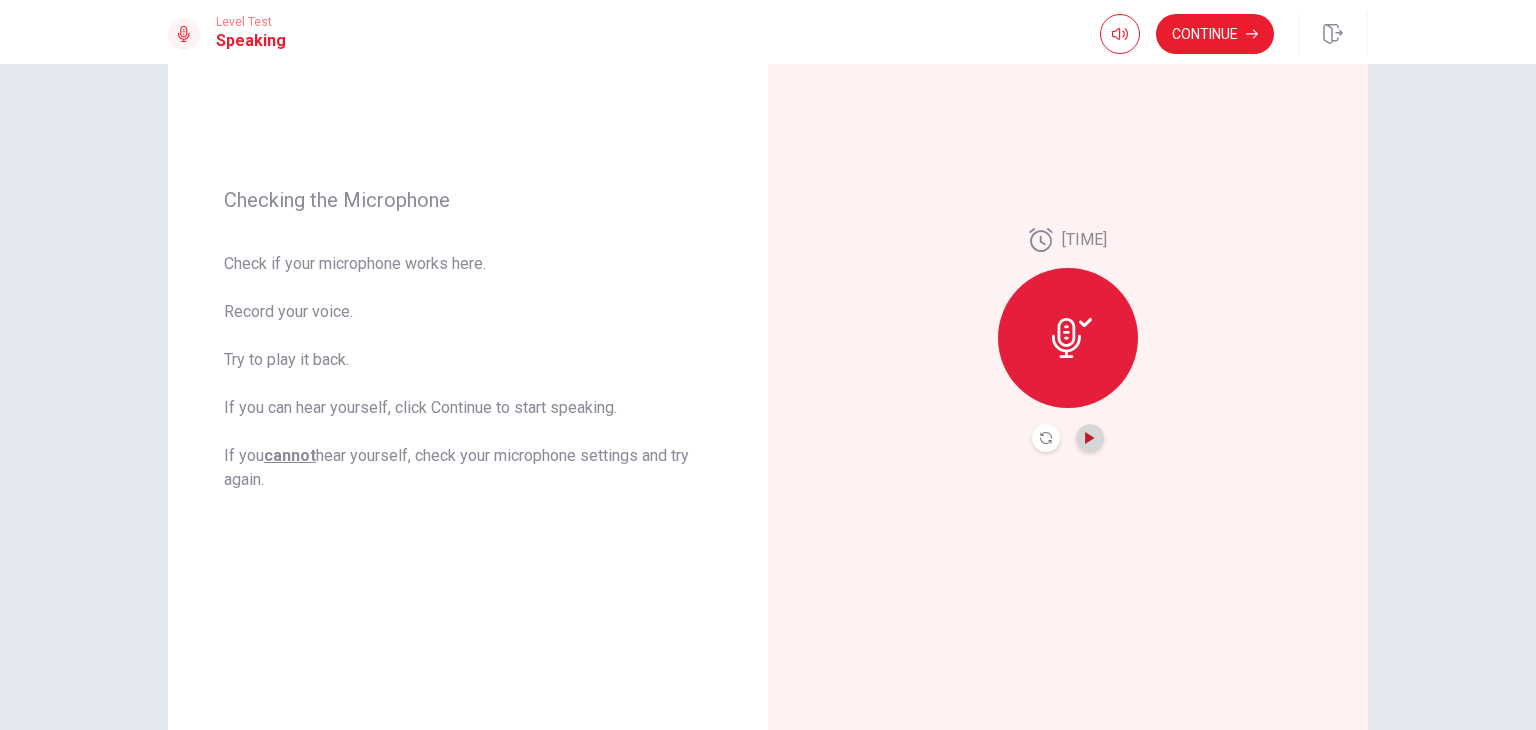 click at bounding box center (1089, 438) 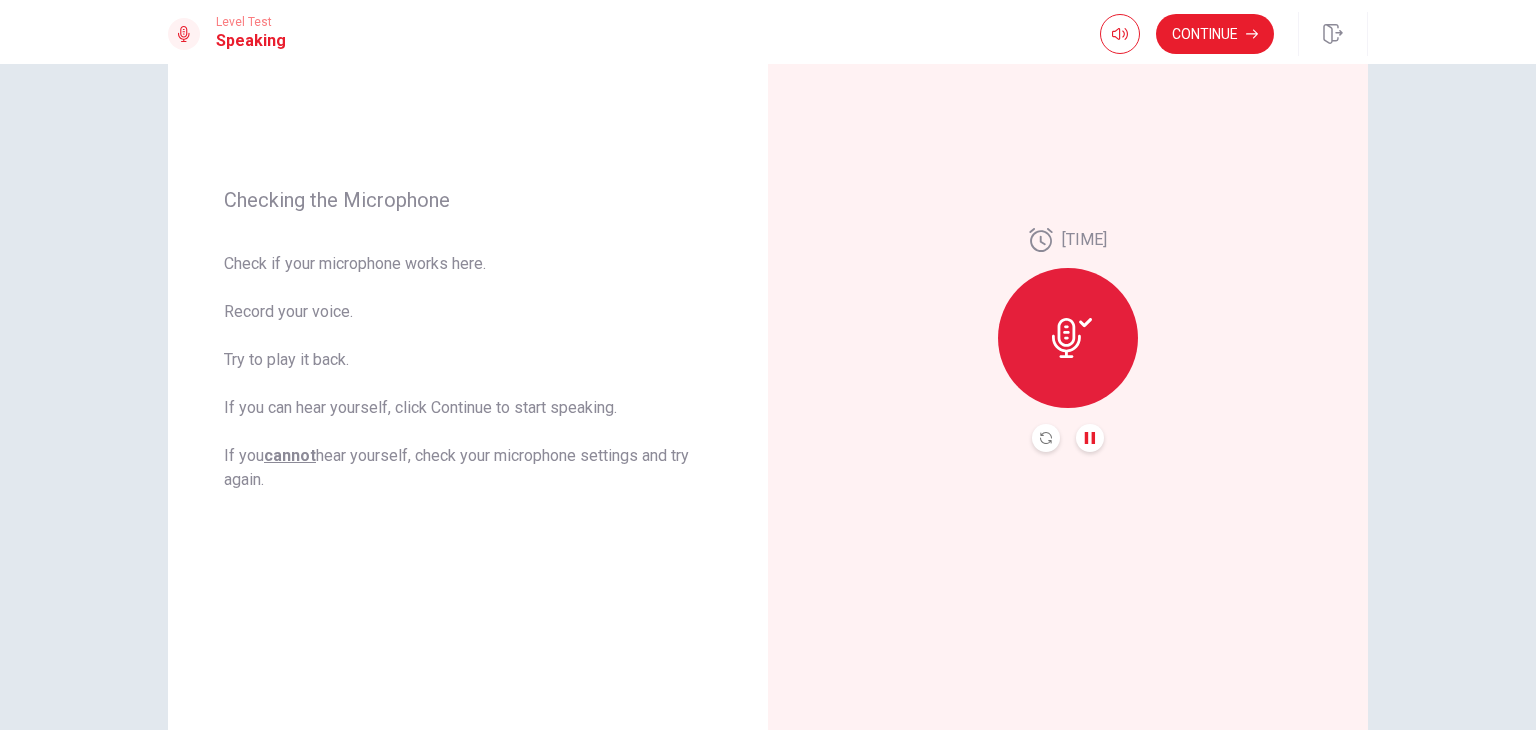 click at bounding box center [1046, 438] 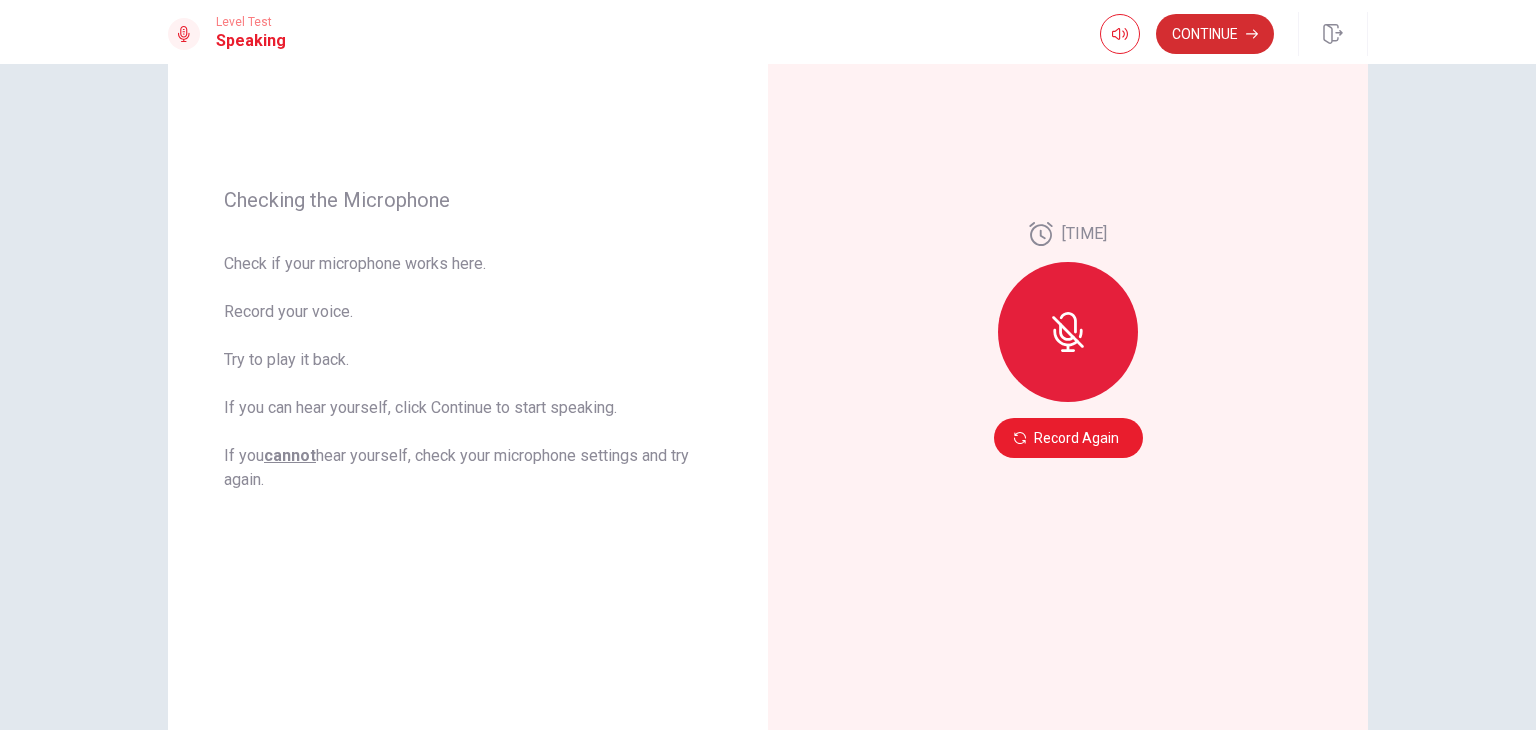 click on "Continue" at bounding box center (1215, 34) 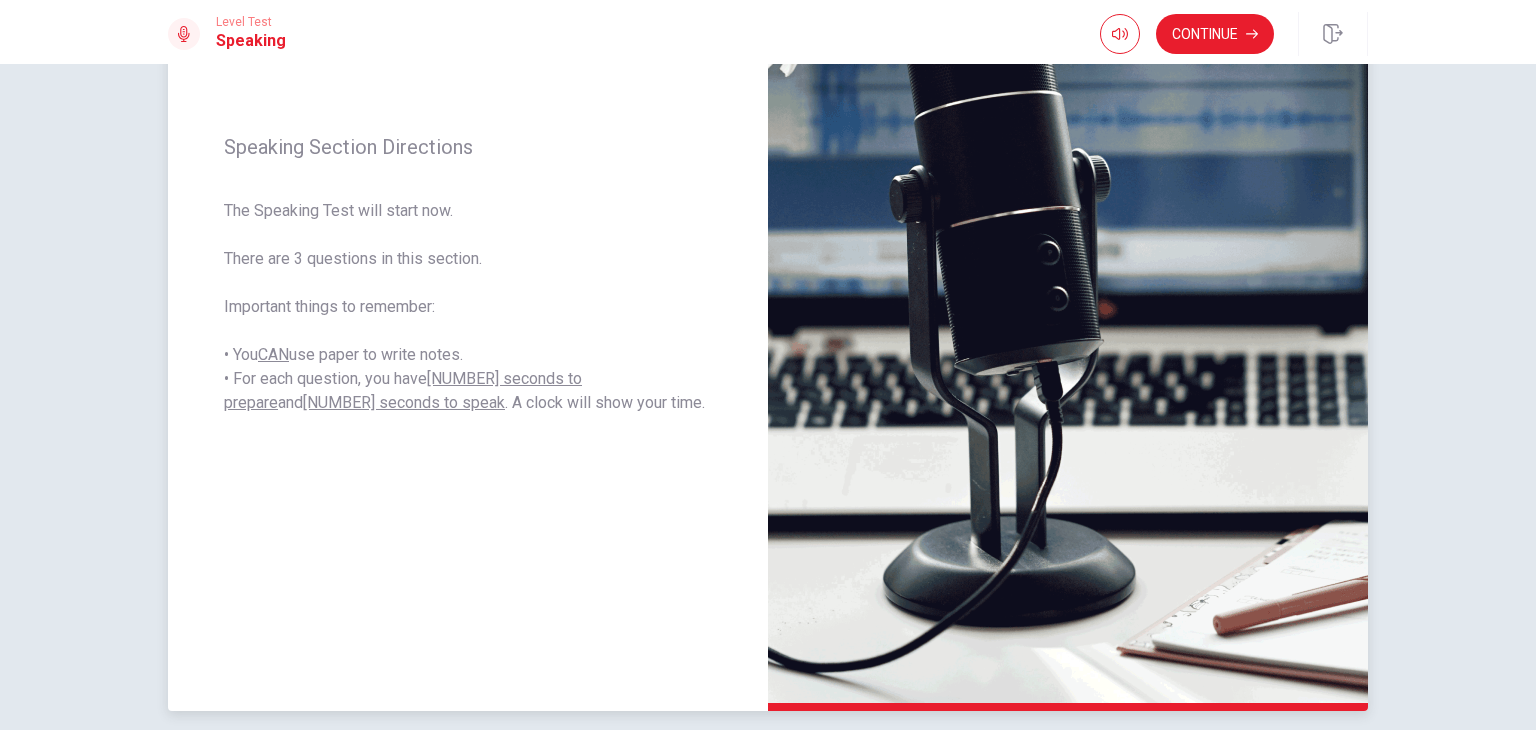 scroll, scrollTop: 300, scrollLeft: 0, axis: vertical 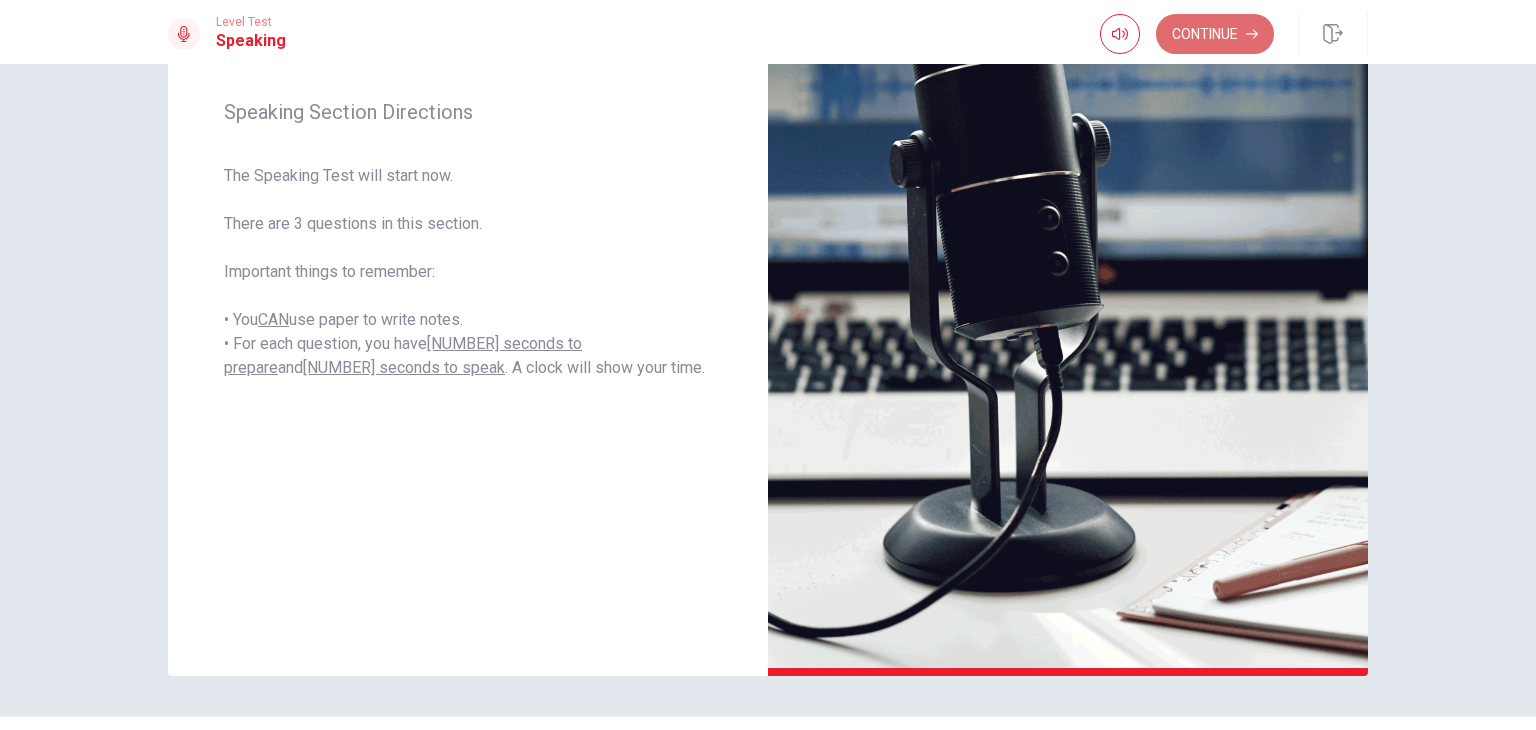 click on "Continue" at bounding box center [1215, 34] 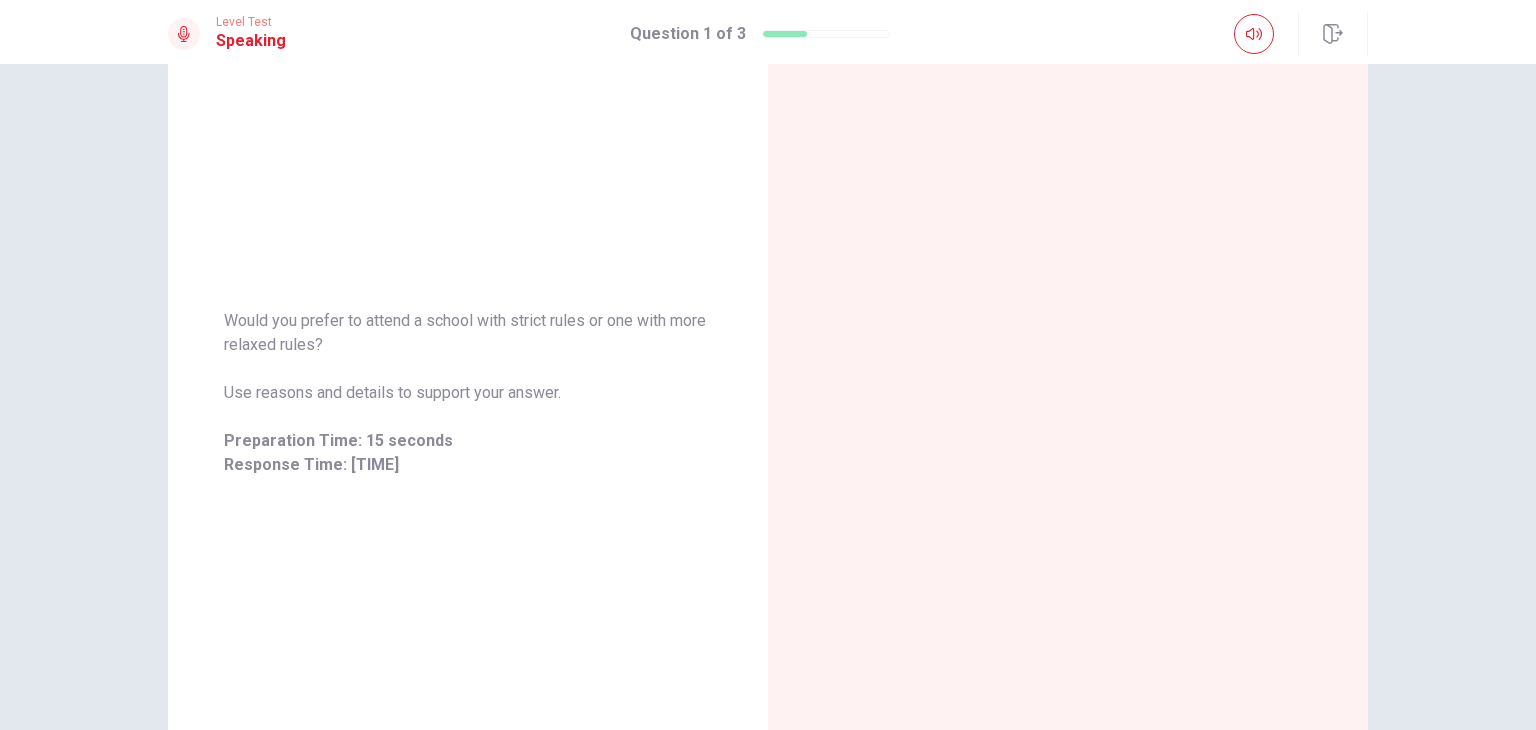 scroll, scrollTop: 300, scrollLeft: 0, axis: vertical 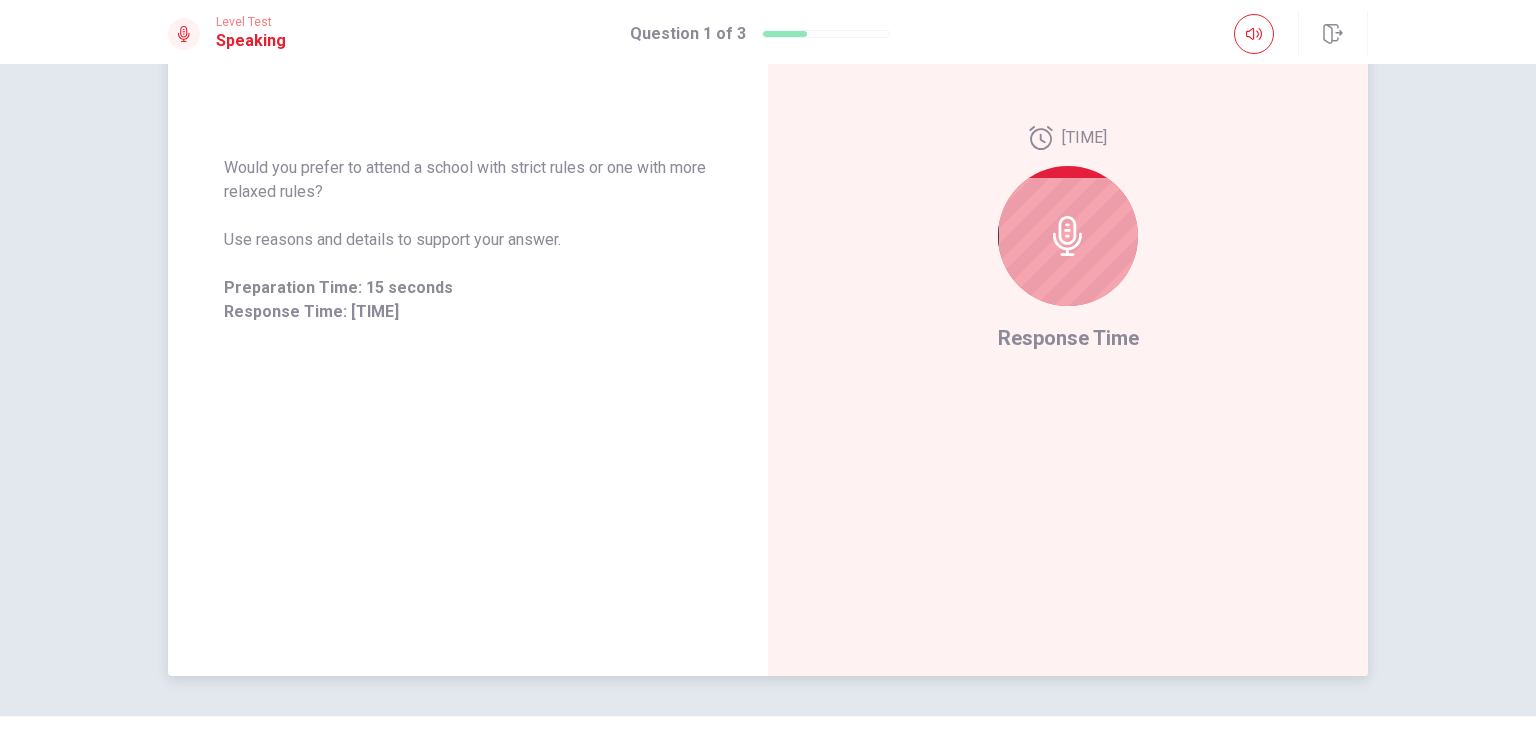 click at bounding box center (1068, 236) 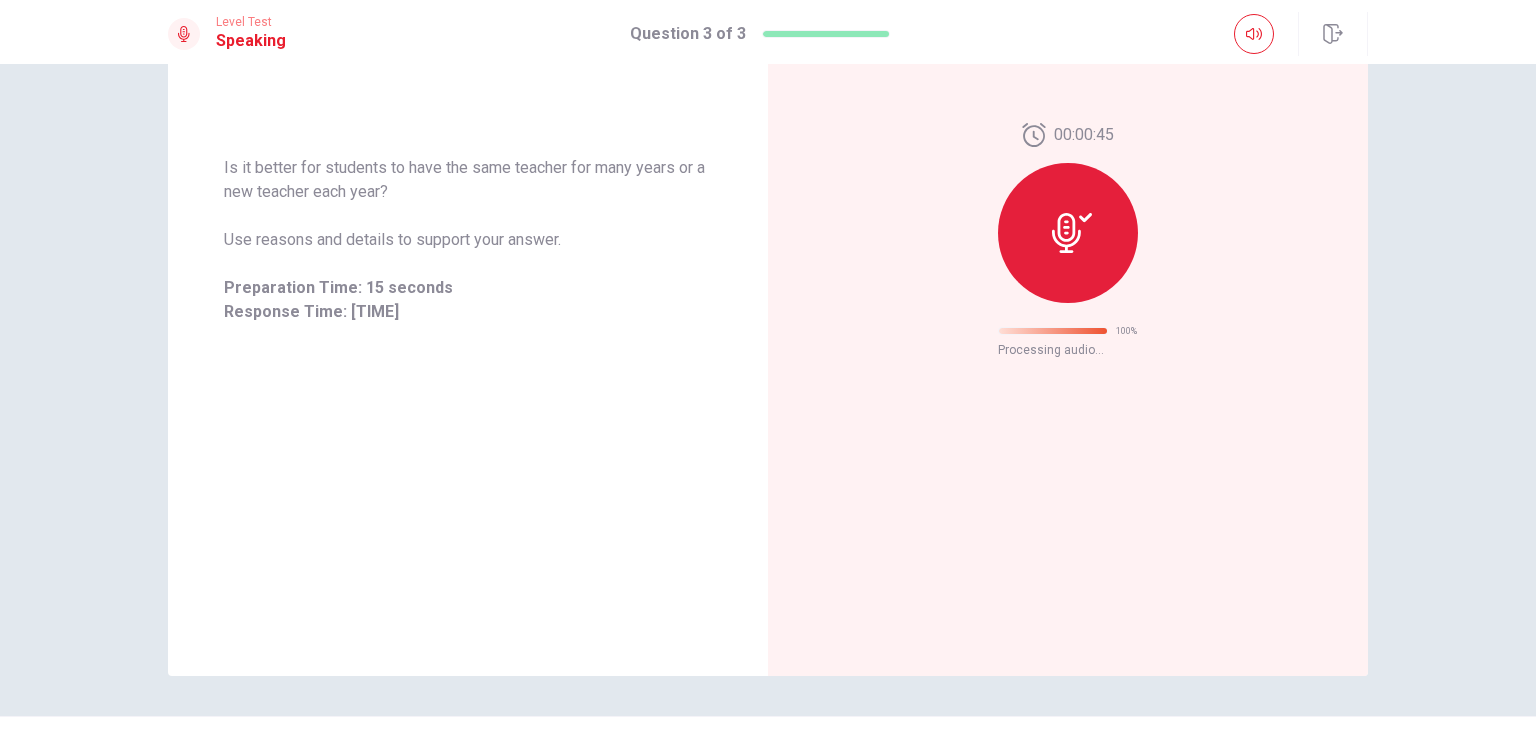 scroll, scrollTop: 0, scrollLeft: 0, axis: both 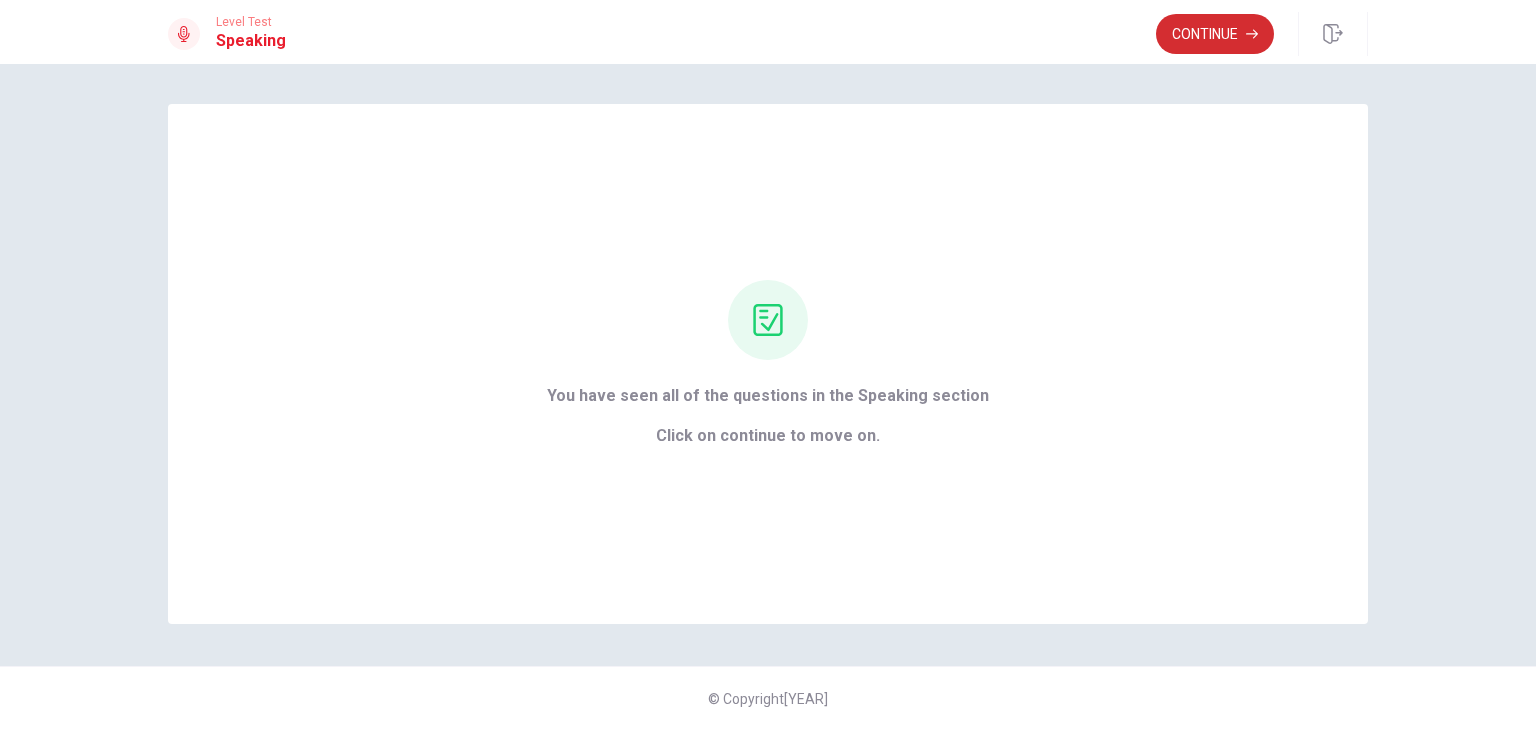 click on "Continue" at bounding box center [1215, 34] 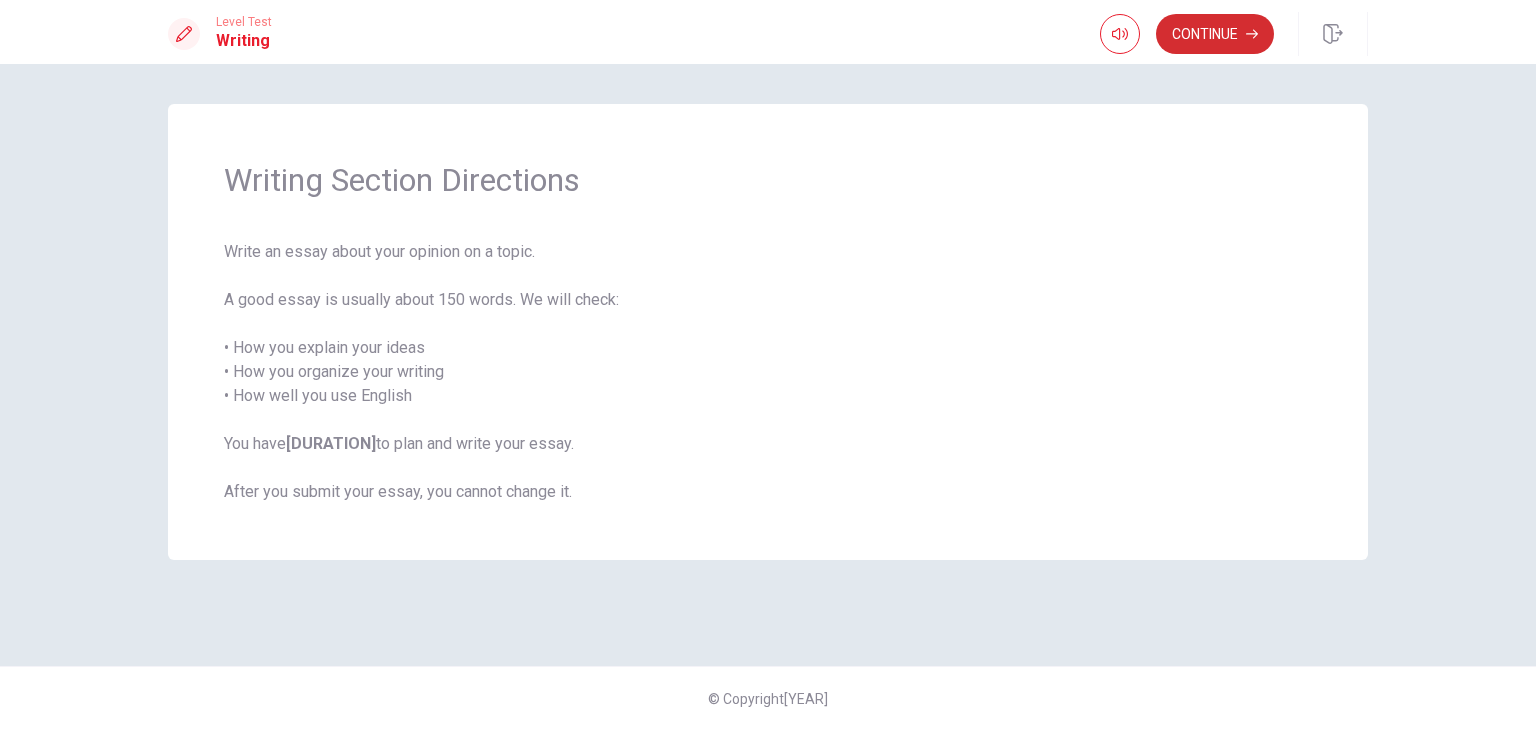 click on "Continue" at bounding box center (1215, 34) 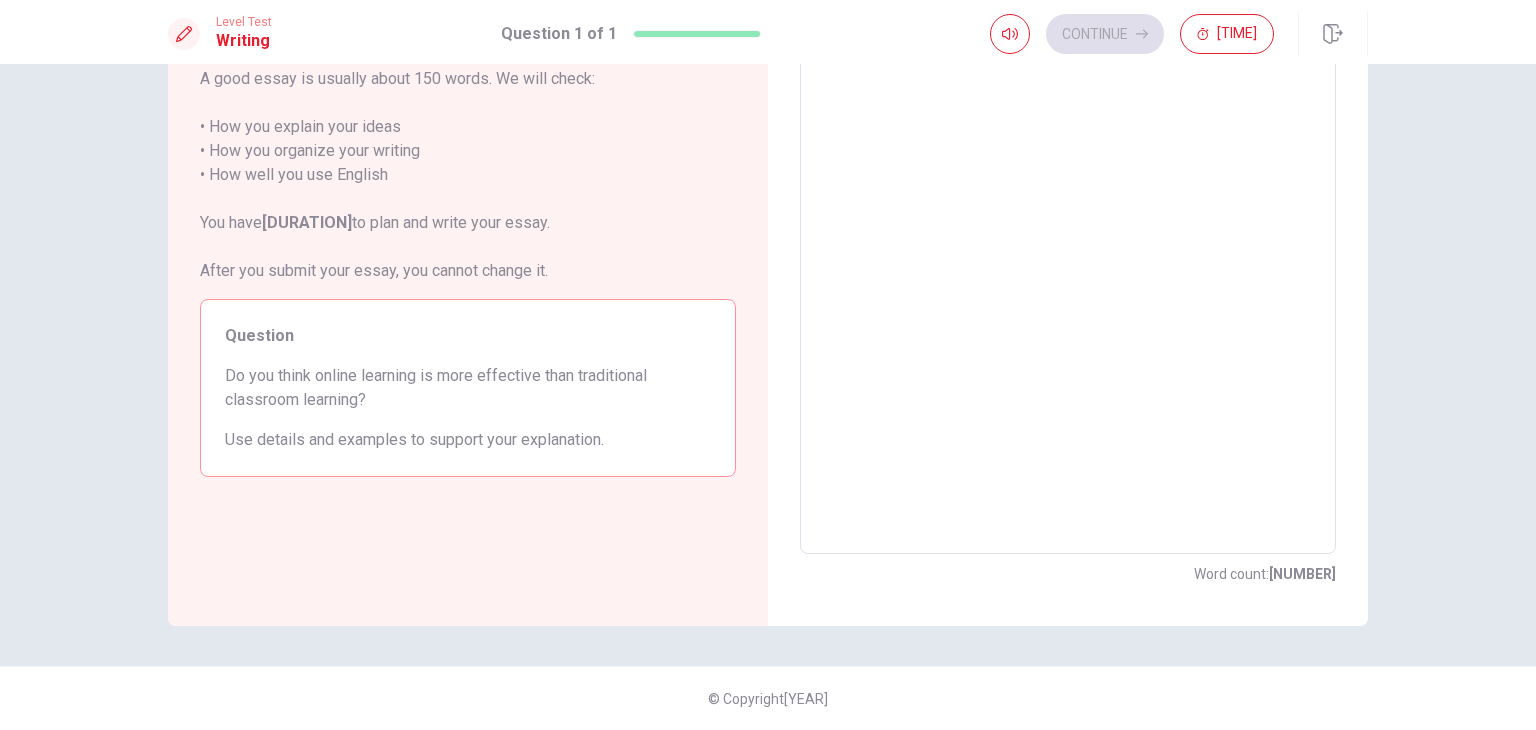 scroll, scrollTop: 0, scrollLeft: 0, axis: both 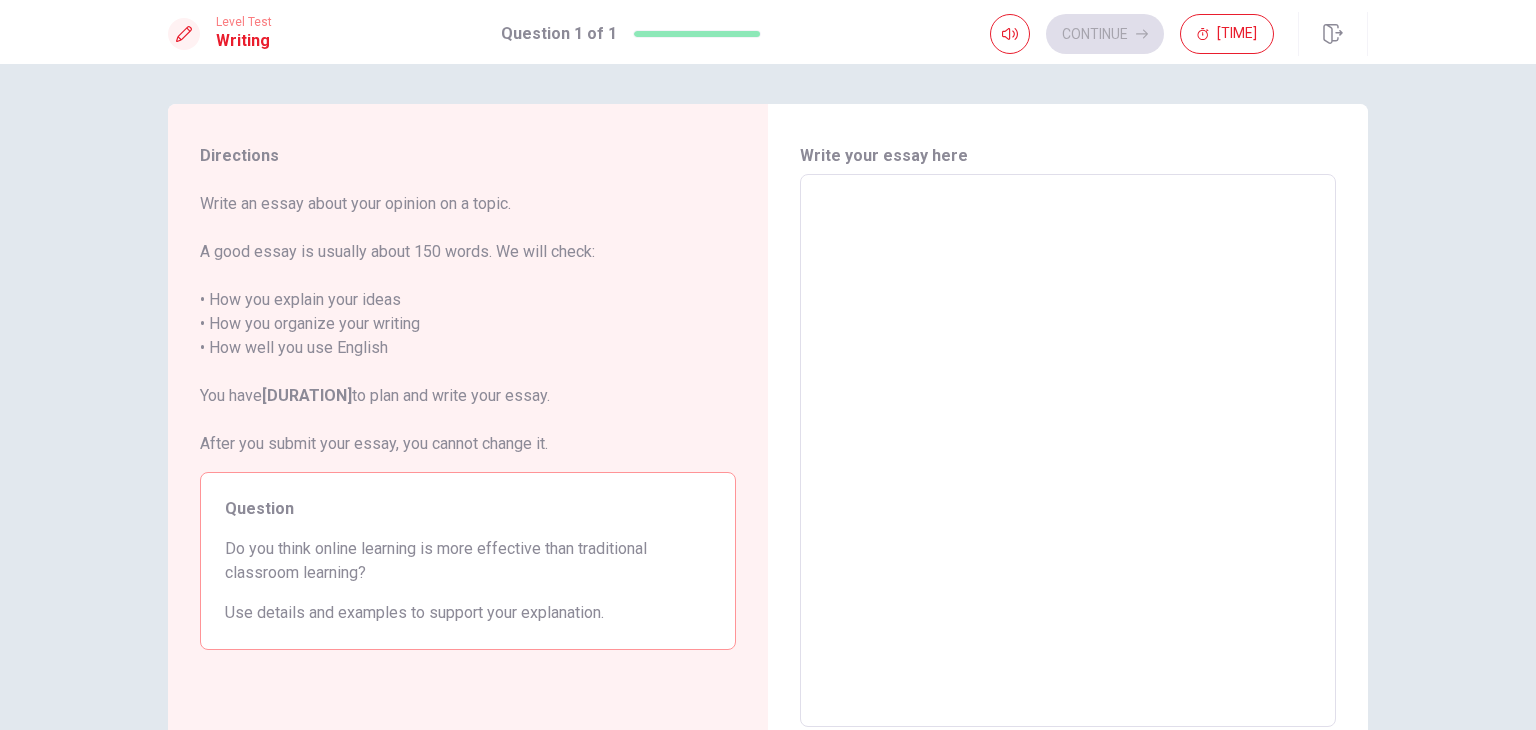 click at bounding box center (1068, 451) 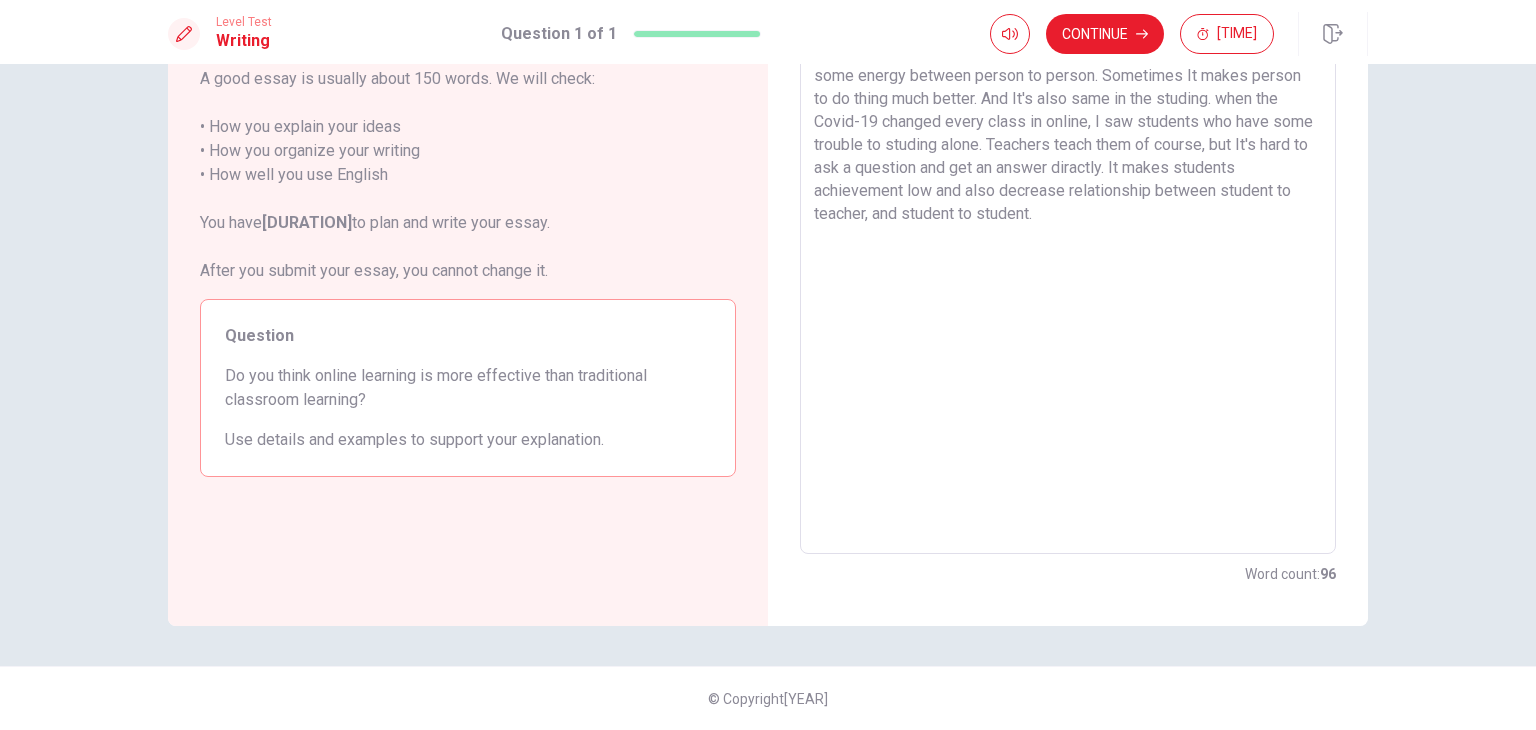 scroll, scrollTop: 0, scrollLeft: 0, axis: both 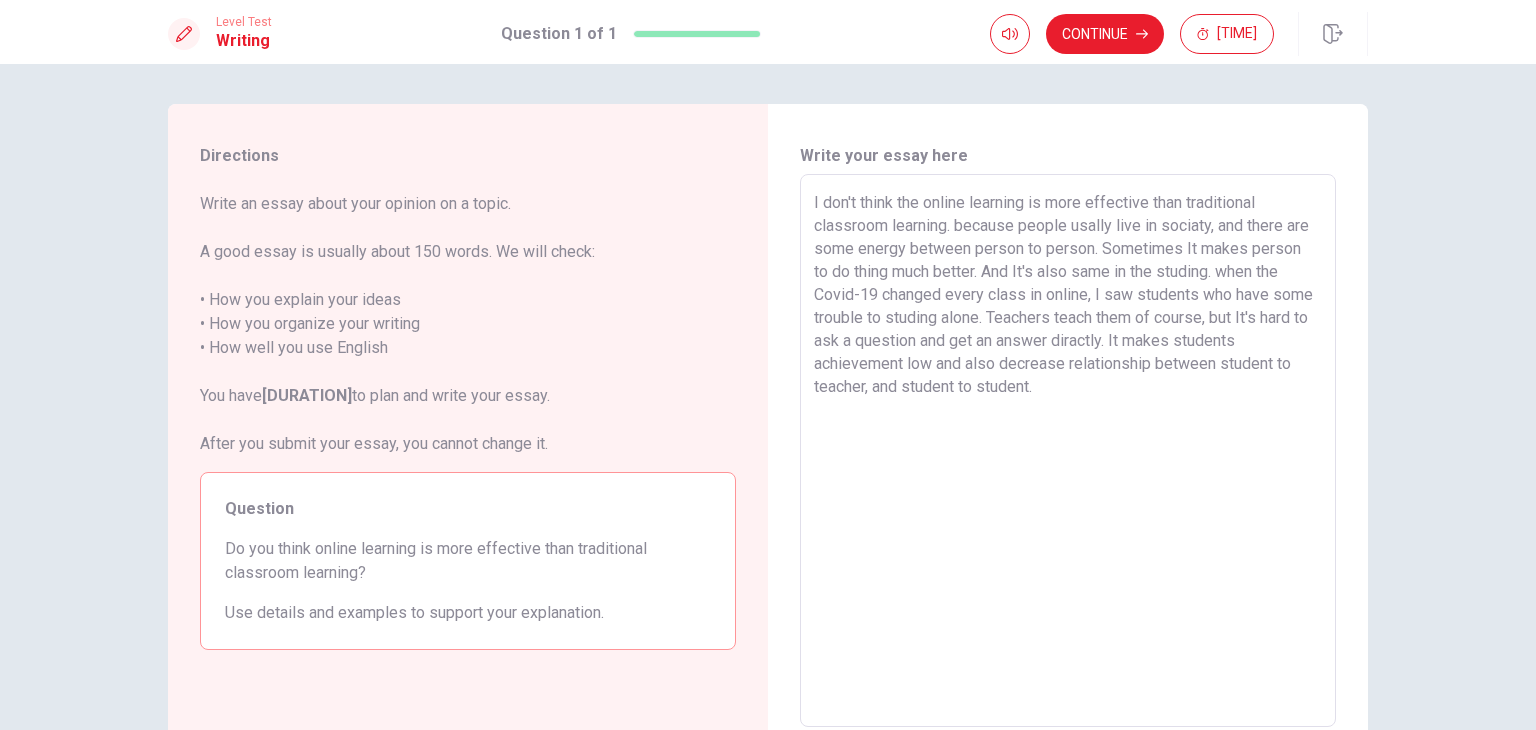 click on "I don't think the online learning is more effective than traditional classroom learning. because people usally live in sociaty, and there are some energy between person to person. Sometimes It makes person to do thing much better. And It's also same in the studing. when the Covid-19 changed every class in online, I saw students who have some trouble to studing alone. Teachers teach them of course, but It's hard to ask a question and get an answer diractly. It makes students achievement low and also decrease relationship between student to teacher, and student to student." at bounding box center (1068, 451) 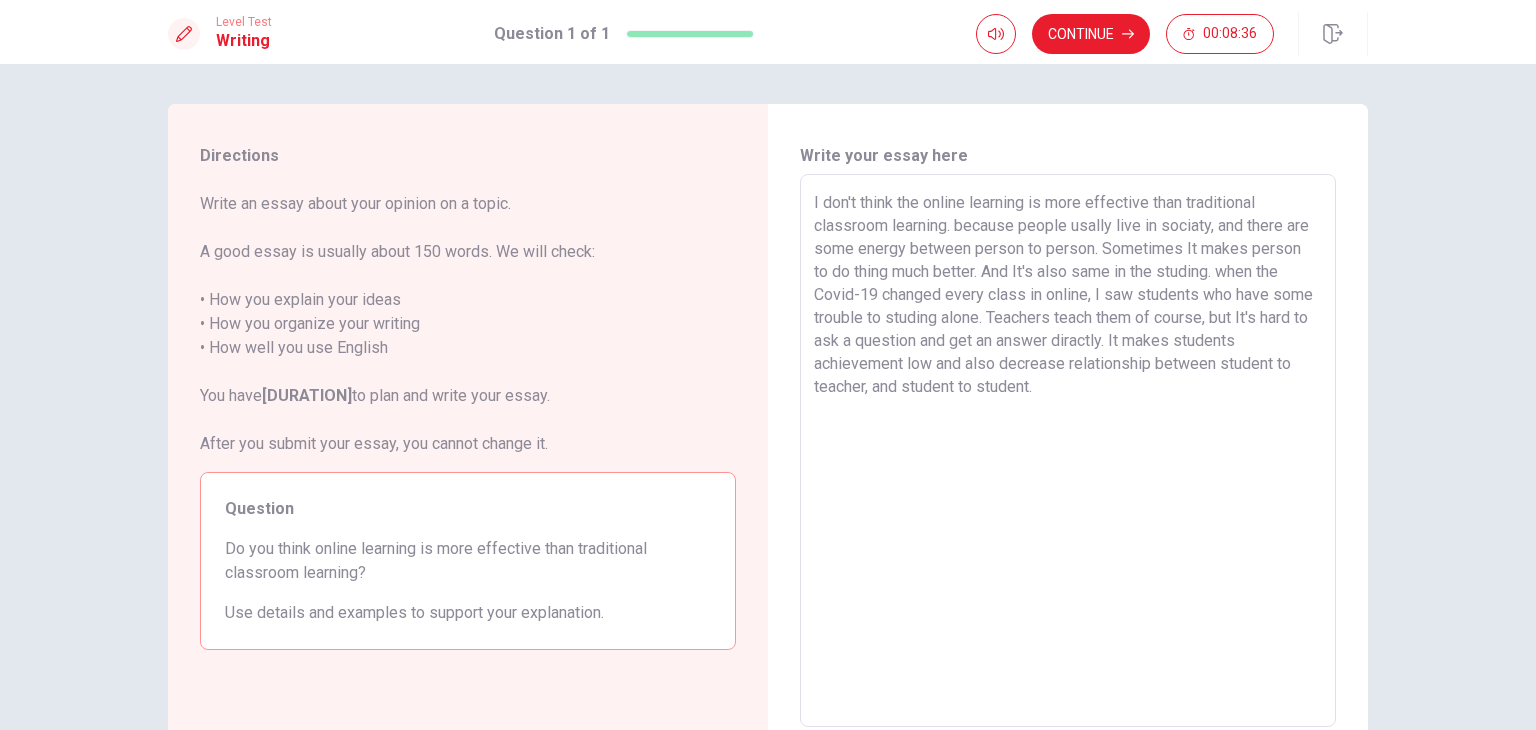 click on "I don't think the online learning is more effective than traditional classroom learning. because people usally live in sociaty, and there are some energy between person to person. Sometimes It makes person to do thing much better. And It's also same in the studing. when the Covid-19 changed every class in online, I saw students who have some trouble to studing alone. Teachers teach them of course, but It's hard to ask a question and get an answer diractly. It makes students achievement low and also decrease relationship between student to teacher, and student to student." at bounding box center (1068, 451) 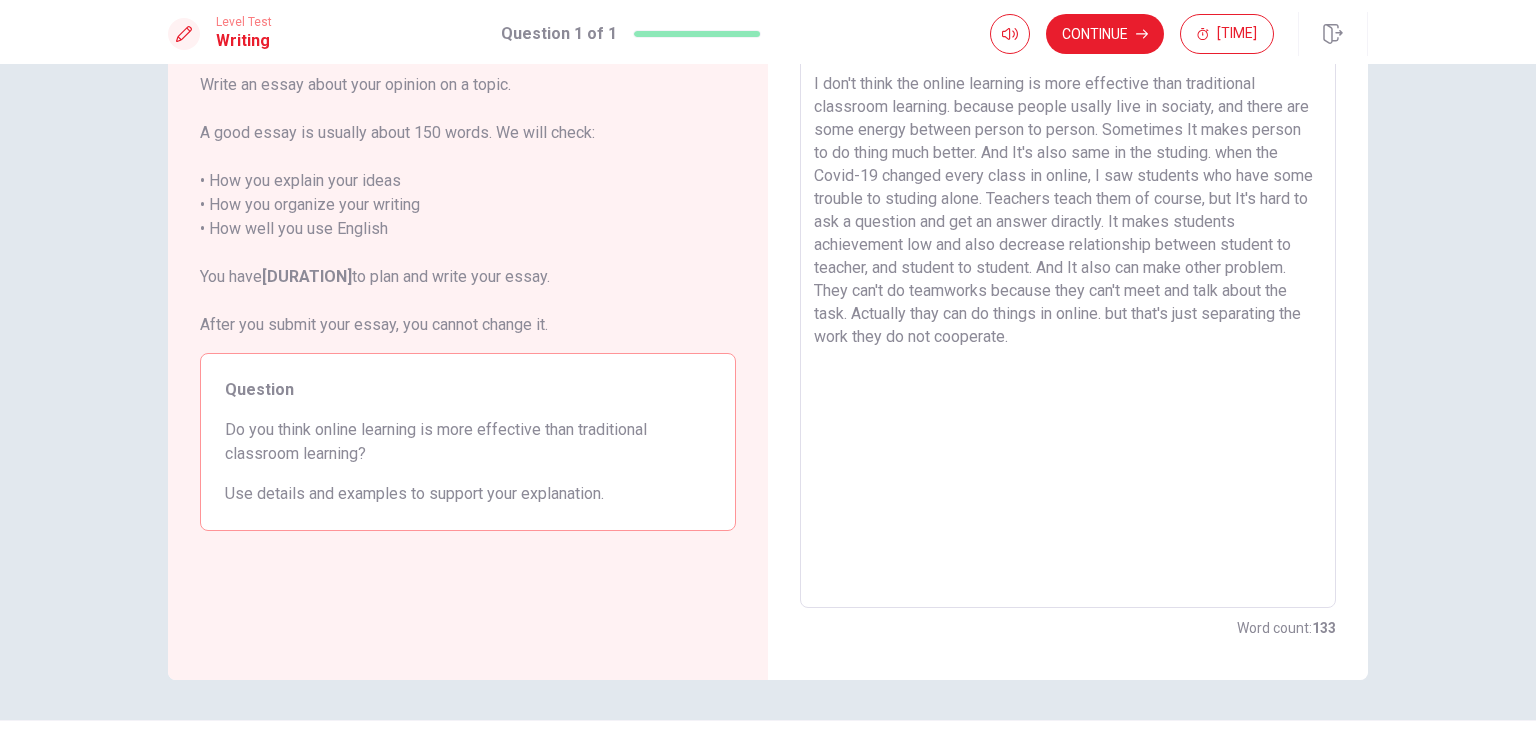 scroll, scrollTop: 73, scrollLeft: 0, axis: vertical 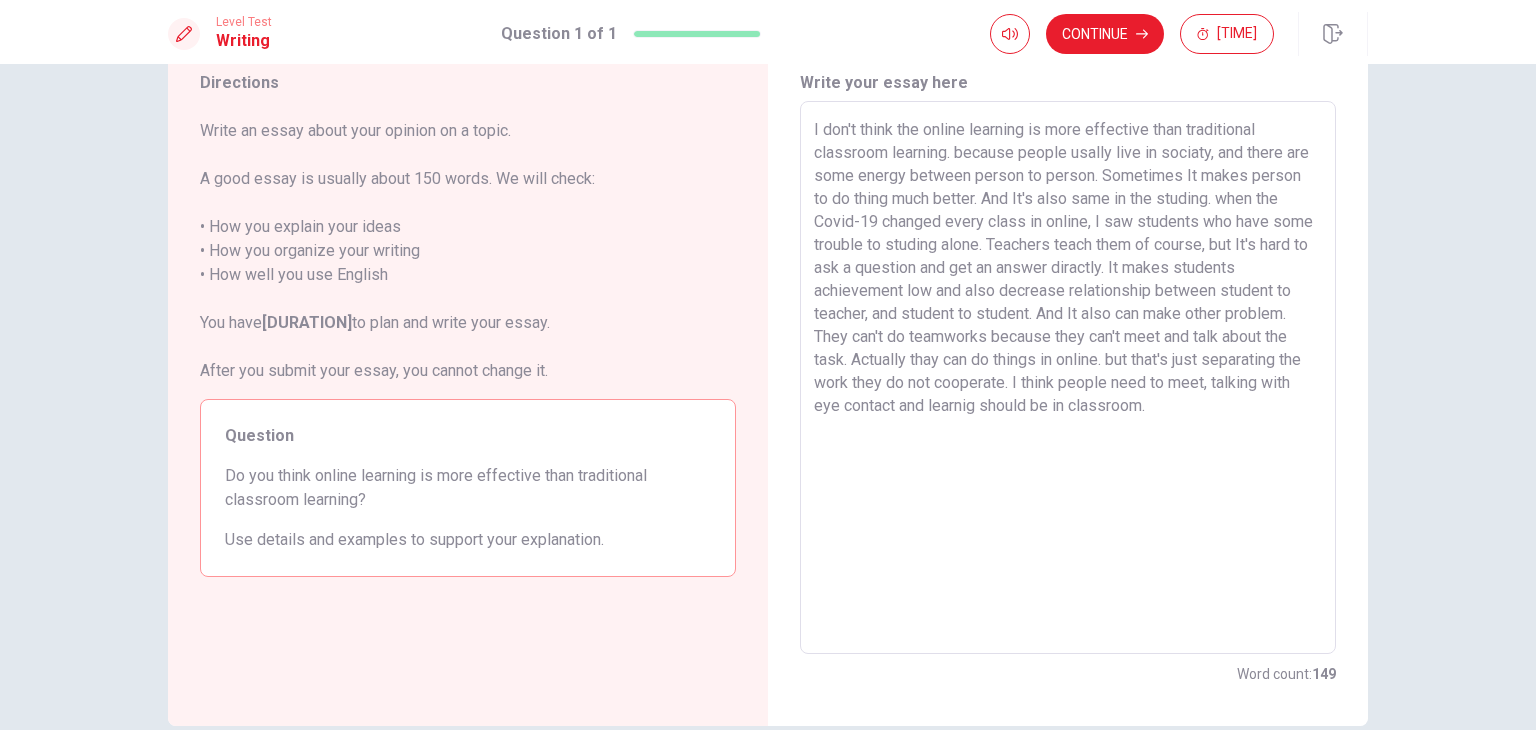 click on "I don't think the online learning is more effective than traditional classroom learning. because people usally live in sociaty, and there are some energy between person to person. Sometimes It makes person to do thing much better. And It's also same in the studing. when the Covid-19 changed every class in online, I saw students who have some trouble to studing alone. Teachers teach them of course, but It's hard to ask a question and get an answer diractly. It makes students achievement low and also decrease relationship between student to teacher, and student to student. And It also can make other problem. They can't do teamworks because they can't meet and talk about the task. Actually thay can do things in online. but that's just separating the work they do not cooperate. I think people need to meet, talking with eye contact and learnig should be in classroom." at bounding box center (1068, 378) 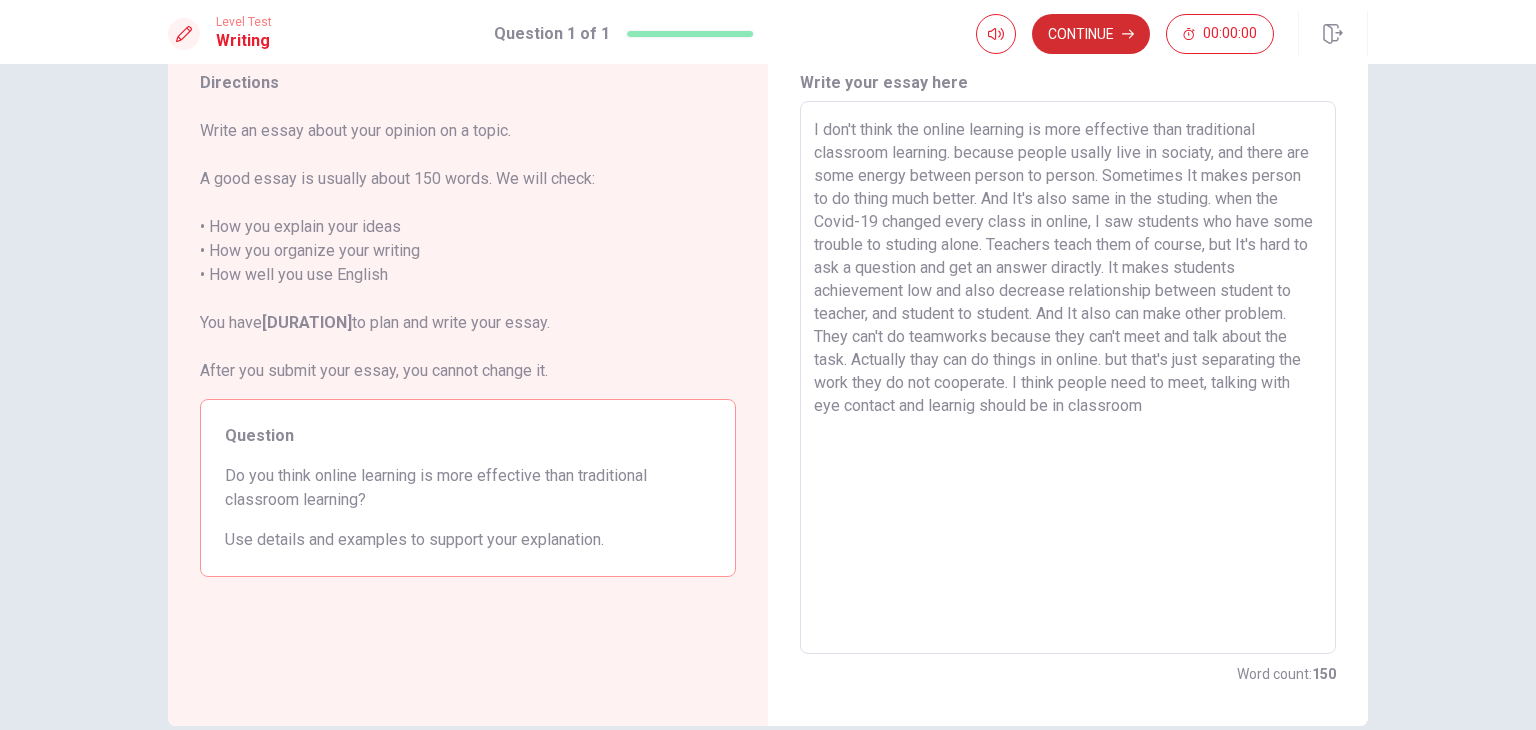 type on "I don't think the online learning is more effective than traditional classroom learning. because people usally live in sociaty, and there are some energy between person to person. Sometimes It makes person to do thing much better. And It's also same in the studing. when the Covid-19 changed every class in online, I saw students who have some trouble to studing alone. Teachers teach them of course, but It's hard to ask a question and get an answer diractly. It makes students achievement low and also decrease relationship between student to teacher, and student to student. And It also can make other problem. They can't do teamworks because they can't meet and talk about the task. Actually thay can do things in online. but that's just separating the work they do not cooperate. I think people need to meet, talking with eye contact and learnig should be in classroom" 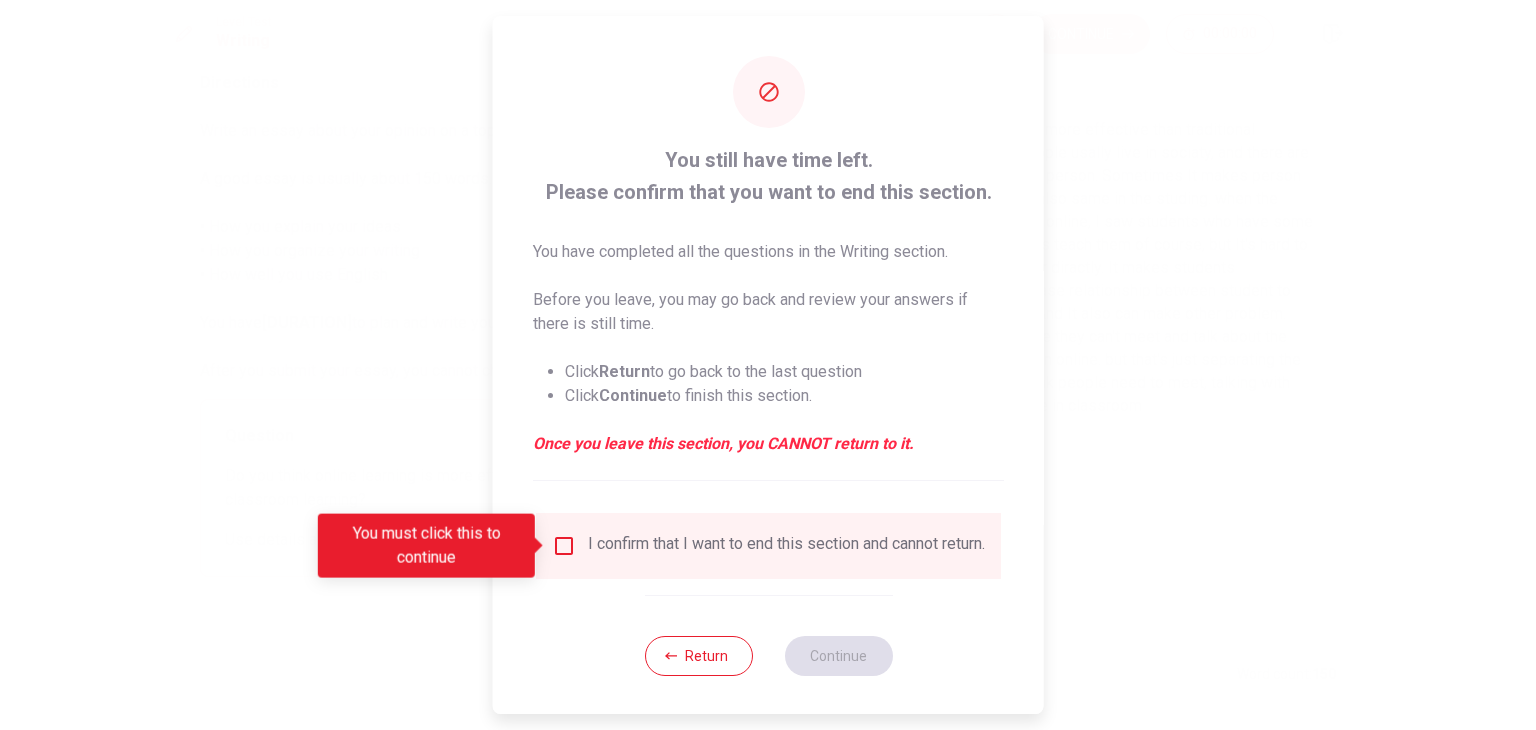 click on "I confirm that I want to end this section and cannot return." at bounding box center [786, 546] 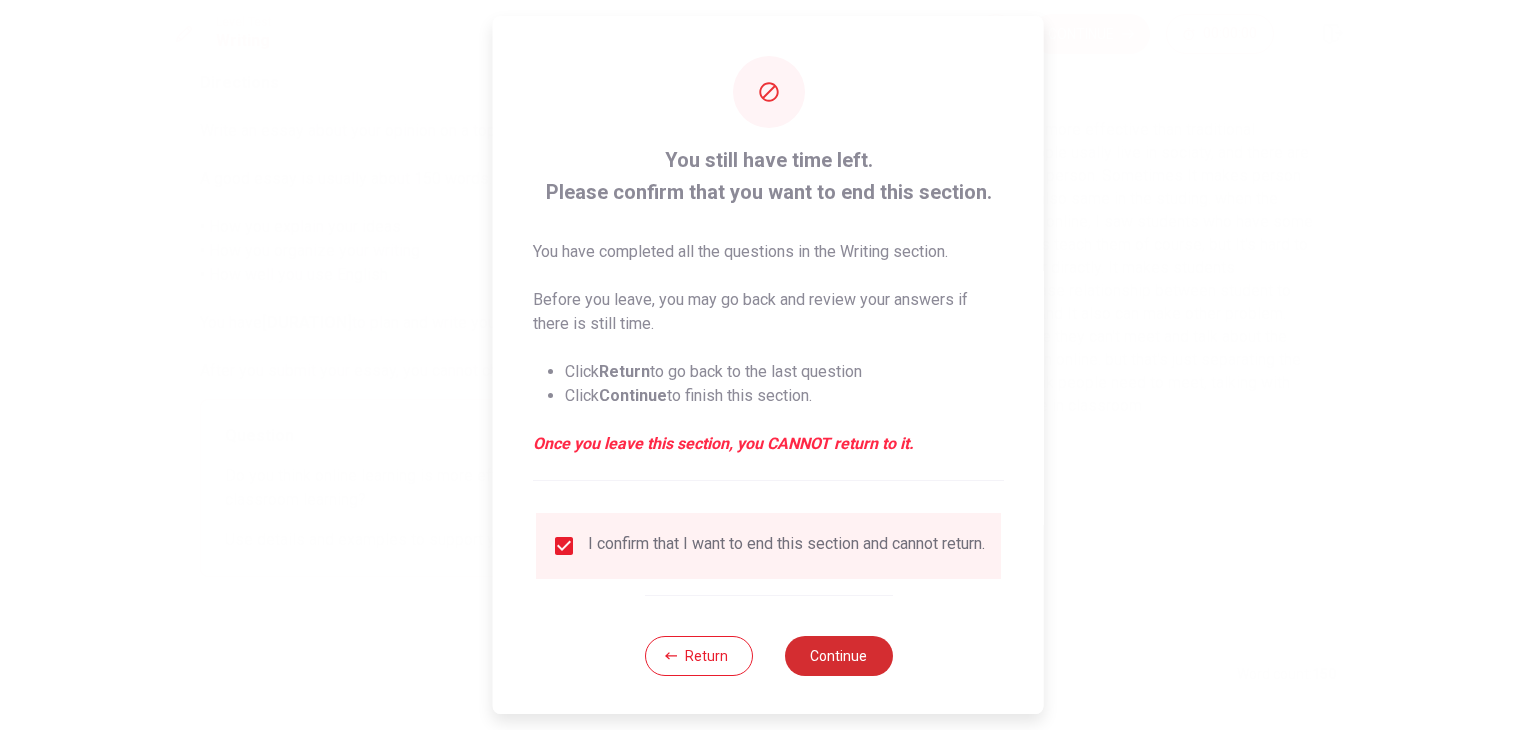 click on "Continue" at bounding box center [838, 656] 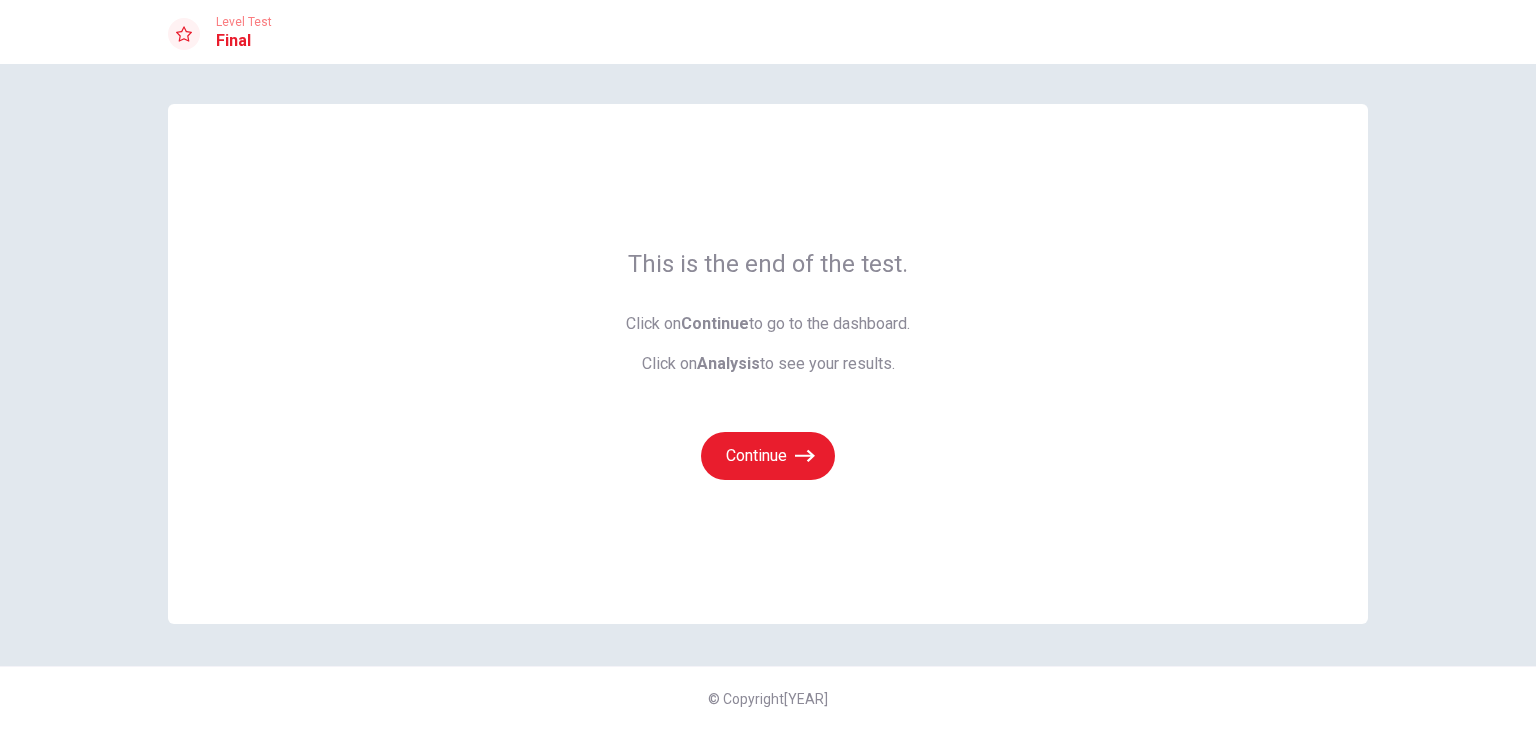 scroll, scrollTop: 0, scrollLeft: 0, axis: both 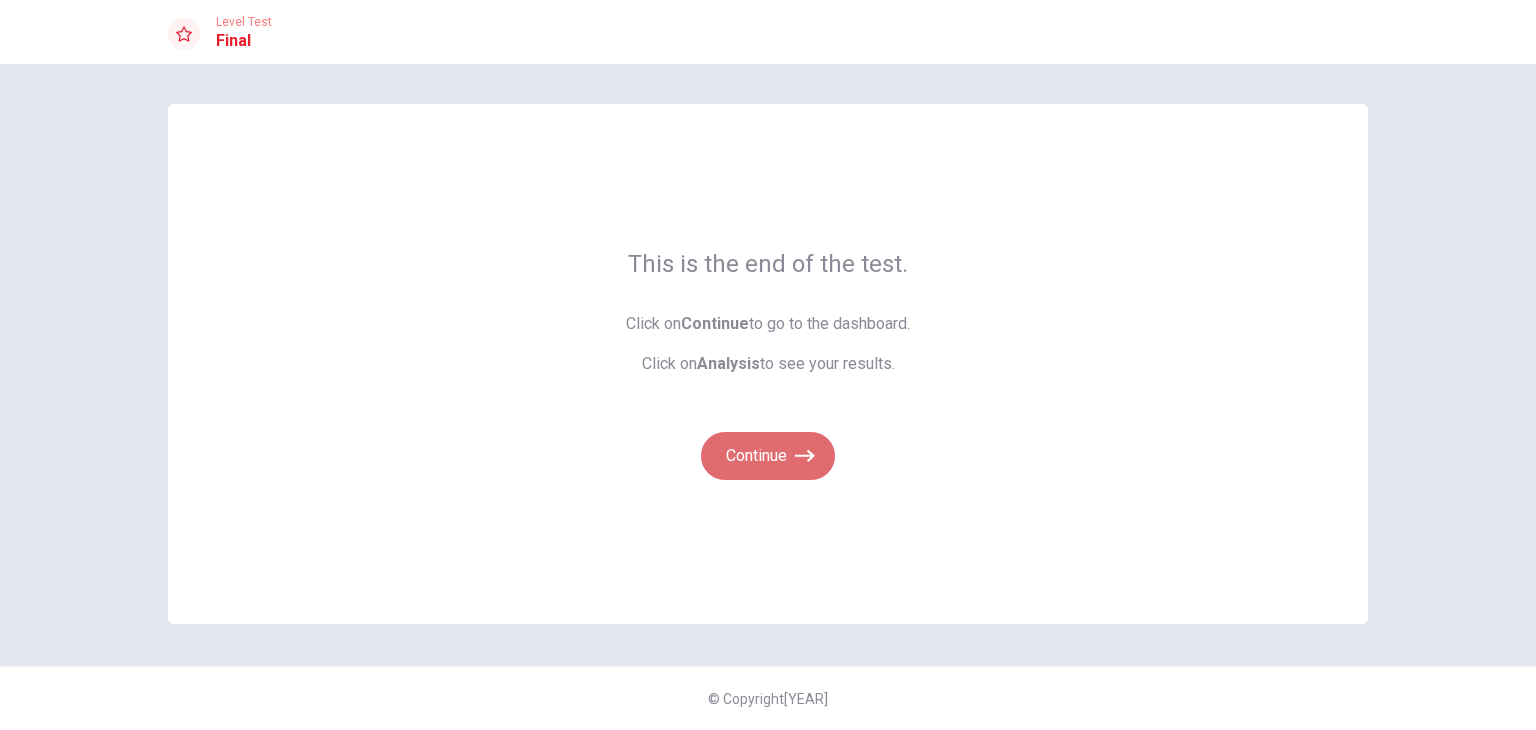 click on "Continue" at bounding box center [768, 456] 